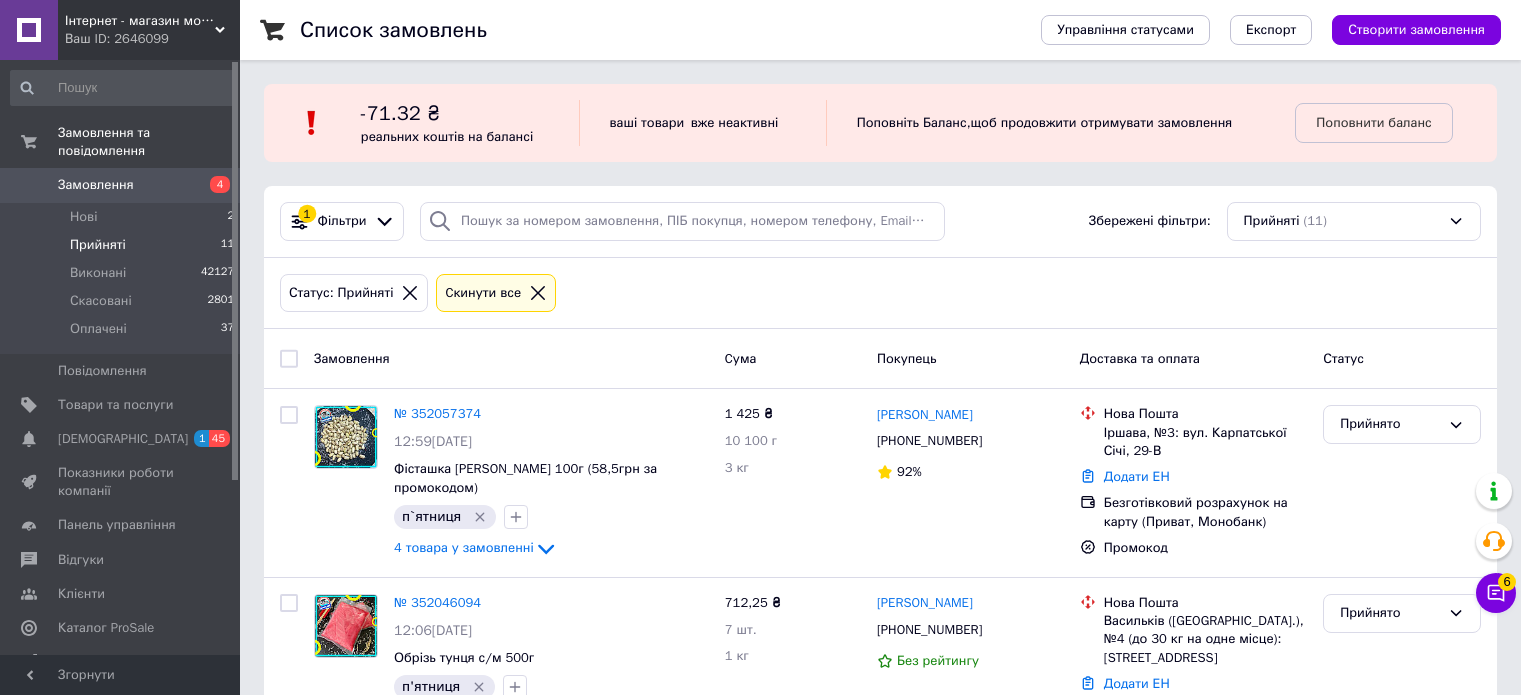 scroll, scrollTop: 0, scrollLeft: 0, axis: both 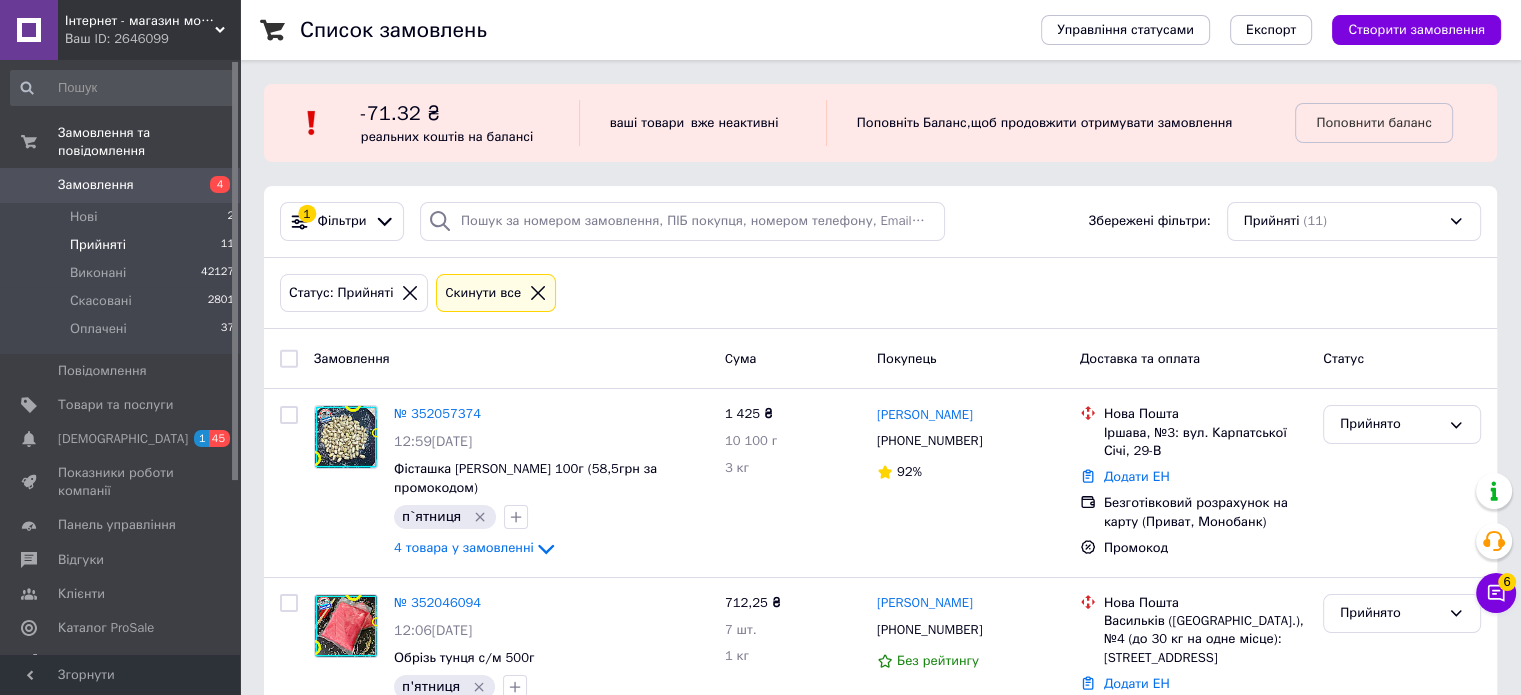 click on "Прийняті" at bounding box center [98, 245] 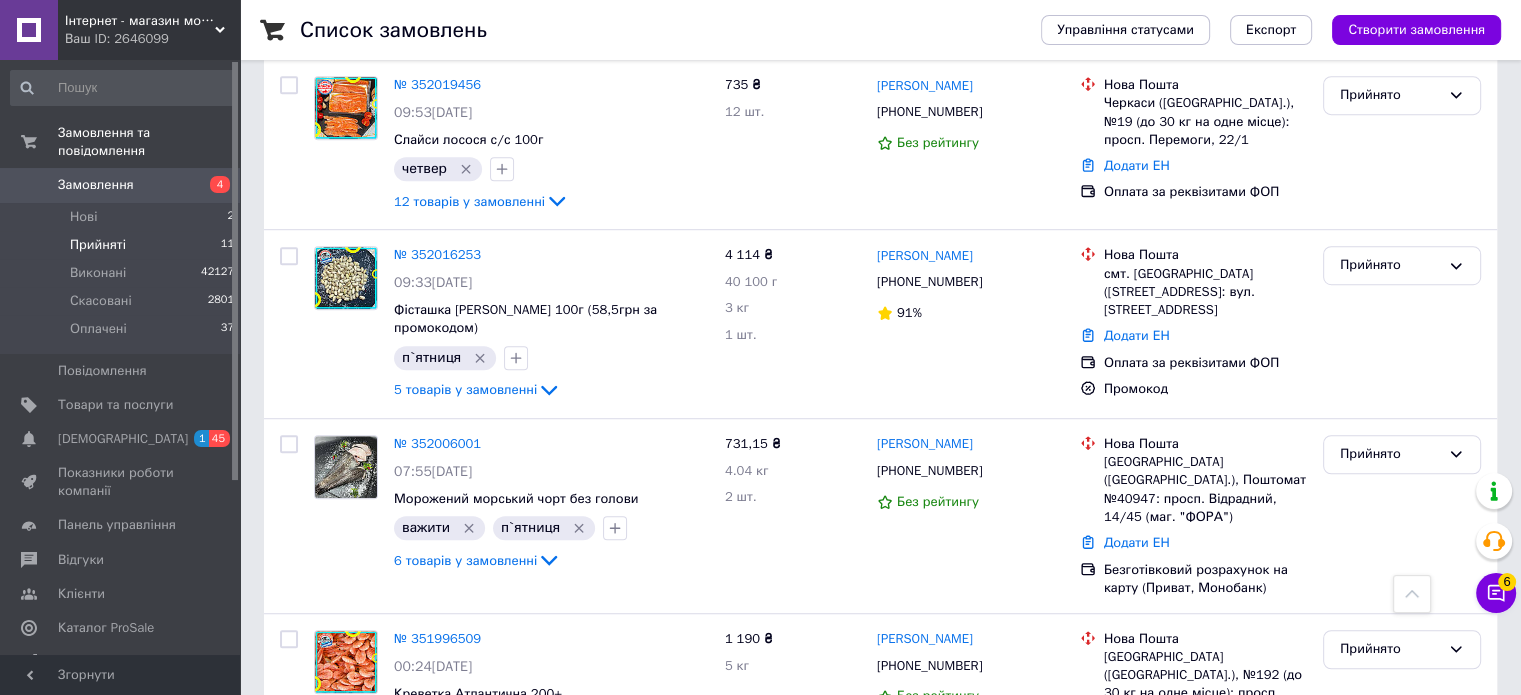 scroll, scrollTop: 1484, scrollLeft: 0, axis: vertical 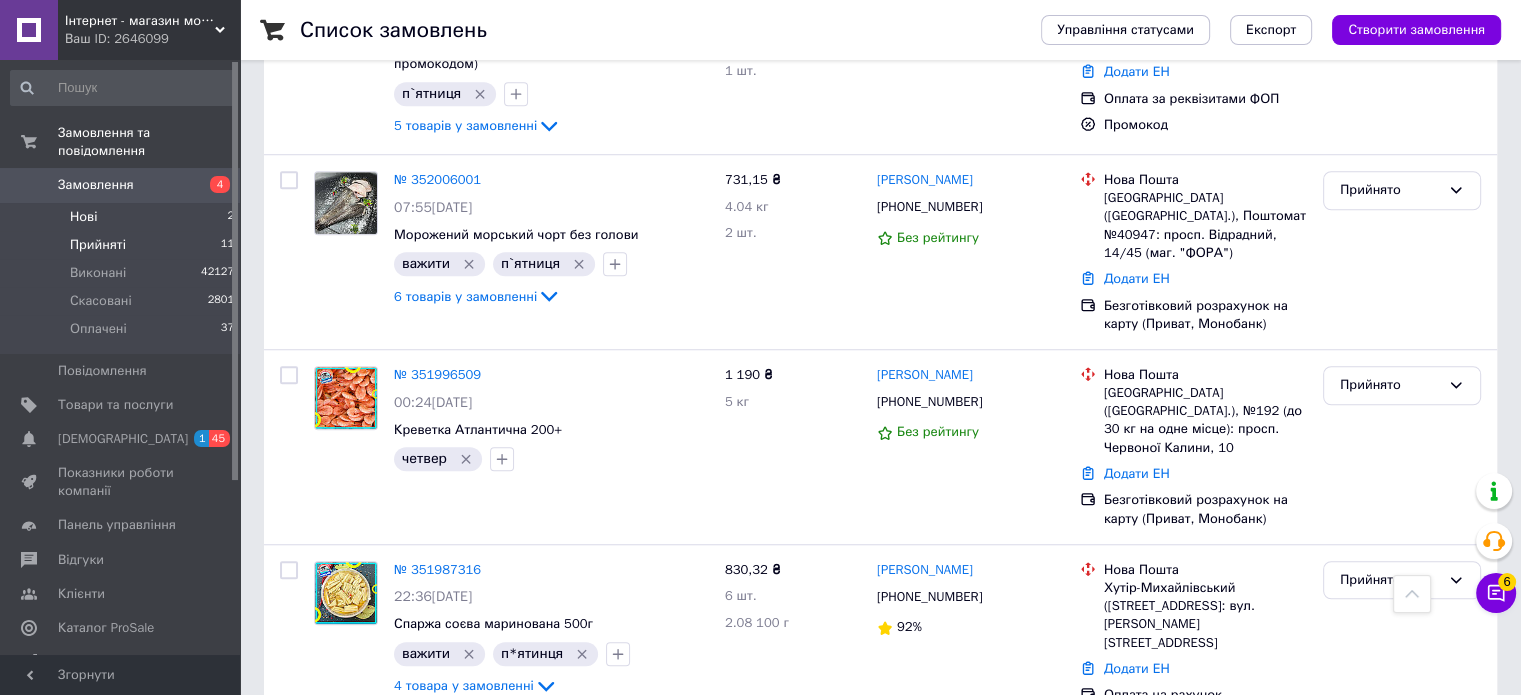 click on "Нові" at bounding box center [83, 217] 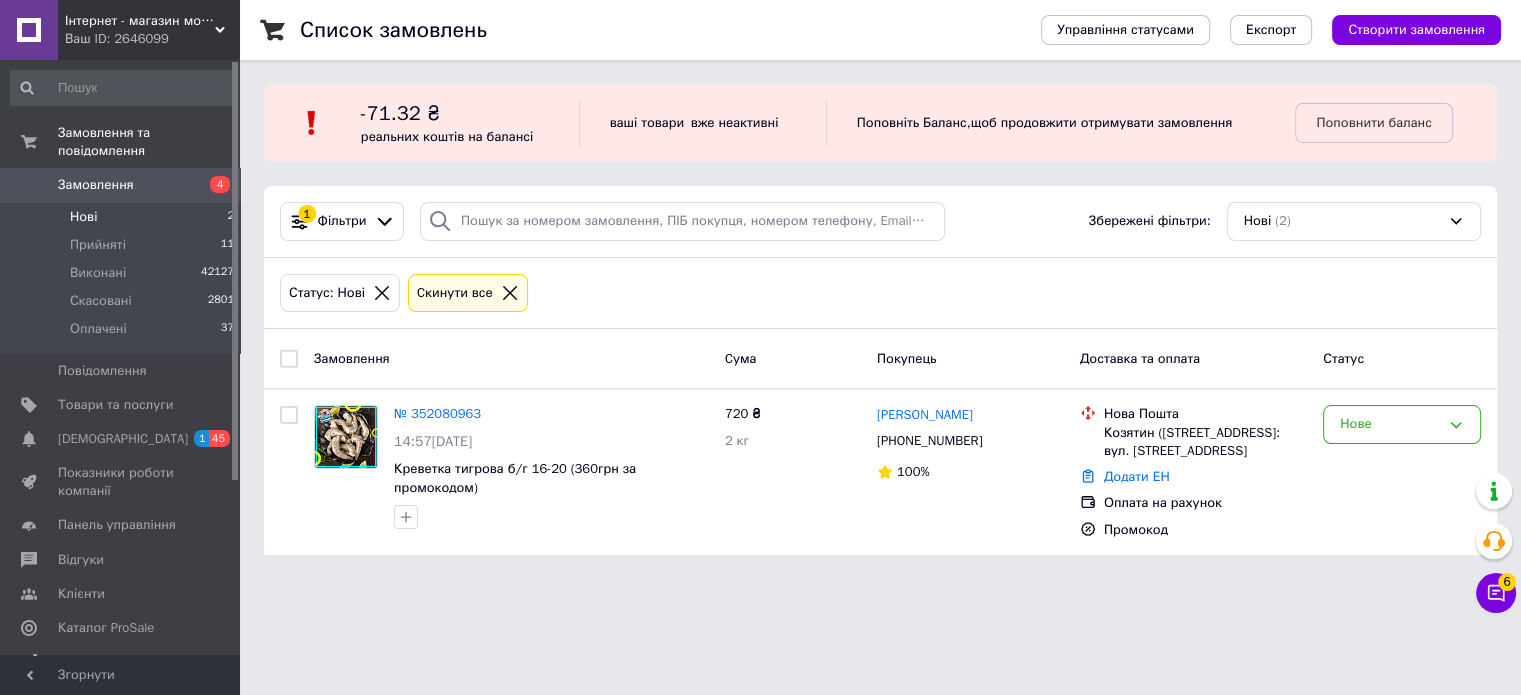 scroll, scrollTop: 0, scrollLeft: 0, axis: both 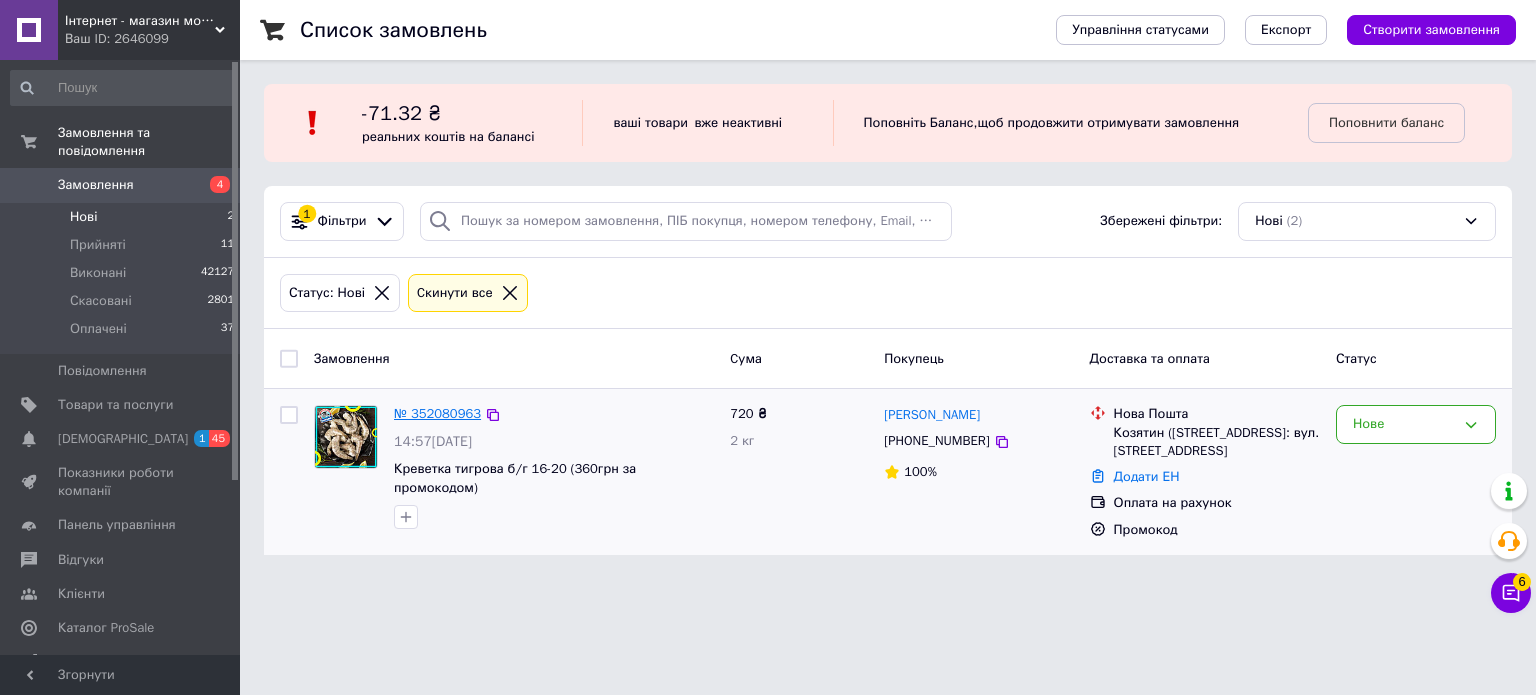 click on "№ 352080963" at bounding box center [437, 413] 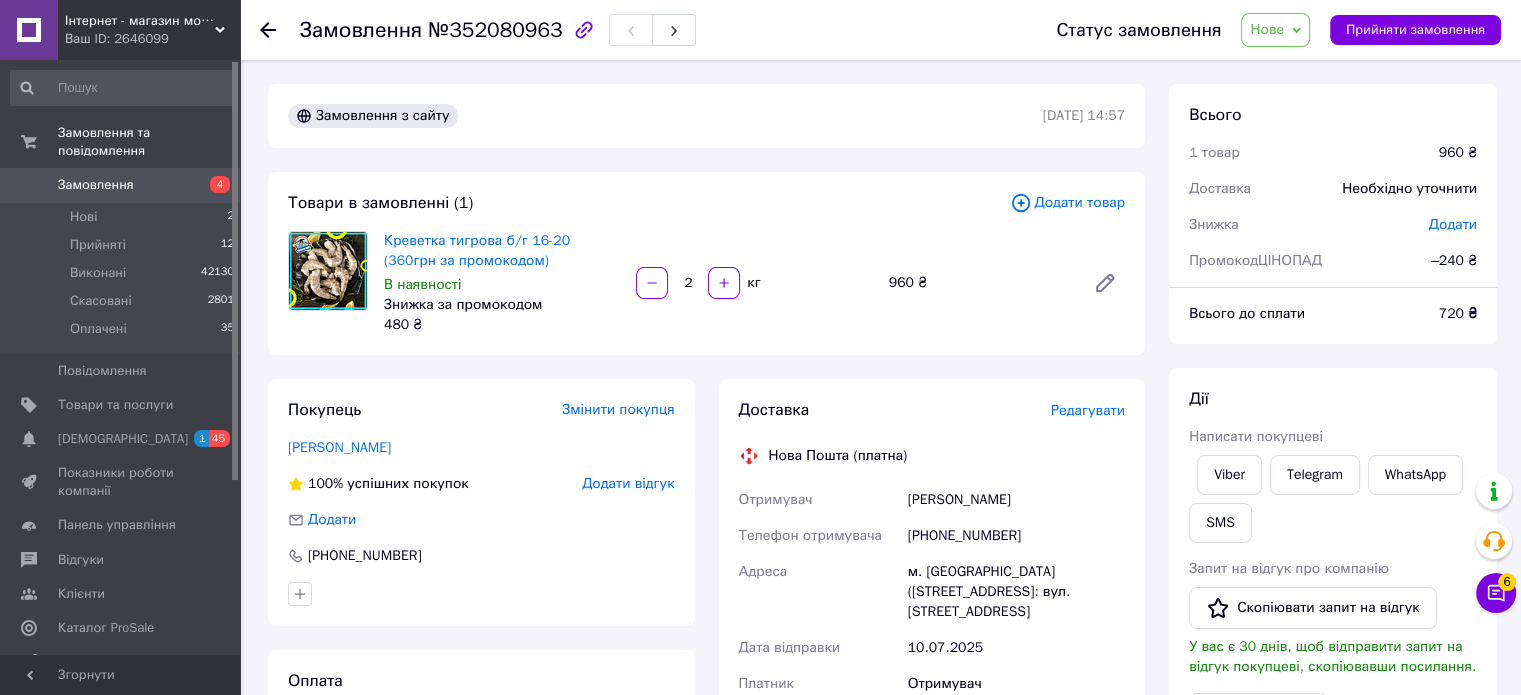 click on "Нове" at bounding box center (1267, 29) 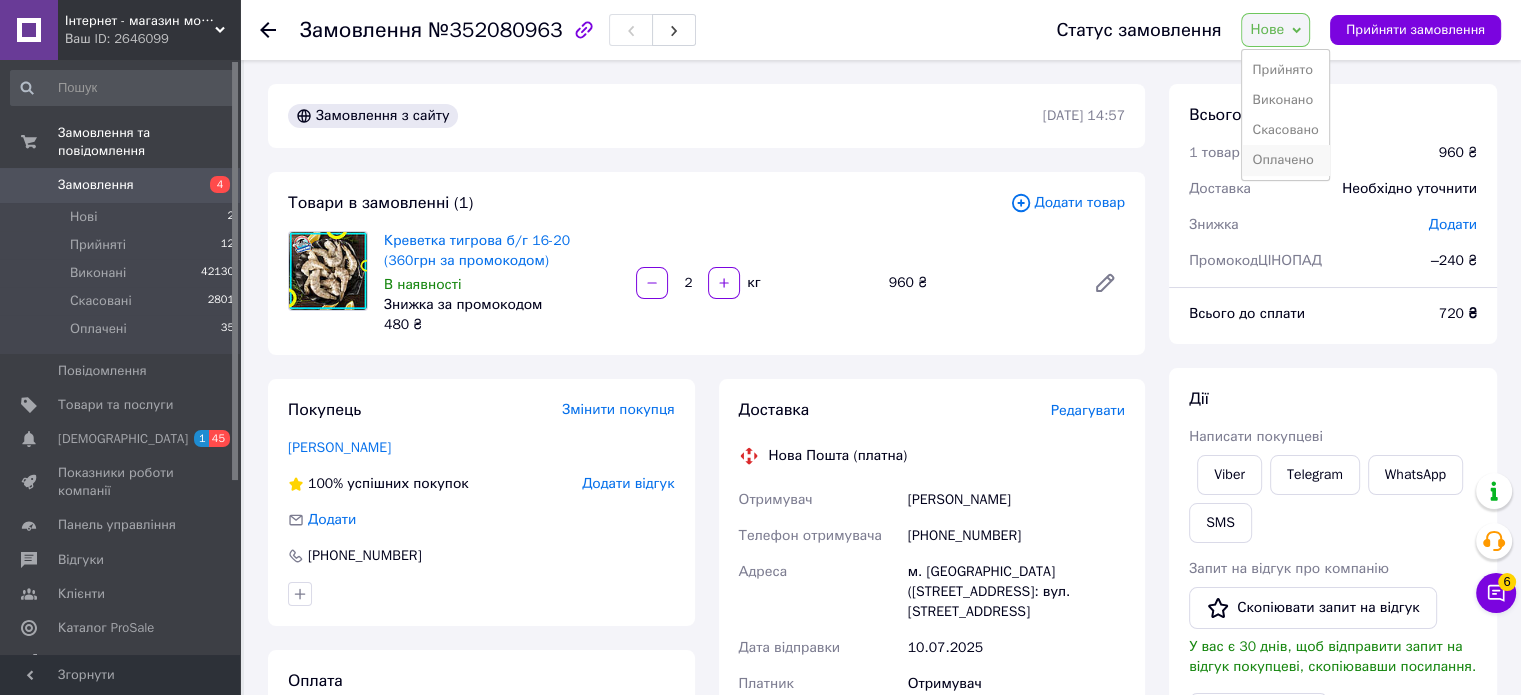 click on "Оплачено" at bounding box center [1285, 160] 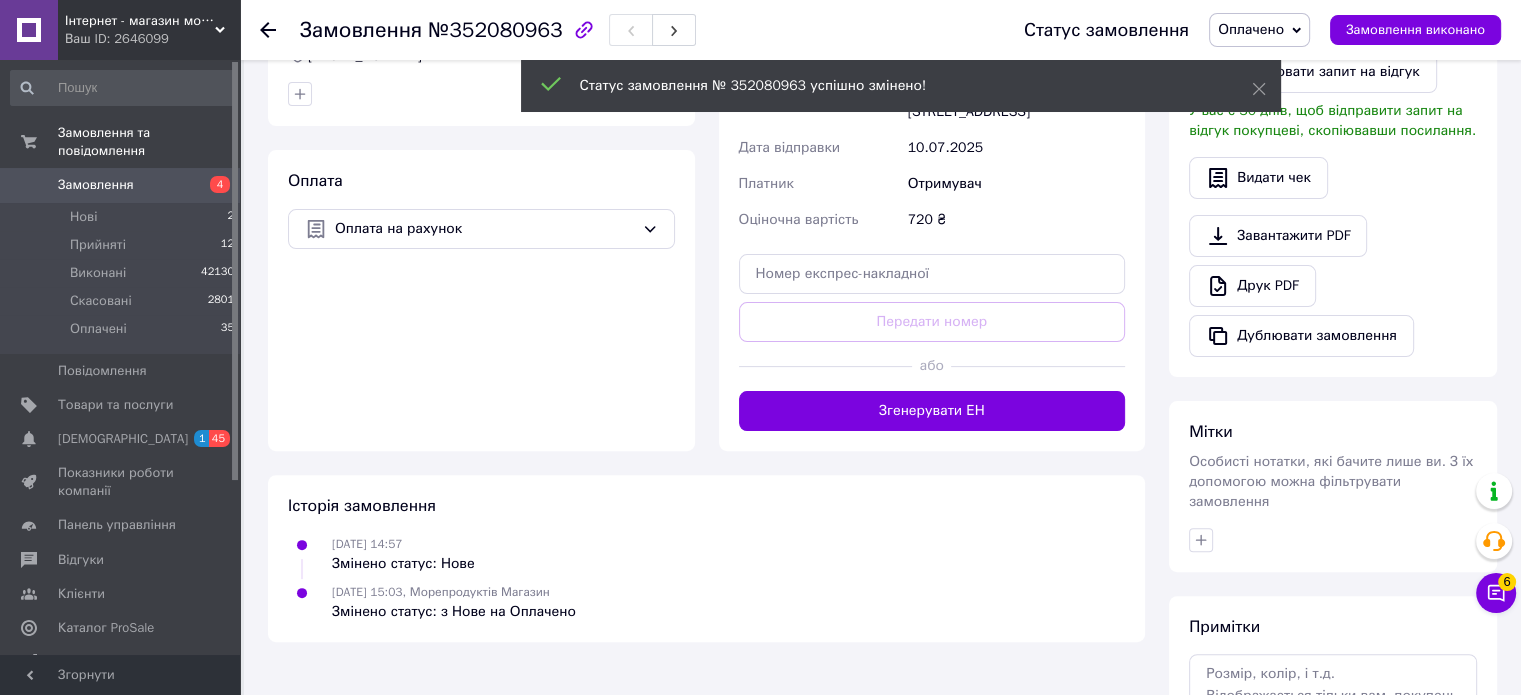 scroll, scrollTop: 667, scrollLeft: 0, axis: vertical 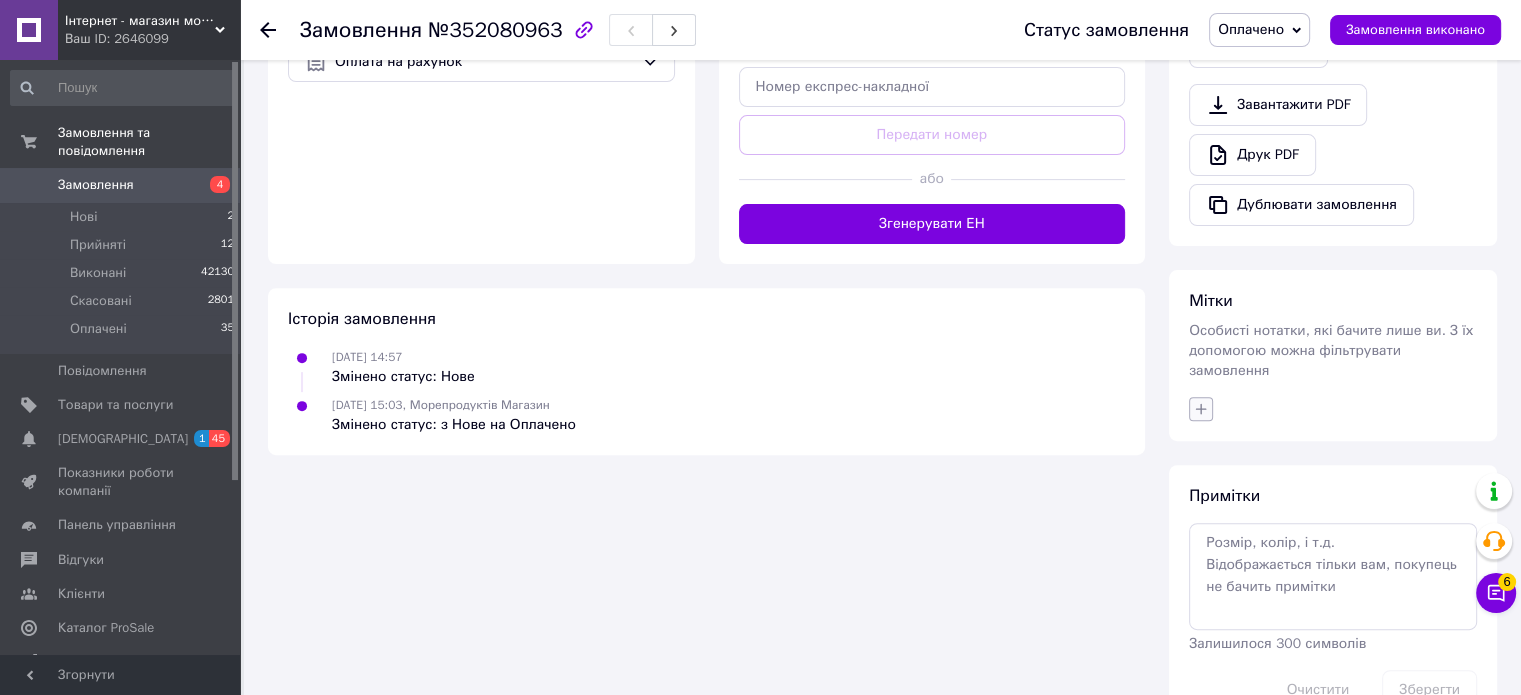click 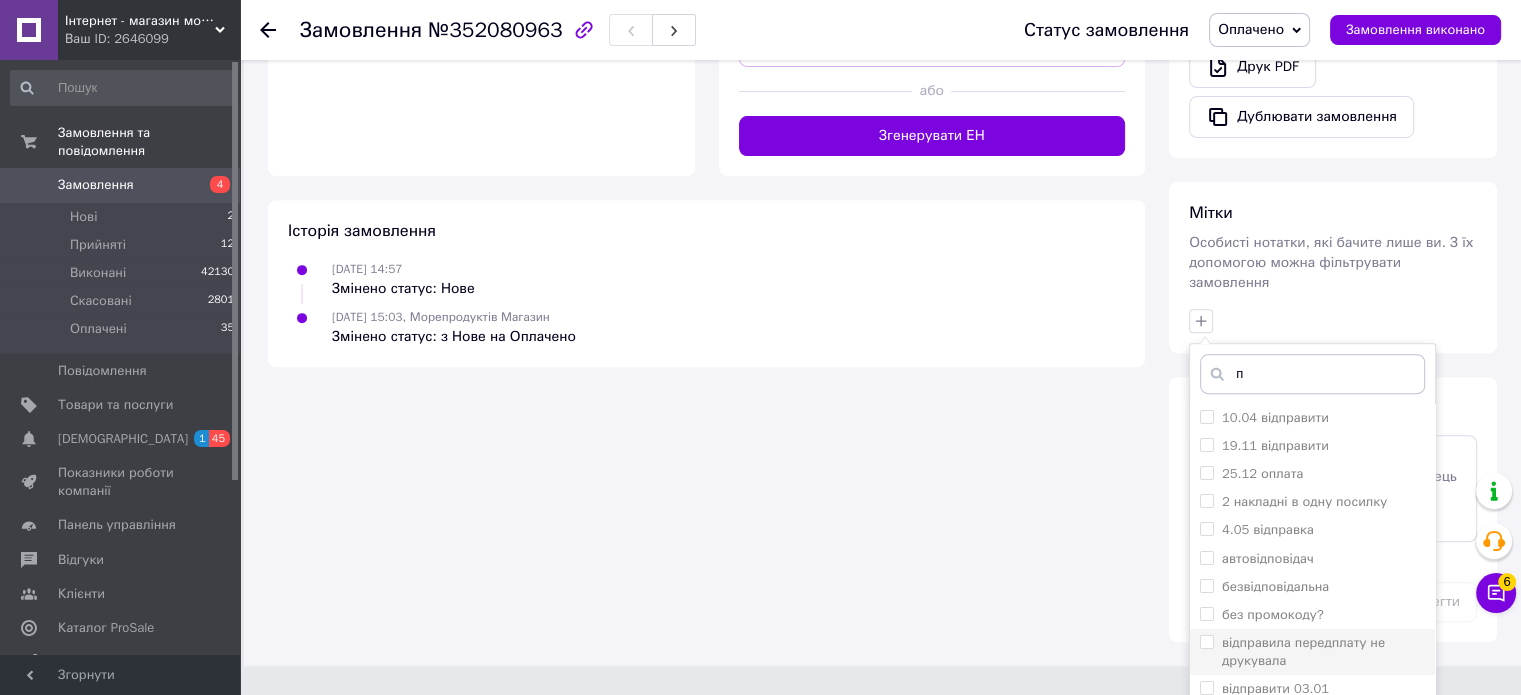 scroll, scrollTop: 851, scrollLeft: 0, axis: vertical 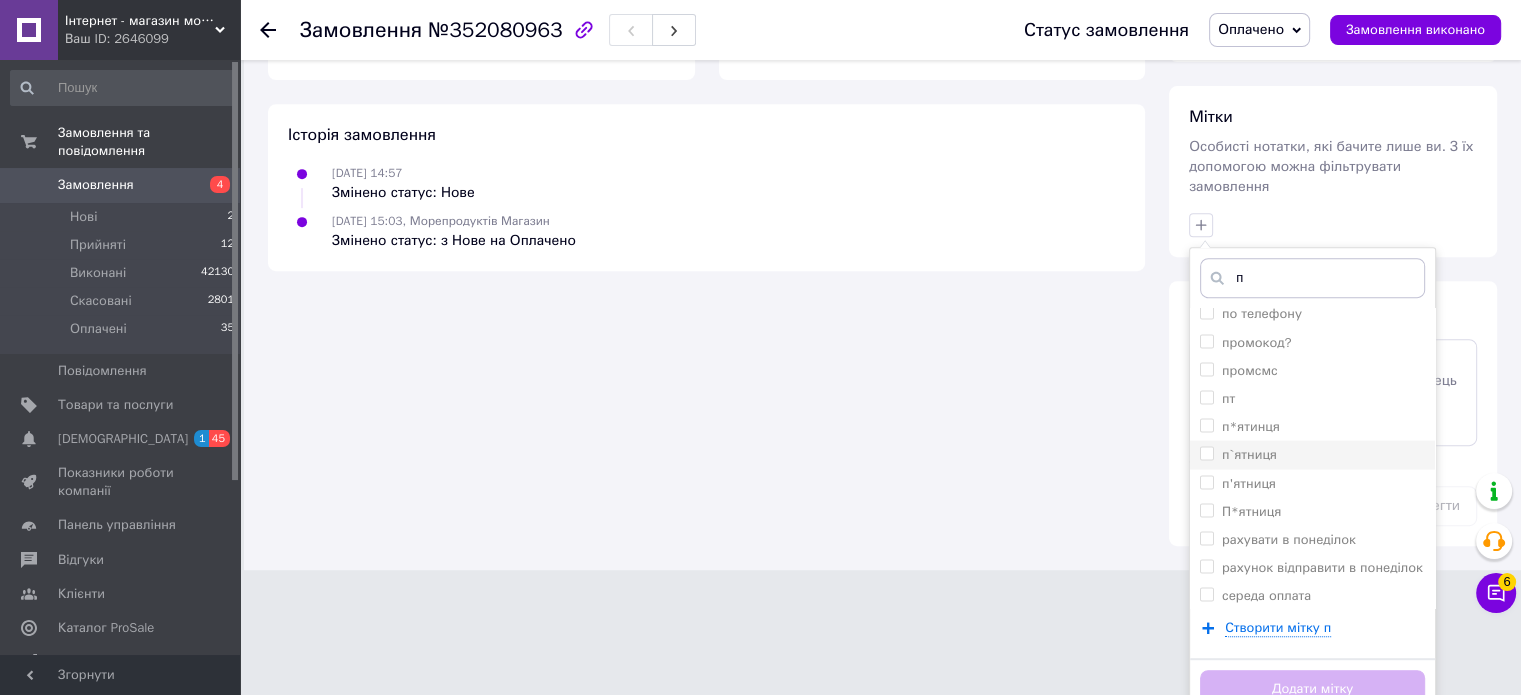 type on "п" 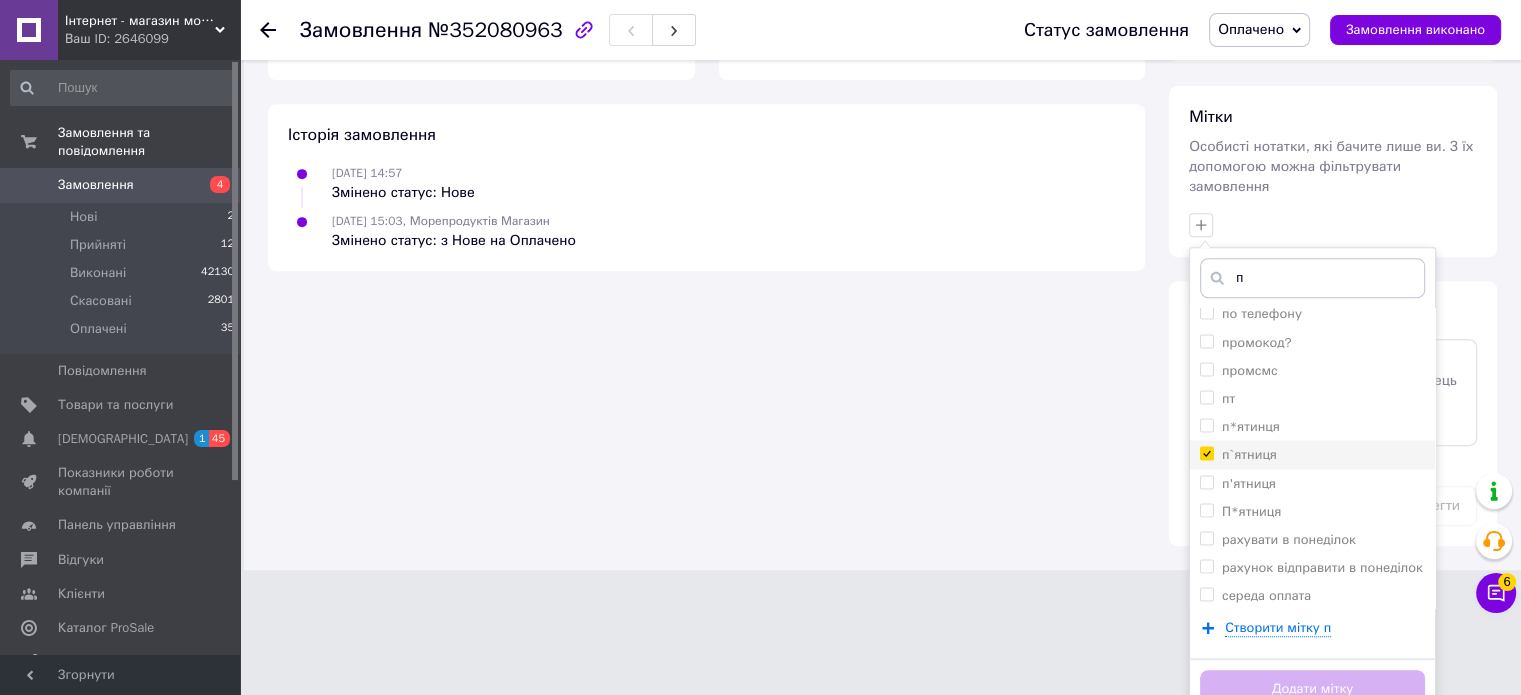 click on "п`ятниця" at bounding box center (1206, 452) 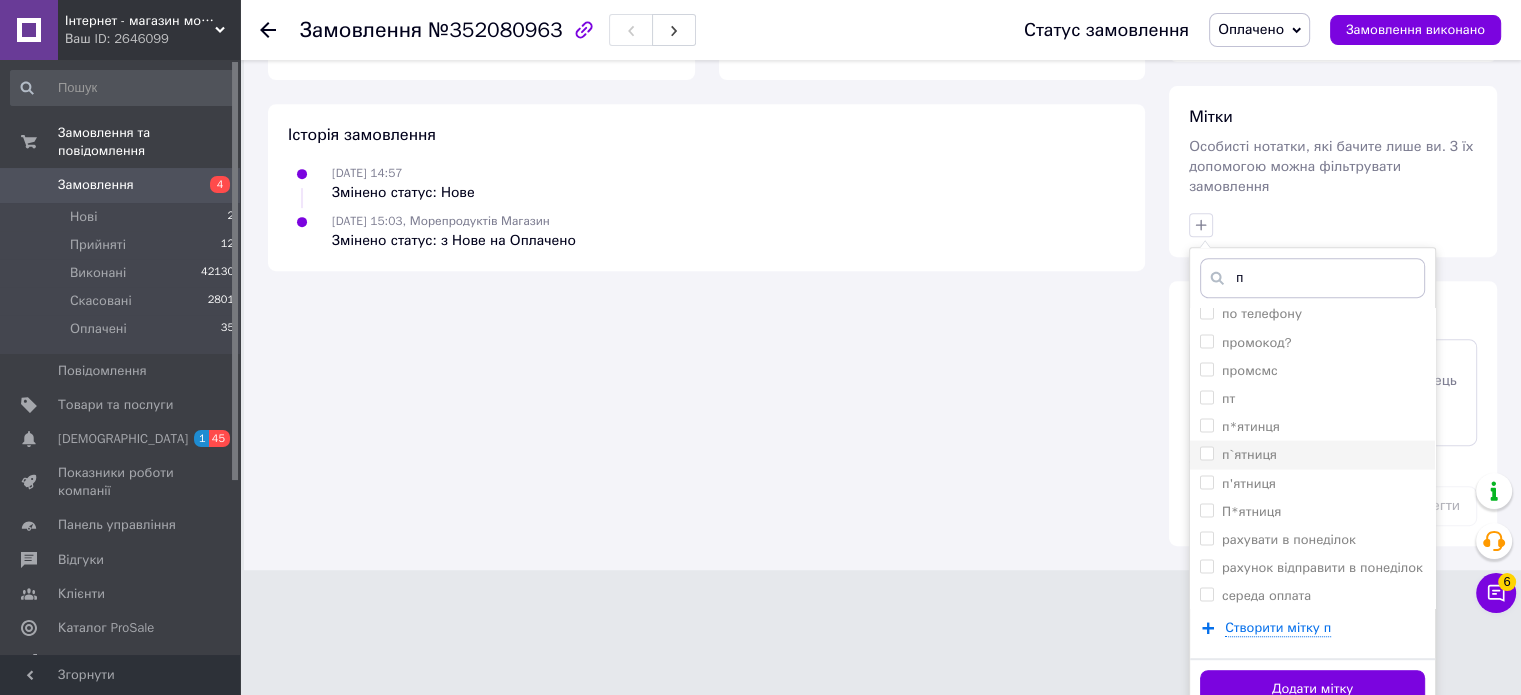 click on "п`ятниця" at bounding box center [1206, 452] 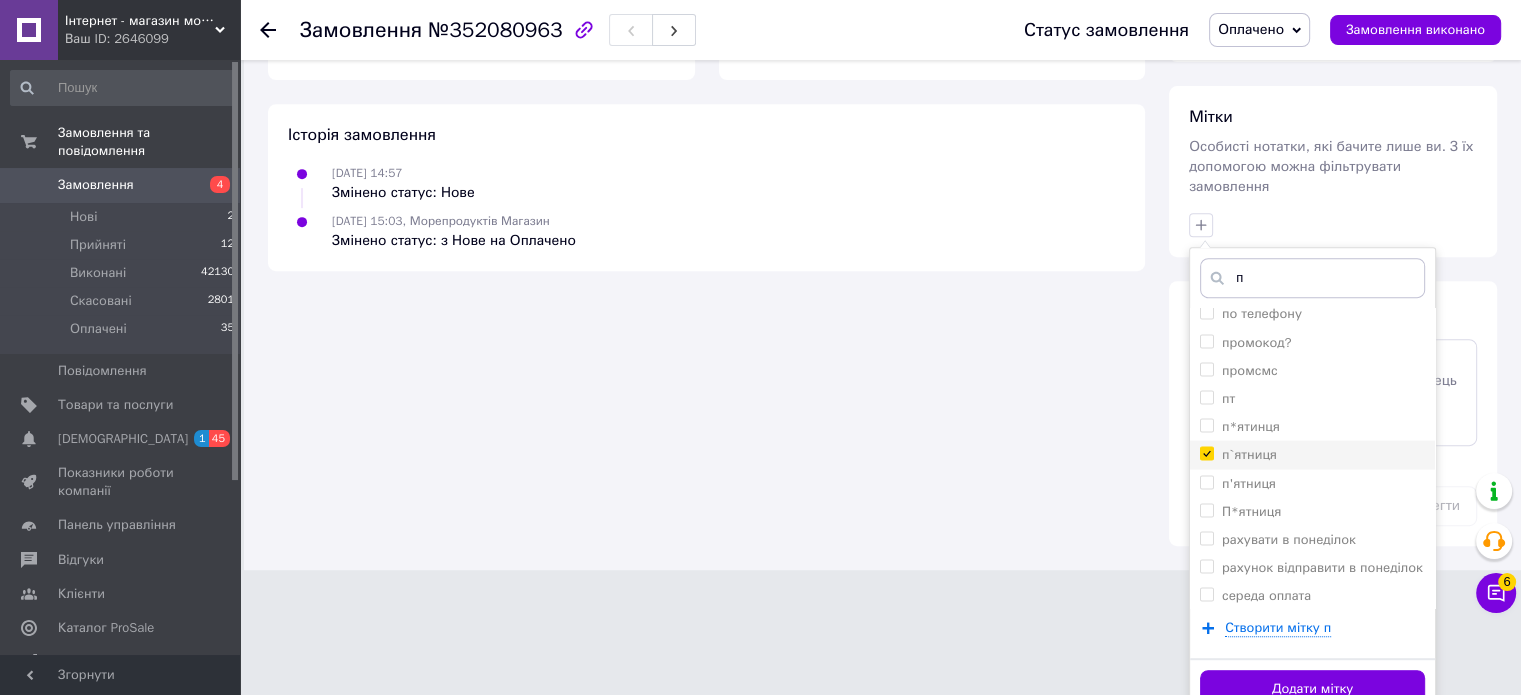 checkbox on "true" 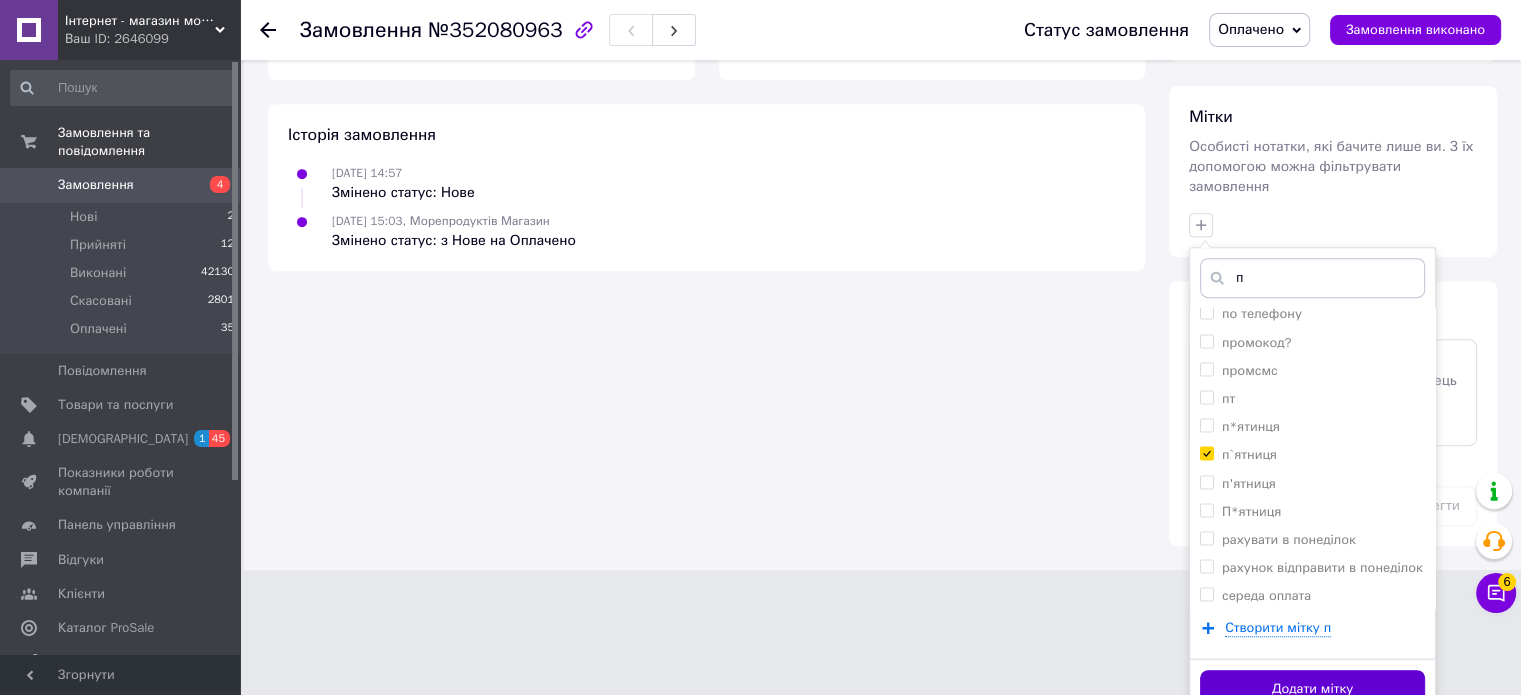 click on "Додати мітку" at bounding box center [1312, 689] 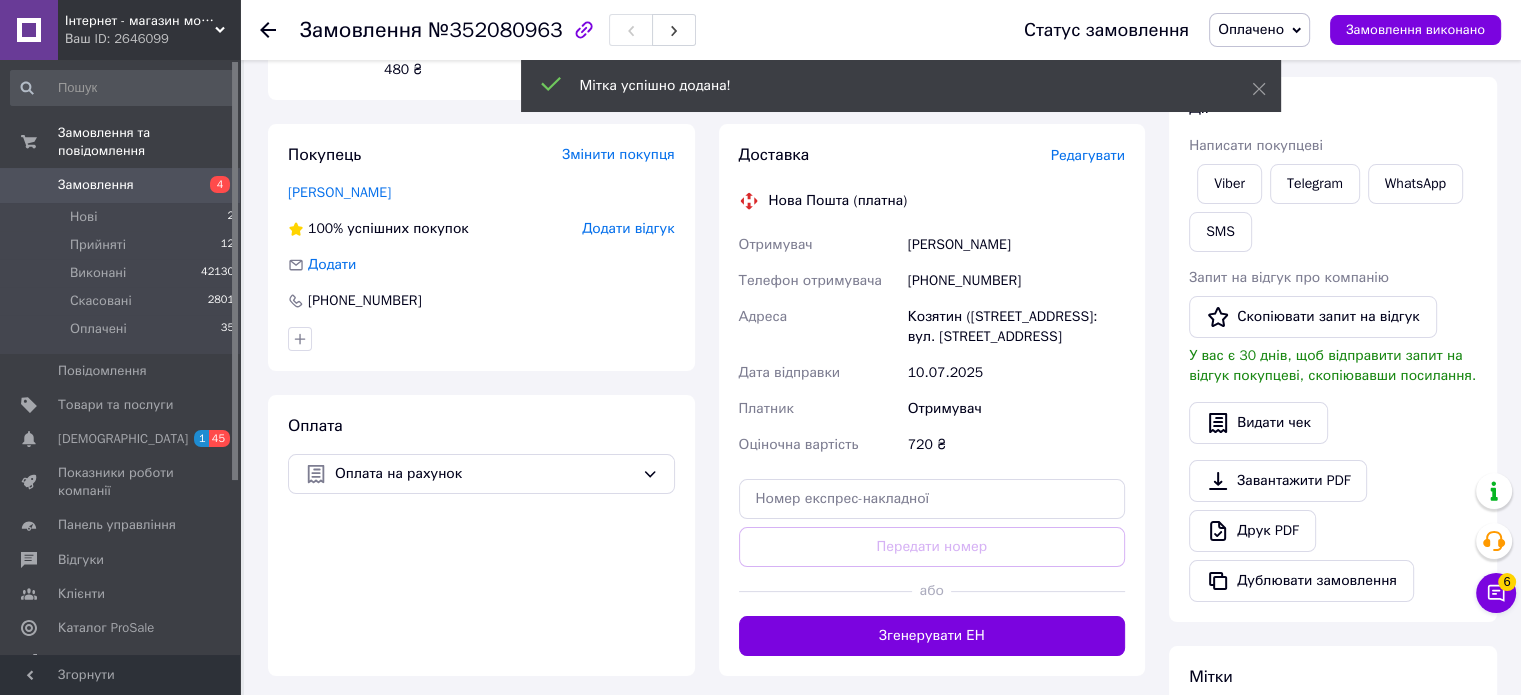 scroll, scrollTop: 500, scrollLeft: 0, axis: vertical 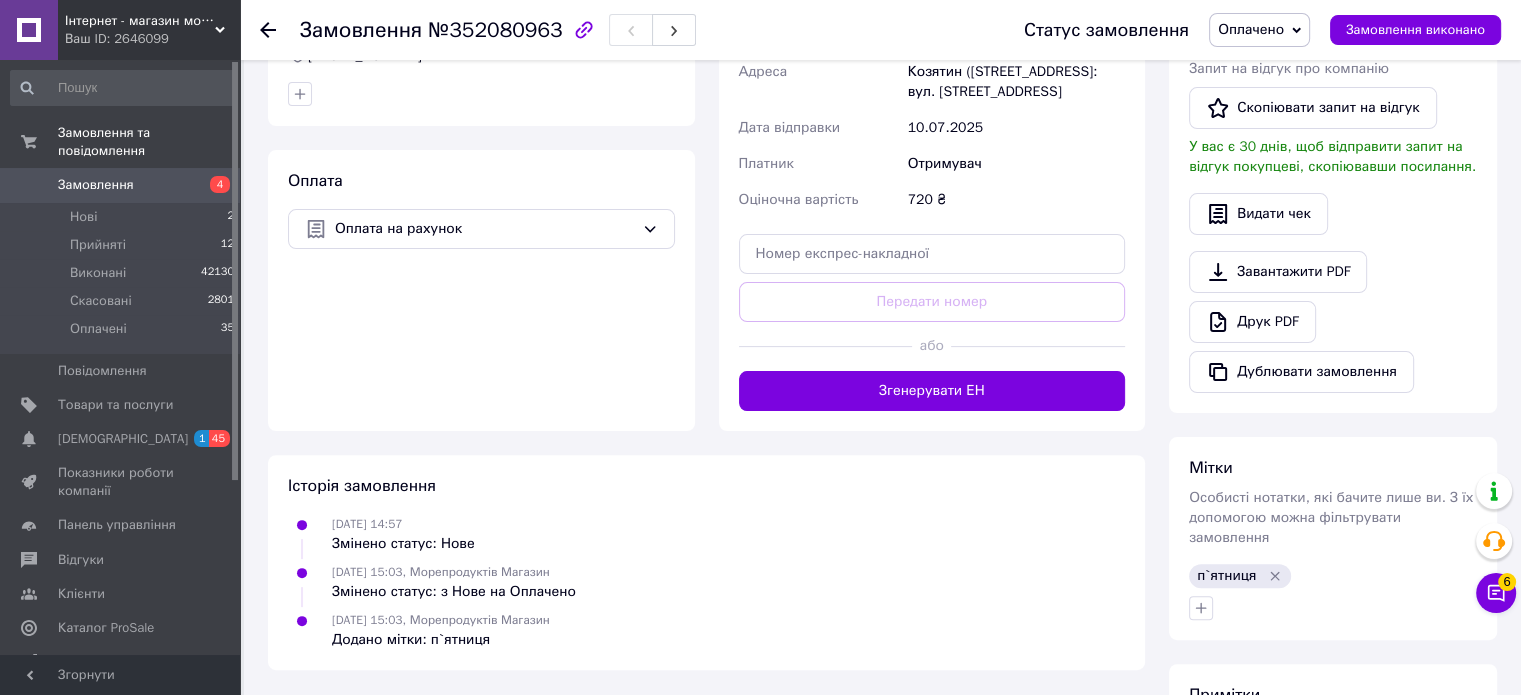 click 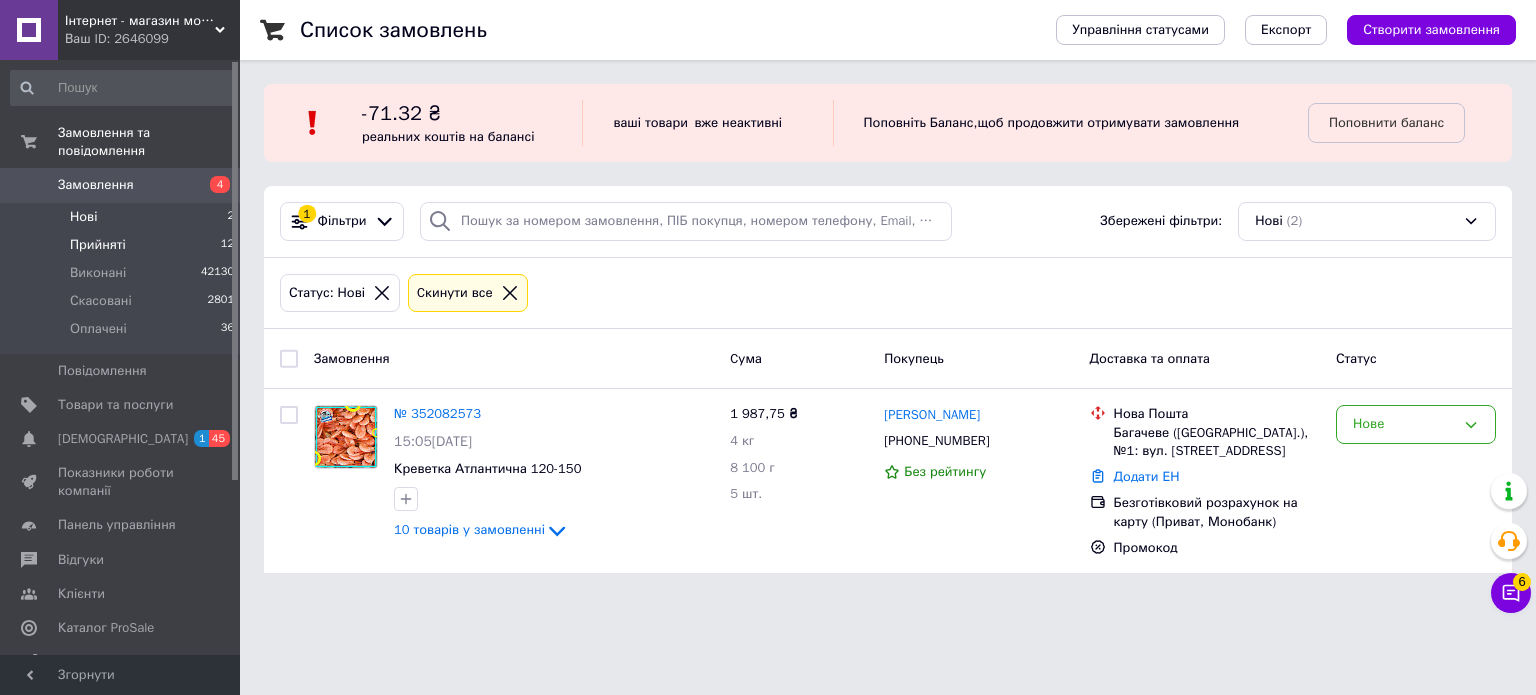 click on "Прийняті" at bounding box center (98, 245) 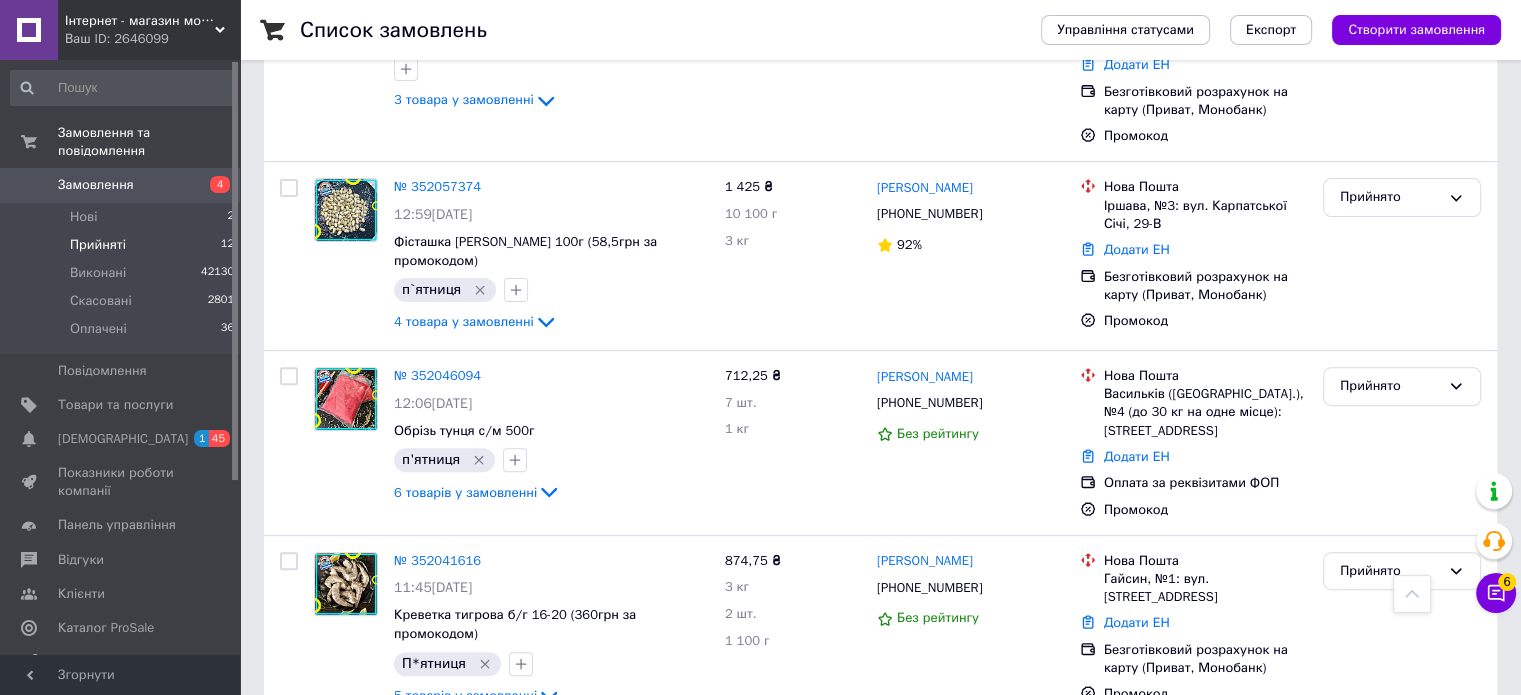 scroll, scrollTop: 1000, scrollLeft: 0, axis: vertical 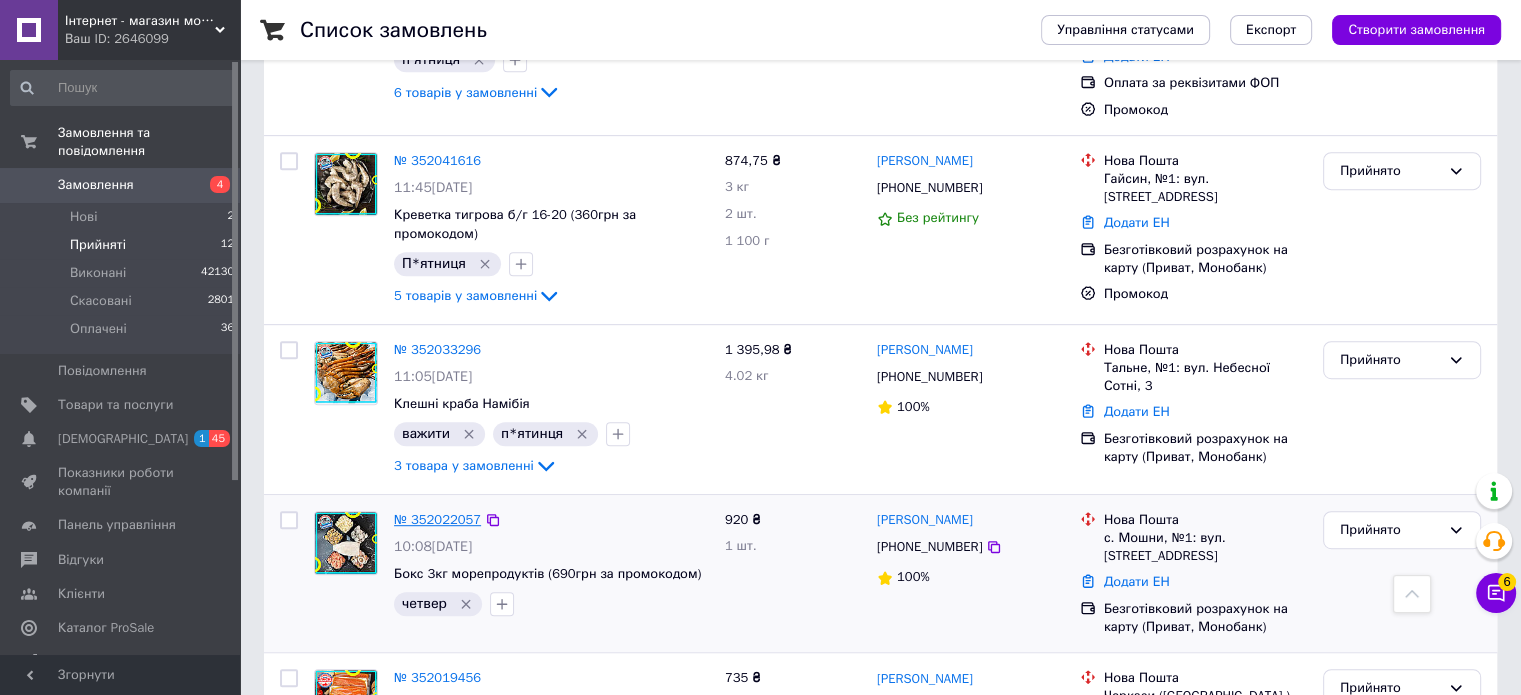 click on "№ 352022057" at bounding box center (437, 519) 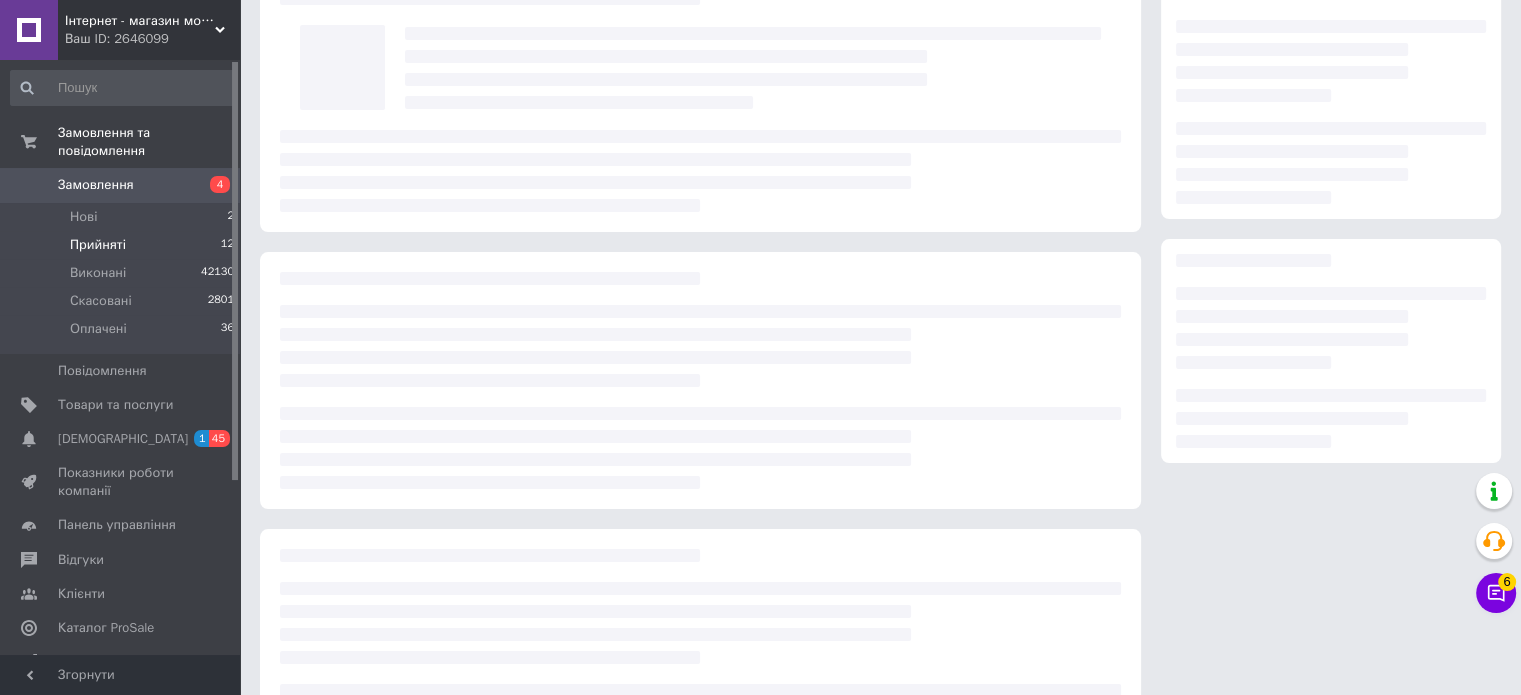 scroll, scrollTop: 0, scrollLeft: 0, axis: both 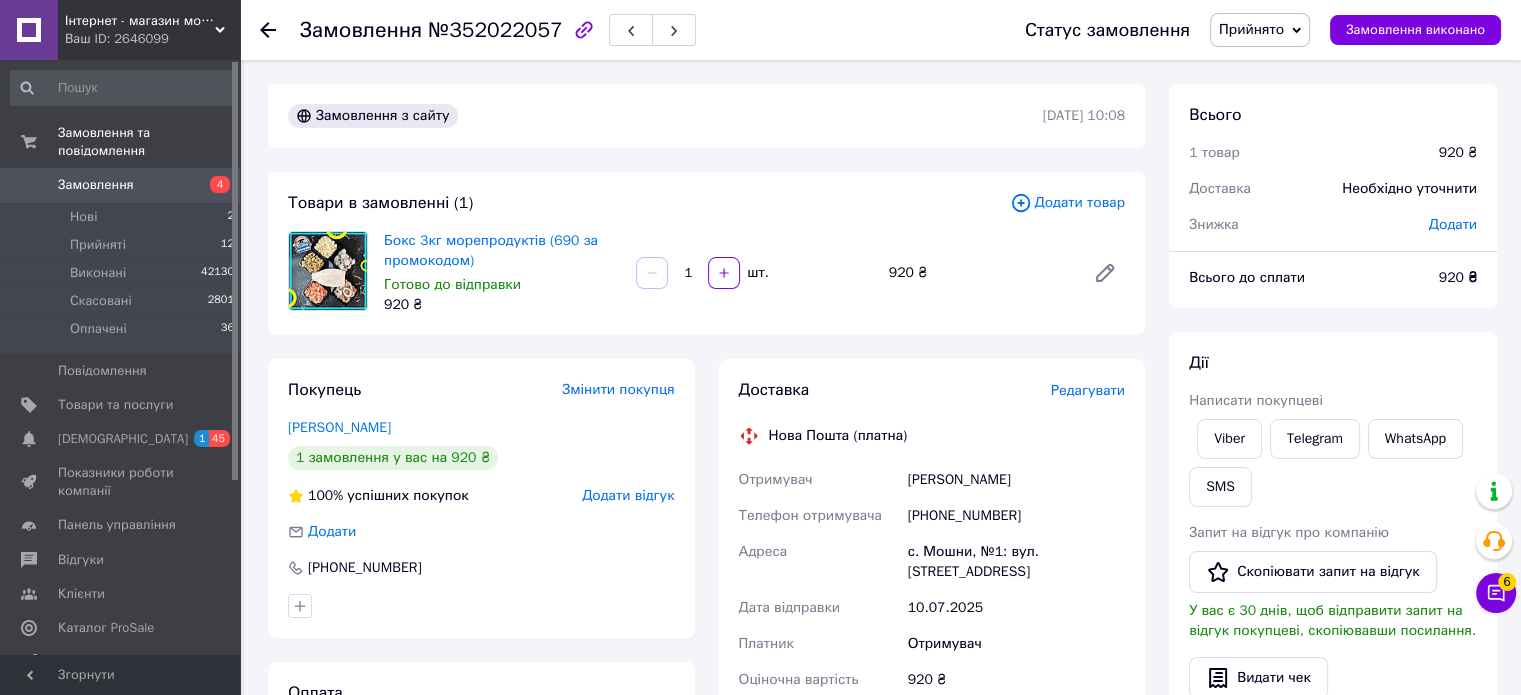 click 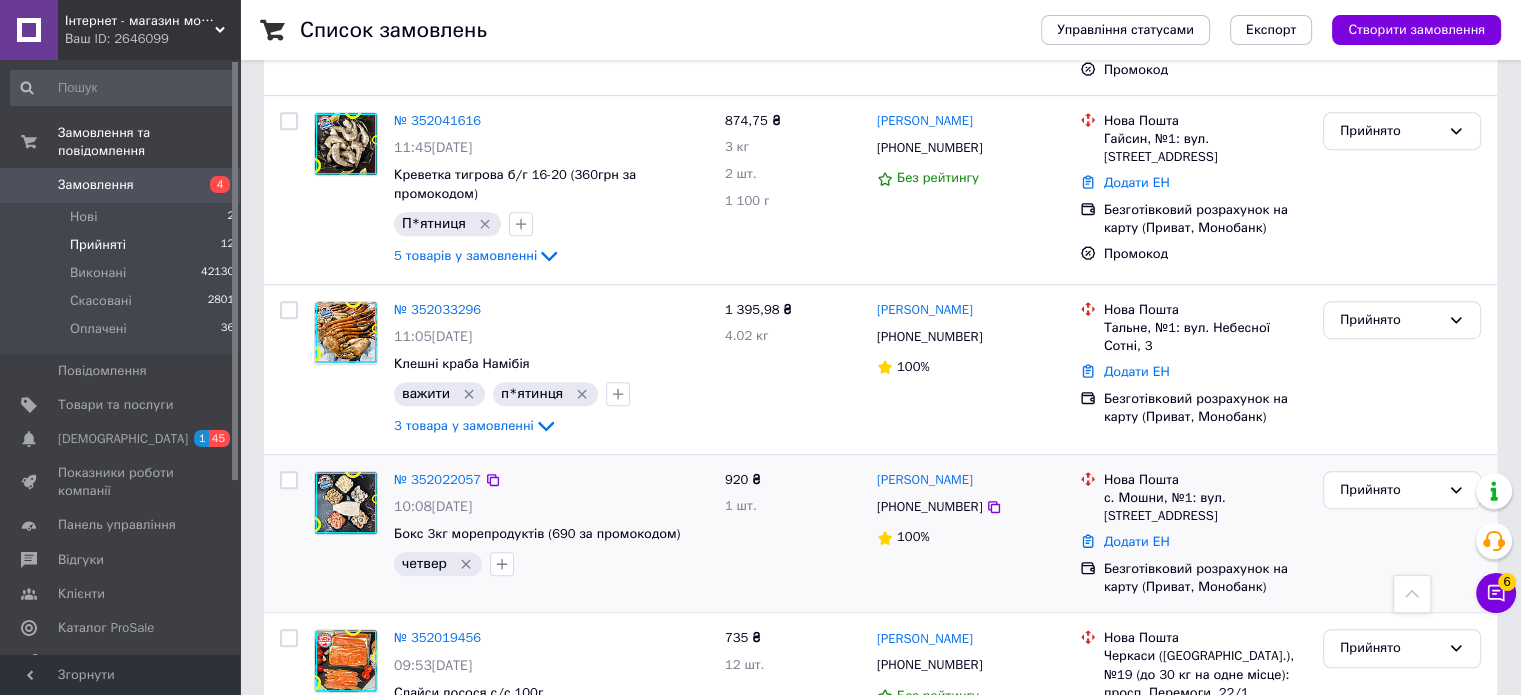 scroll, scrollTop: 1156, scrollLeft: 0, axis: vertical 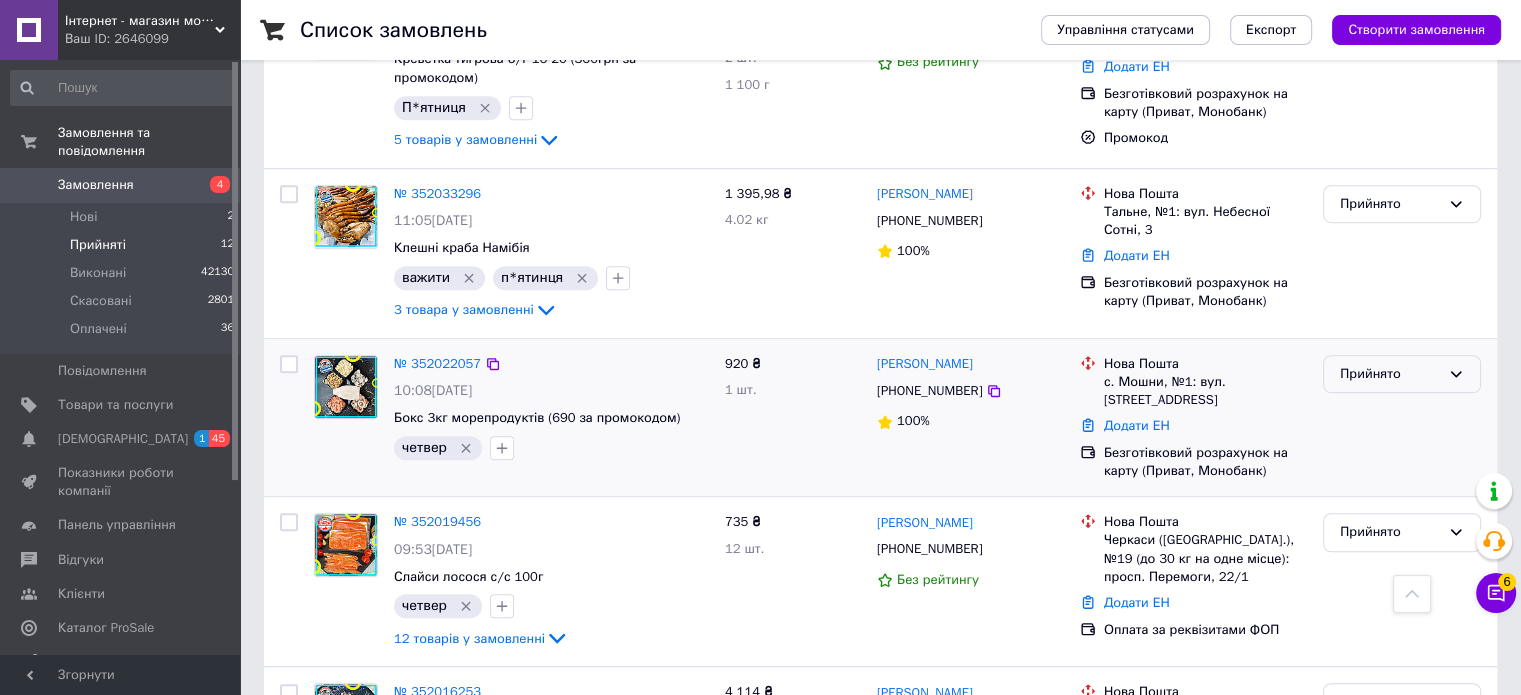 click on "Прийнято" at bounding box center [1390, 374] 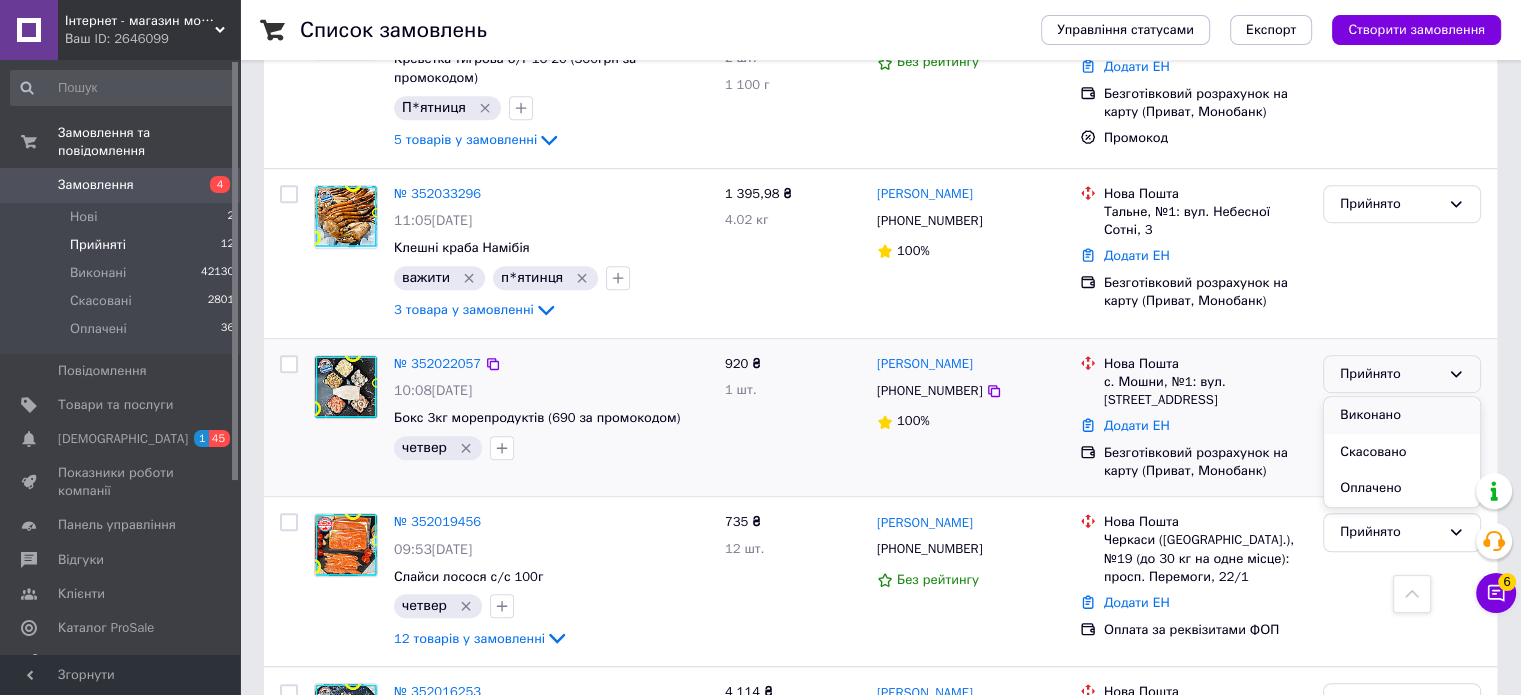 click on "Виконано" at bounding box center [1402, 415] 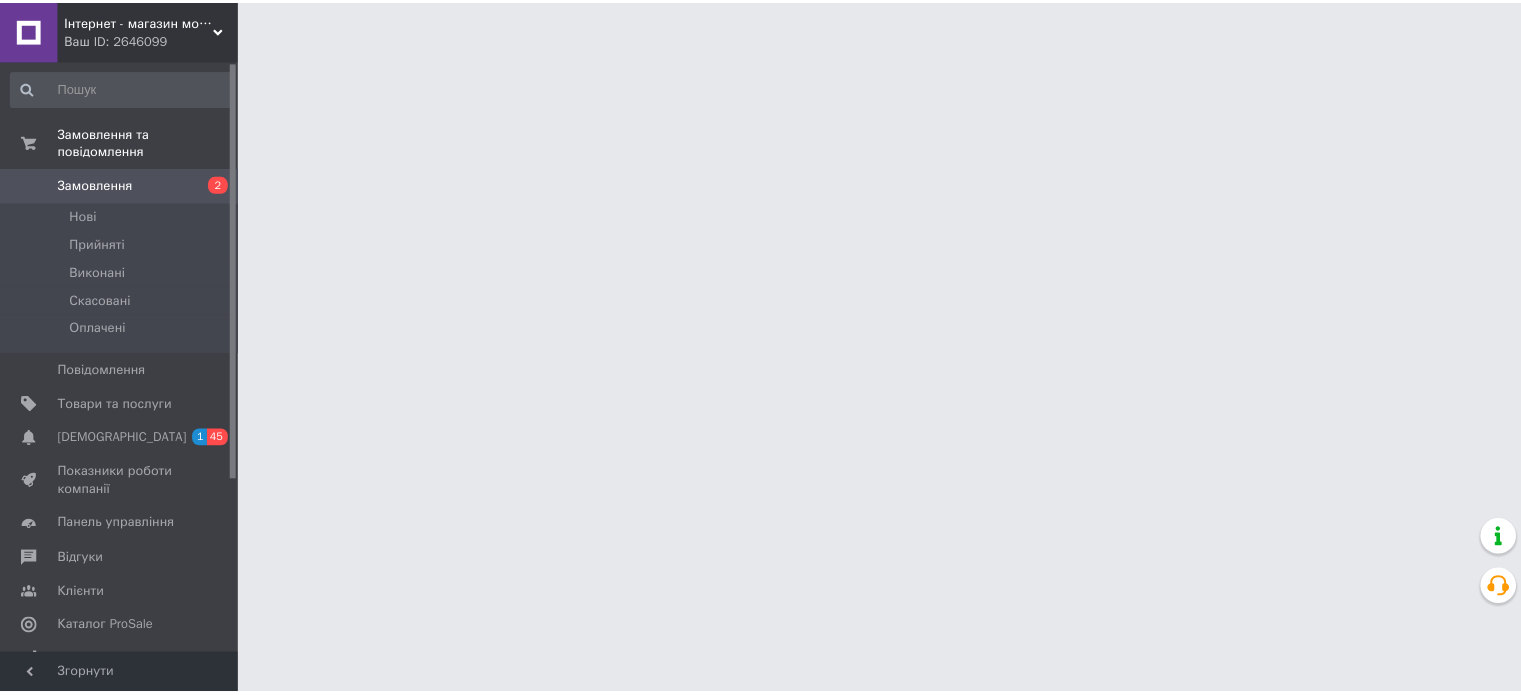 scroll, scrollTop: 0, scrollLeft: 0, axis: both 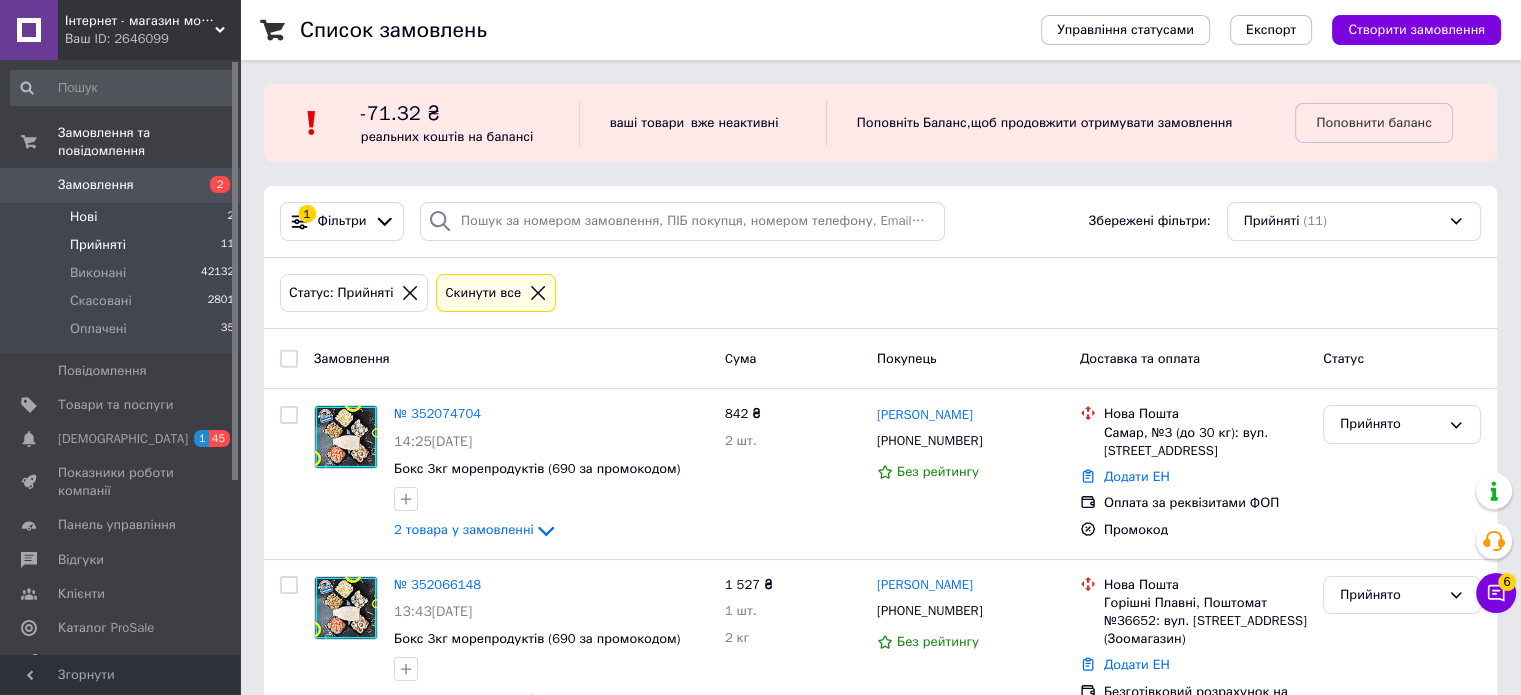 click on "Нові 2" at bounding box center (123, 217) 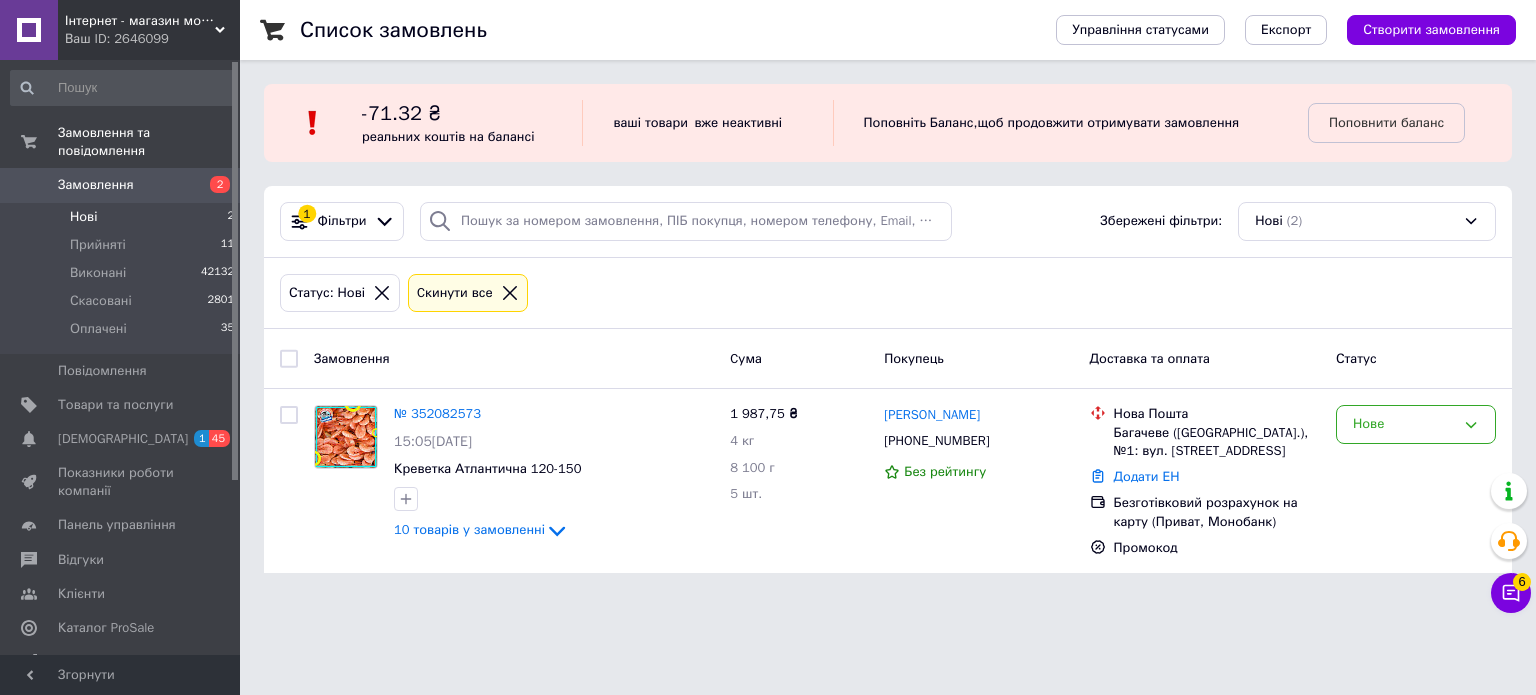 click on "Замовлення" at bounding box center [514, 359] 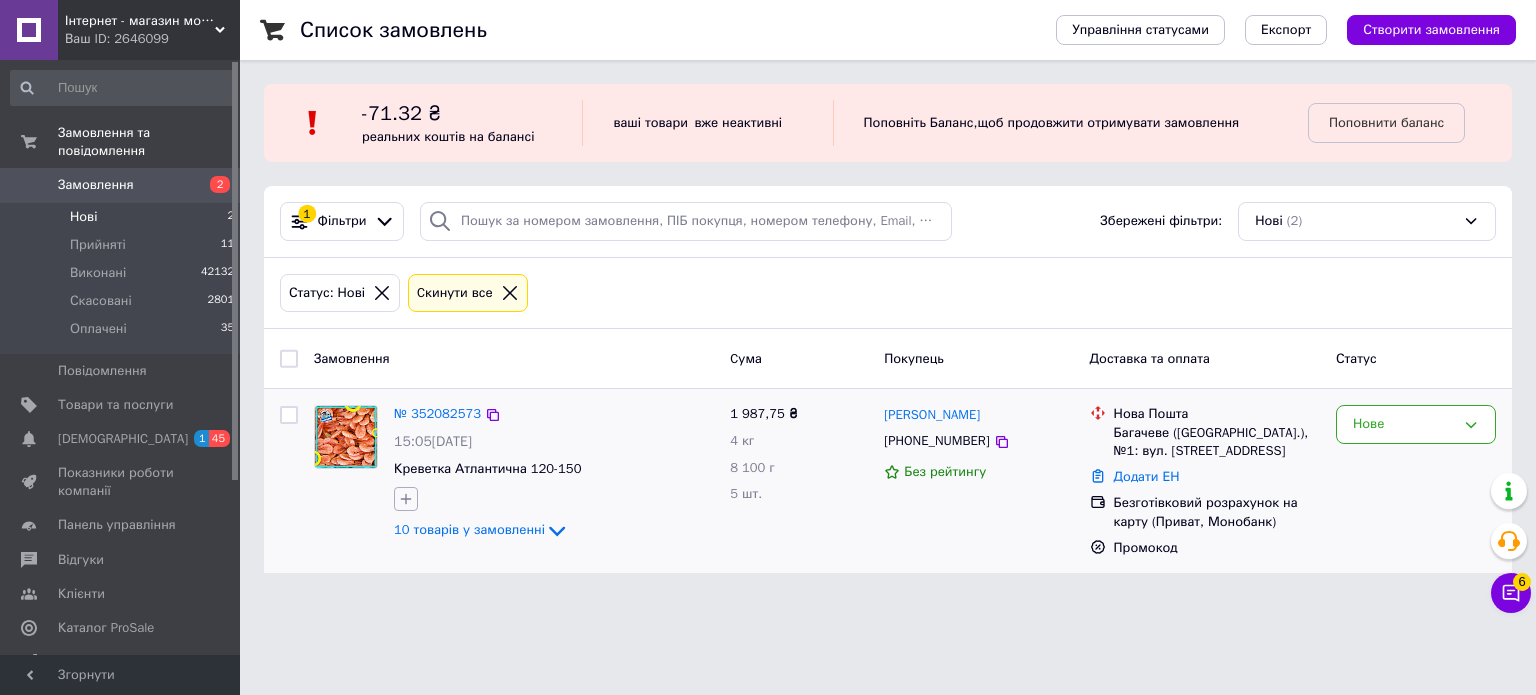 click 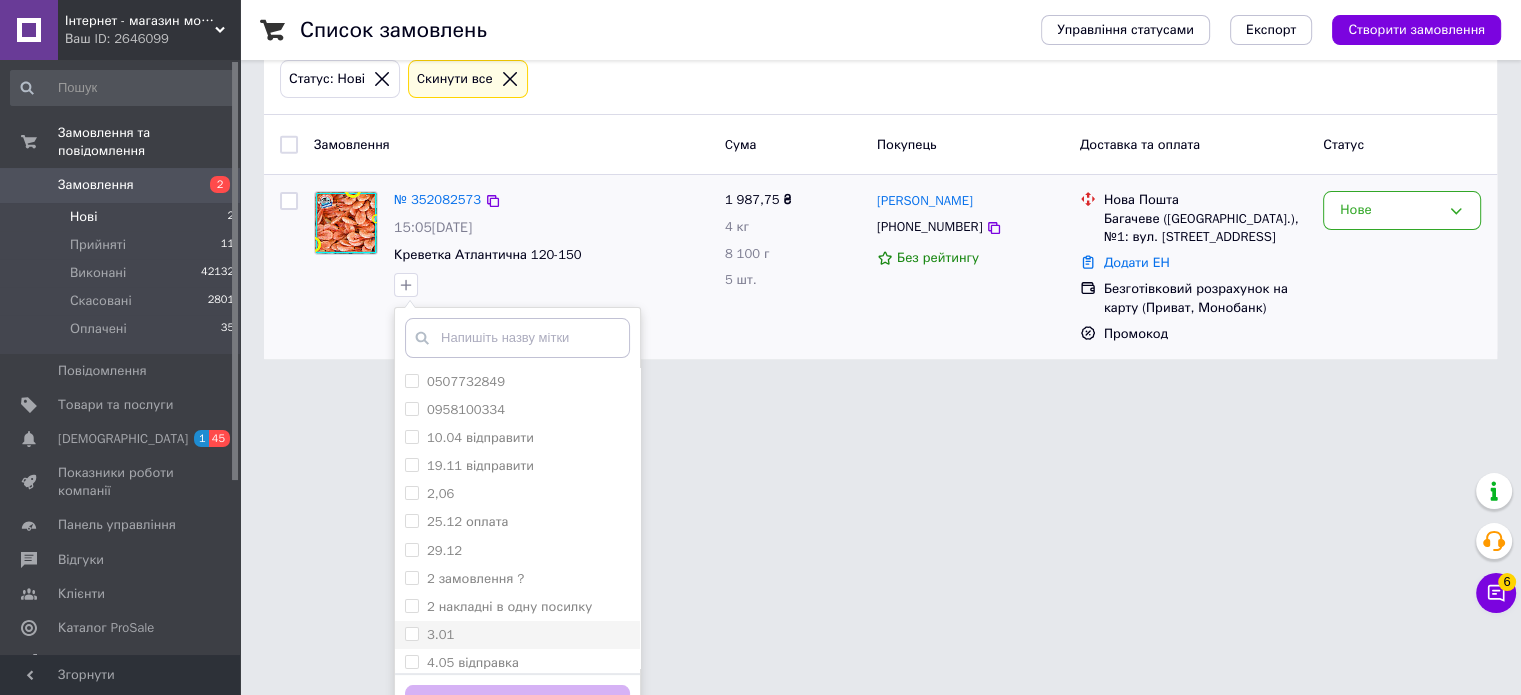 scroll, scrollTop: 250, scrollLeft: 0, axis: vertical 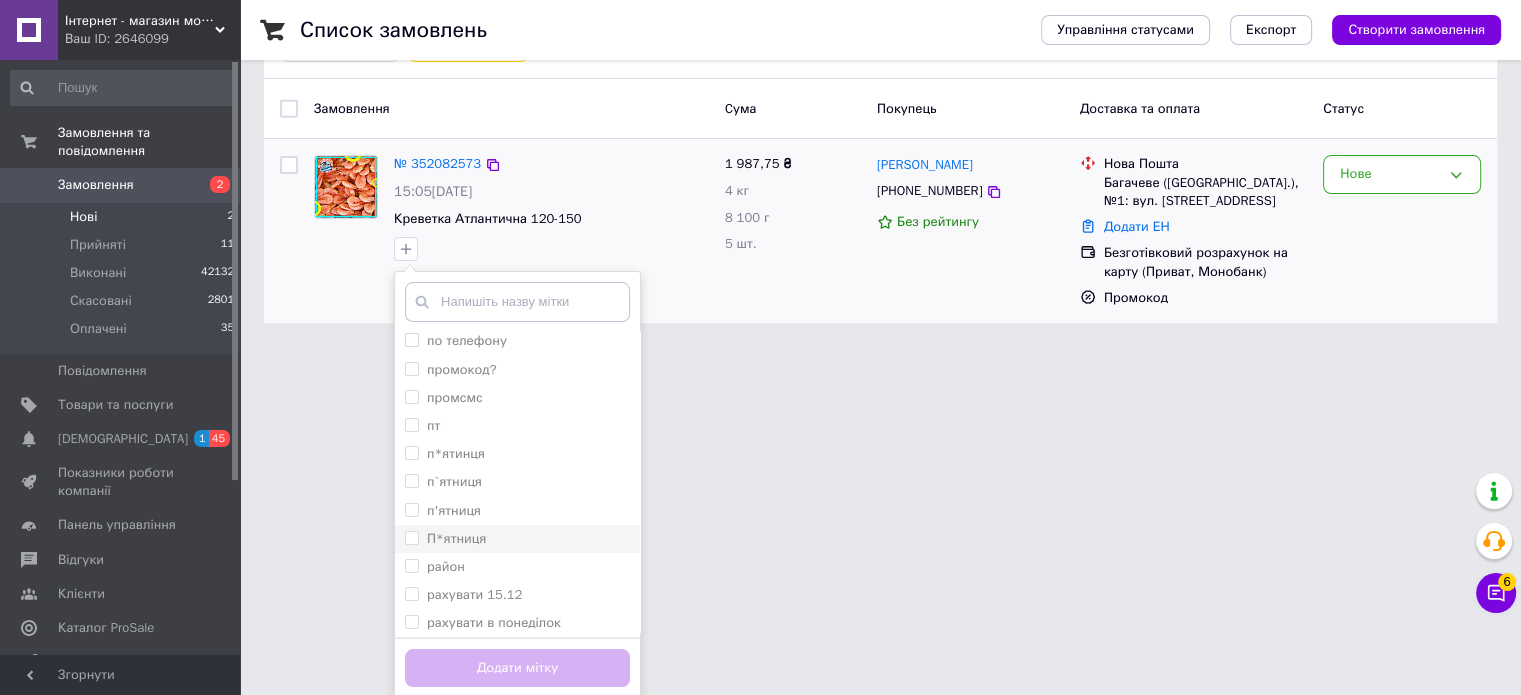 click on "П*ятниця" at bounding box center [411, 537] 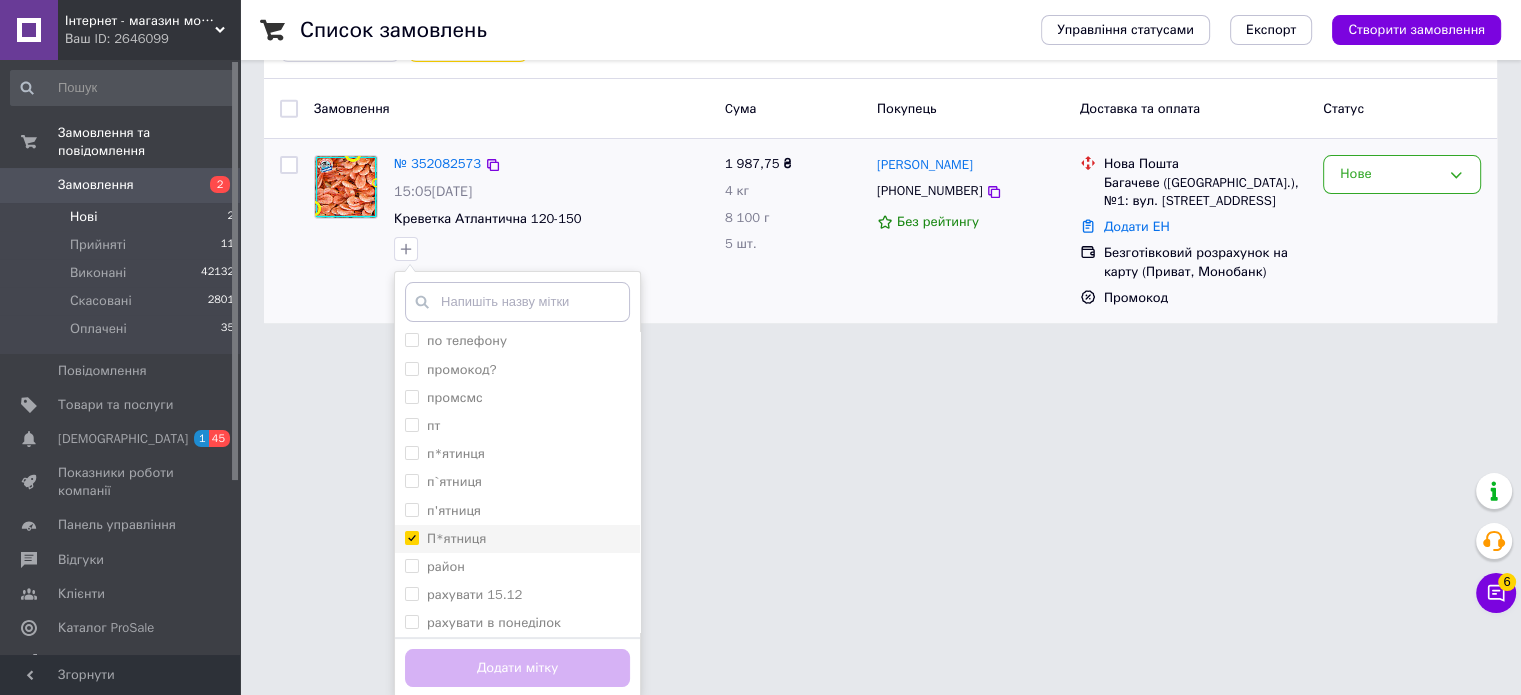 checkbox on "true" 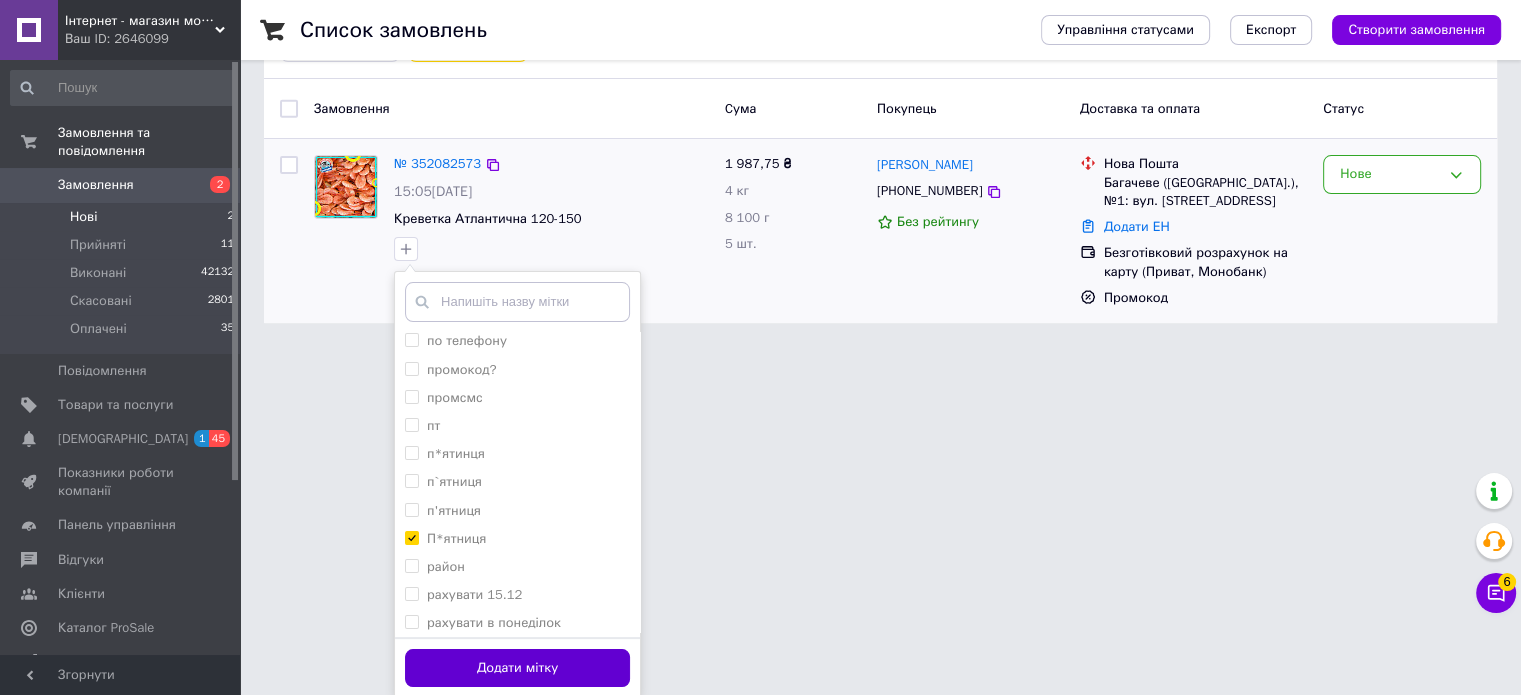 click on "Додати мітку" at bounding box center (517, 668) 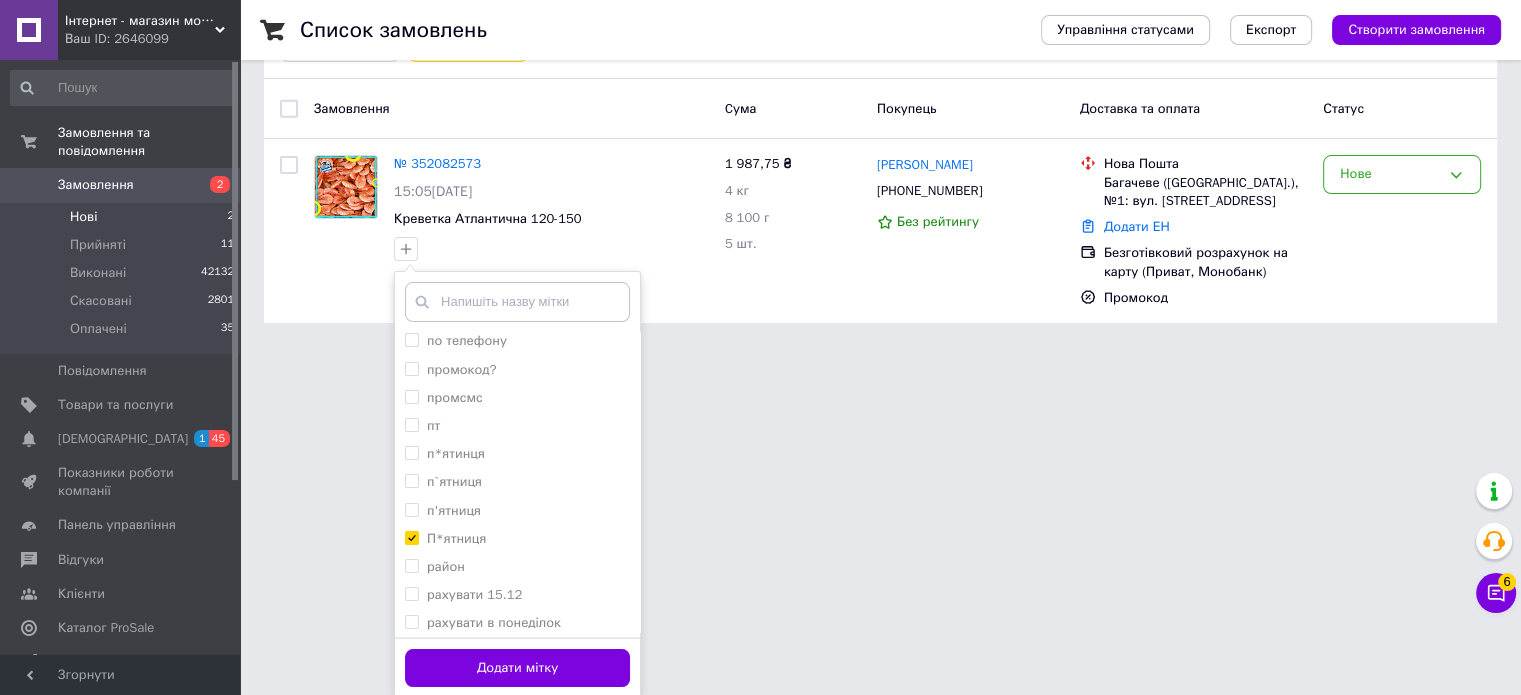 scroll, scrollTop: 0, scrollLeft: 0, axis: both 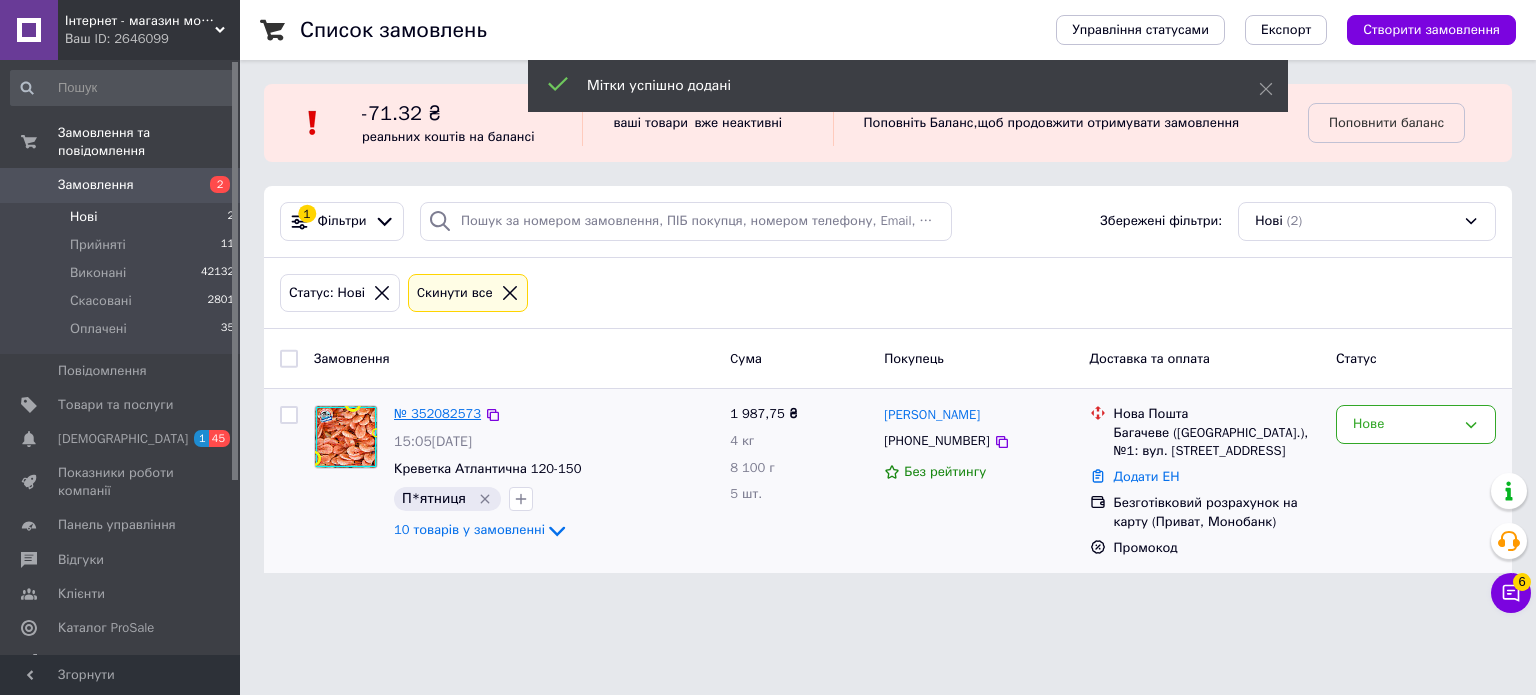 click on "№ 352082573" at bounding box center (437, 413) 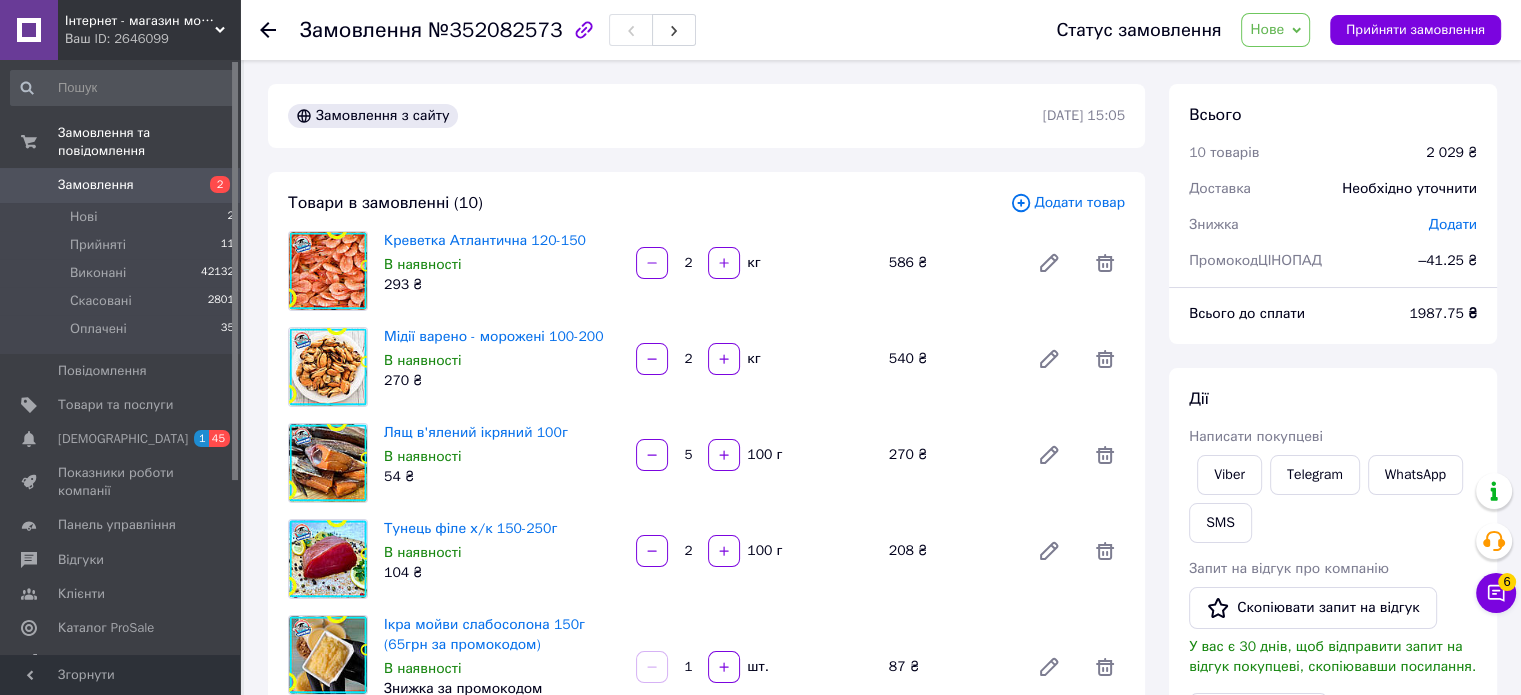 click 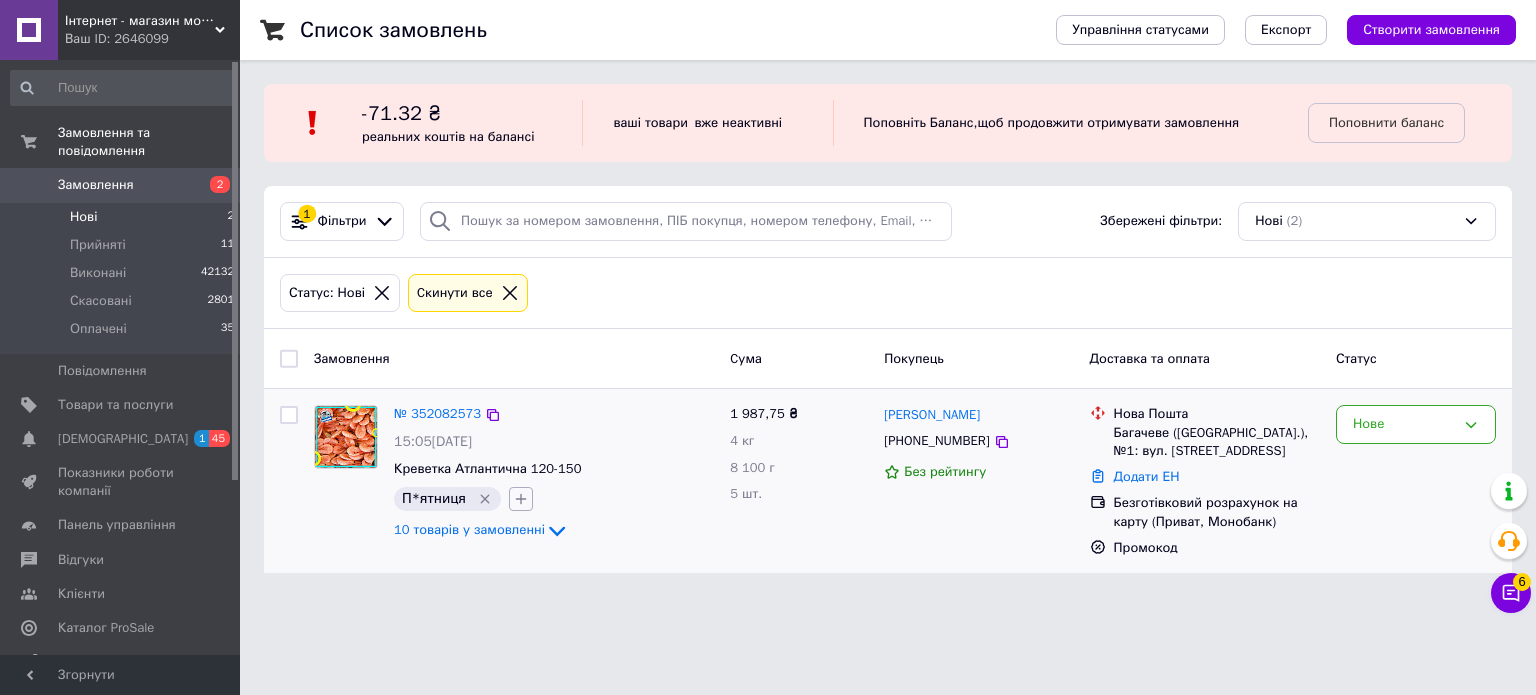 click 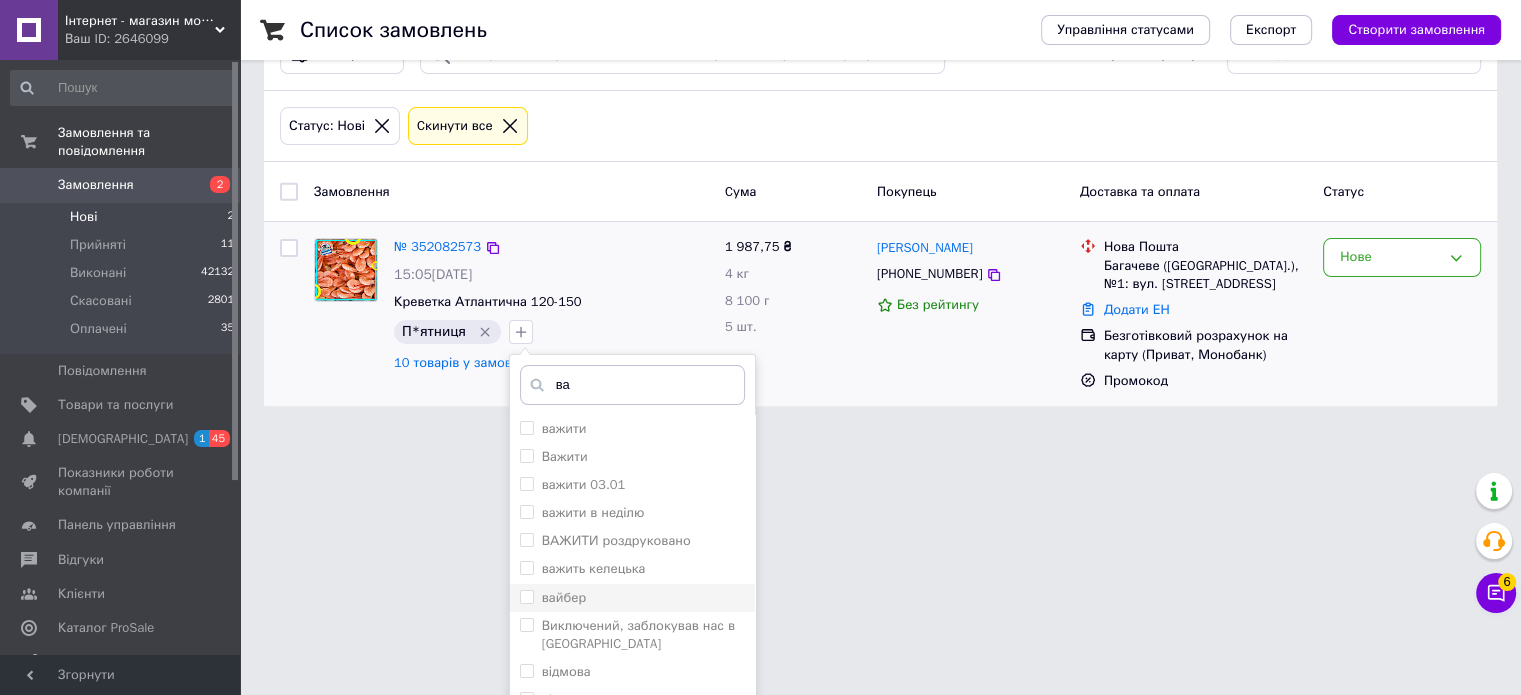 scroll, scrollTop: 293, scrollLeft: 0, axis: vertical 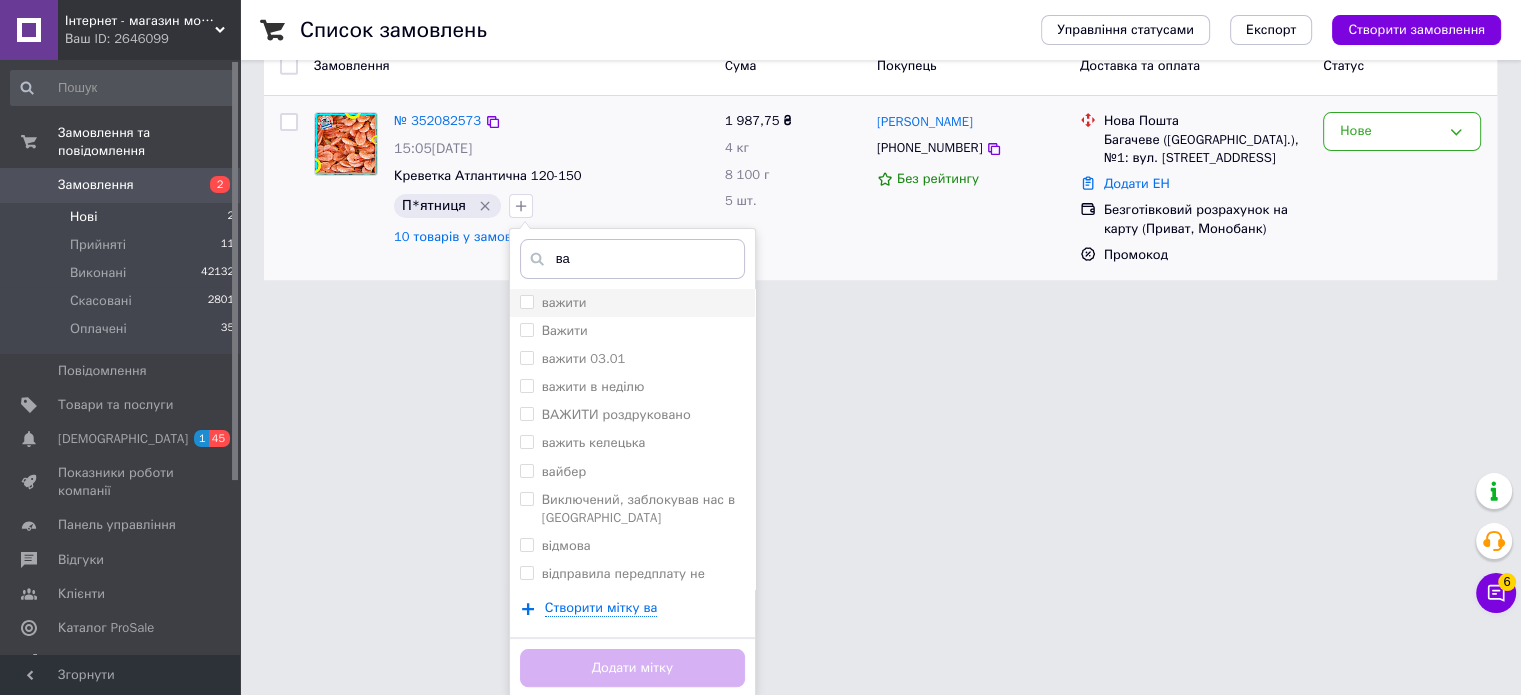 type on "ва" 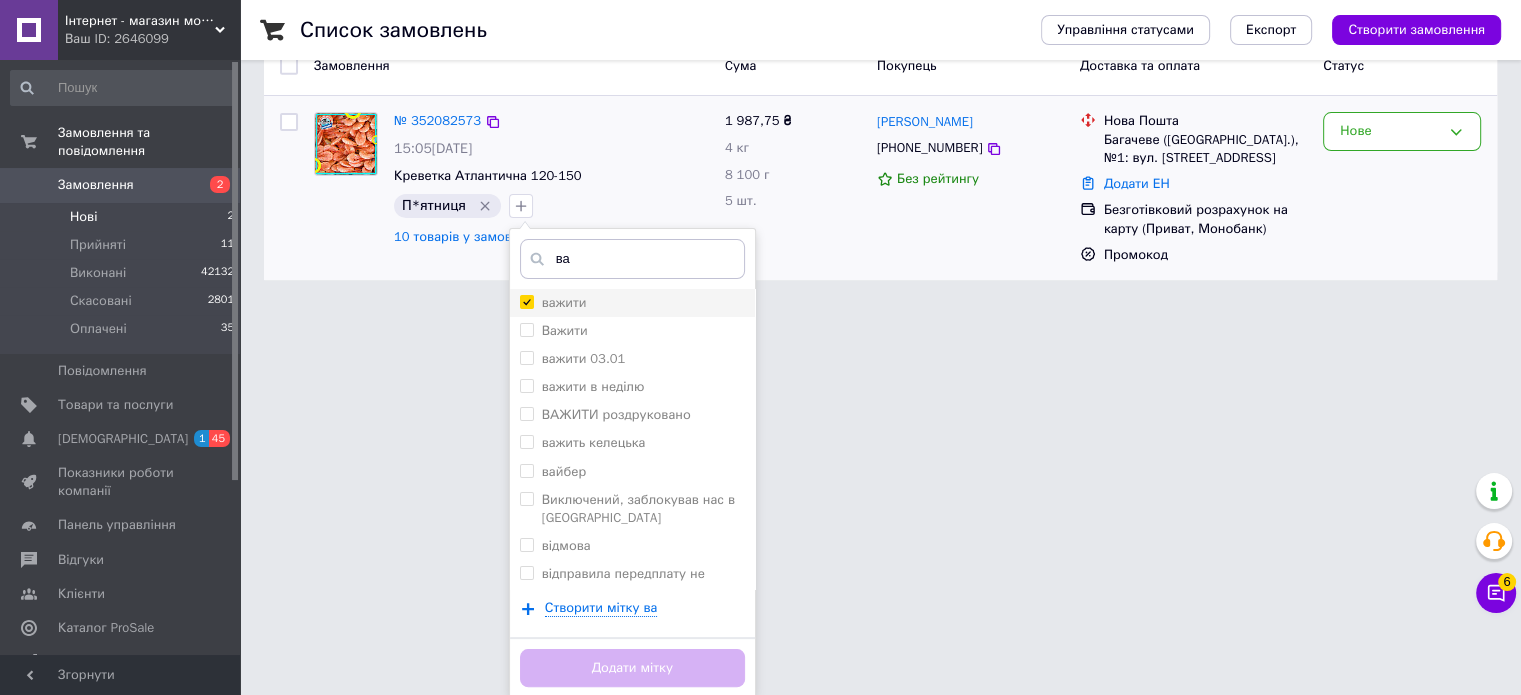 checkbox on "true" 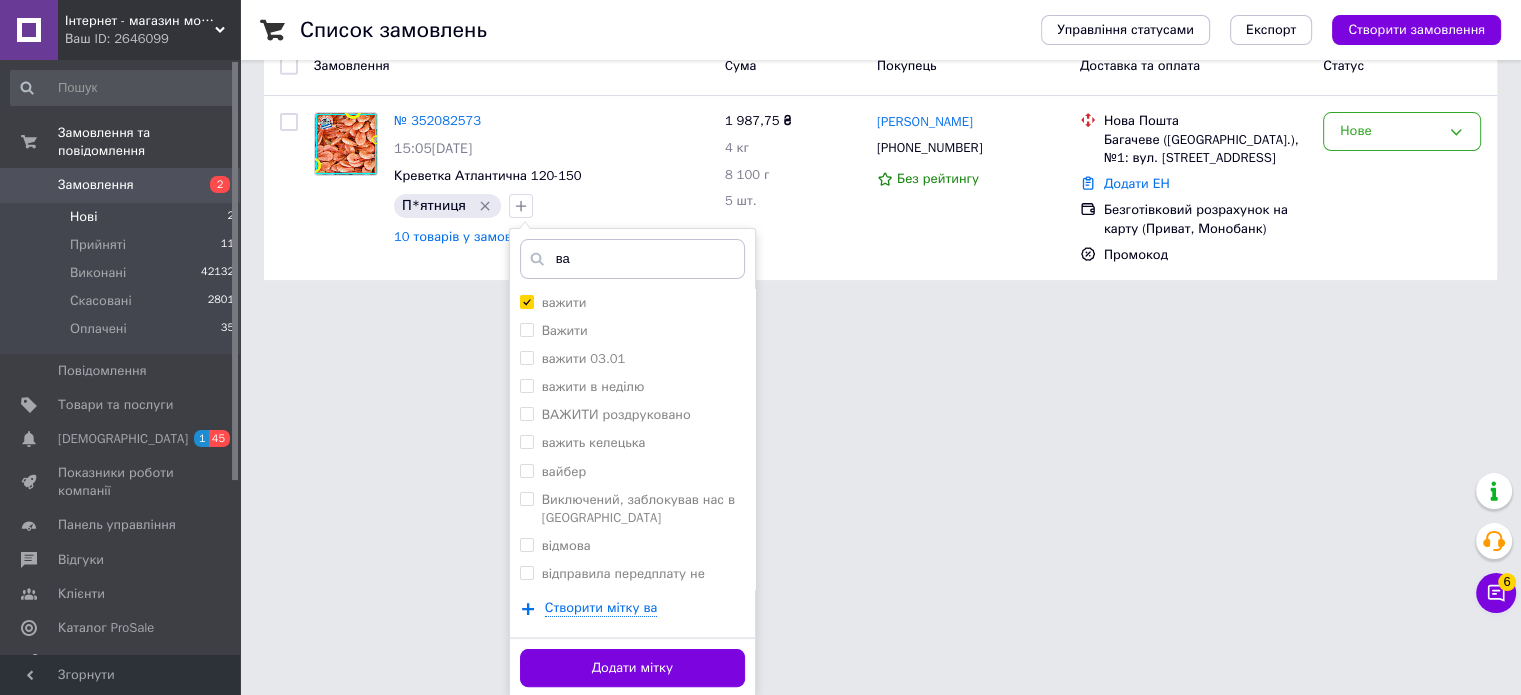 click on "Додати мітку" at bounding box center (632, 668) 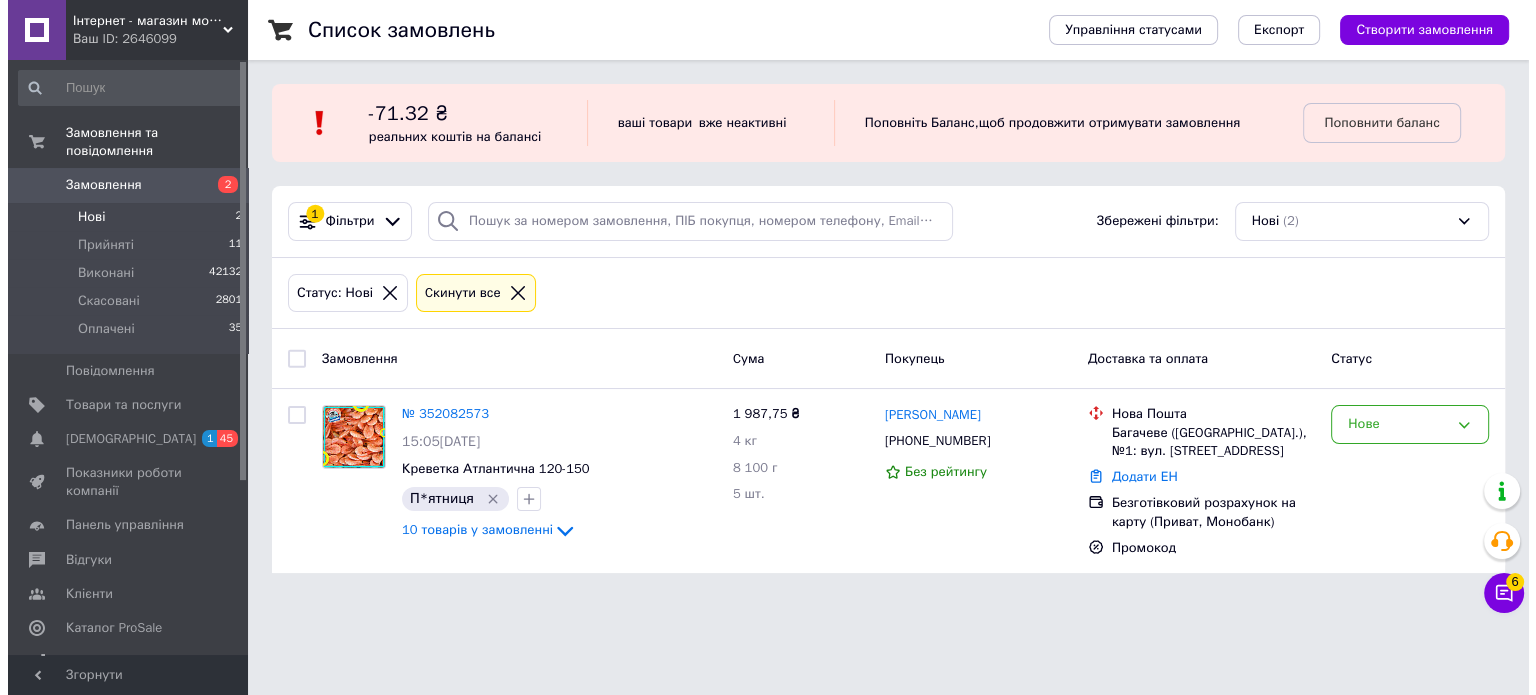 scroll, scrollTop: 0, scrollLeft: 0, axis: both 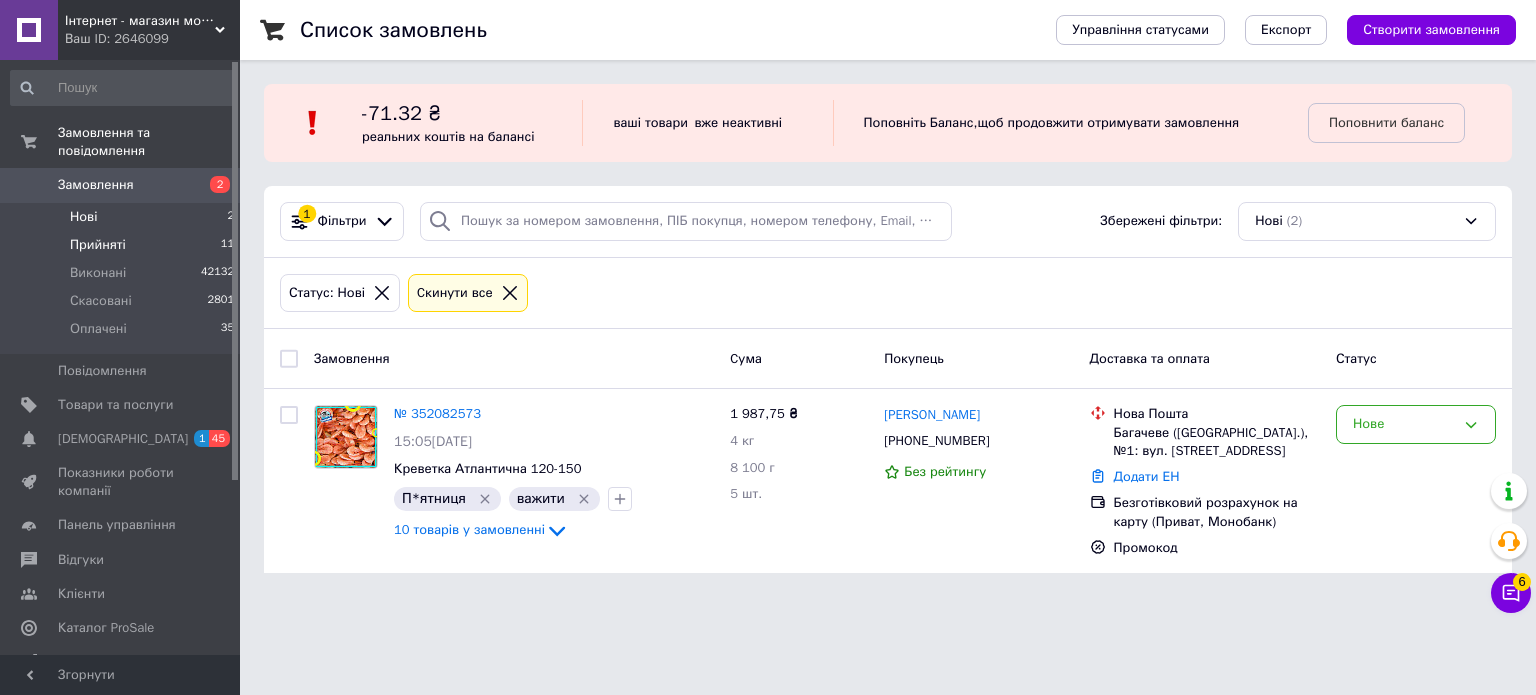 click on "Прийняті 11" at bounding box center [123, 245] 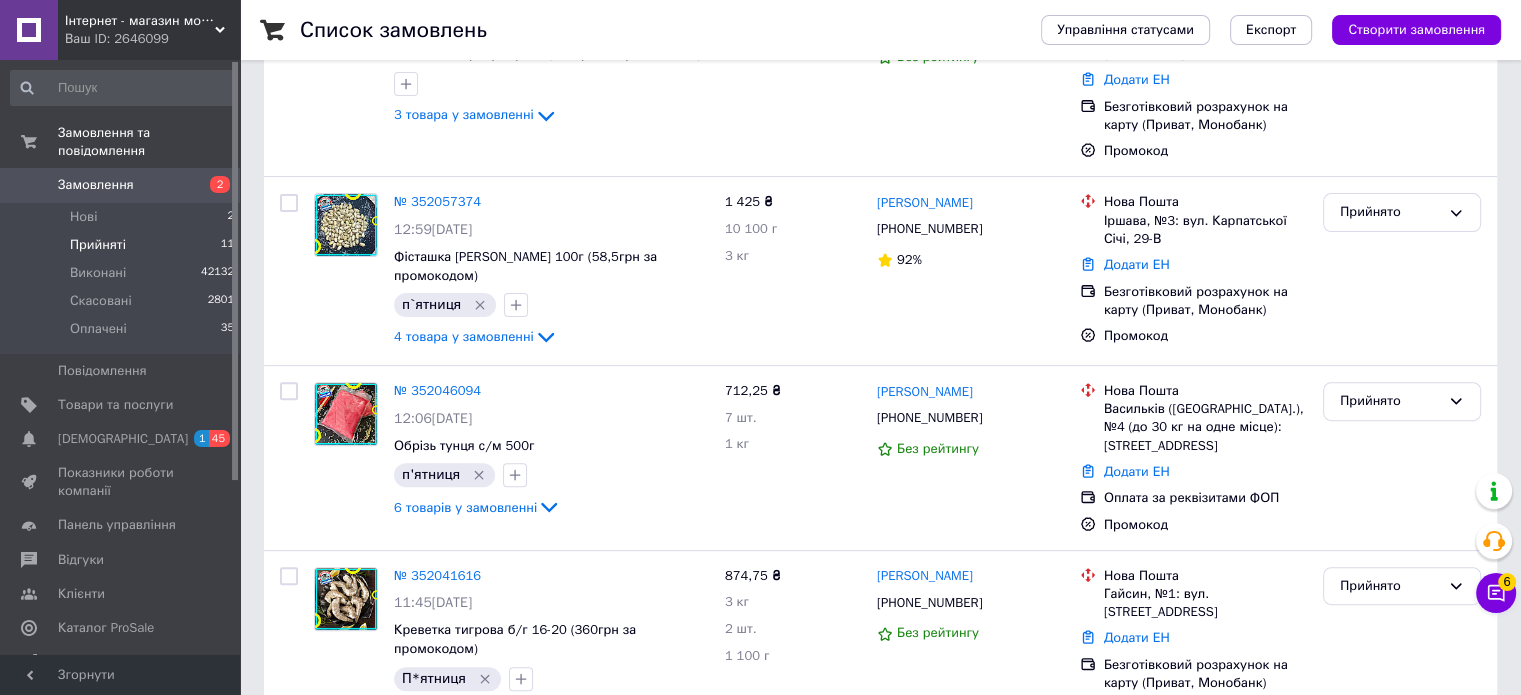 scroll, scrollTop: 1698, scrollLeft: 0, axis: vertical 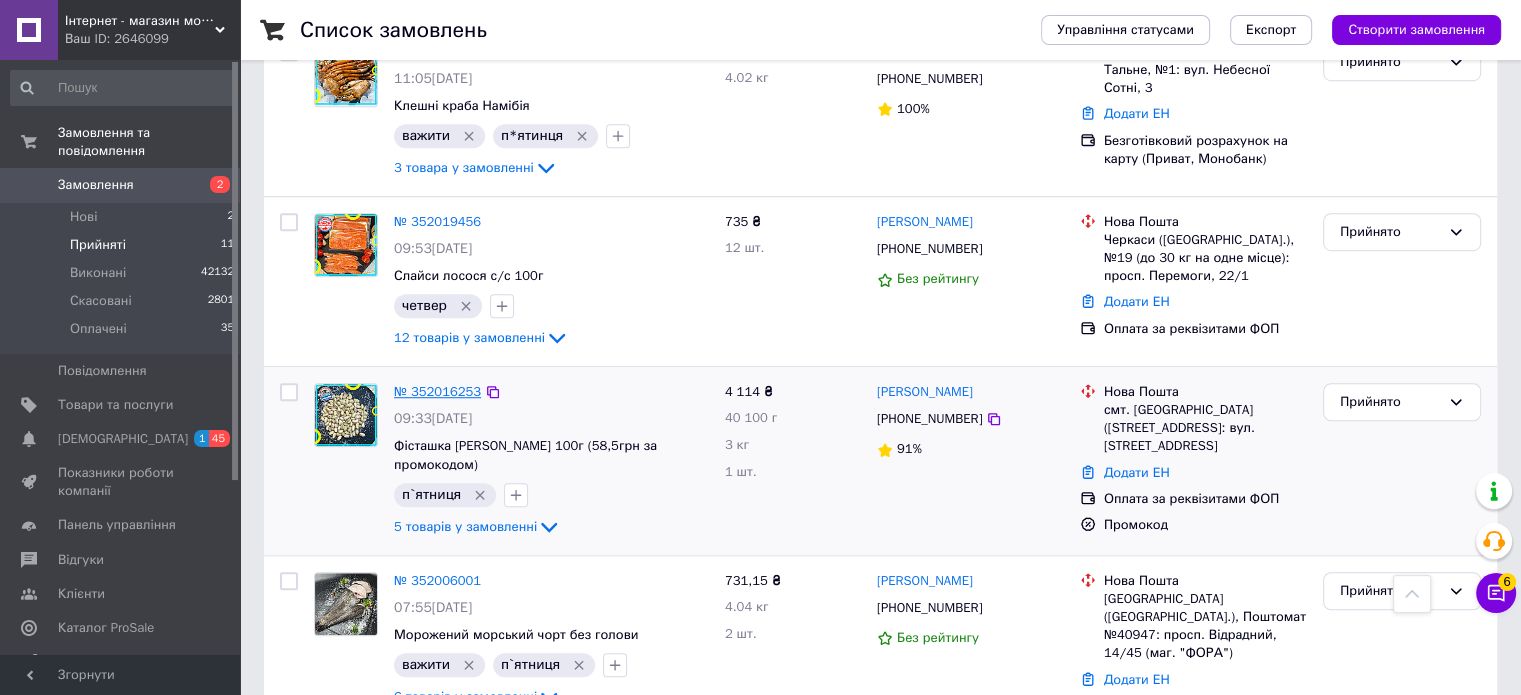 click on "№ 352016253" at bounding box center [437, 391] 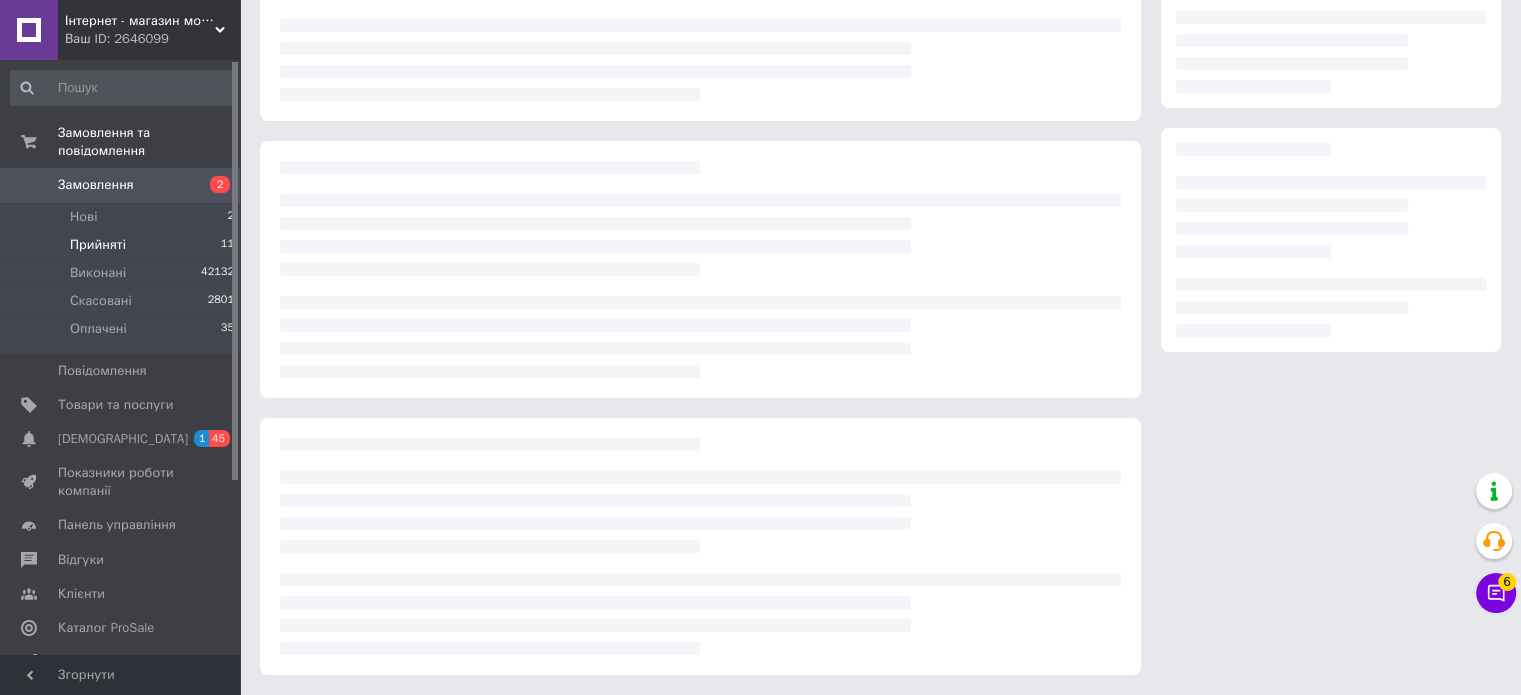 scroll, scrollTop: 0, scrollLeft: 0, axis: both 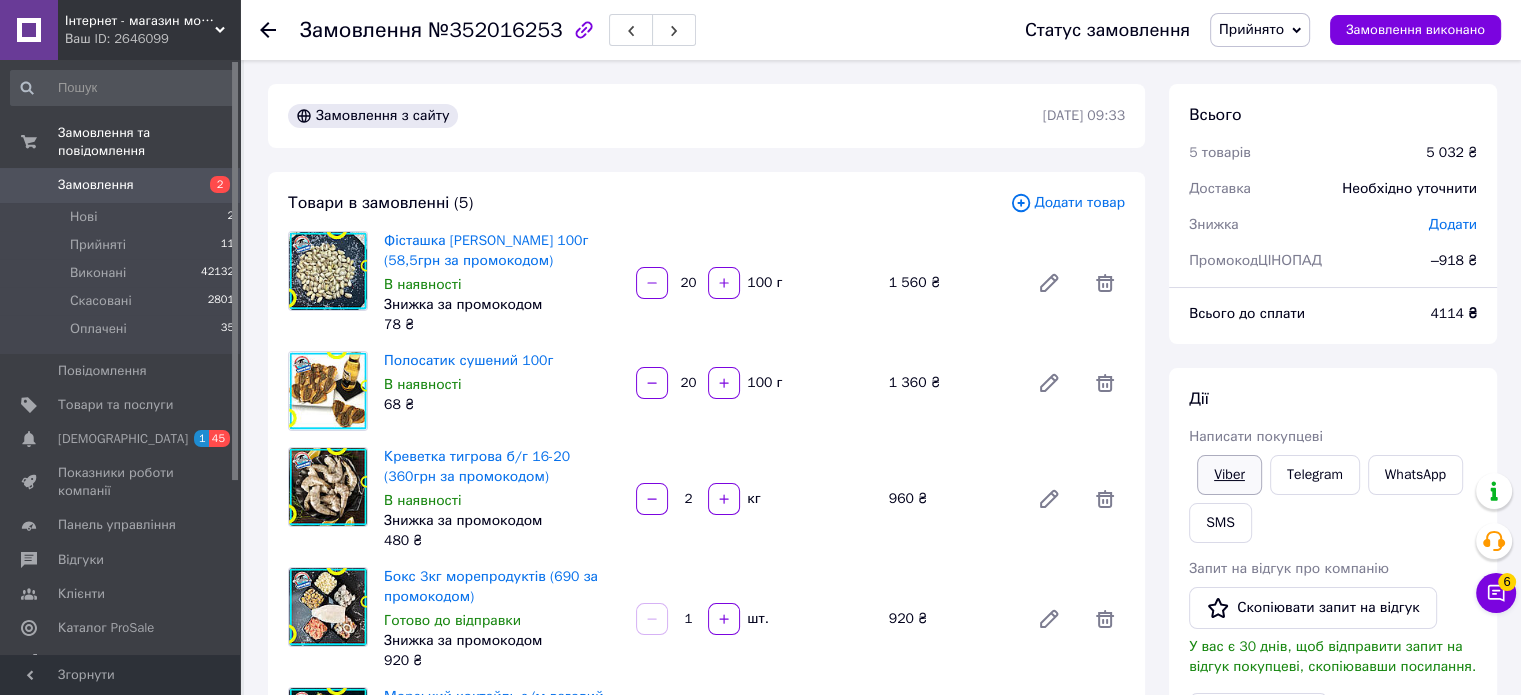 click on "Viber" at bounding box center [1229, 475] 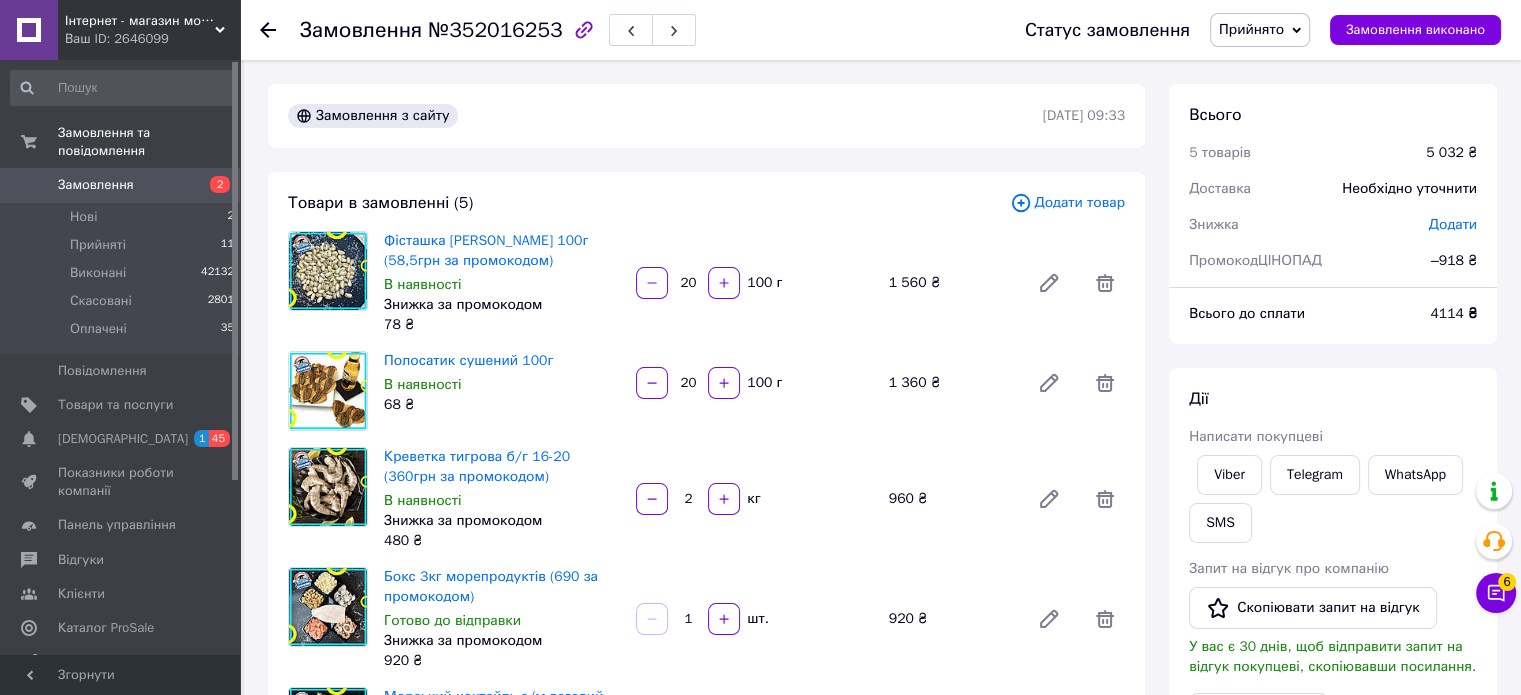 click 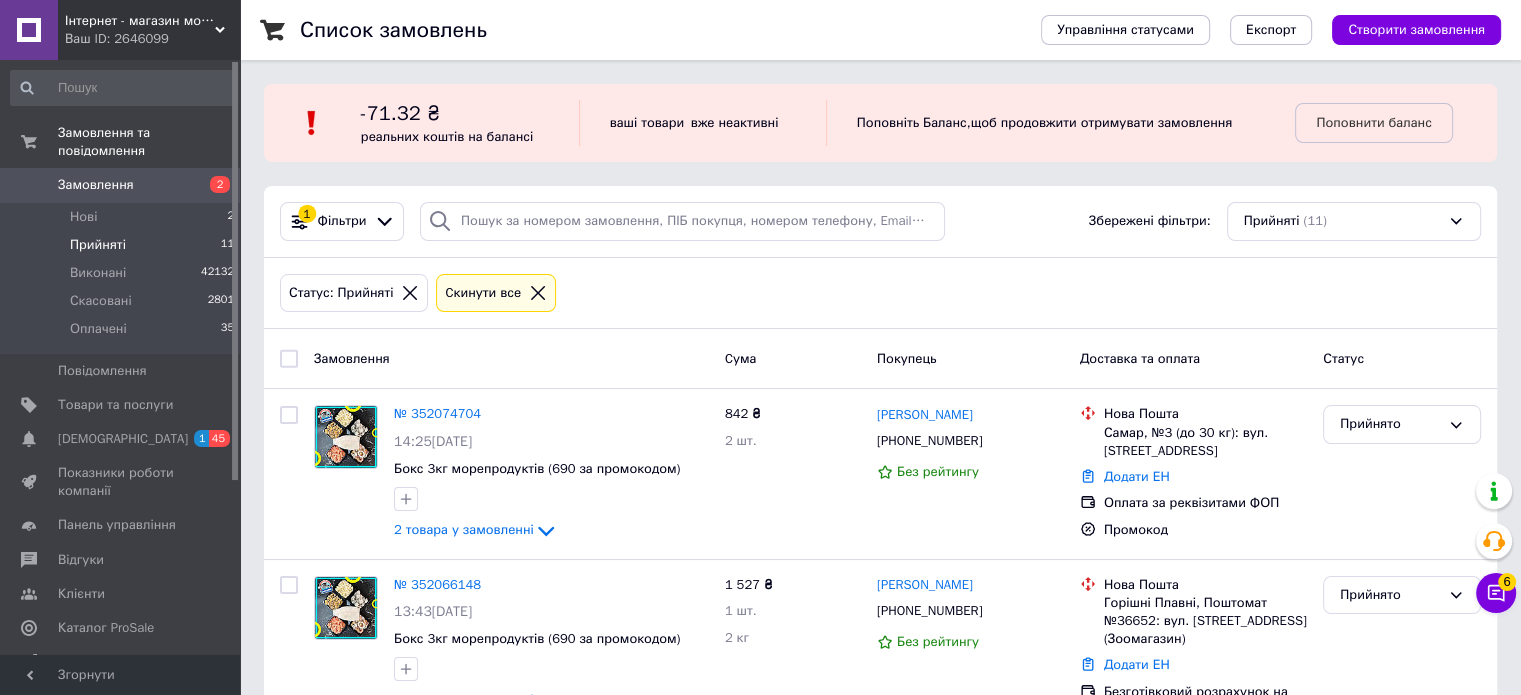 click on "Прийняті" at bounding box center [98, 245] 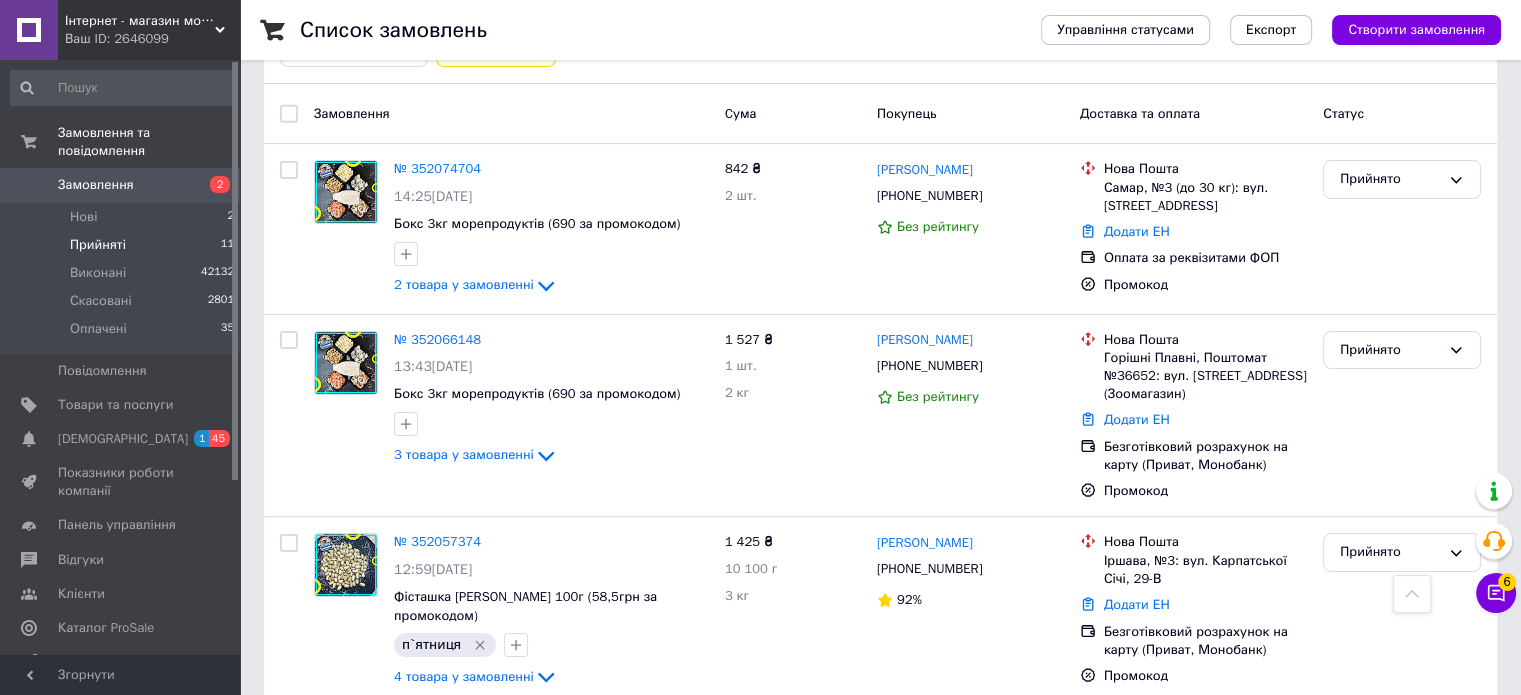 scroll, scrollTop: 0, scrollLeft: 0, axis: both 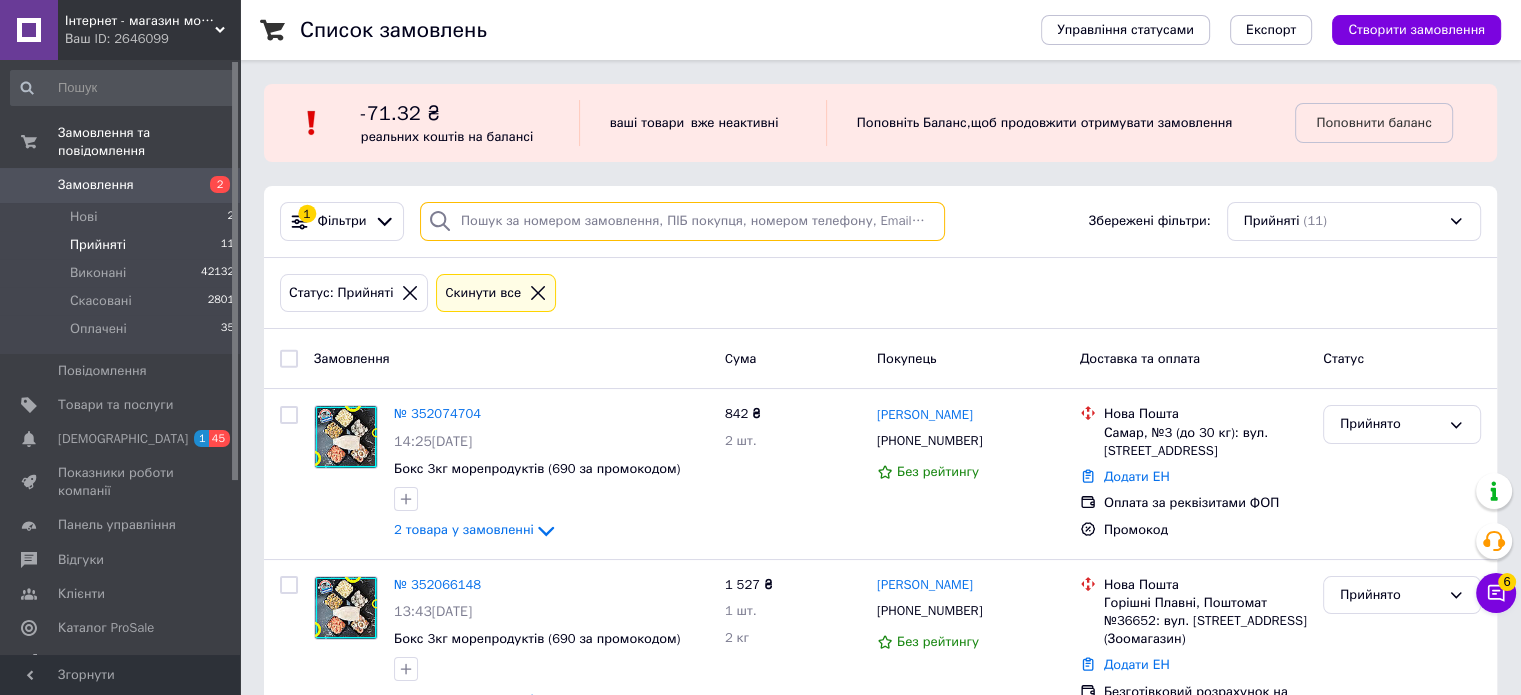 click at bounding box center (682, 221) 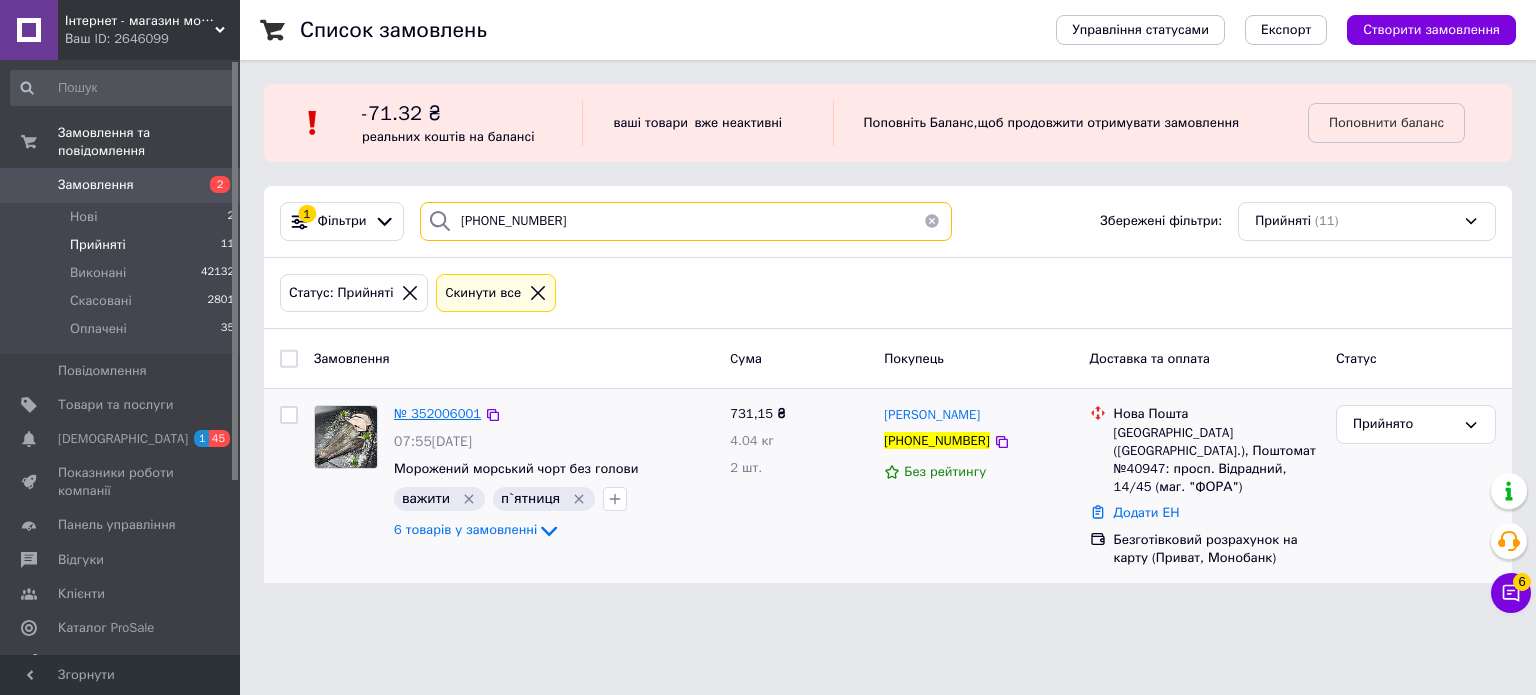 type on "[PHONE_NUMBER]" 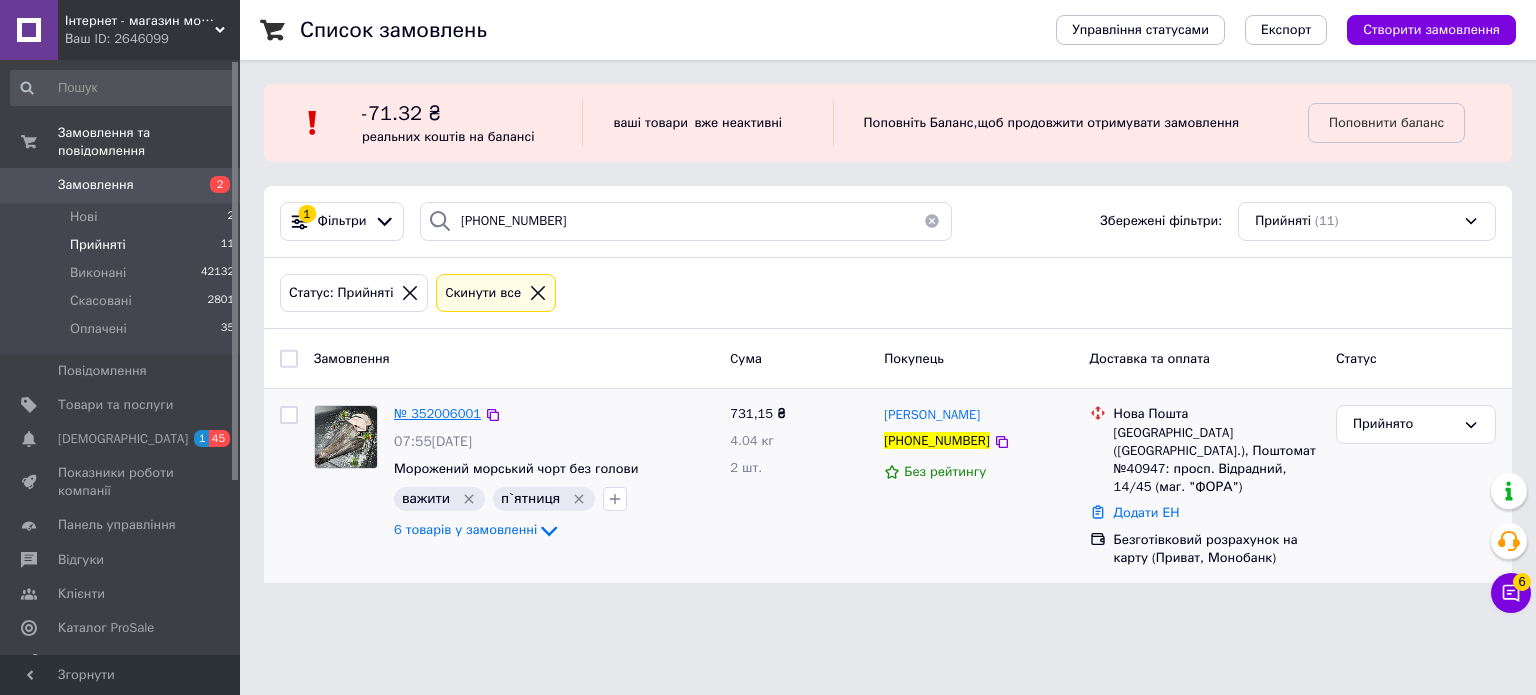 click on "№ 352006001" at bounding box center [437, 413] 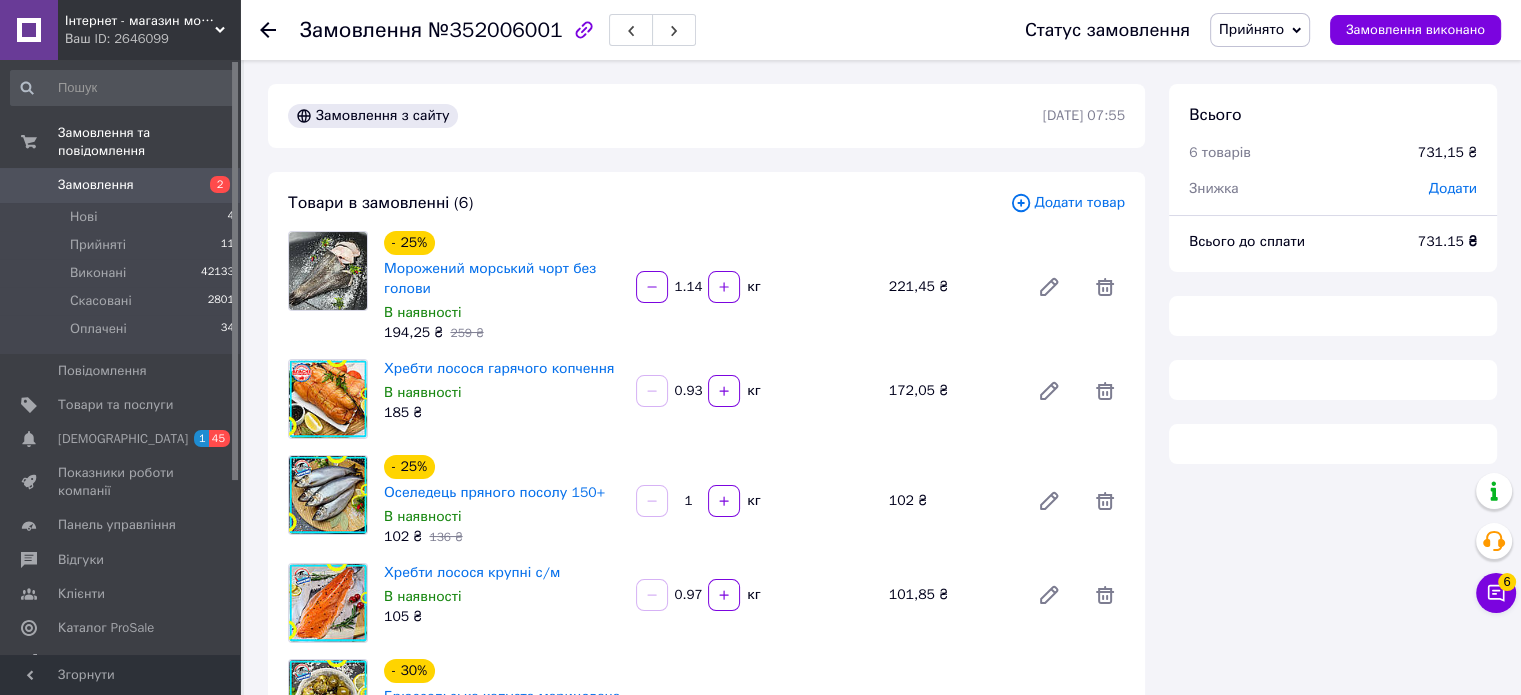 click on "Прийнято" at bounding box center [1251, 29] 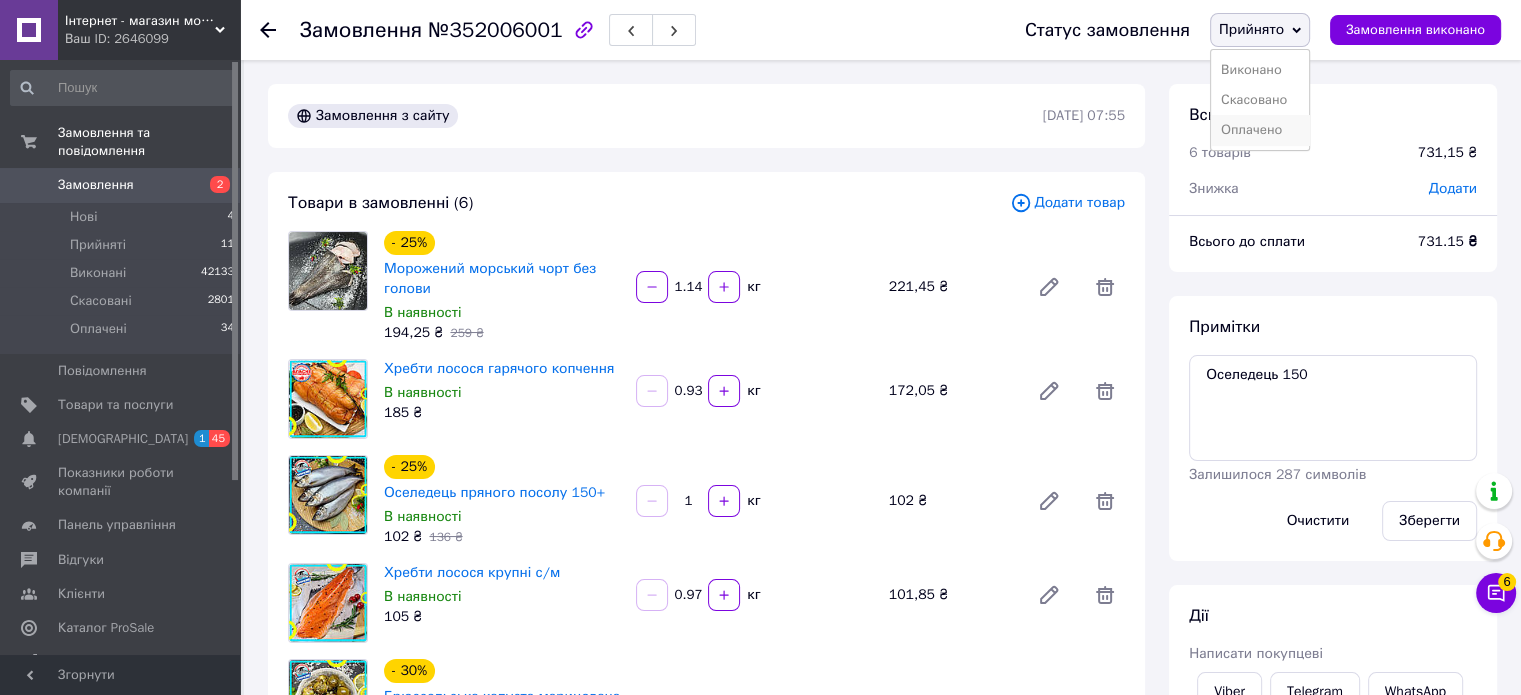 click on "Оплачено" at bounding box center (1260, 130) 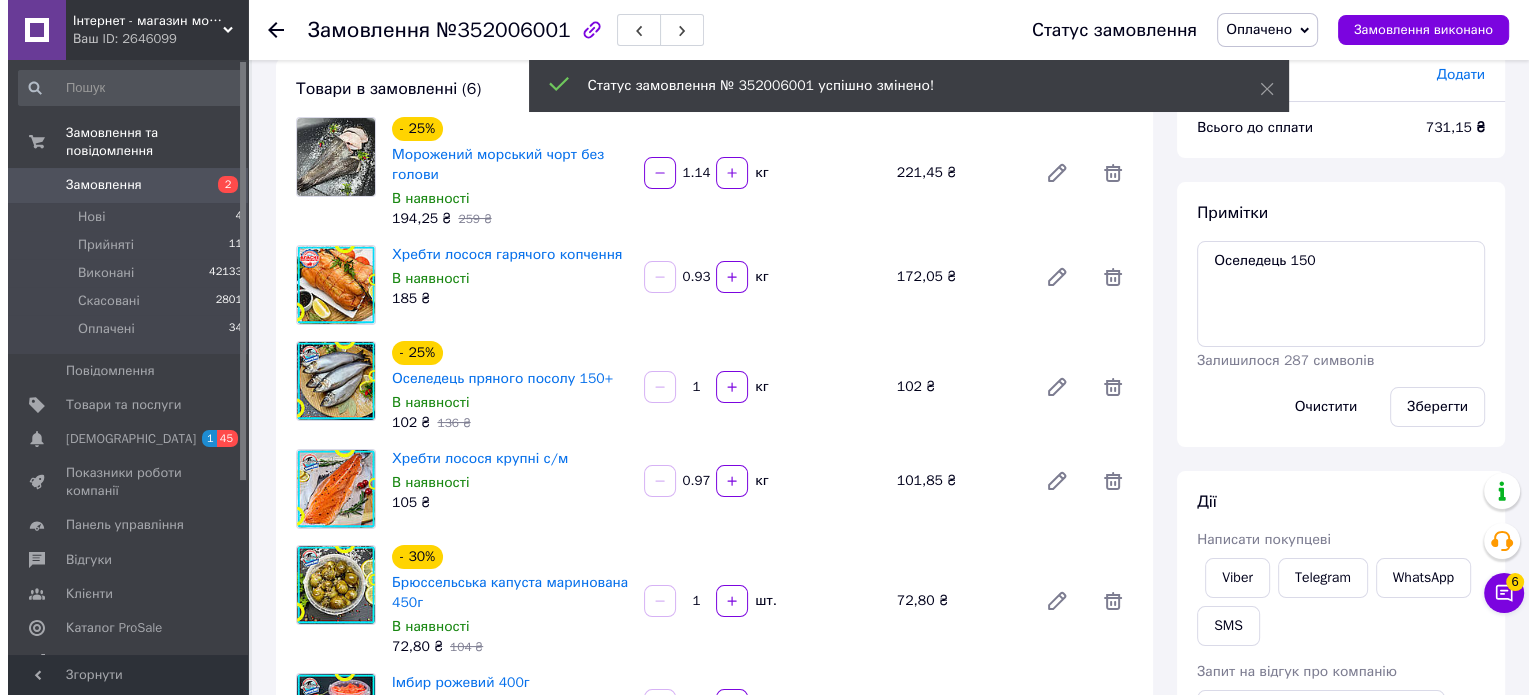 scroll, scrollTop: 0, scrollLeft: 0, axis: both 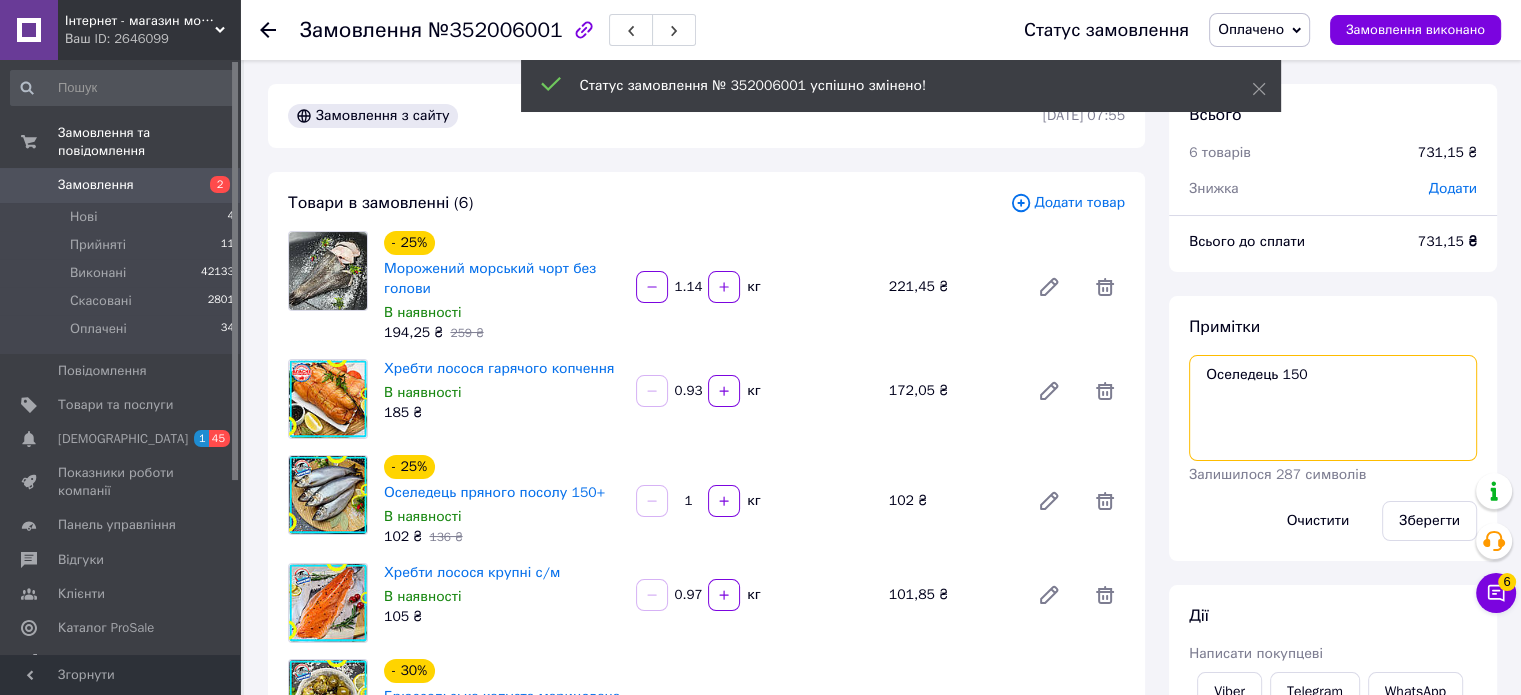 click on "Оселедець 150" at bounding box center (1333, 408) 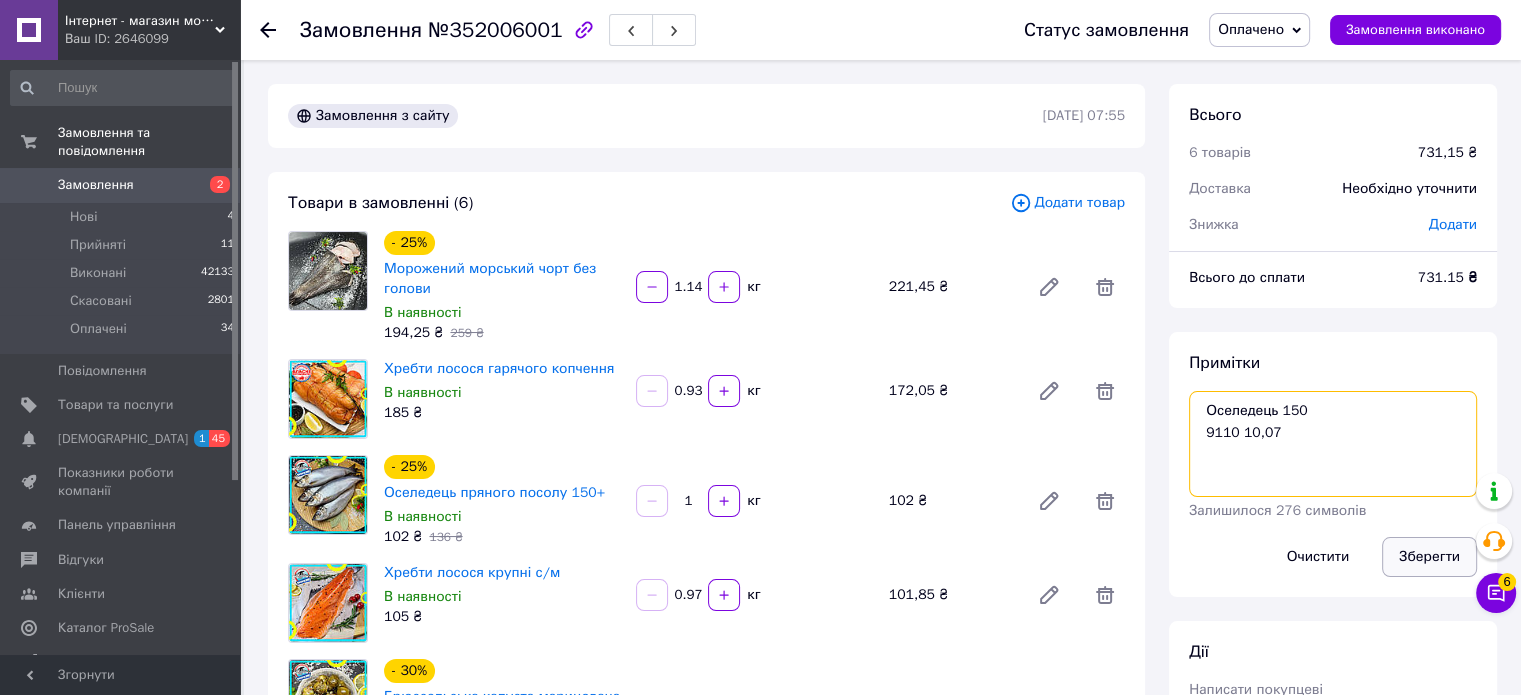 type on "Оселедець 150
9110 10,07" 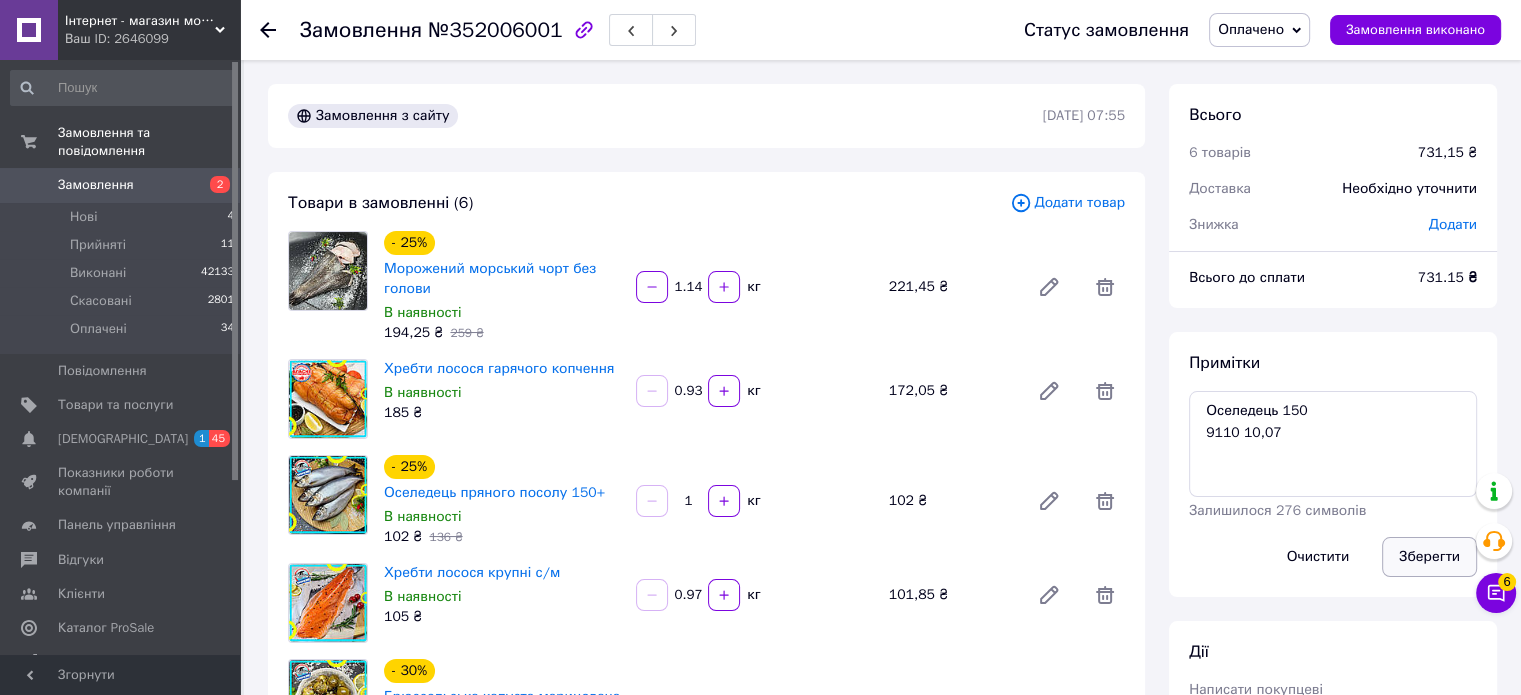 click on "Зберегти" at bounding box center [1429, 557] 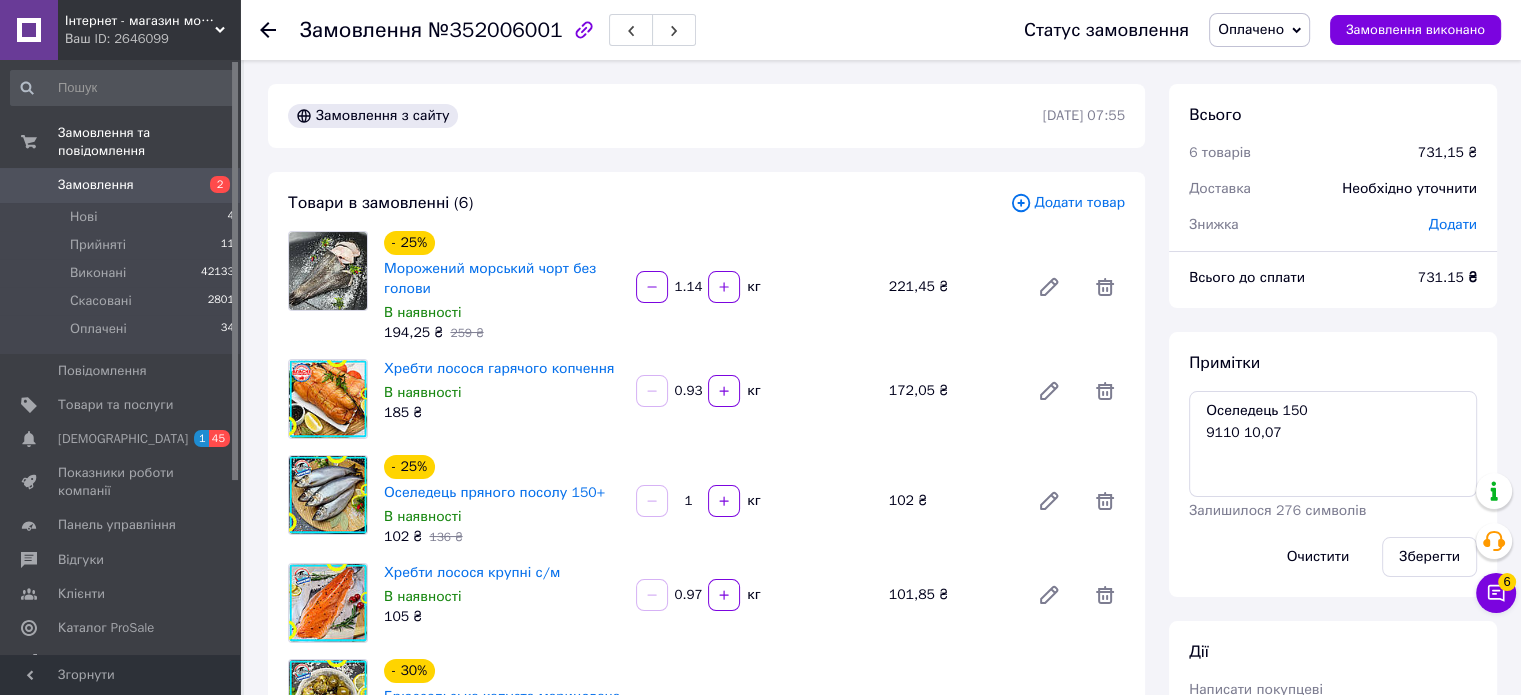 click 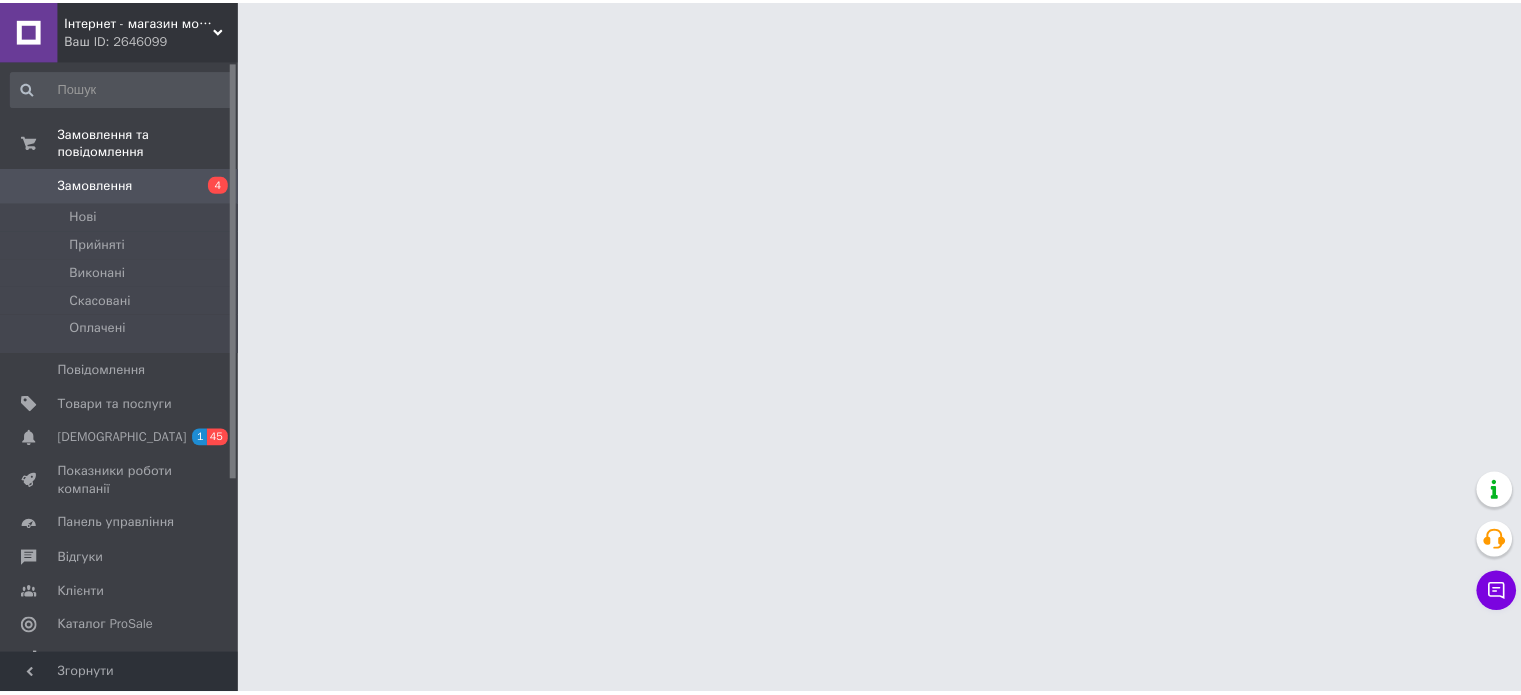 scroll, scrollTop: 0, scrollLeft: 0, axis: both 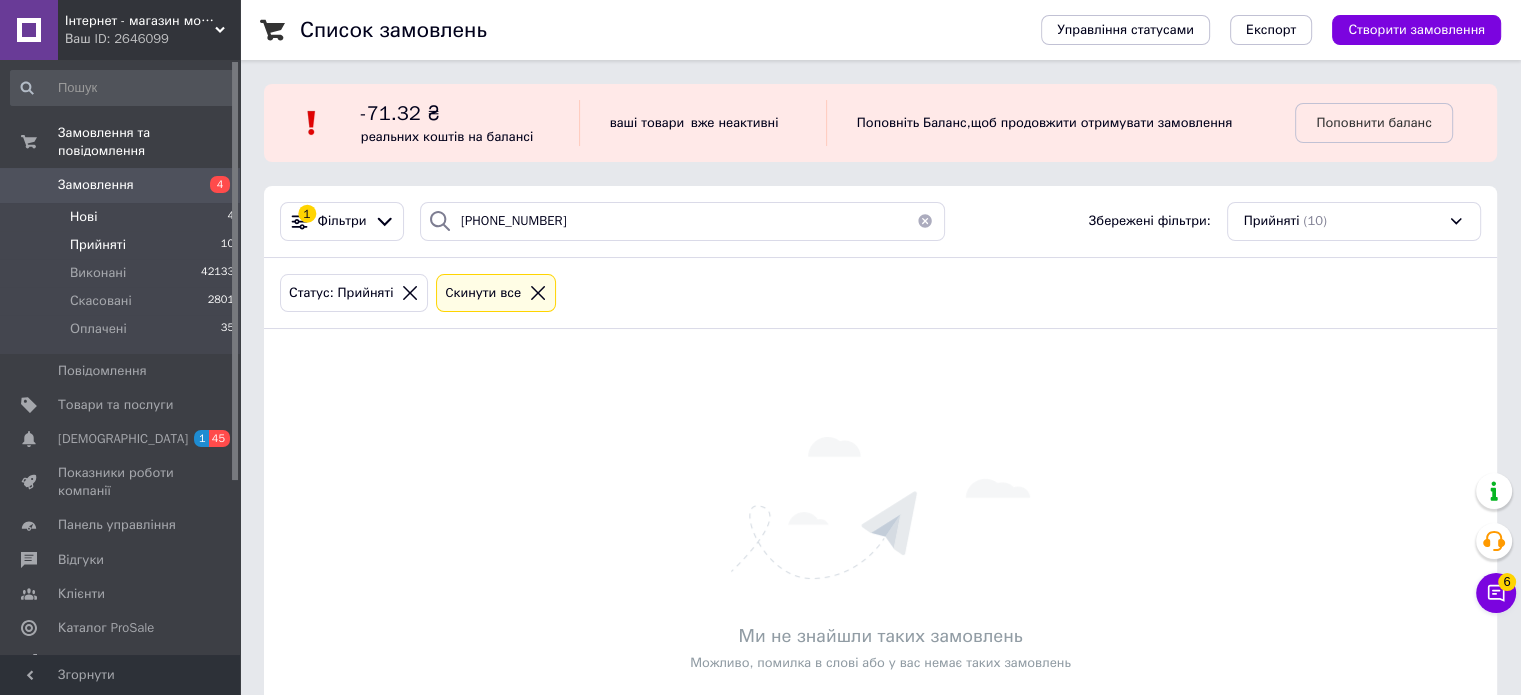 click on "Нові" at bounding box center [83, 217] 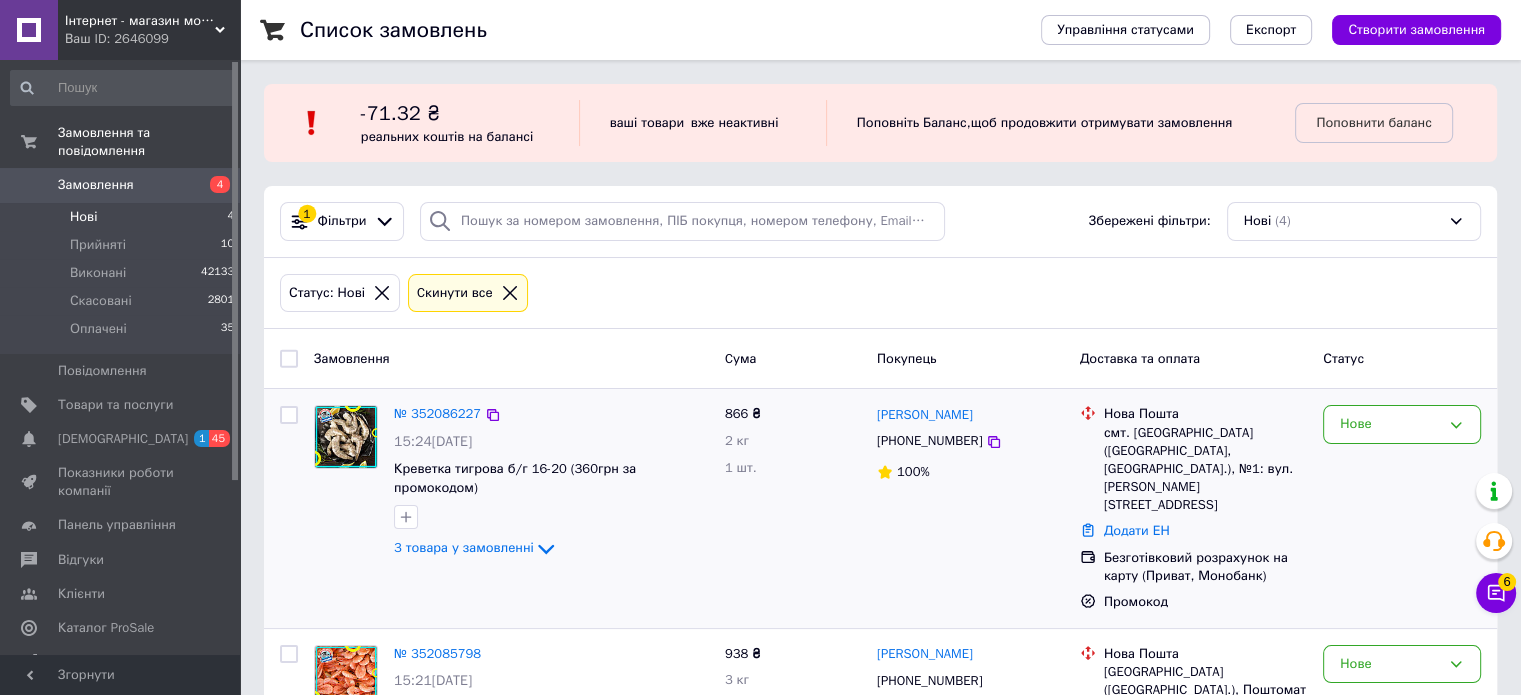 scroll, scrollTop: 316, scrollLeft: 0, axis: vertical 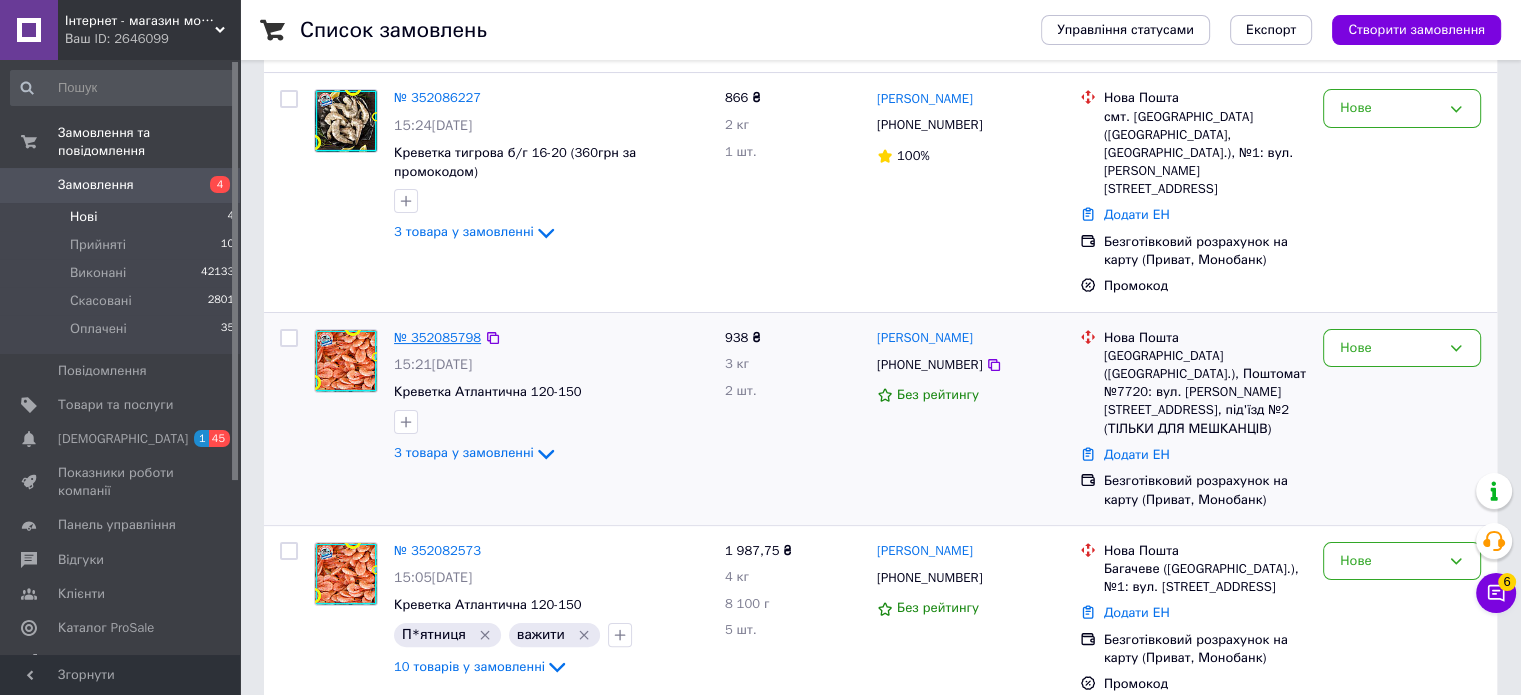 click on "№ 352085798" at bounding box center (437, 337) 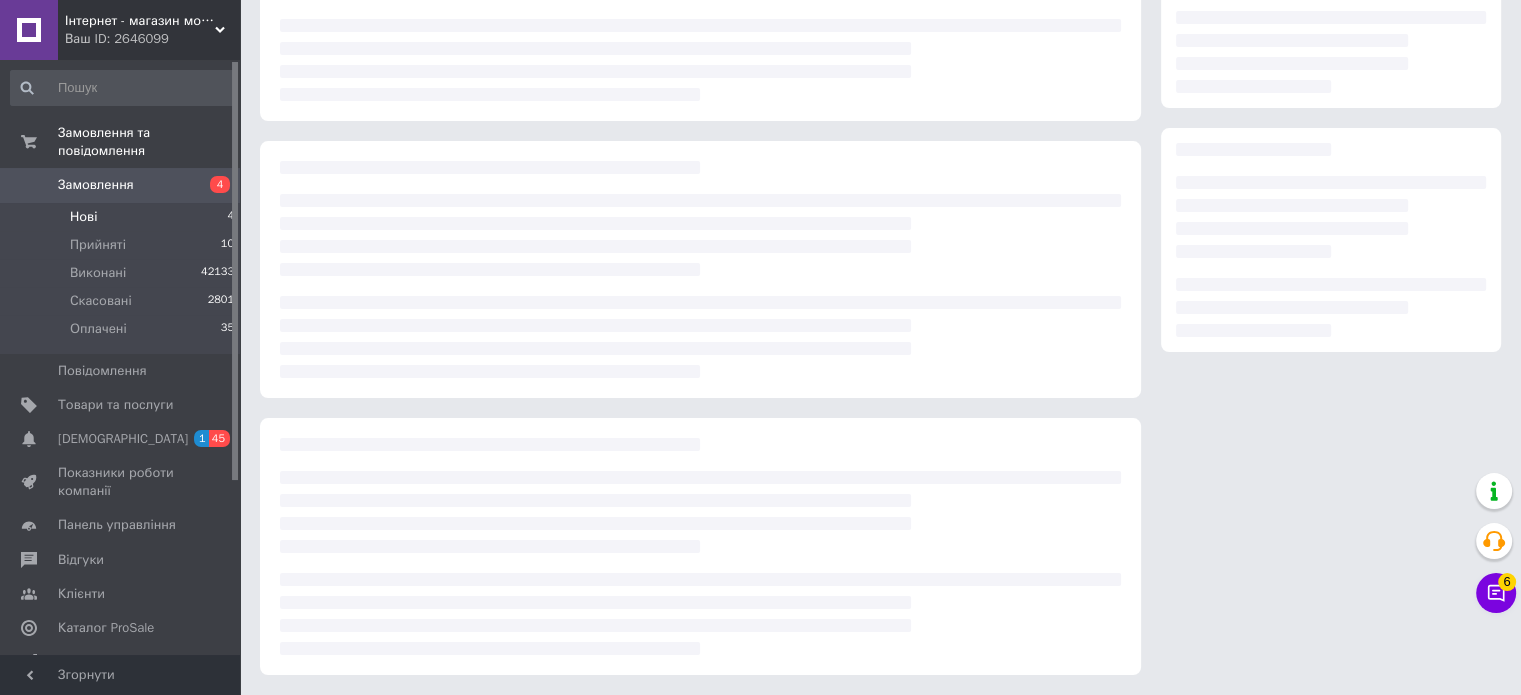 scroll, scrollTop: 0, scrollLeft: 0, axis: both 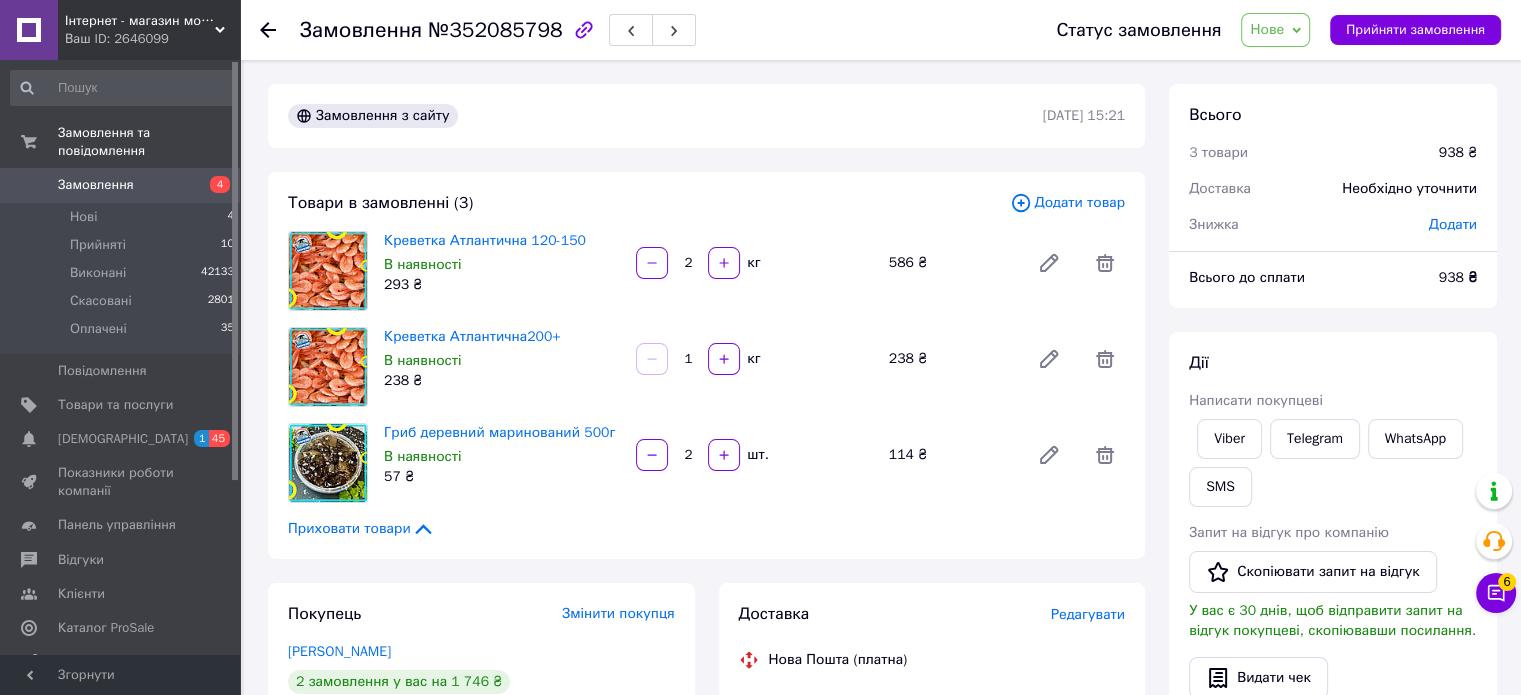 click on "Дії Написати покупцеві Viber Telegram WhatsApp SMS Запит на відгук про компанію   Скопіювати запит на відгук У вас є 30 днів, щоб відправити запит на відгук покупцеві, скопіювавши посилання.   Видати чек   Завантажити PDF   Друк PDF   Дублювати замовлення" at bounding box center [1333, 604] 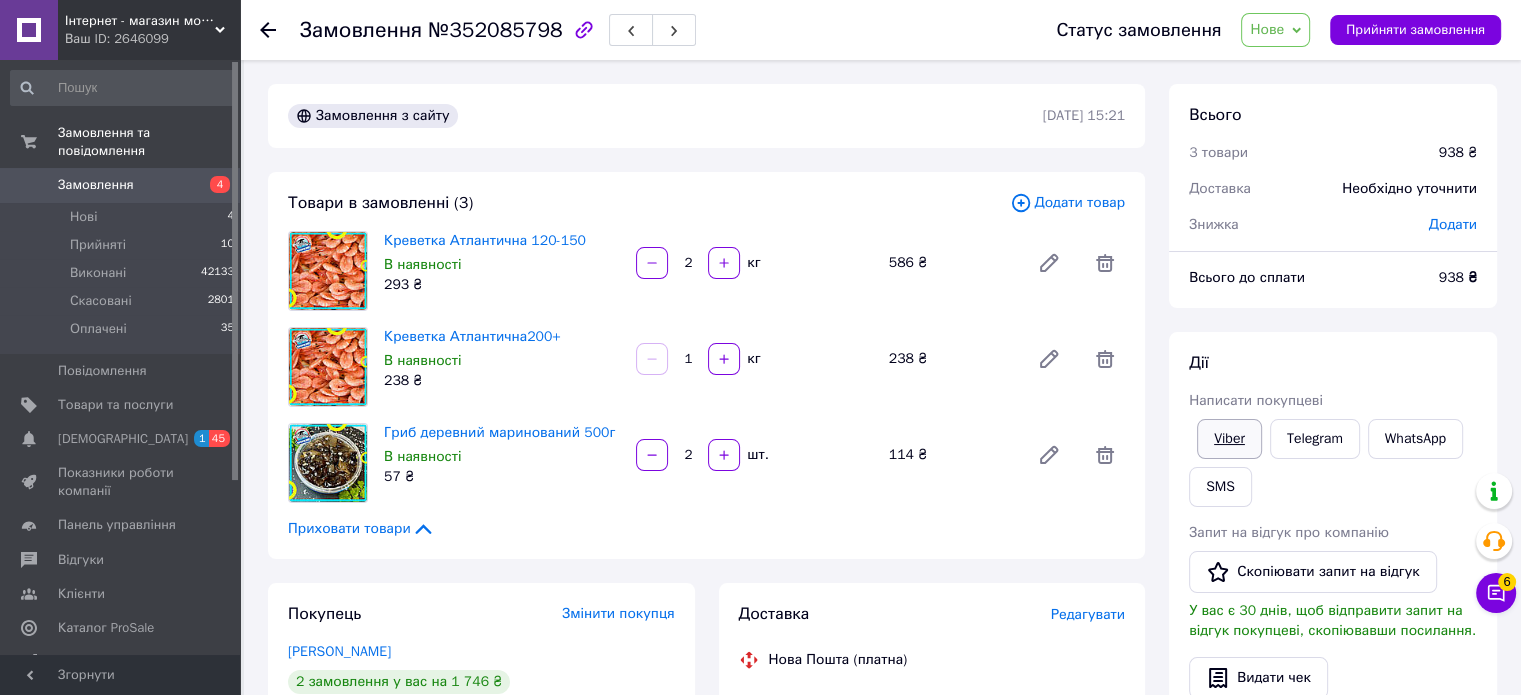 click on "Viber" at bounding box center (1229, 439) 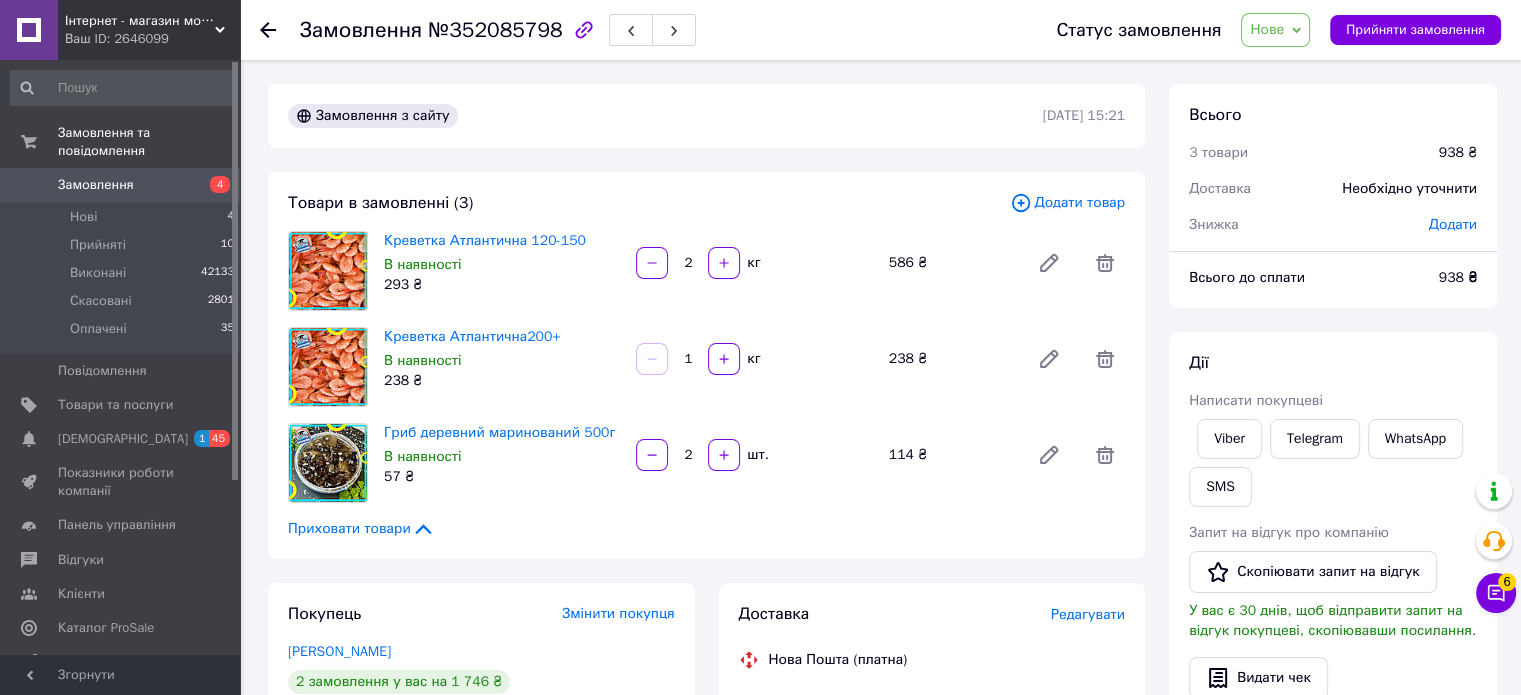 click on "Нове" at bounding box center (1267, 29) 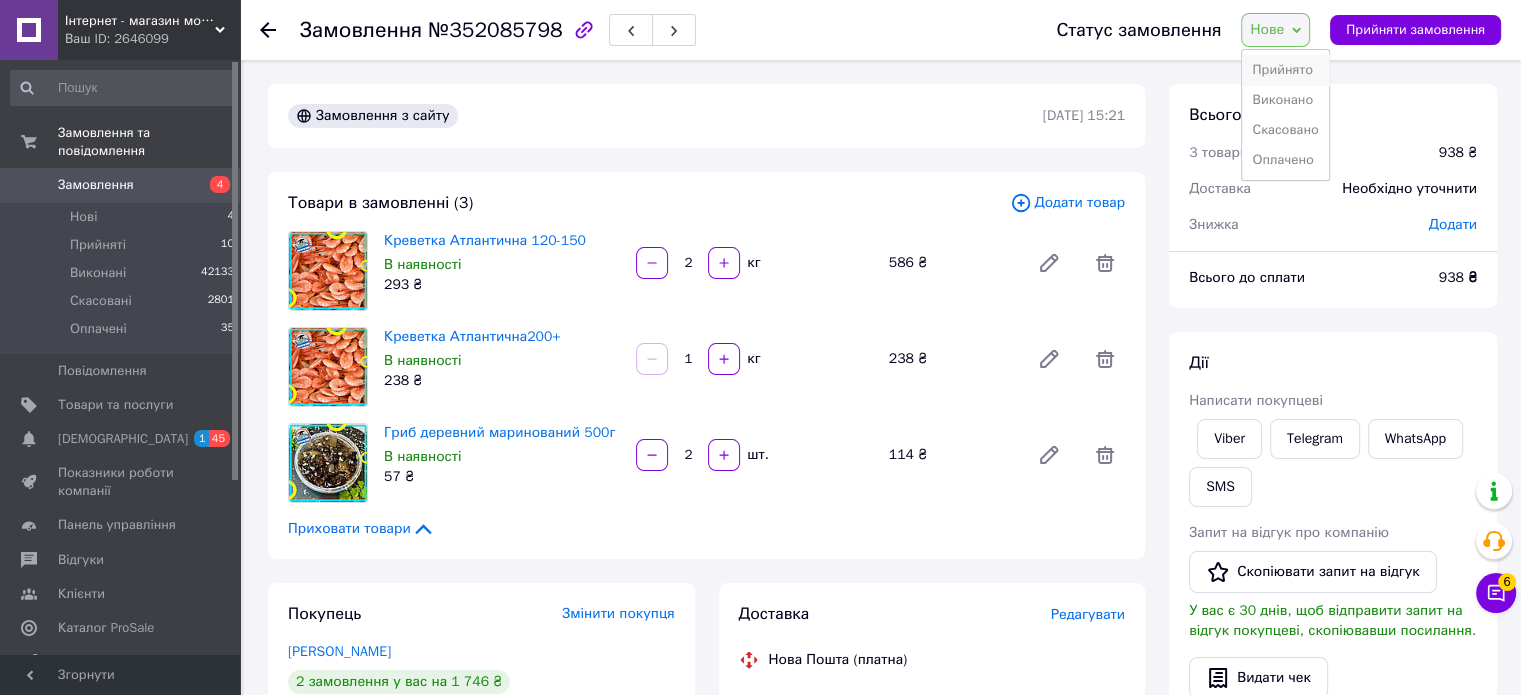 click on "Прийнято" at bounding box center [1285, 70] 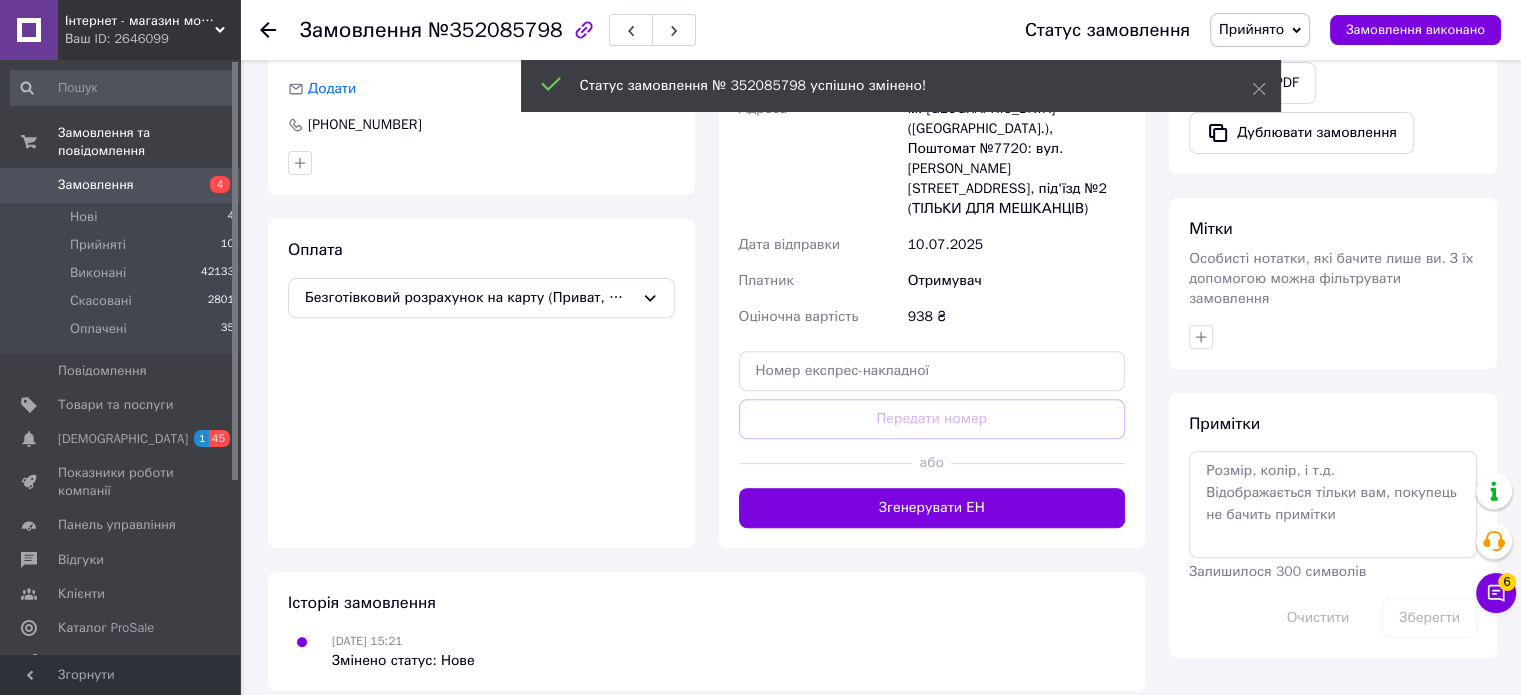 scroll, scrollTop: 645, scrollLeft: 0, axis: vertical 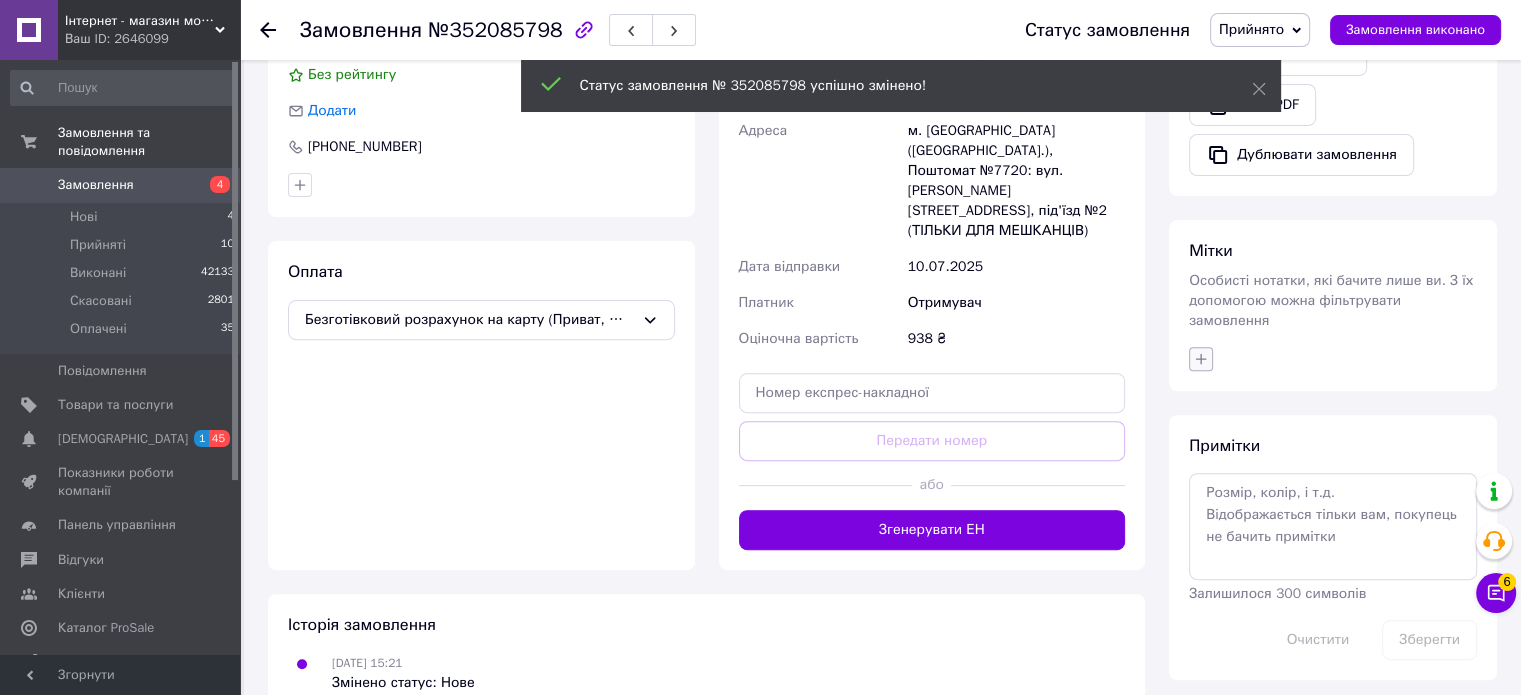 click 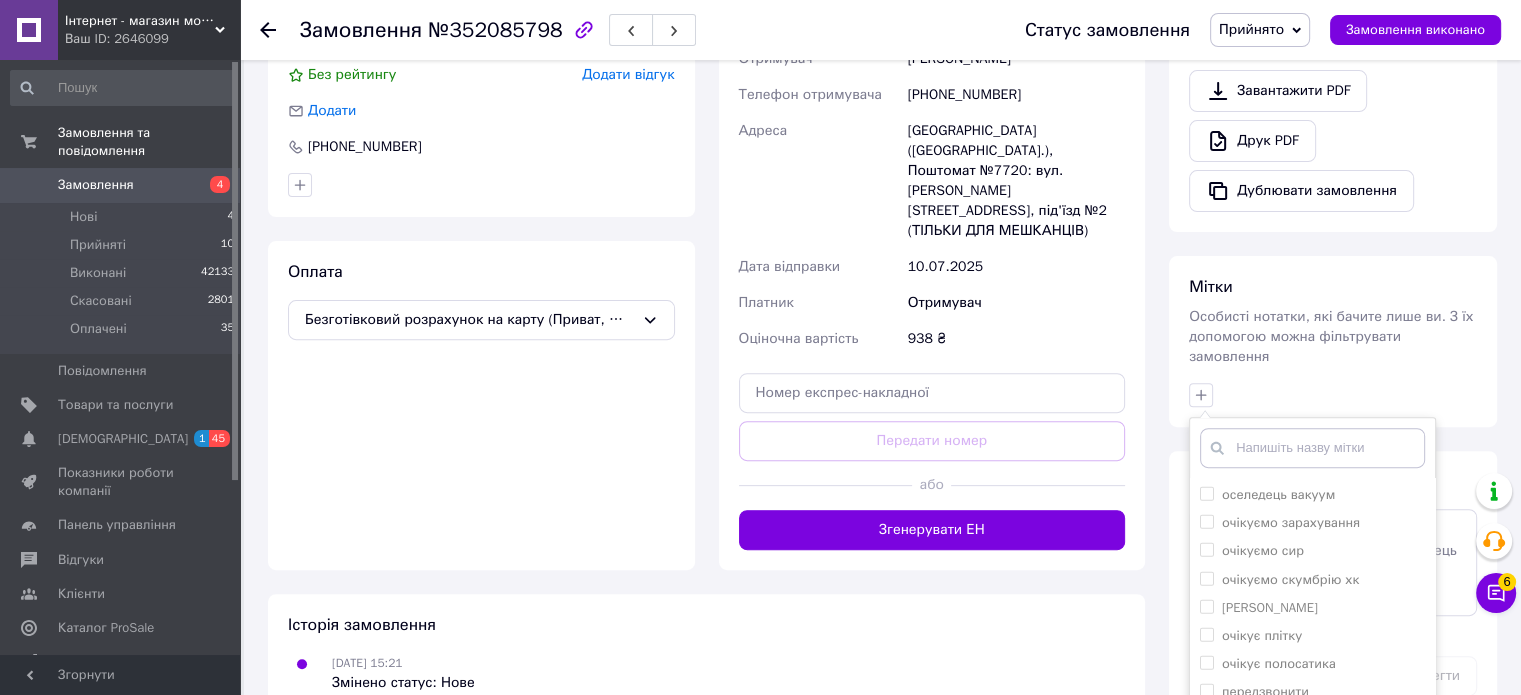scroll, scrollTop: 5900, scrollLeft: 0, axis: vertical 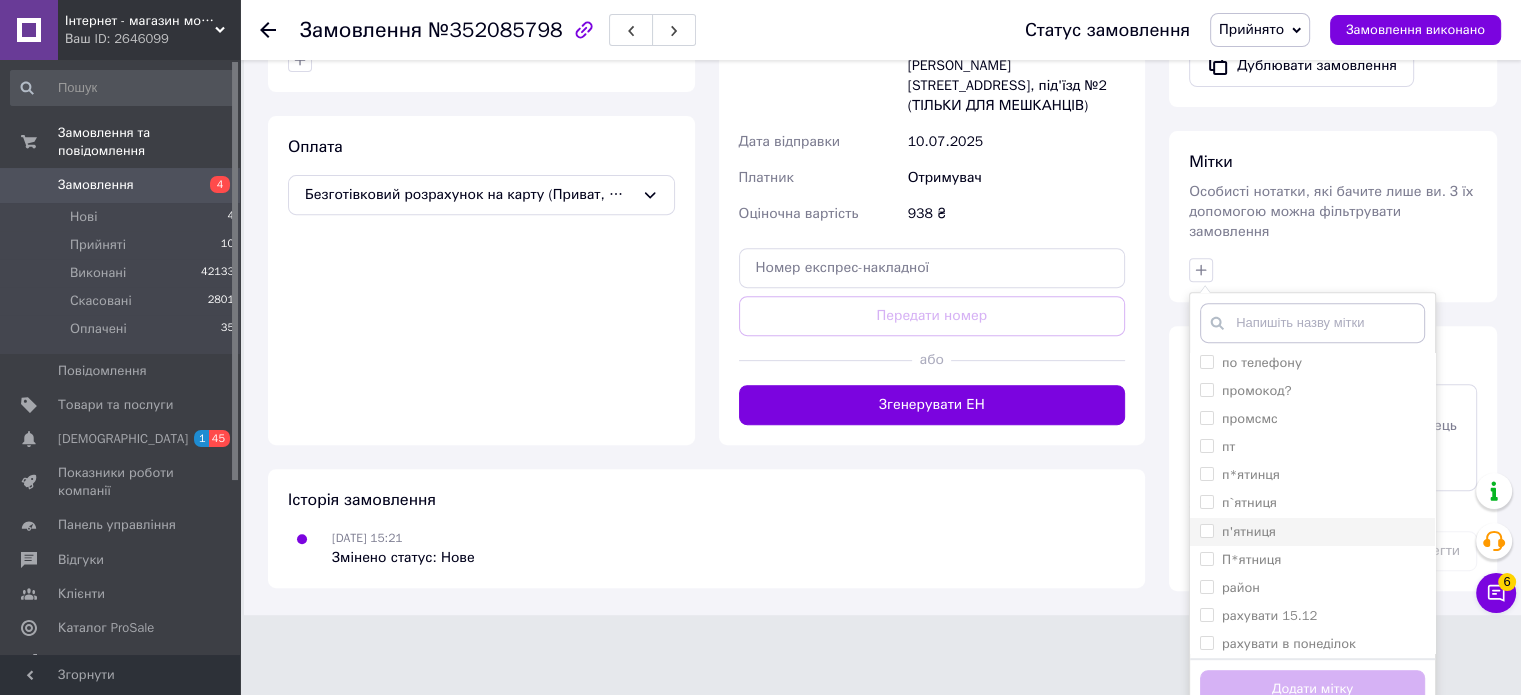 click on "п'ятниця" at bounding box center (1206, 530) 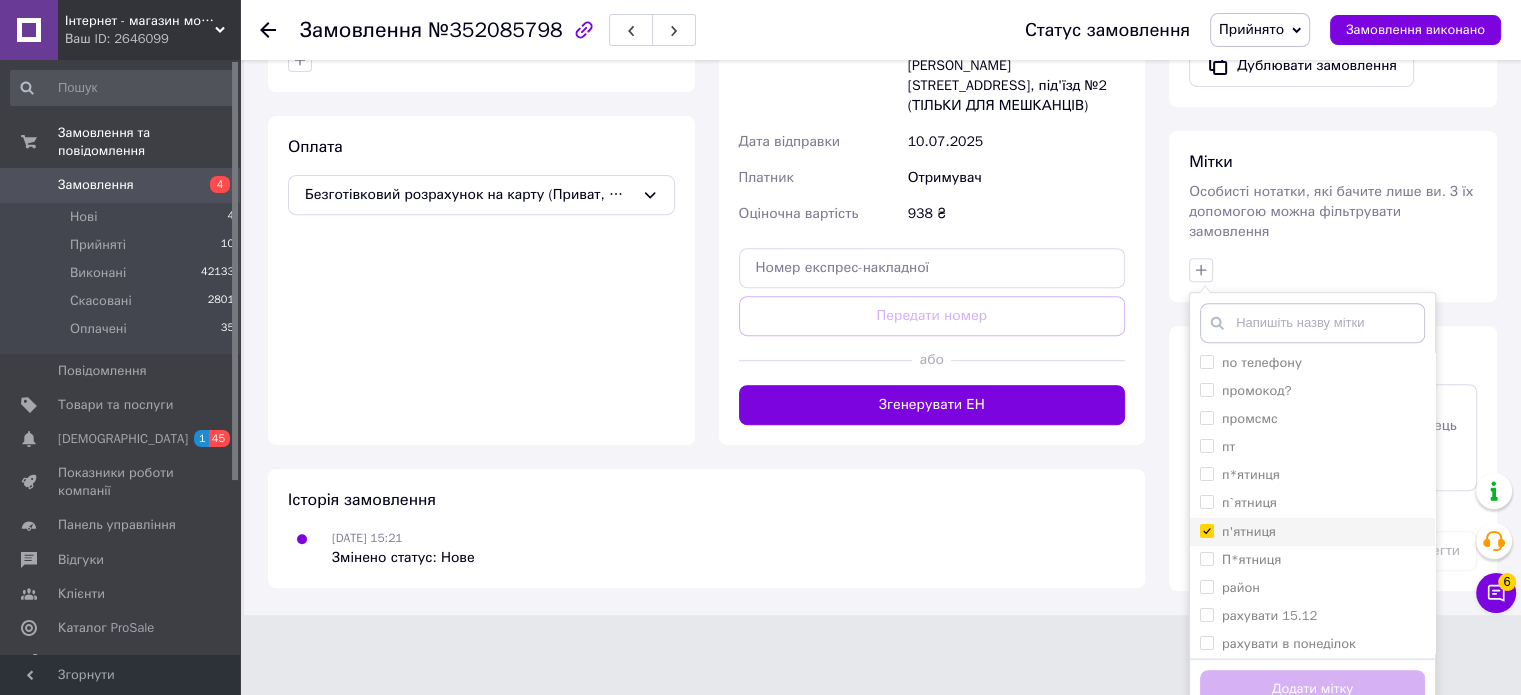 checkbox on "true" 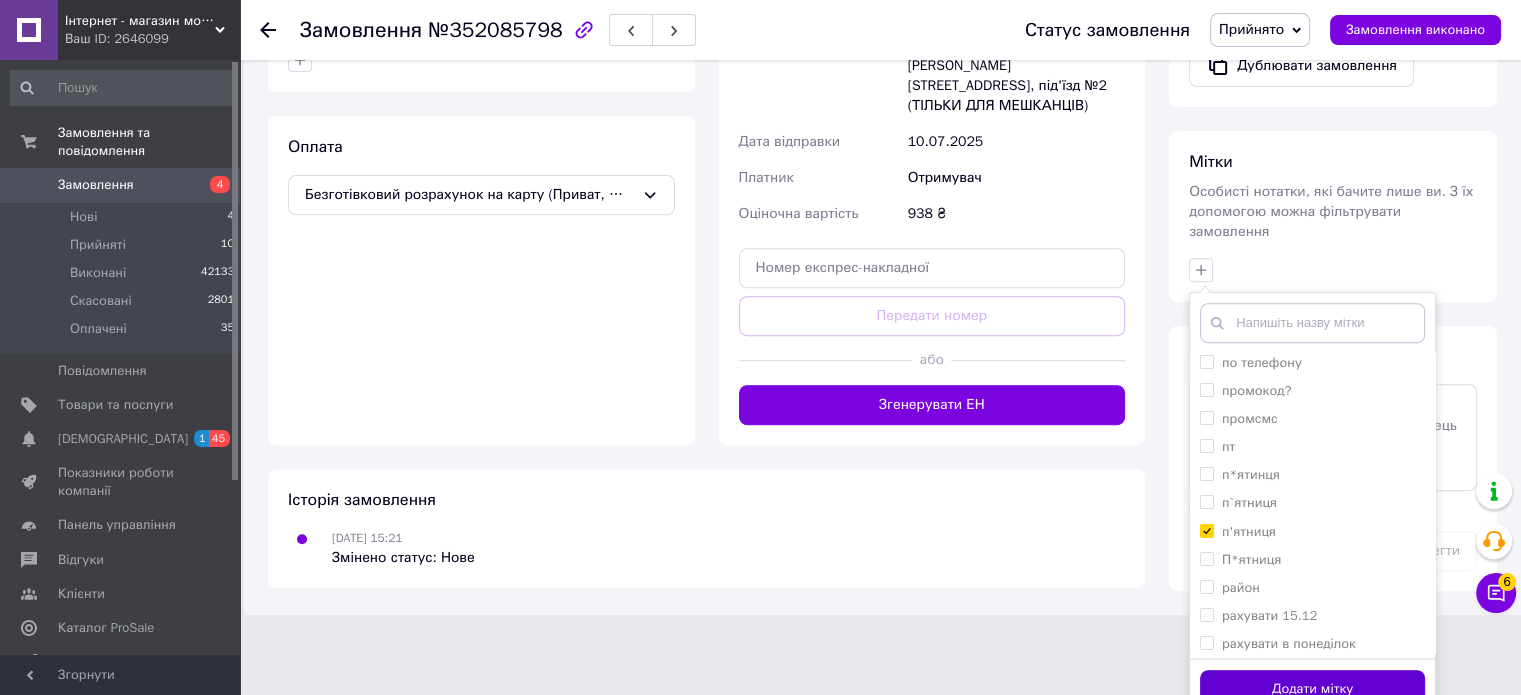 click on "Додати мітку" at bounding box center (1312, 689) 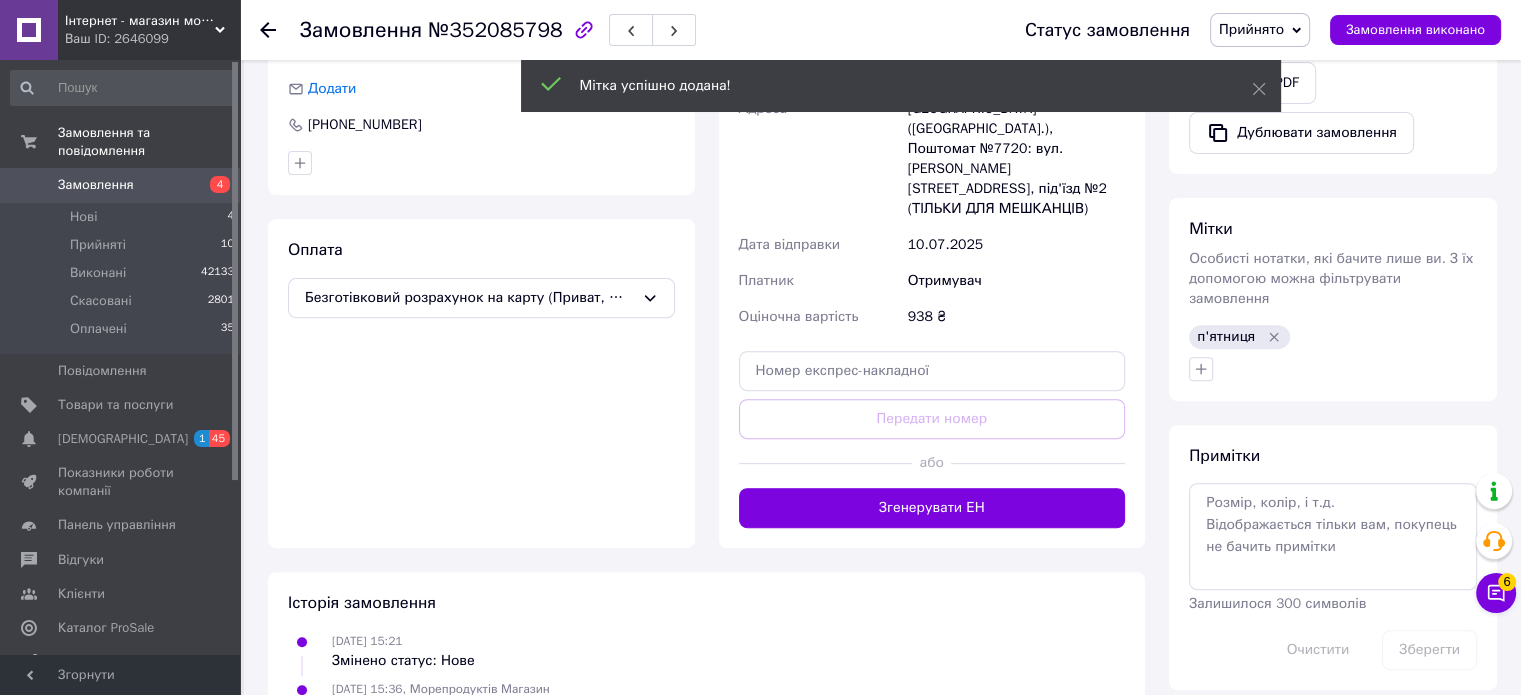 scroll, scrollTop: 694, scrollLeft: 0, axis: vertical 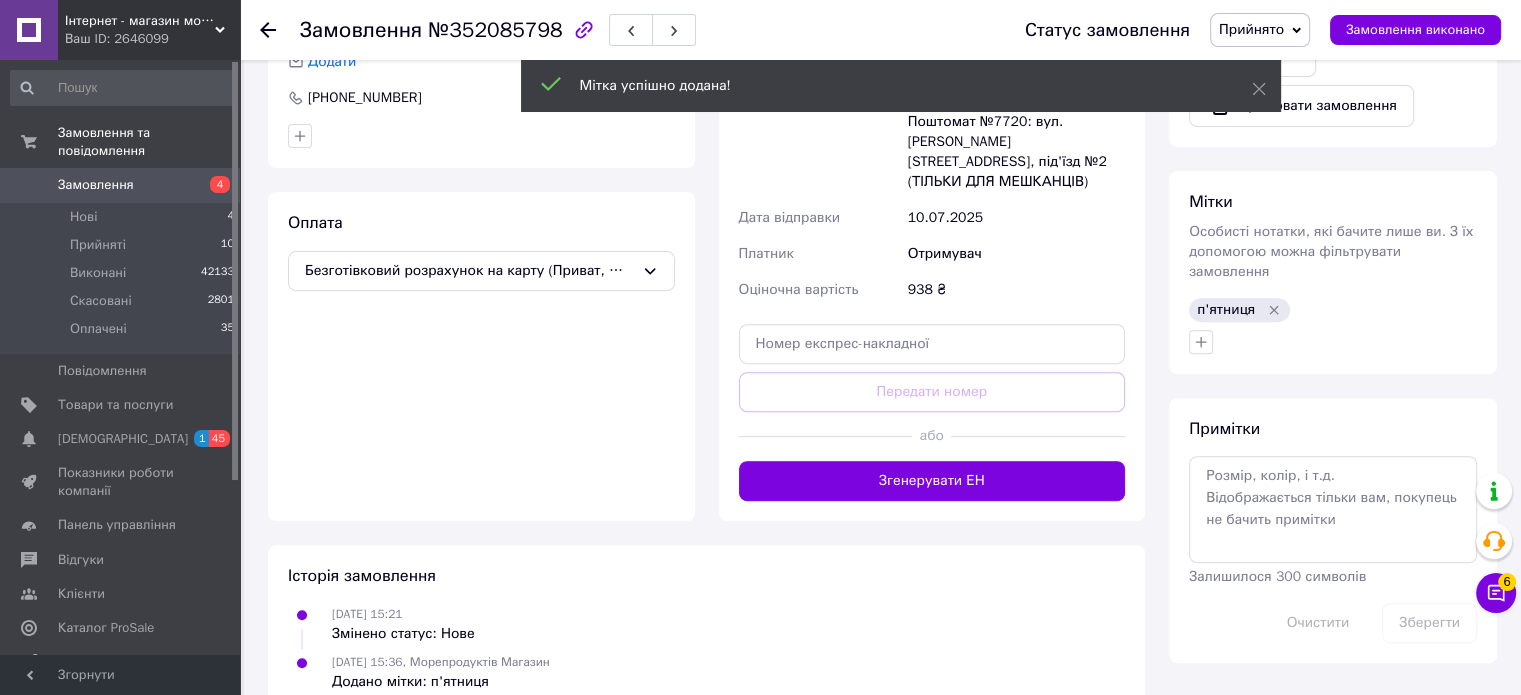 click 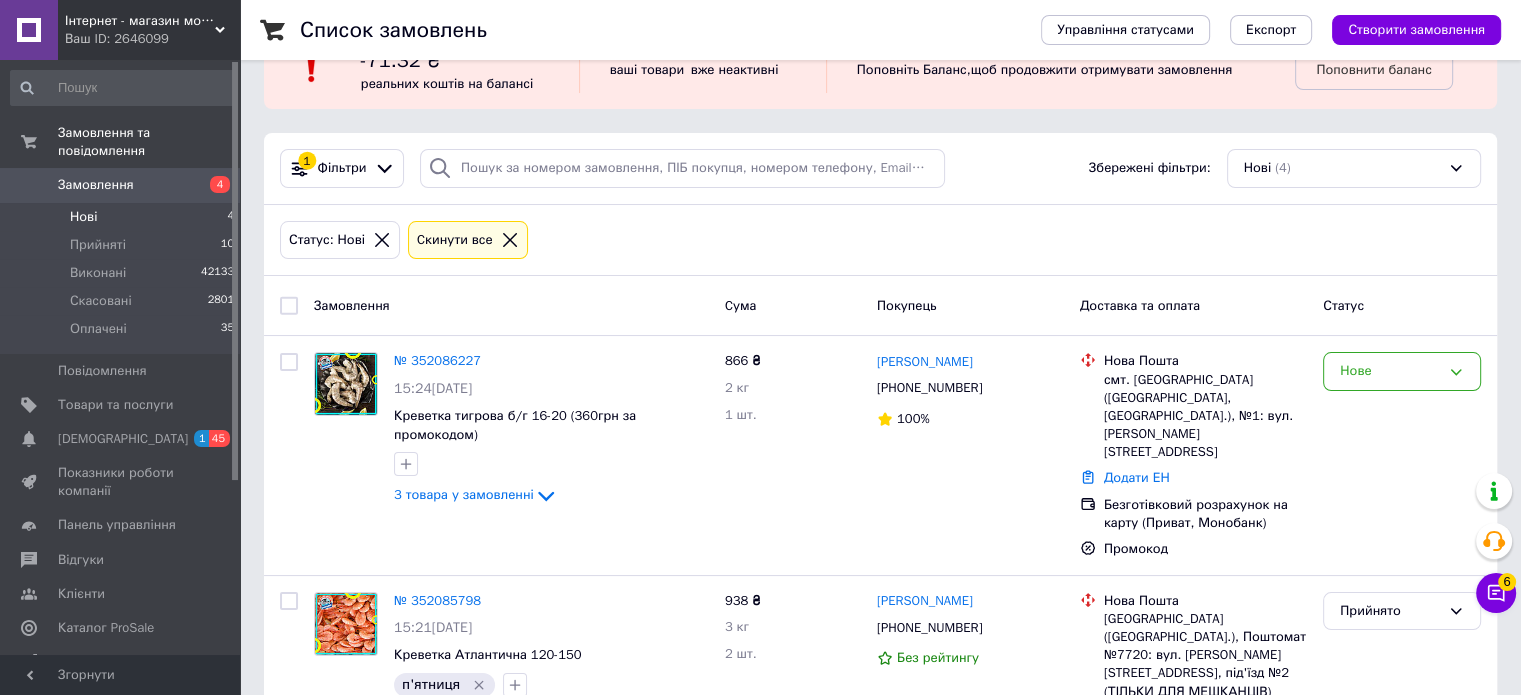 scroll, scrollTop: 16, scrollLeft: 0, axis: vertical 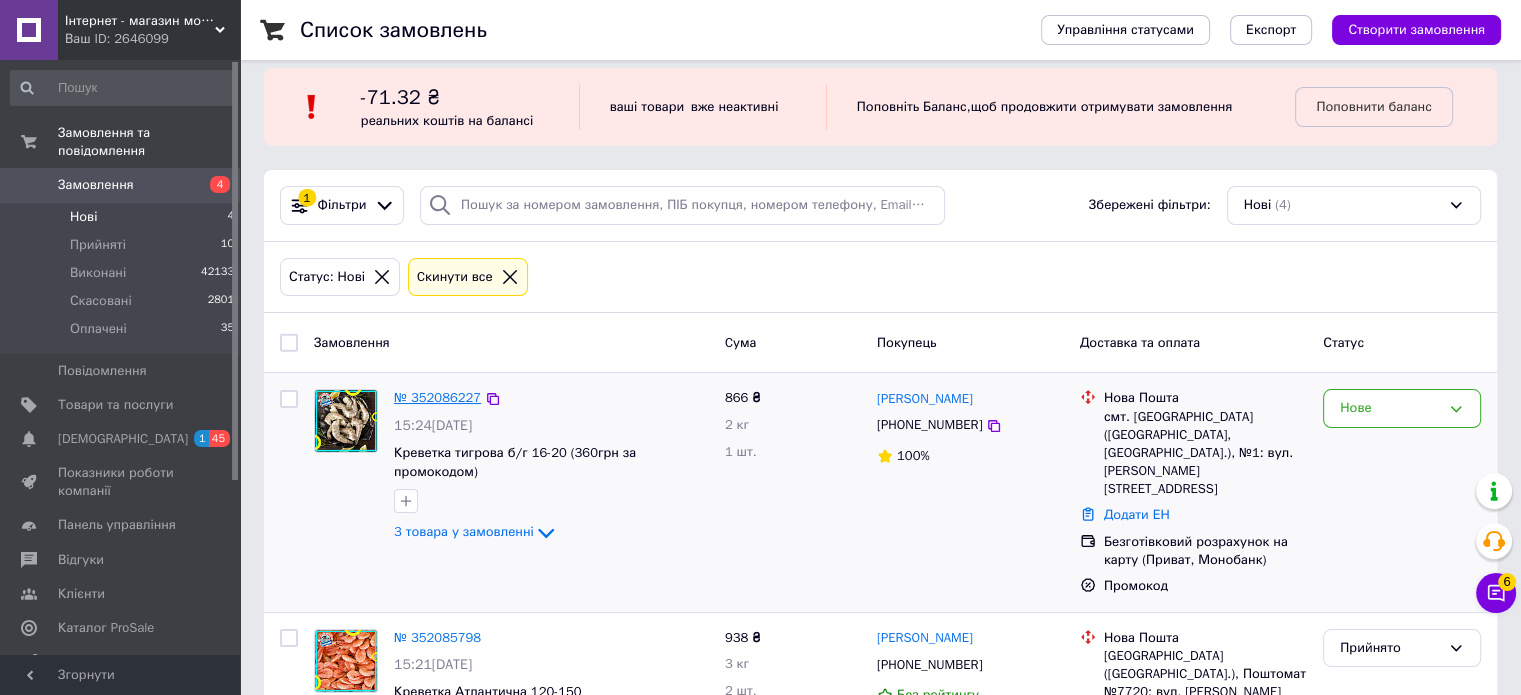 click on "№ 352086227" at bounding box center [437, 397] 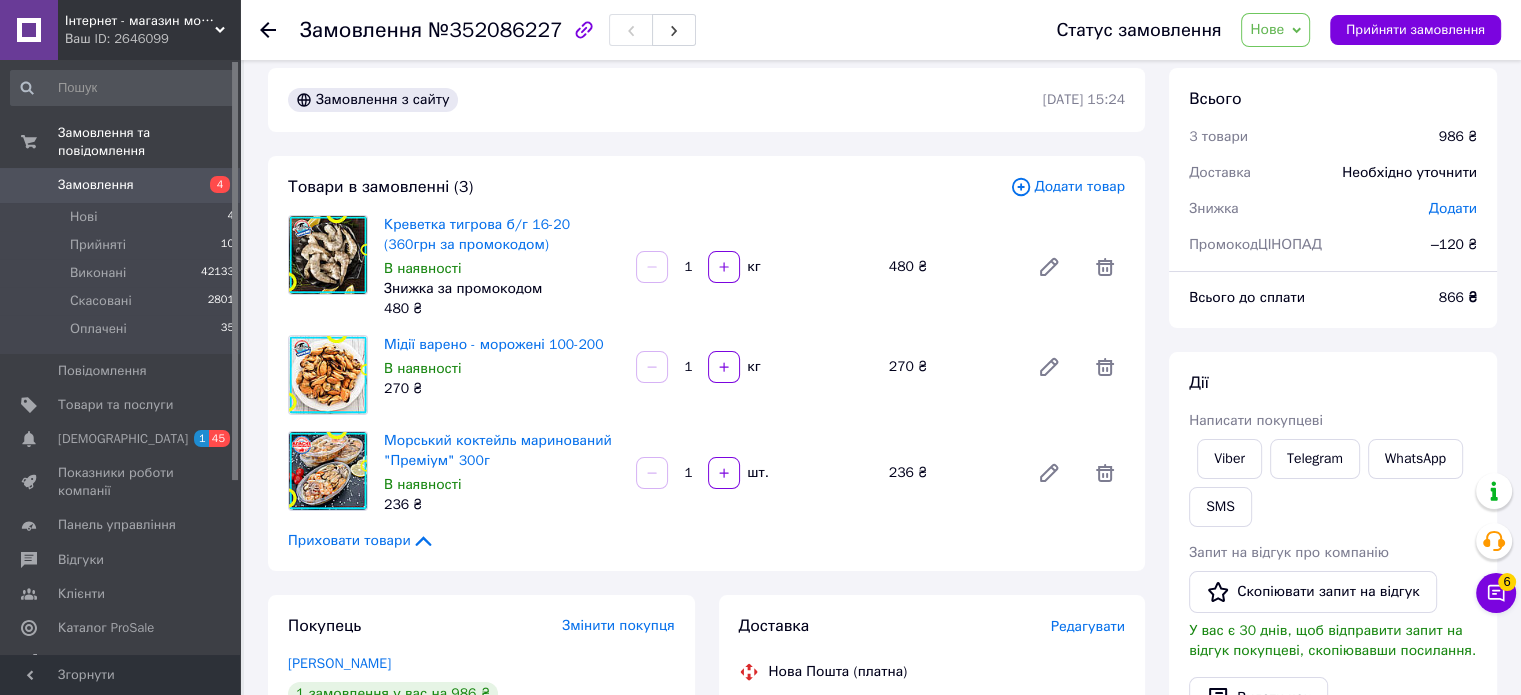 click on "Всього до сплати 866 ₴" at bounding box center (1333, 308) 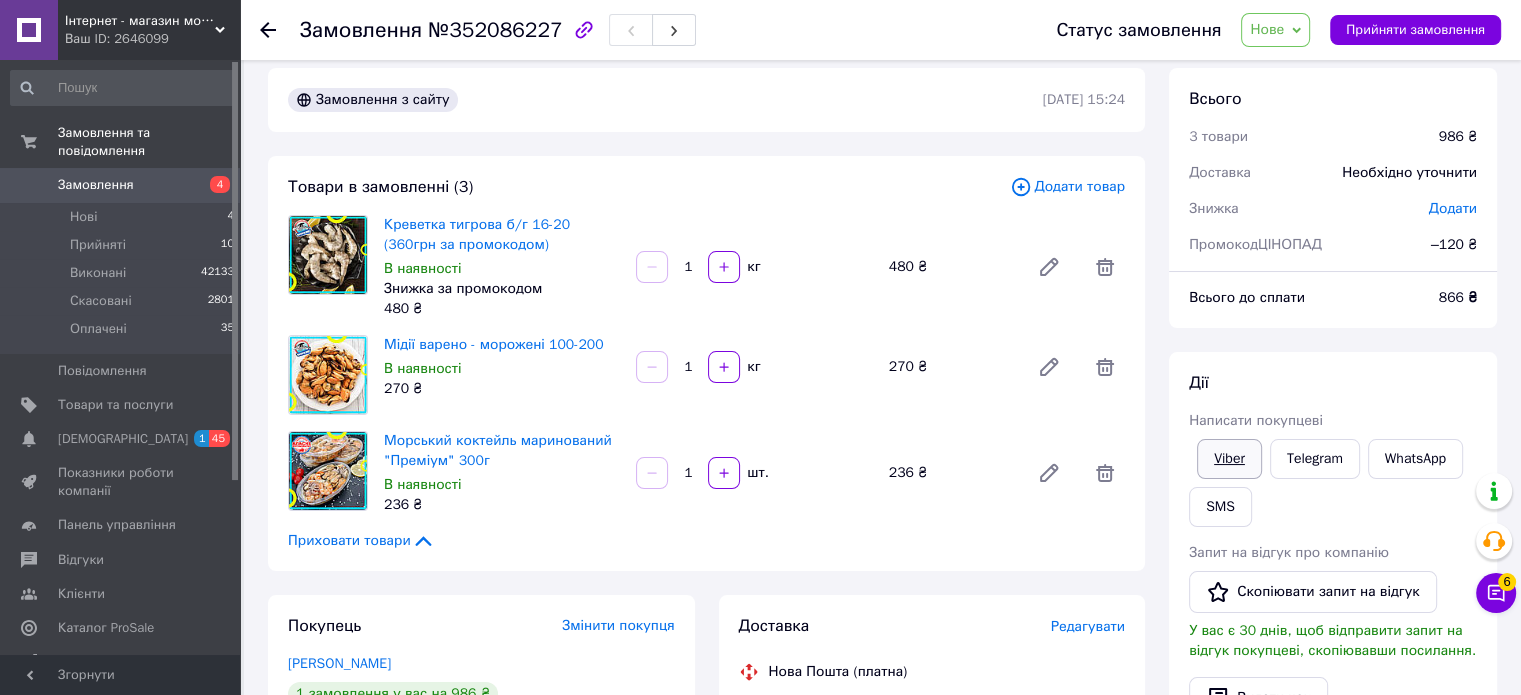 click on "Viber" at bounding box center [1229, 459] 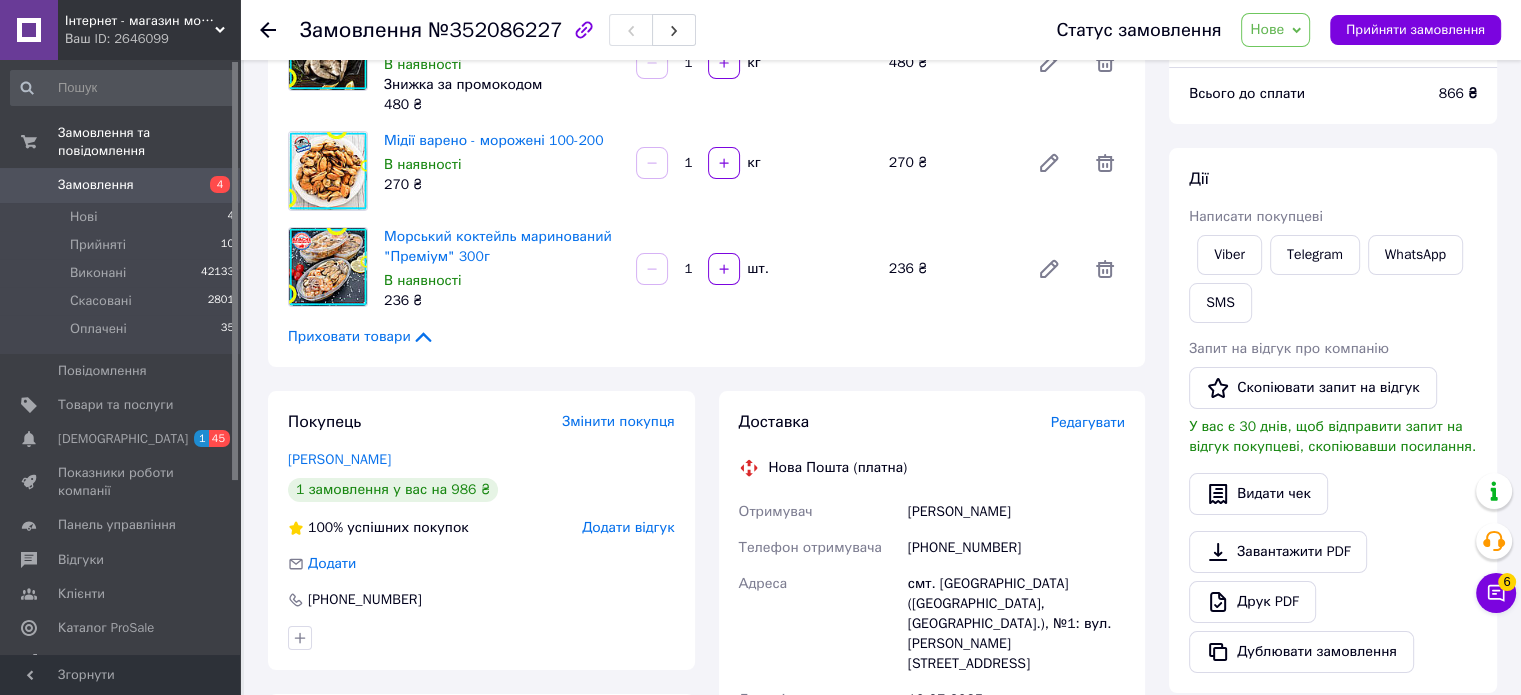 scroll, scrollTop: 16, scrollLeft: 0, axis: vertical 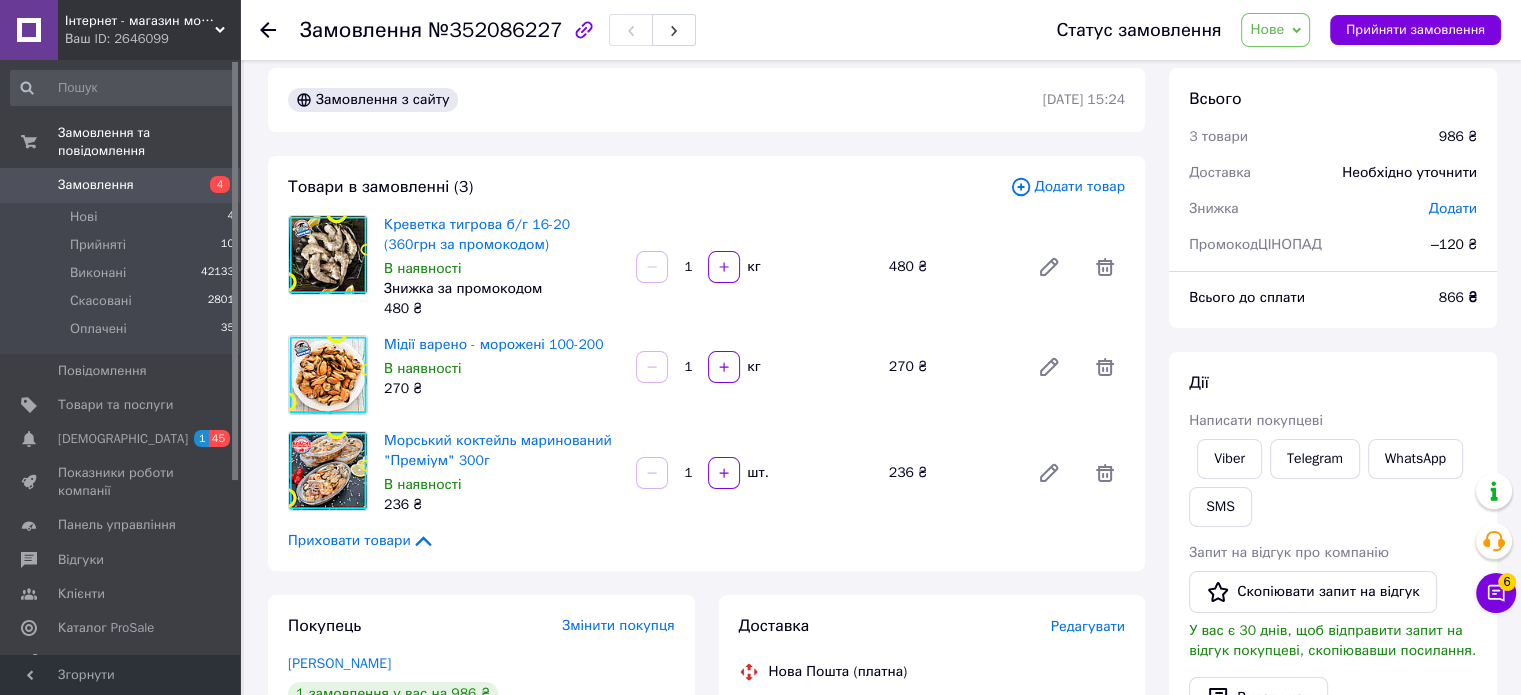 click on "Нове Прийнято Виконано Скасовано Оплачено" at bounding box center [1275, 30] 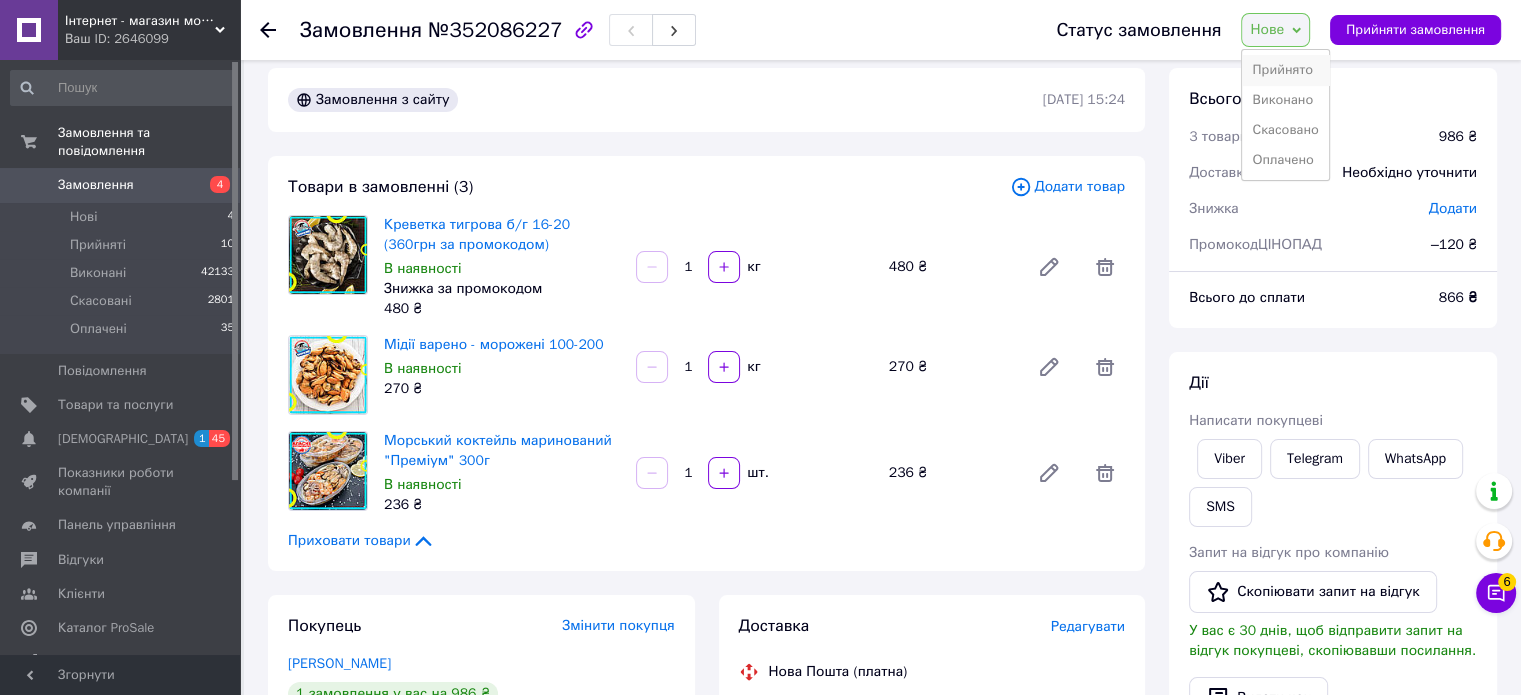 click on "Прийнято" at bounding box center [1285, 70] 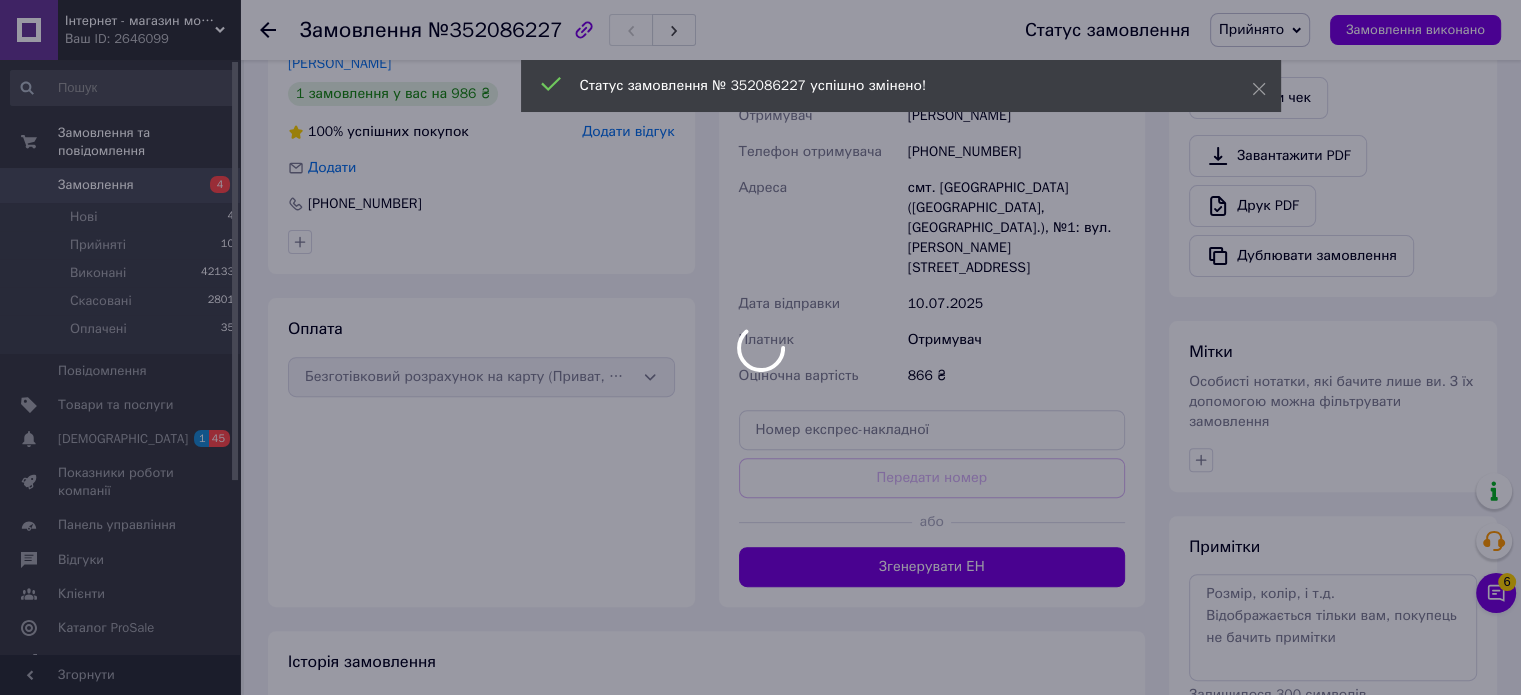 scroll, scrollTop: 673, scrollLeft: 0, axis: vertical 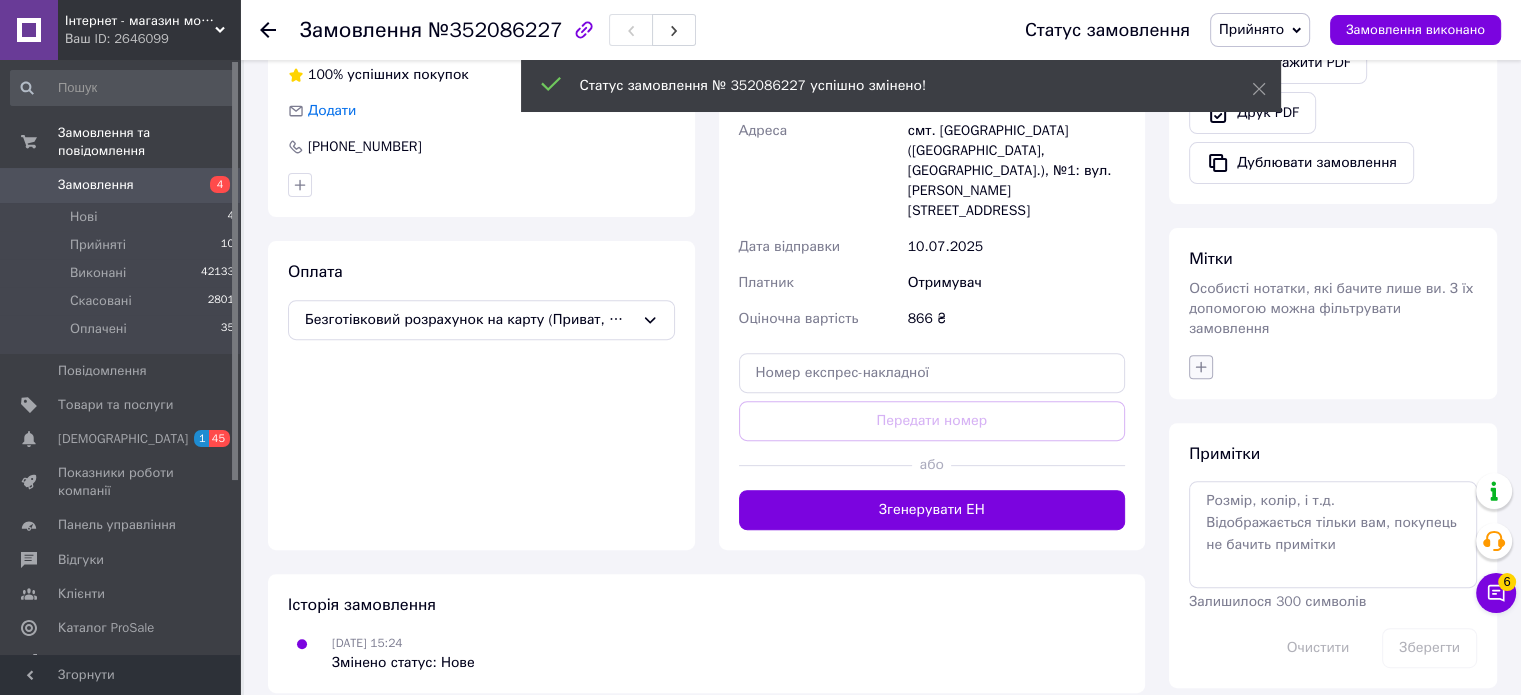 click 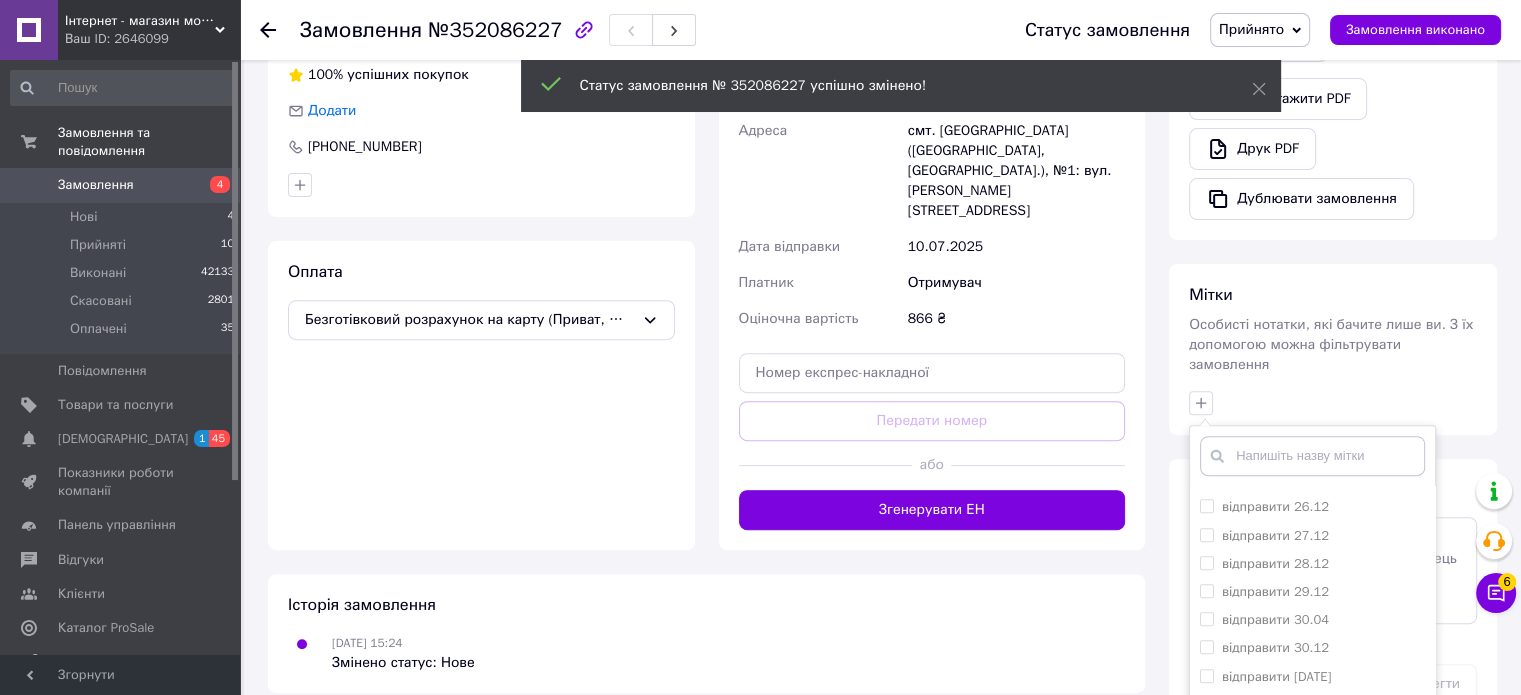 scroll, scrollTop: 1800, scrollLeft: 0, axis: vertical 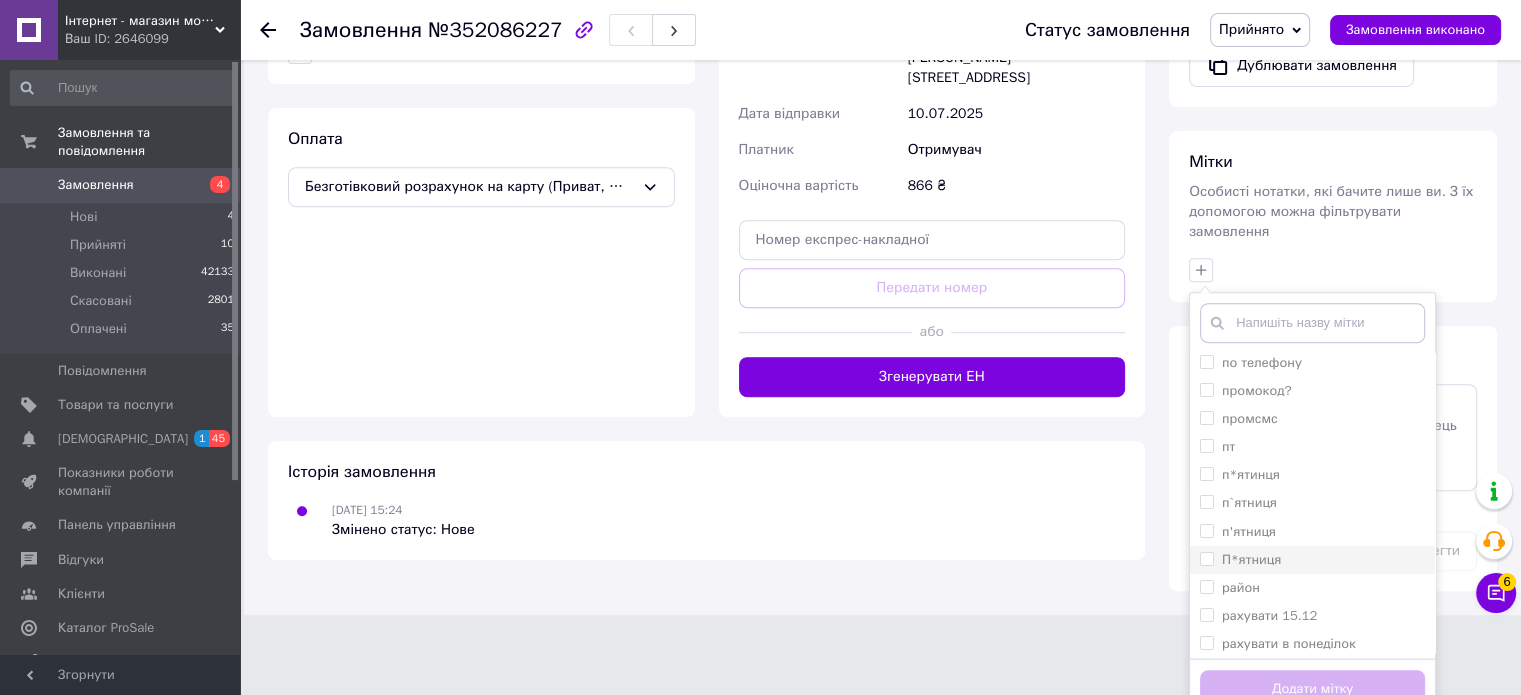 click on "П*ятниця" at bounding box center [1206, 558] 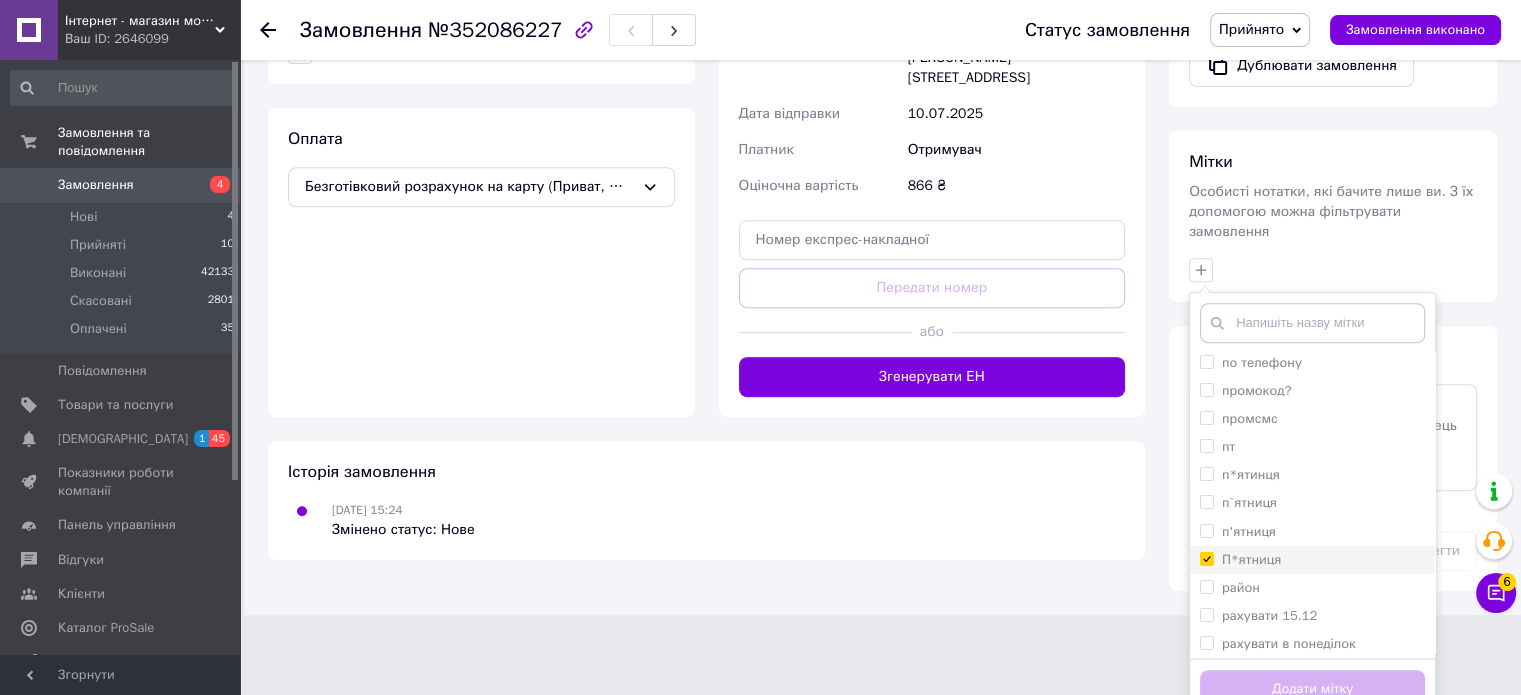 checkbox on "true" 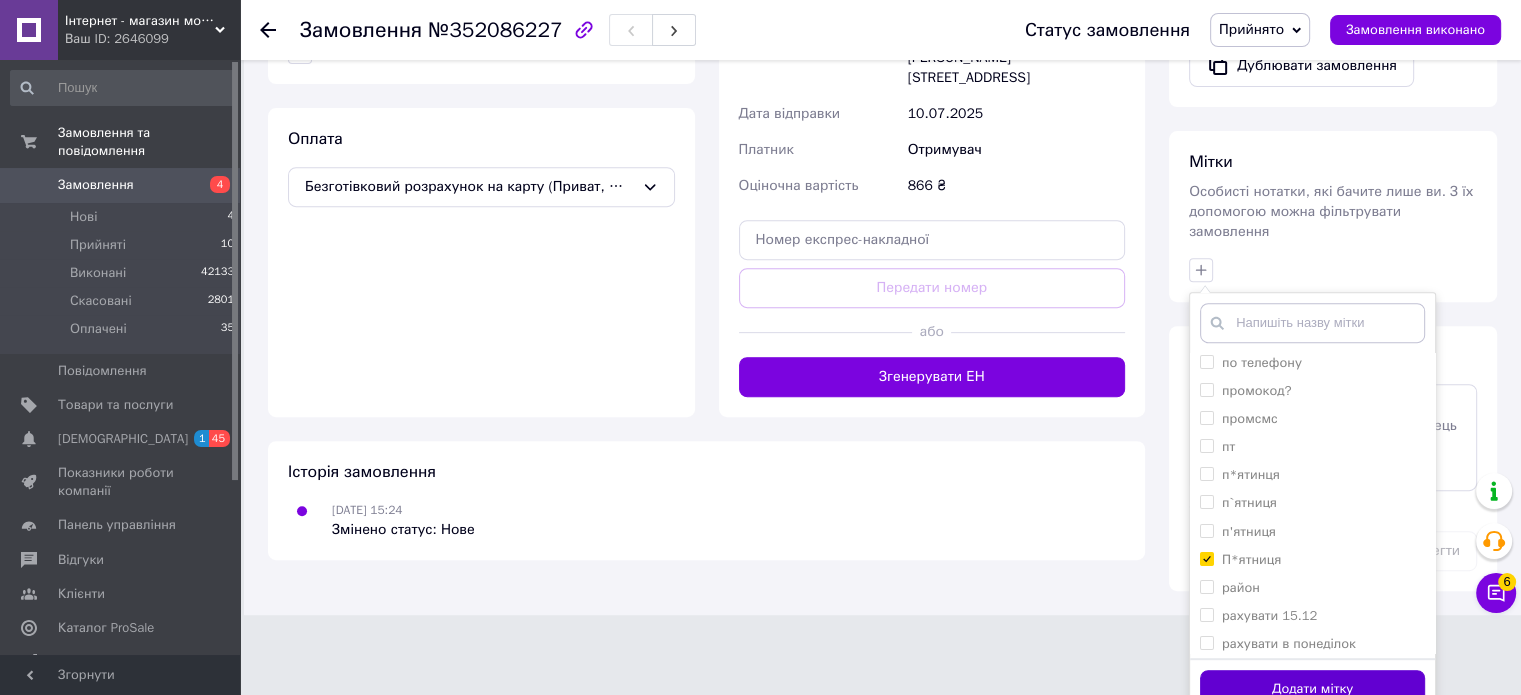 click on "Додати мітку" at bounding box center [1312, 689] 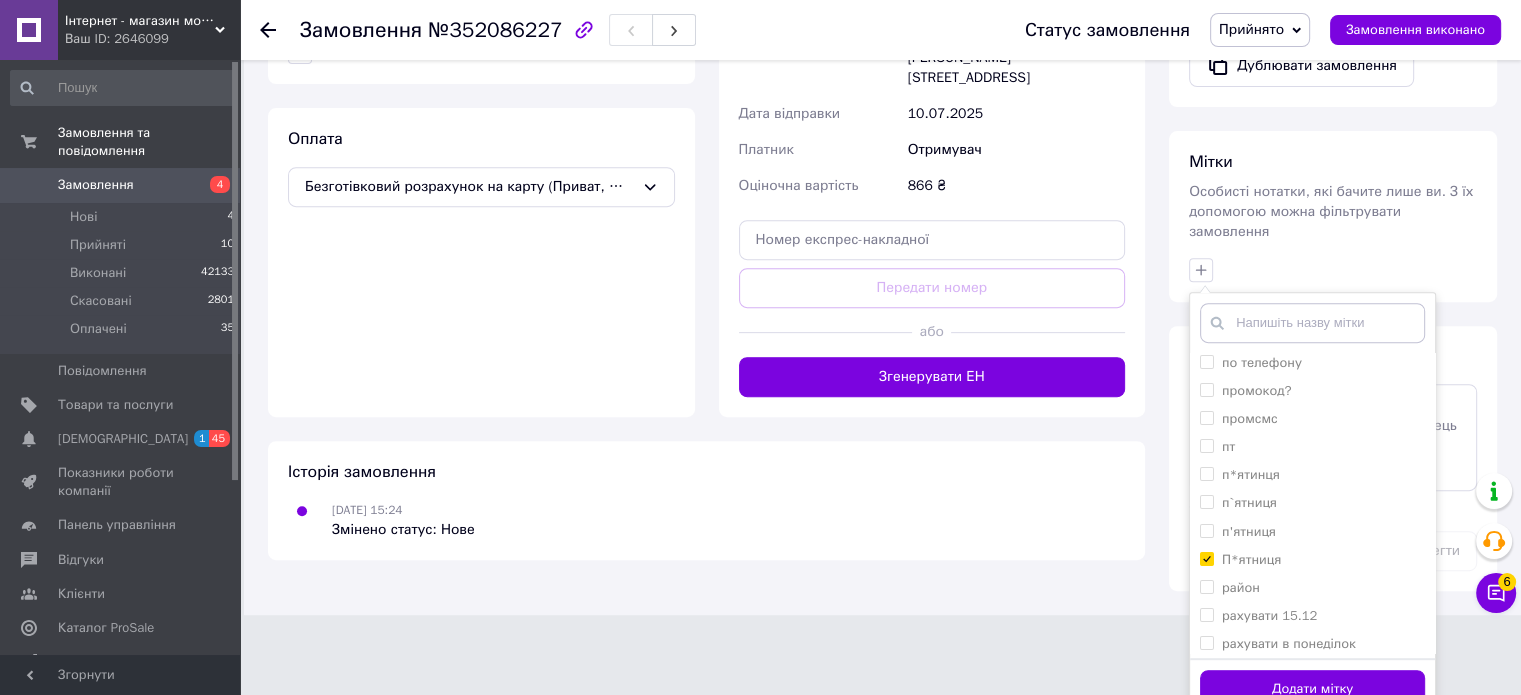 scroll, scrollTop: 703, scrollLeft: 0, axis: vertical 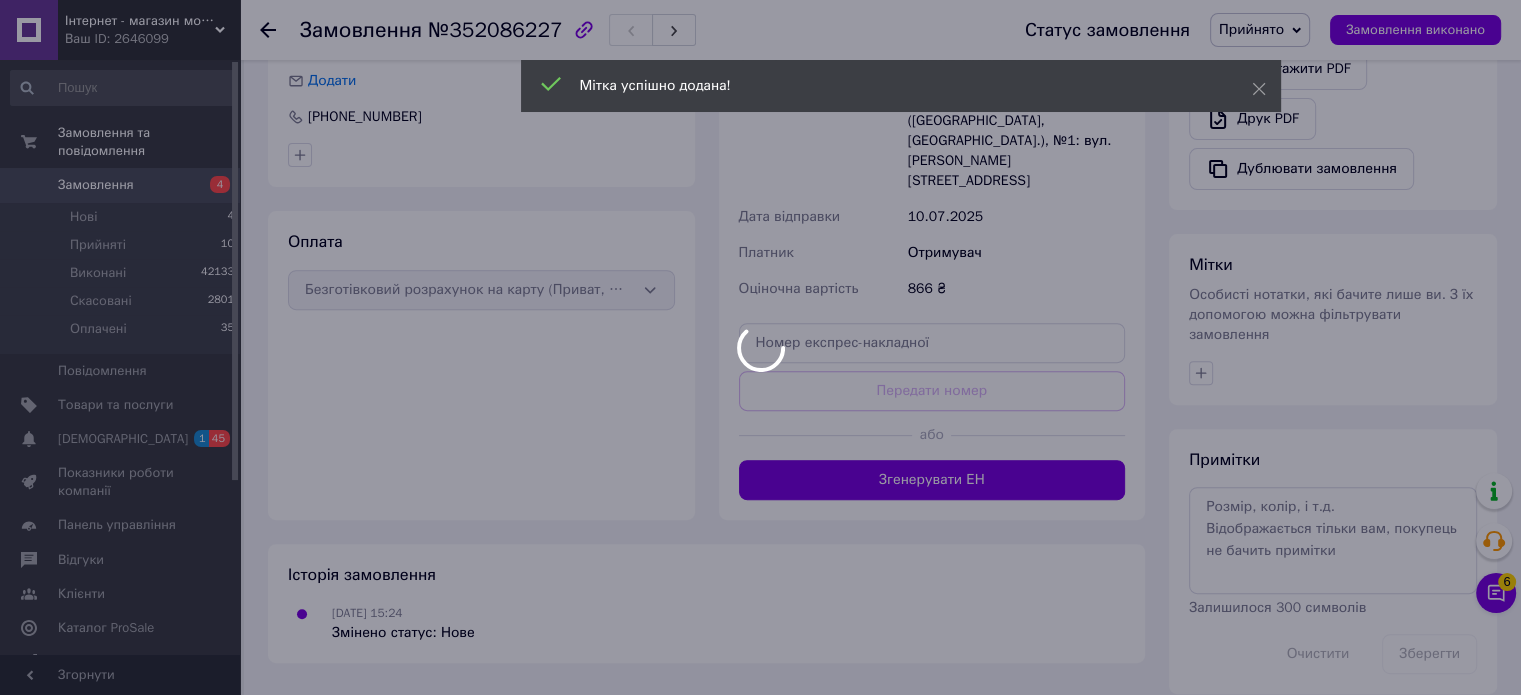 click at bounding box center (760, 347) 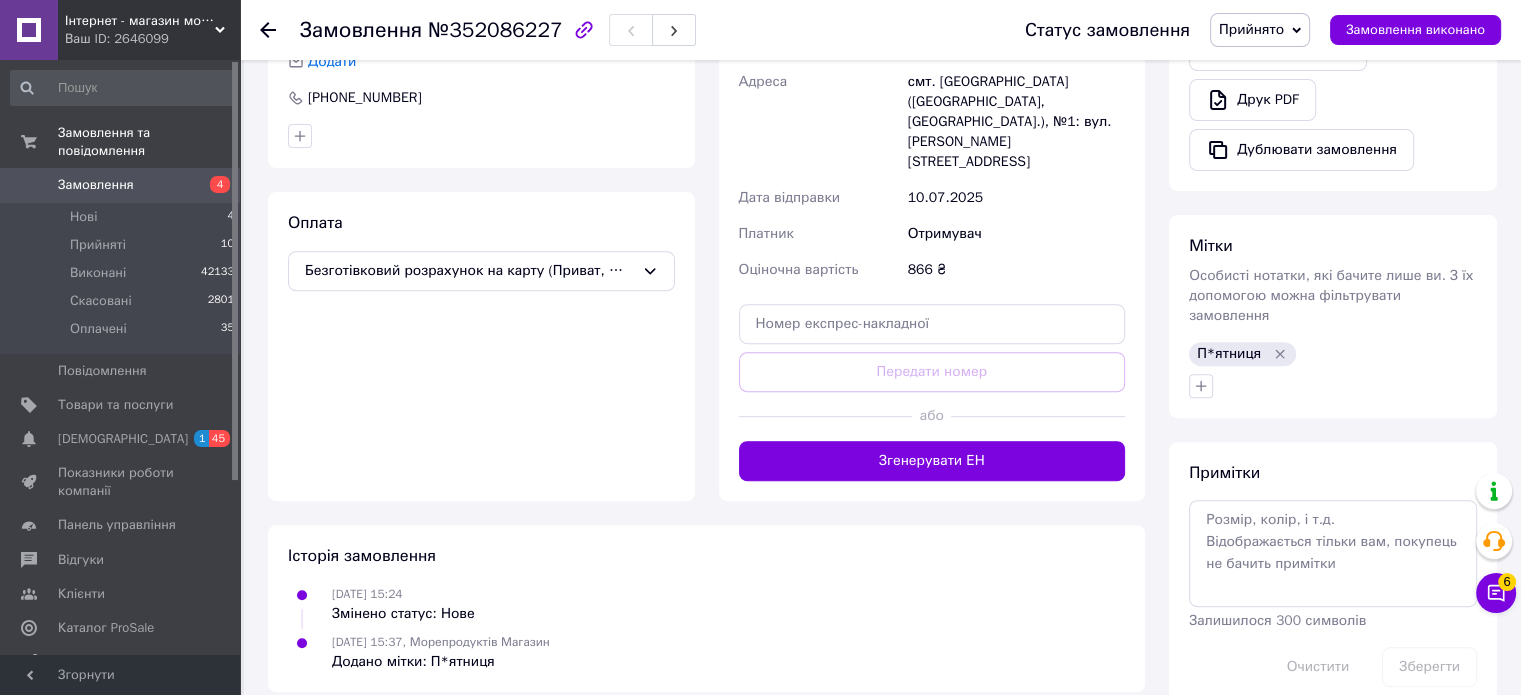 scroll, scrollTop: 735, scrollLeft: 0, axis: vertical 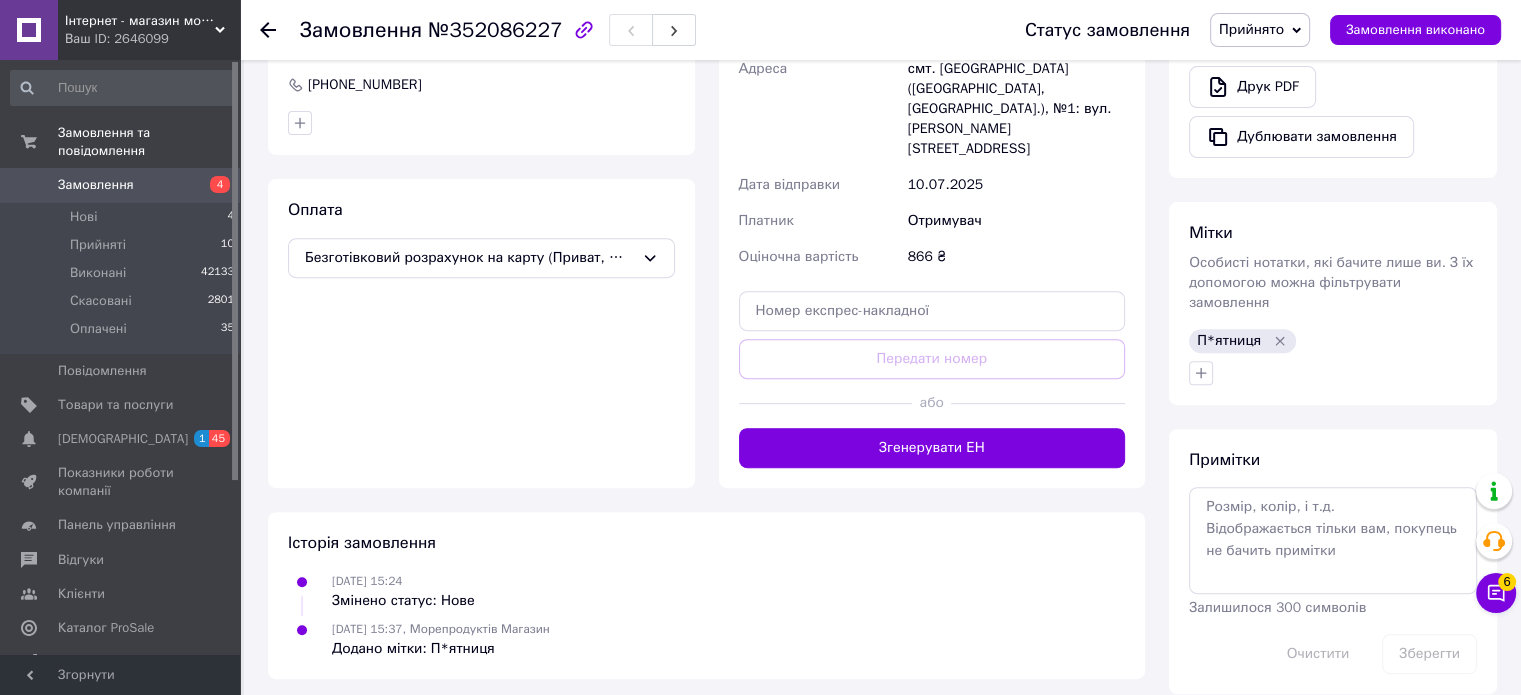 click at bounding box center (268, 30) 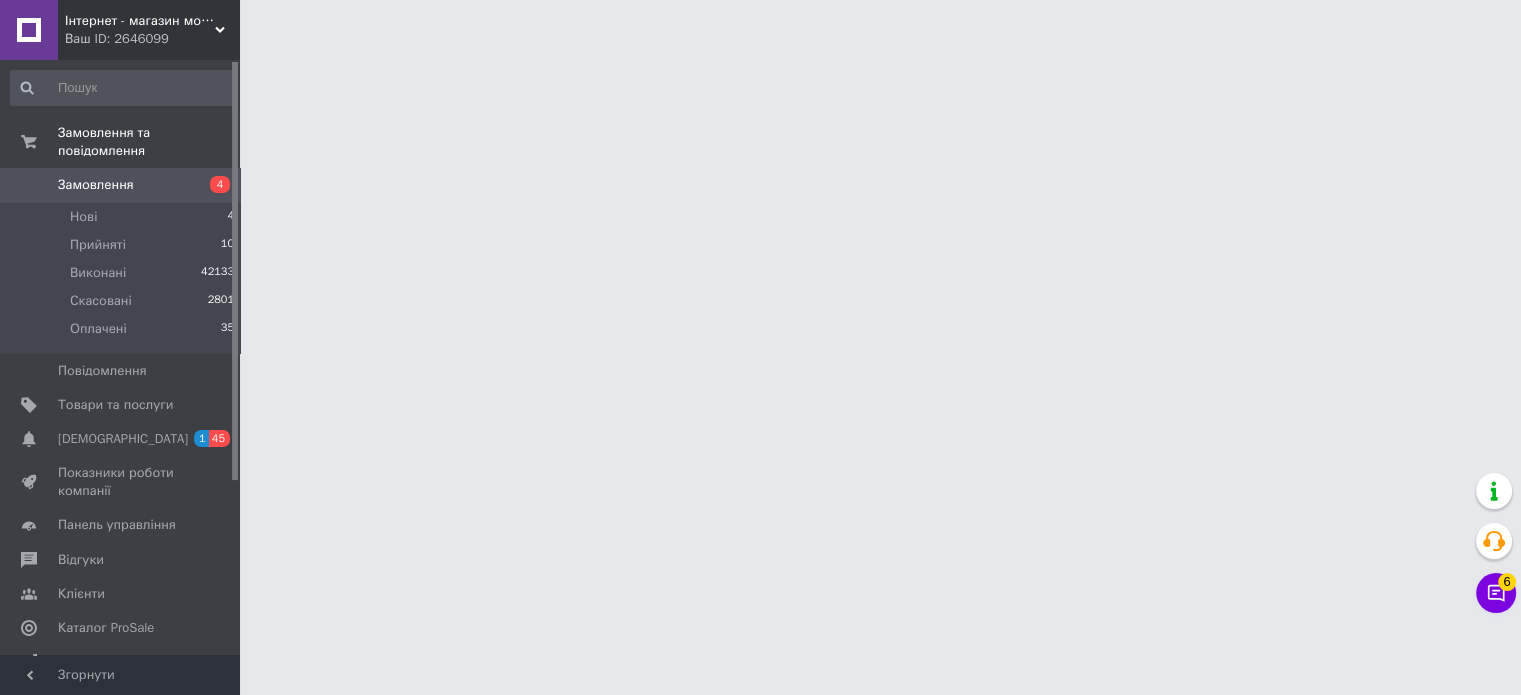 scroll, scrollTop: 0, scrollLeft: 0, axis: both 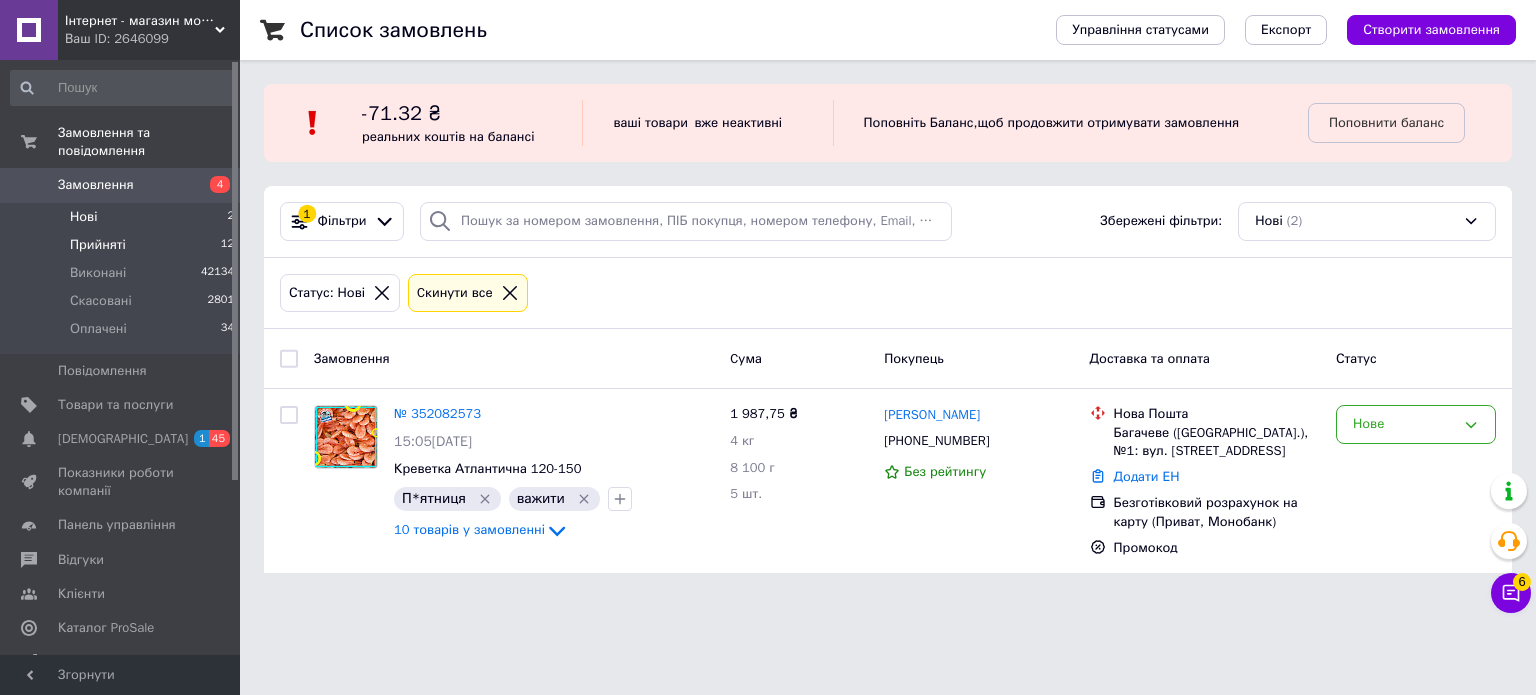 click on "Прийняті 12" at bounding box center [123, 245] 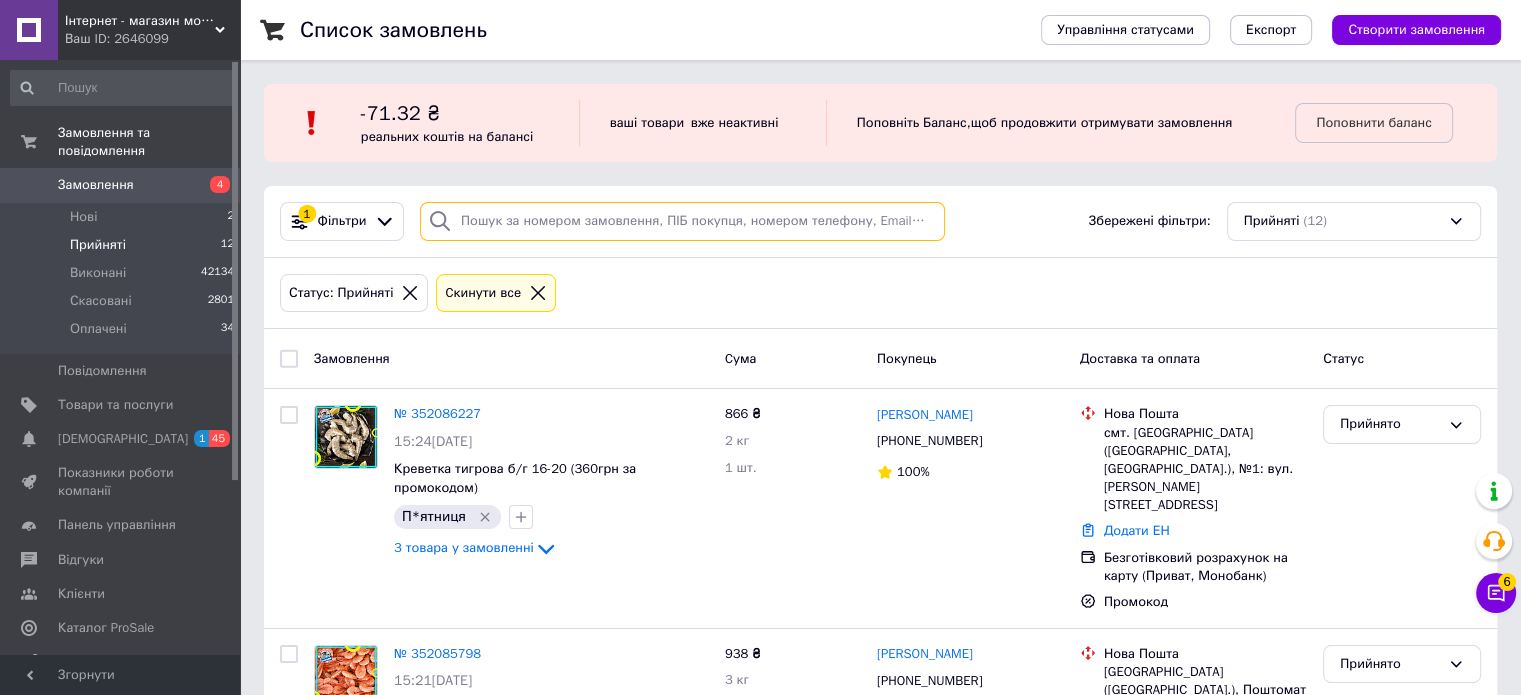 click at bounding box center [682, 221] 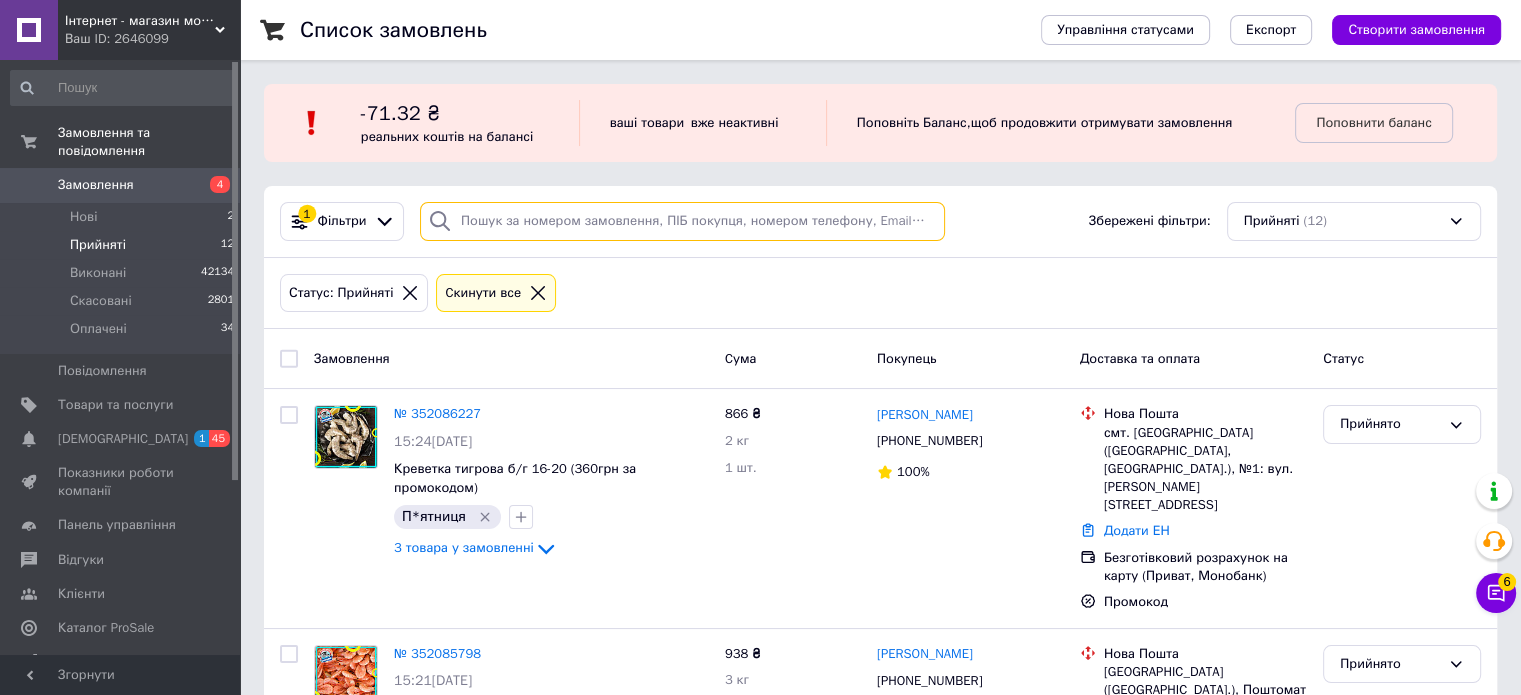 paste on "+380635382768" 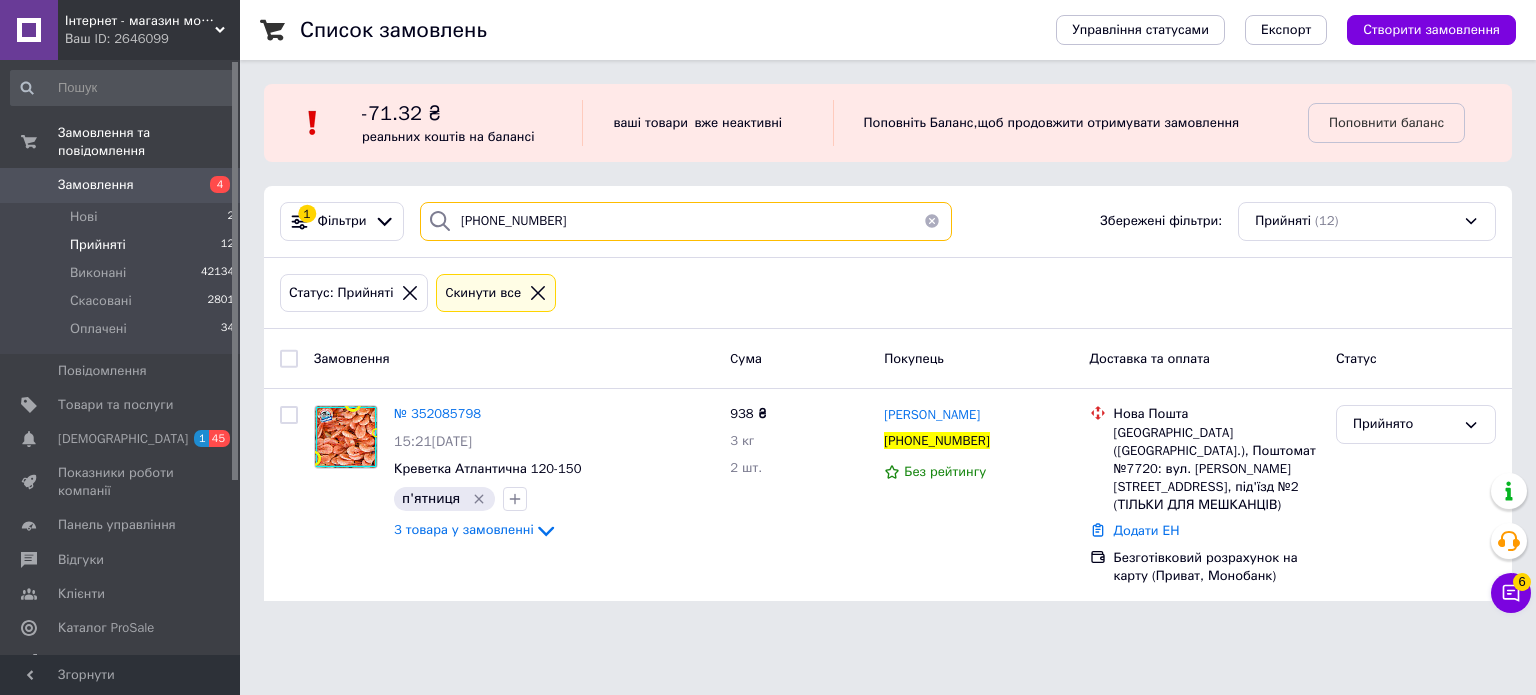type on "+380635382768" 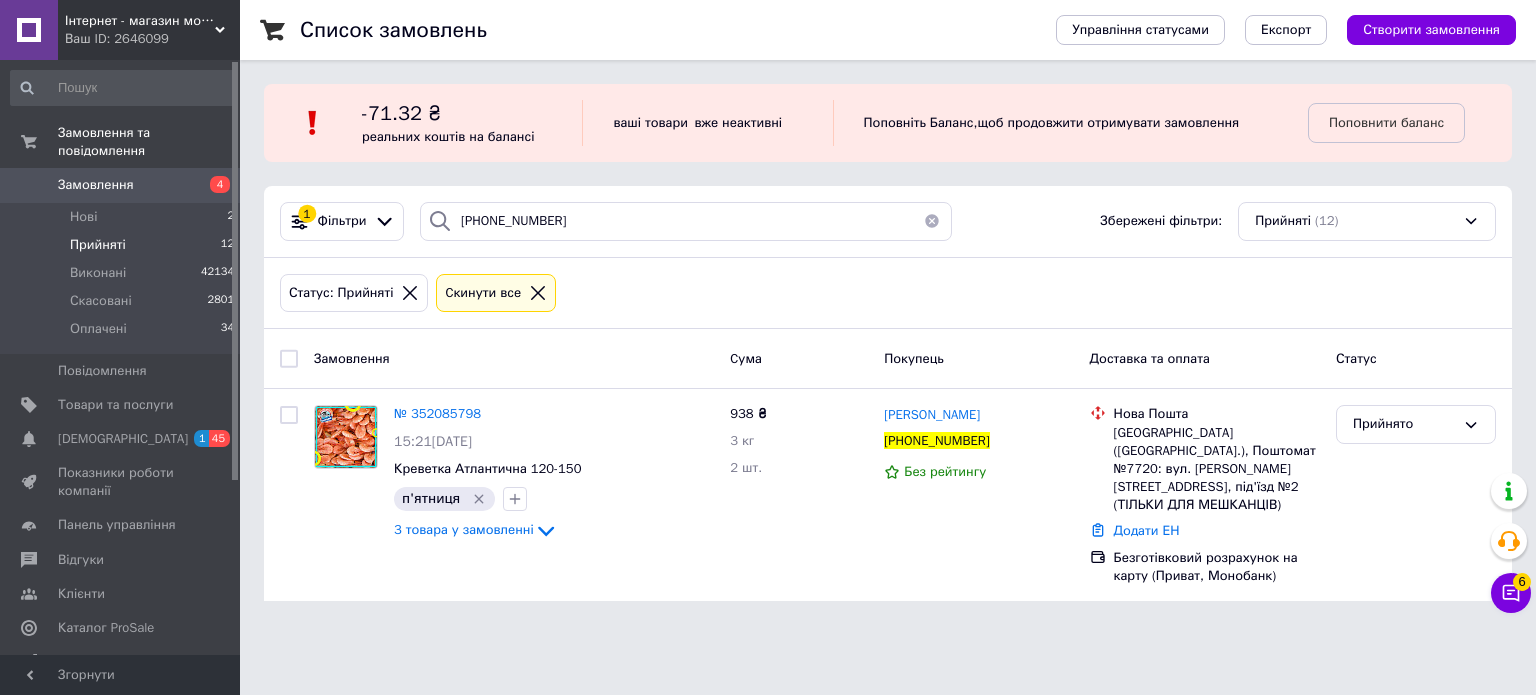 click on "№ 352085798" at bounding box center [437, 413] 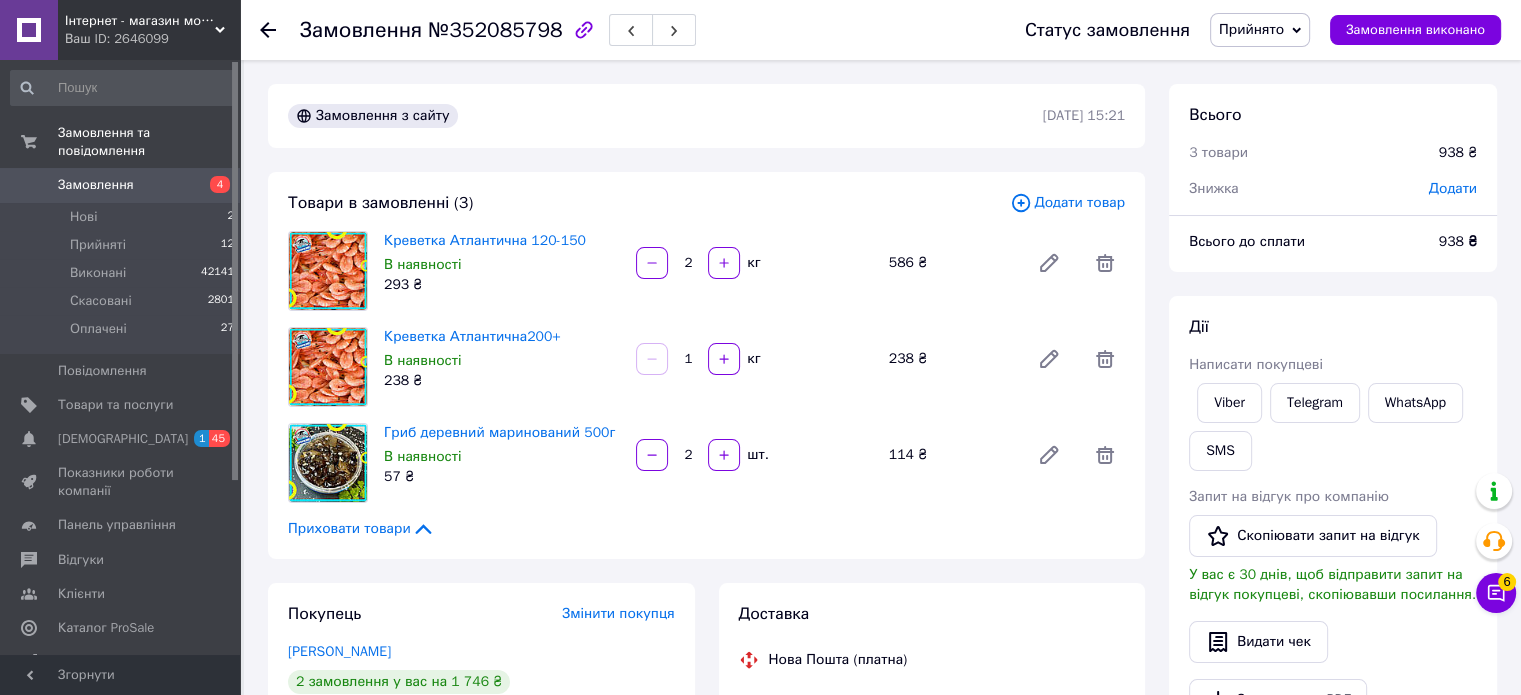 click on "Прийнято" at bounding box center (1251, 29) 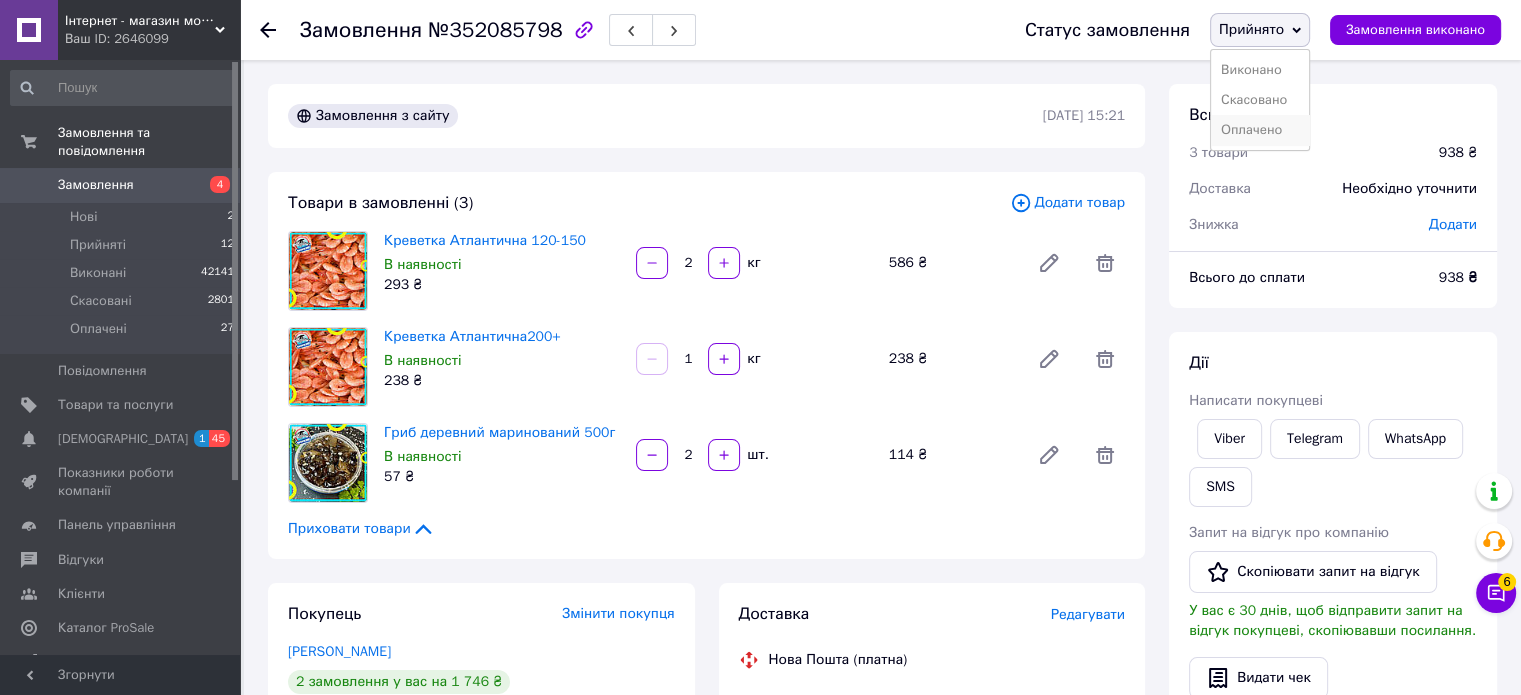 click on "Оплачено" at bounding box center [1260, 130] 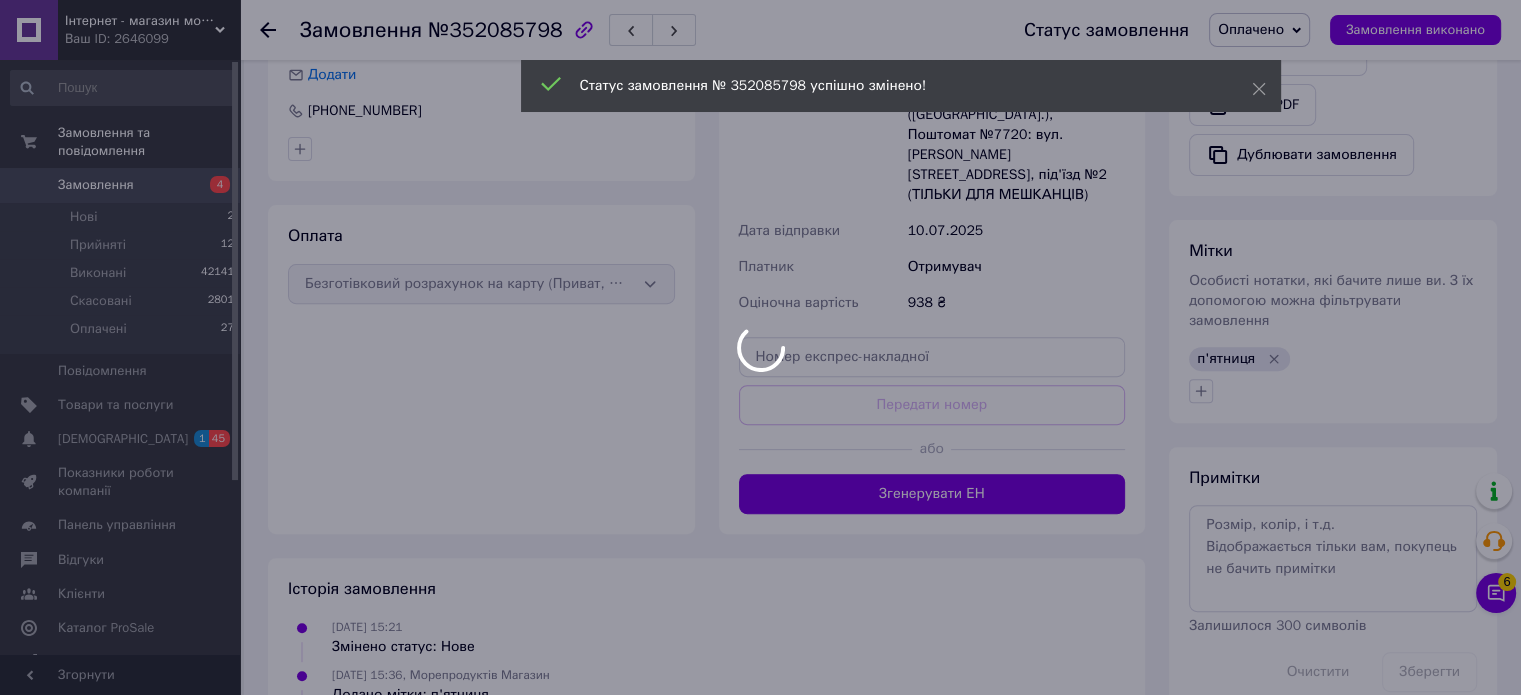 scroll, scrollTop: 742, scrollLeft: 0, axis: vertical 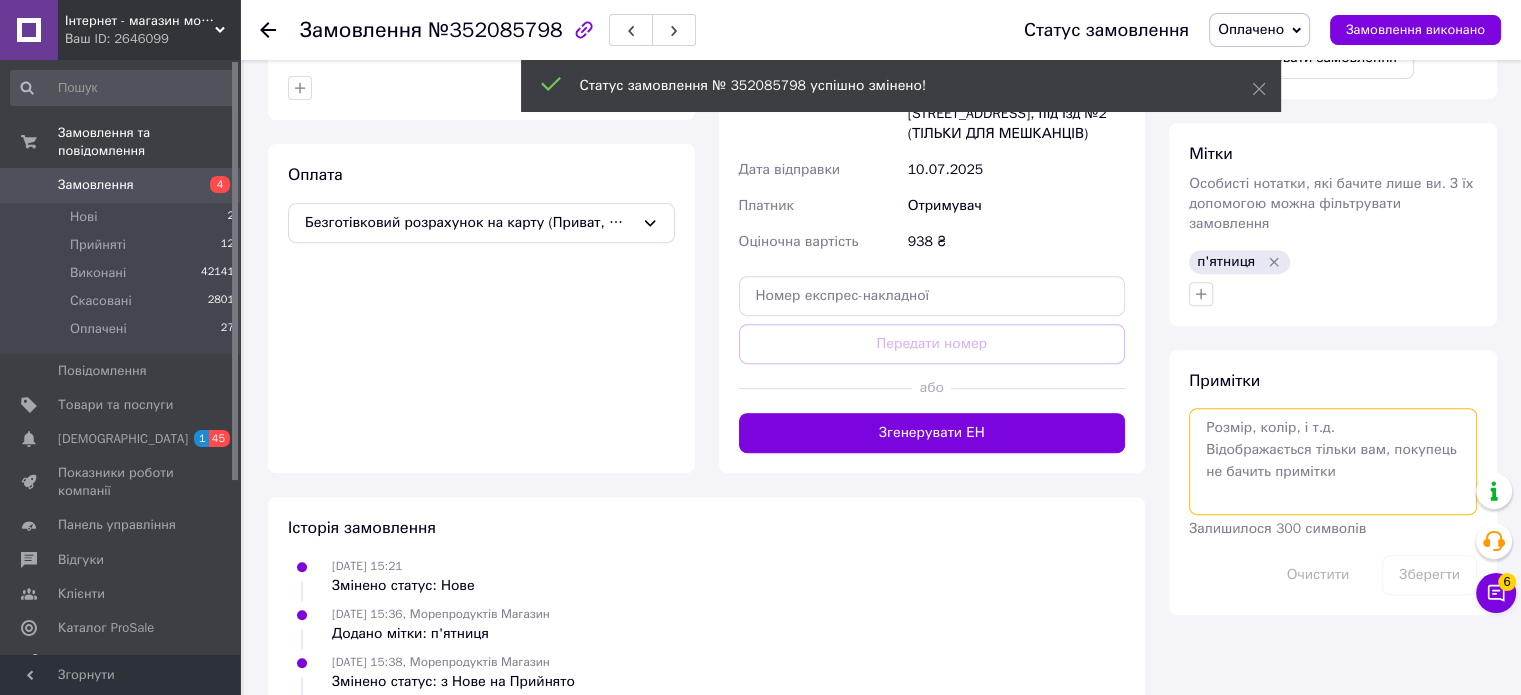click at bounding box center [1333, 461] 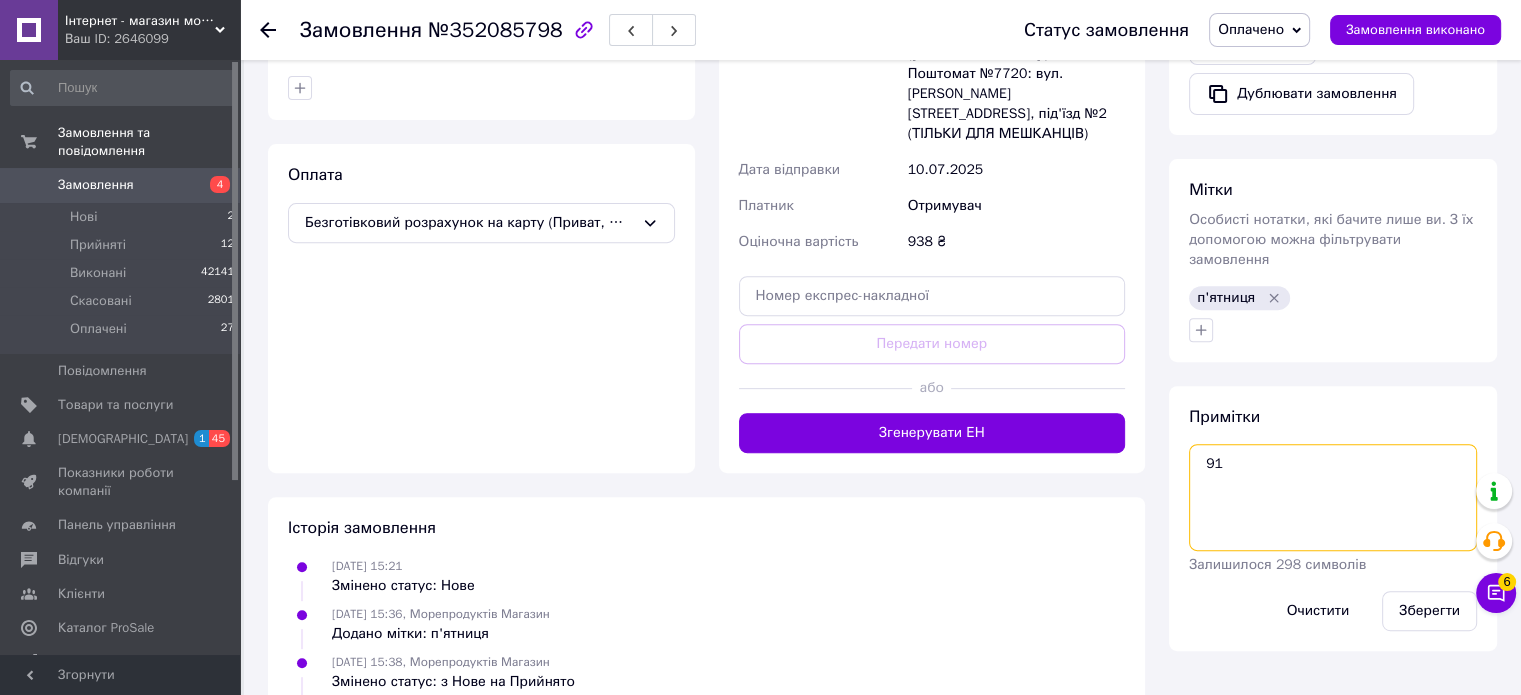 type on "9" 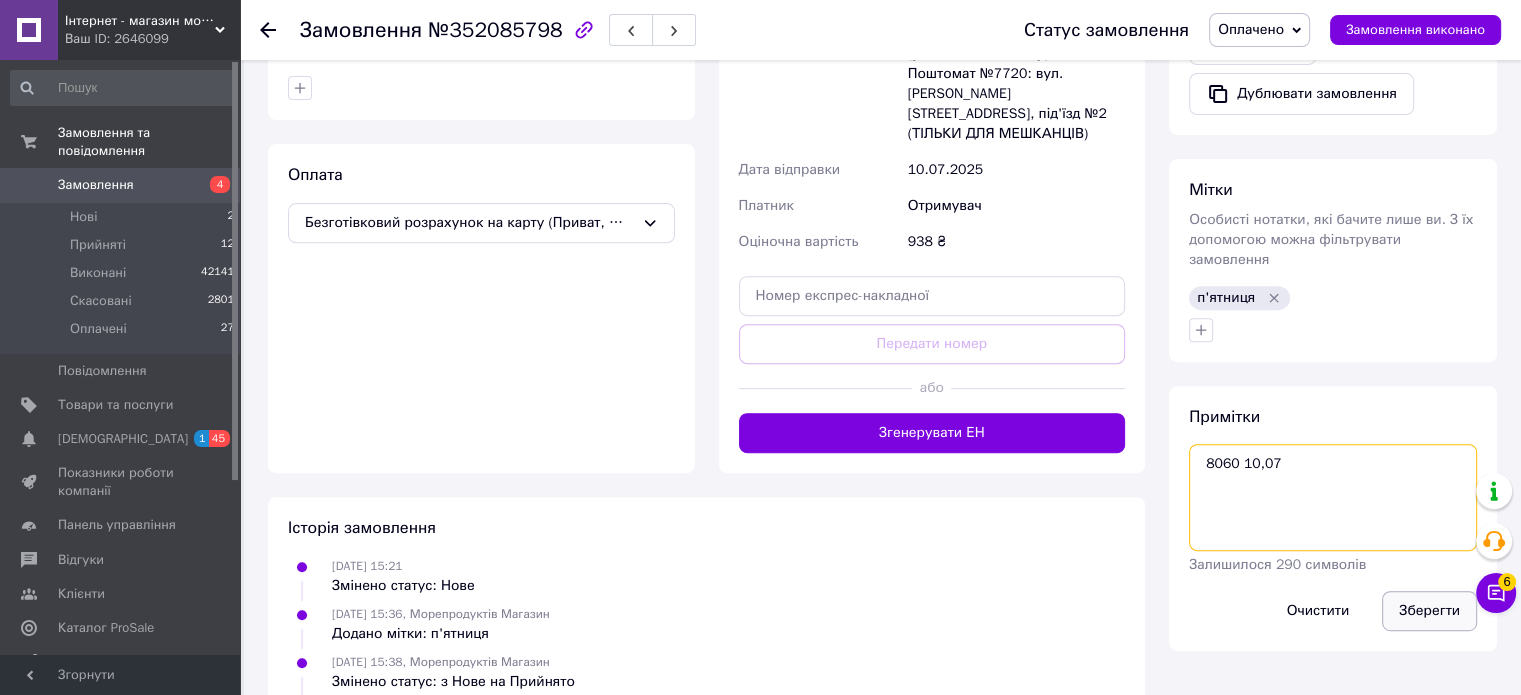 type on "8060 10,07" 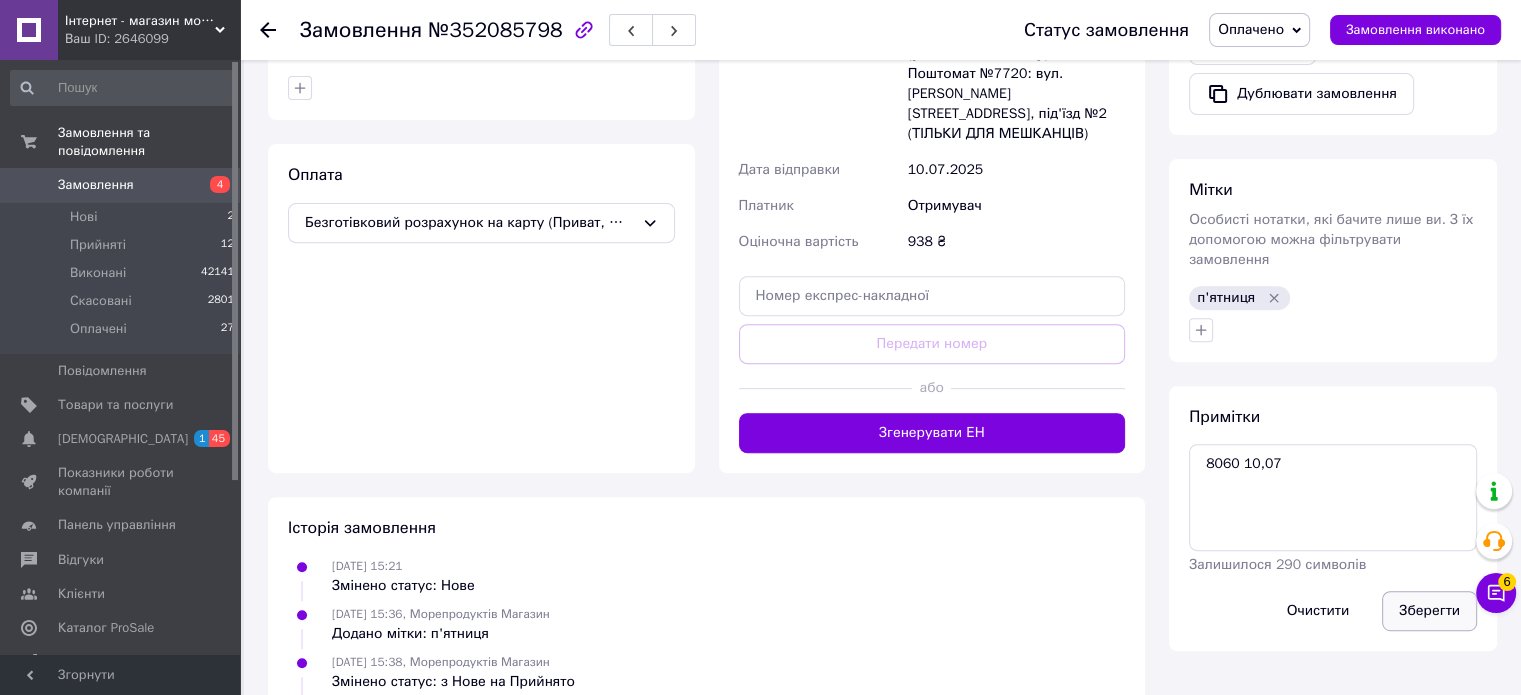 click on "Зберегти" at bounding box center [1429, 611] 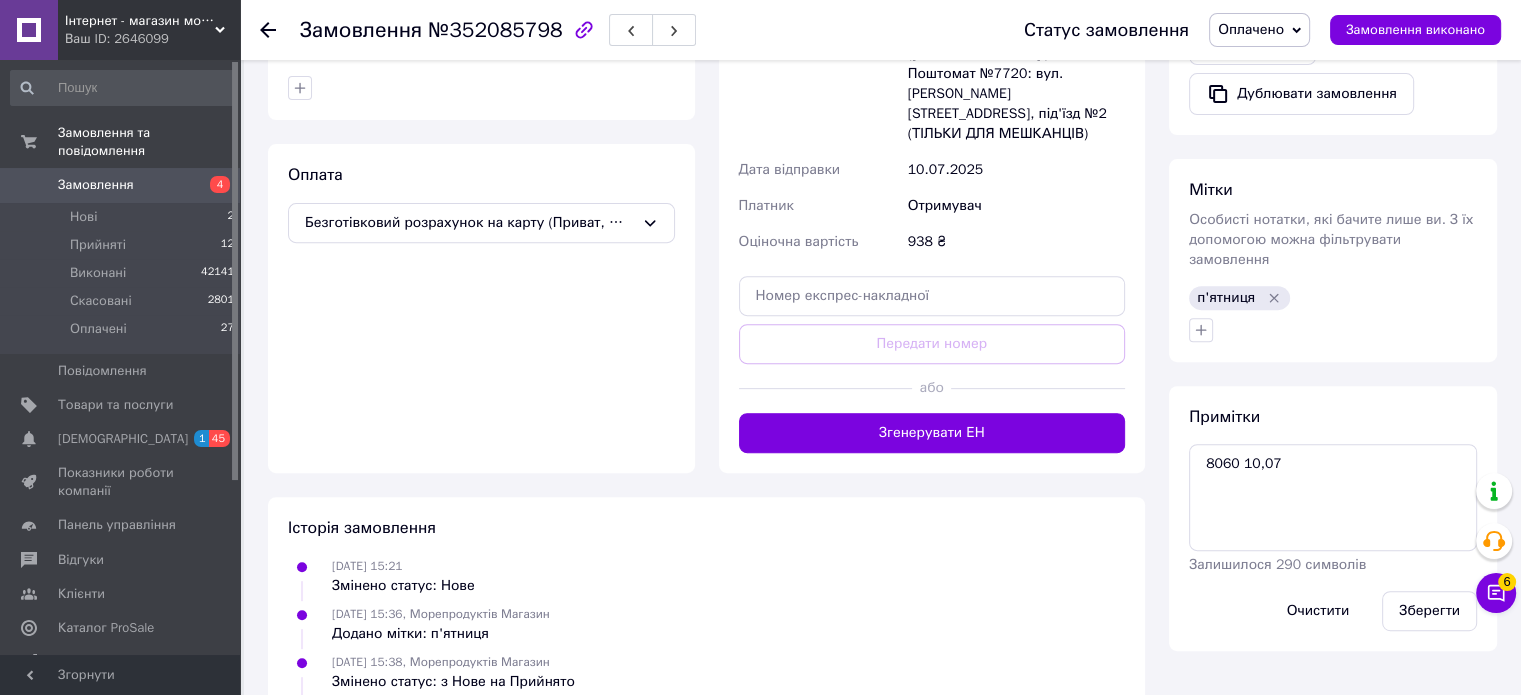 type 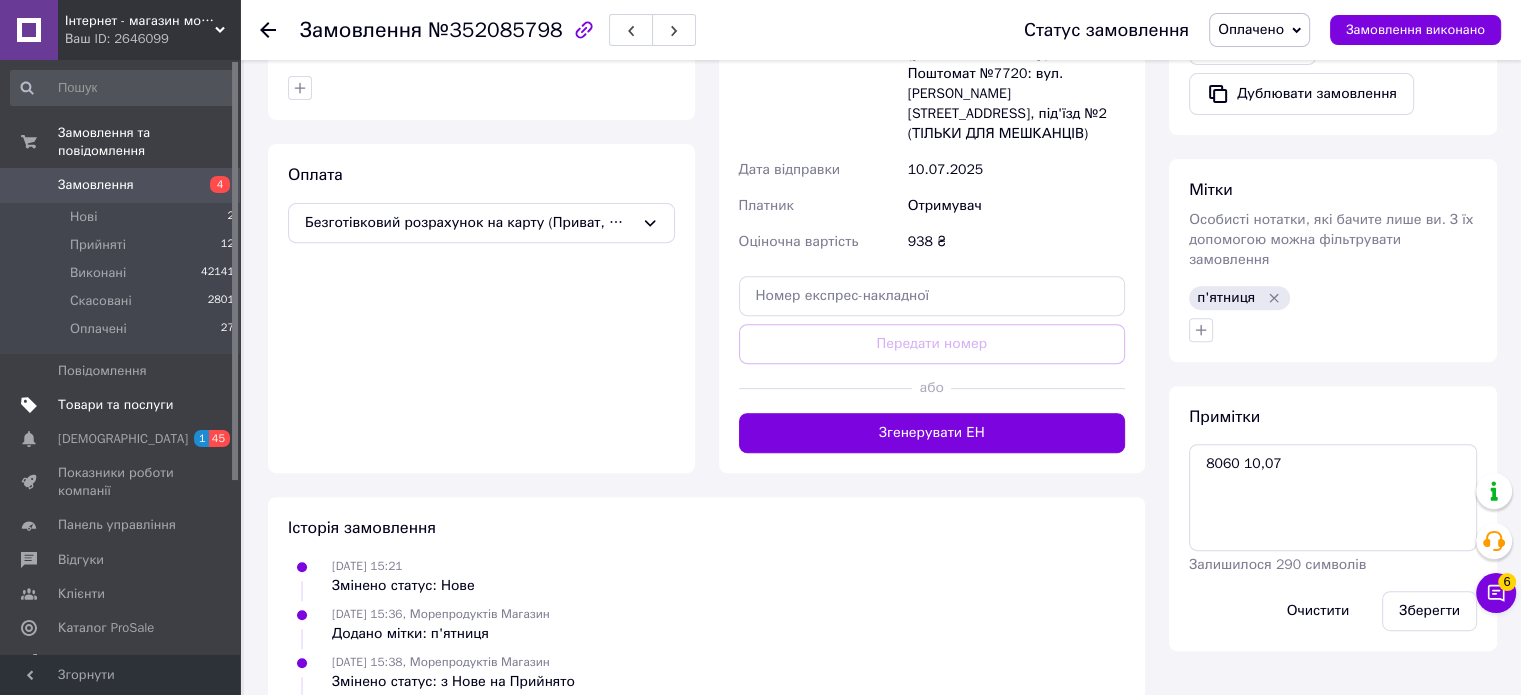 click on "Товари та послуги" at bounding box center (115, 405) 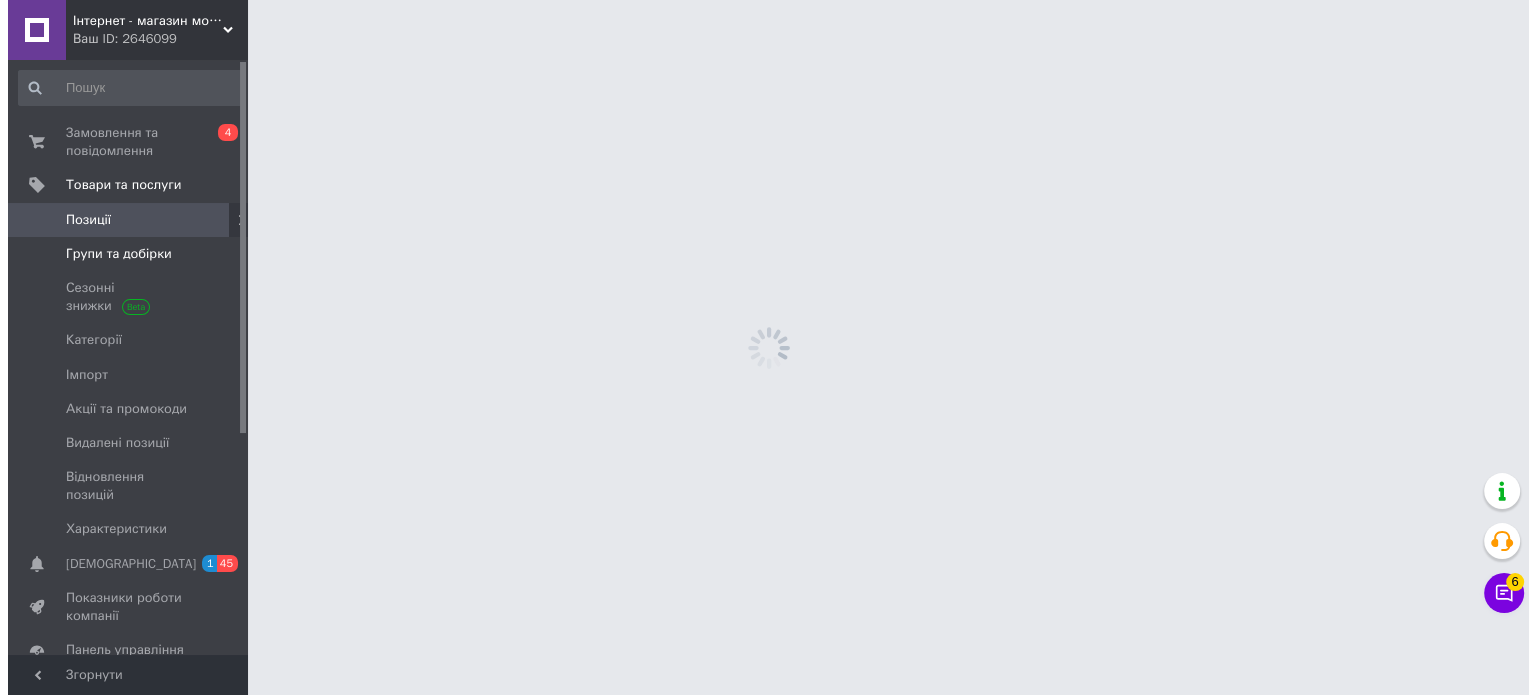 scroll, scrollTop: 0, scrollLeft: 0, axis: both 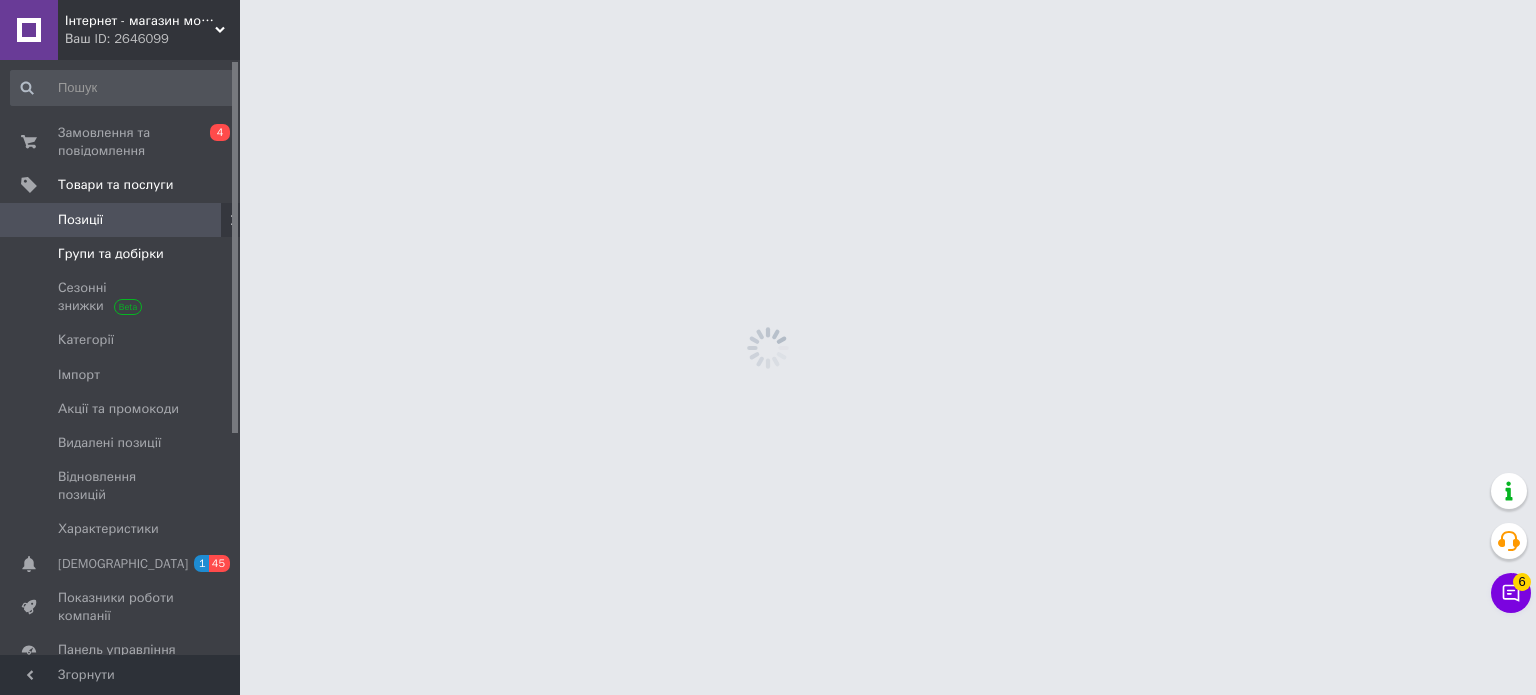 click on "Групи та добірки" at bounding box center [123, 254] 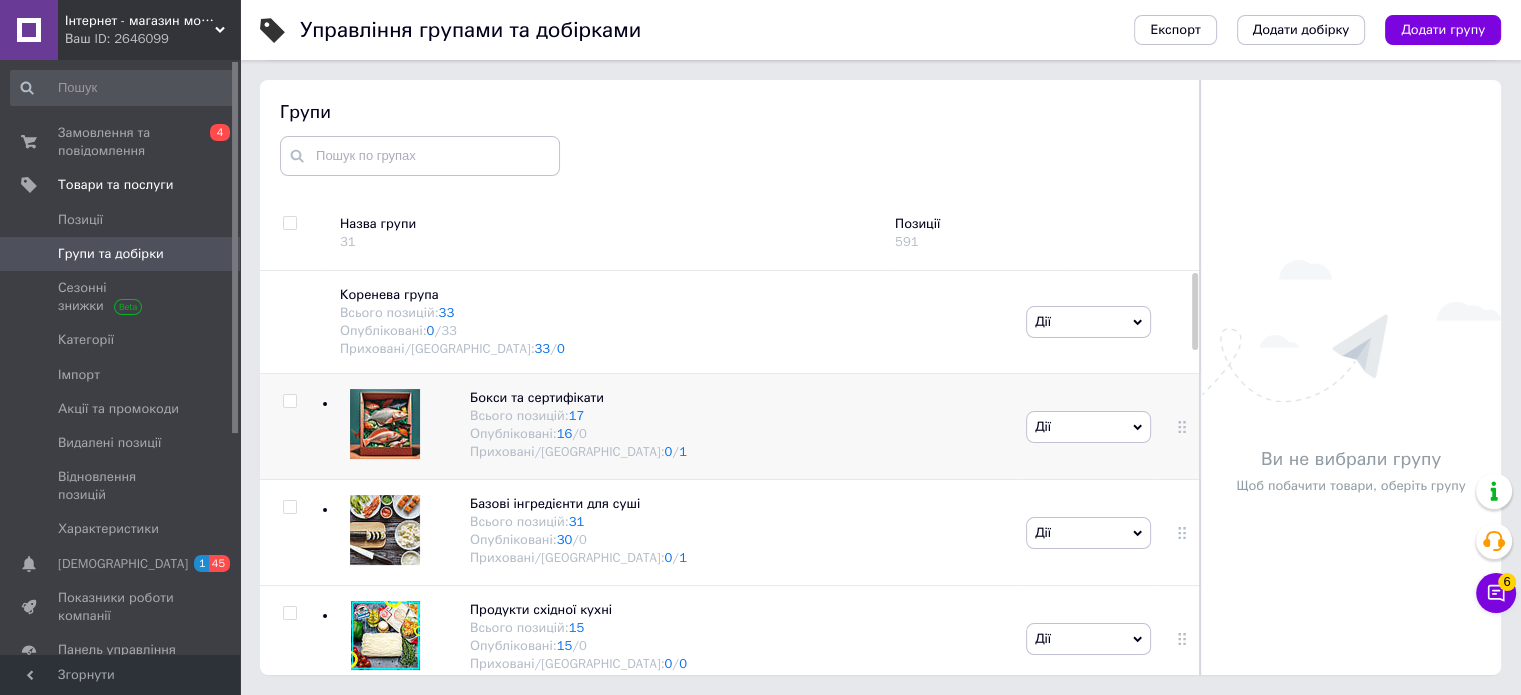 scroll, scrollTop: 113, scrollLeft: 0, axis: vertical 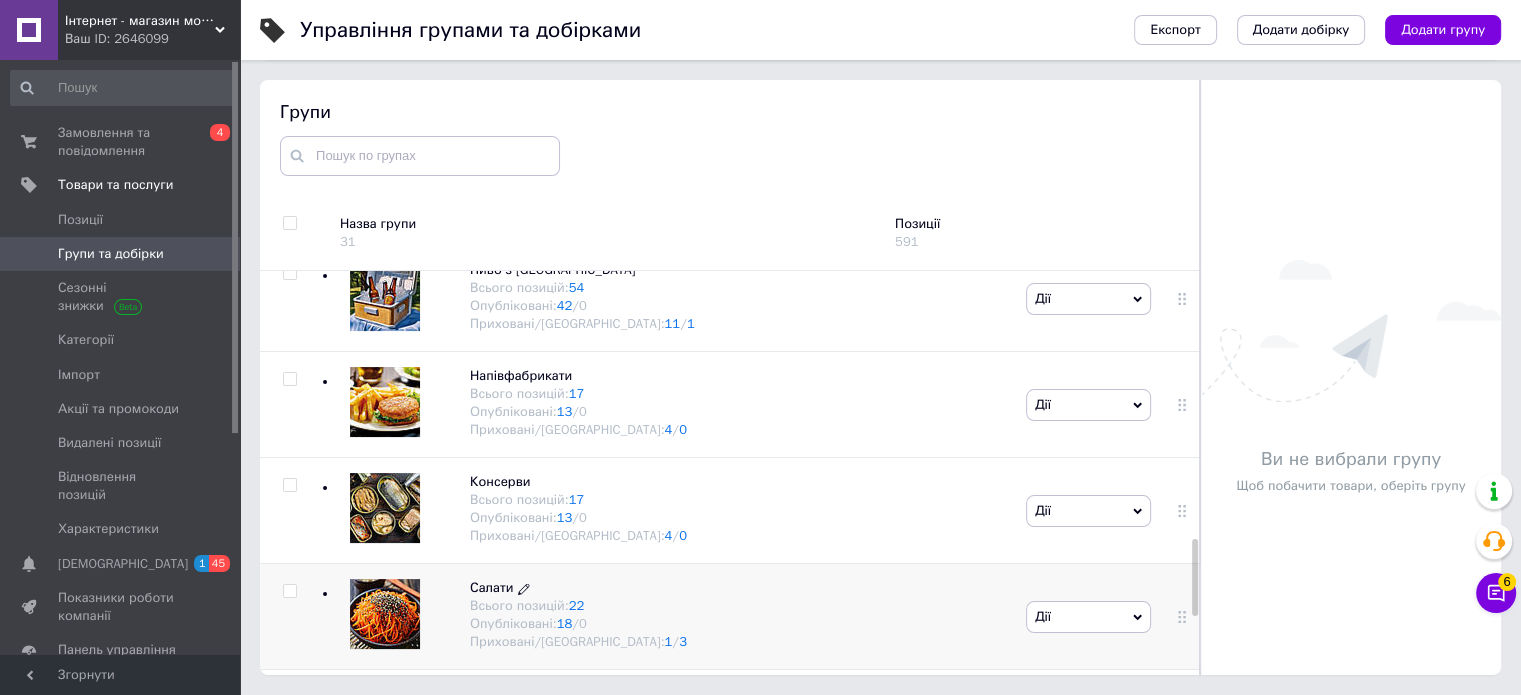 click on "Салати" at bounding box center [491, 587] 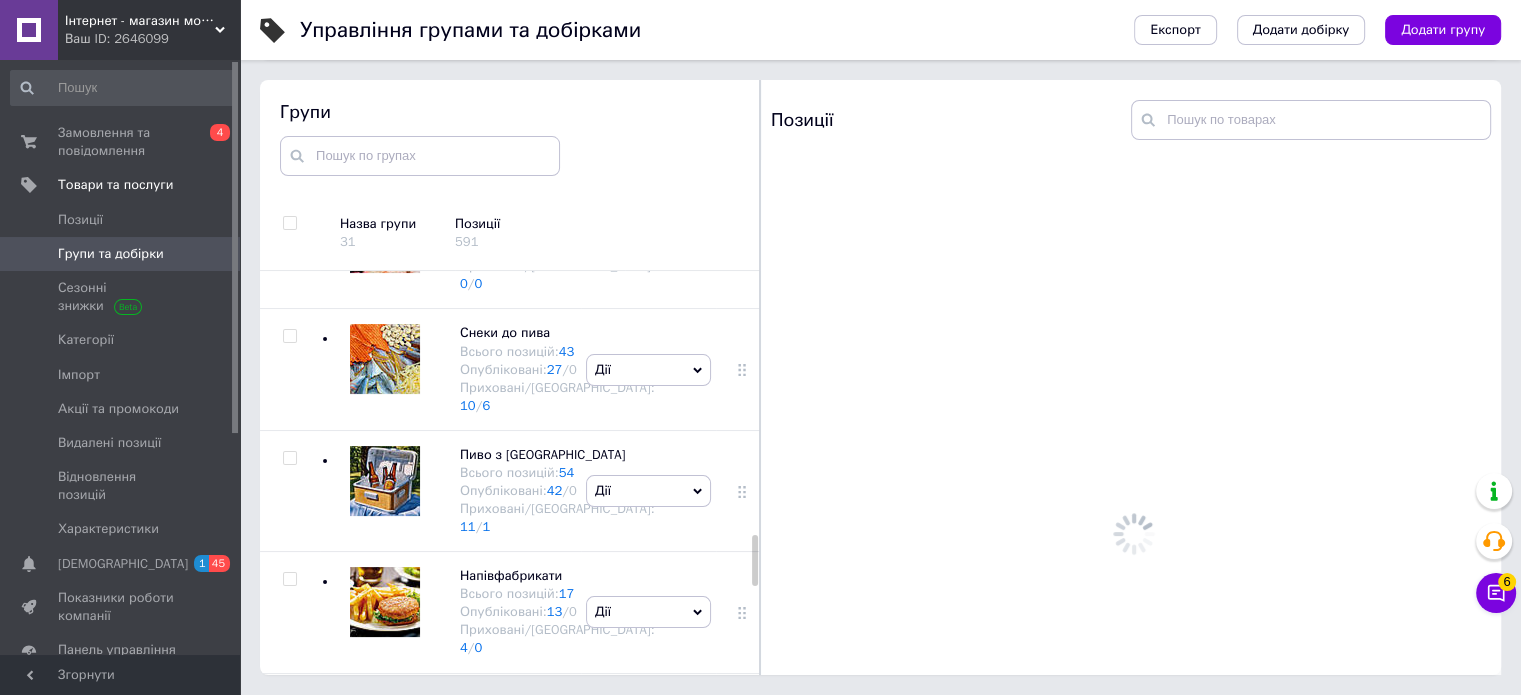 scroll, scrollTop: 2101, scrollLeft: 0, axis: vertical 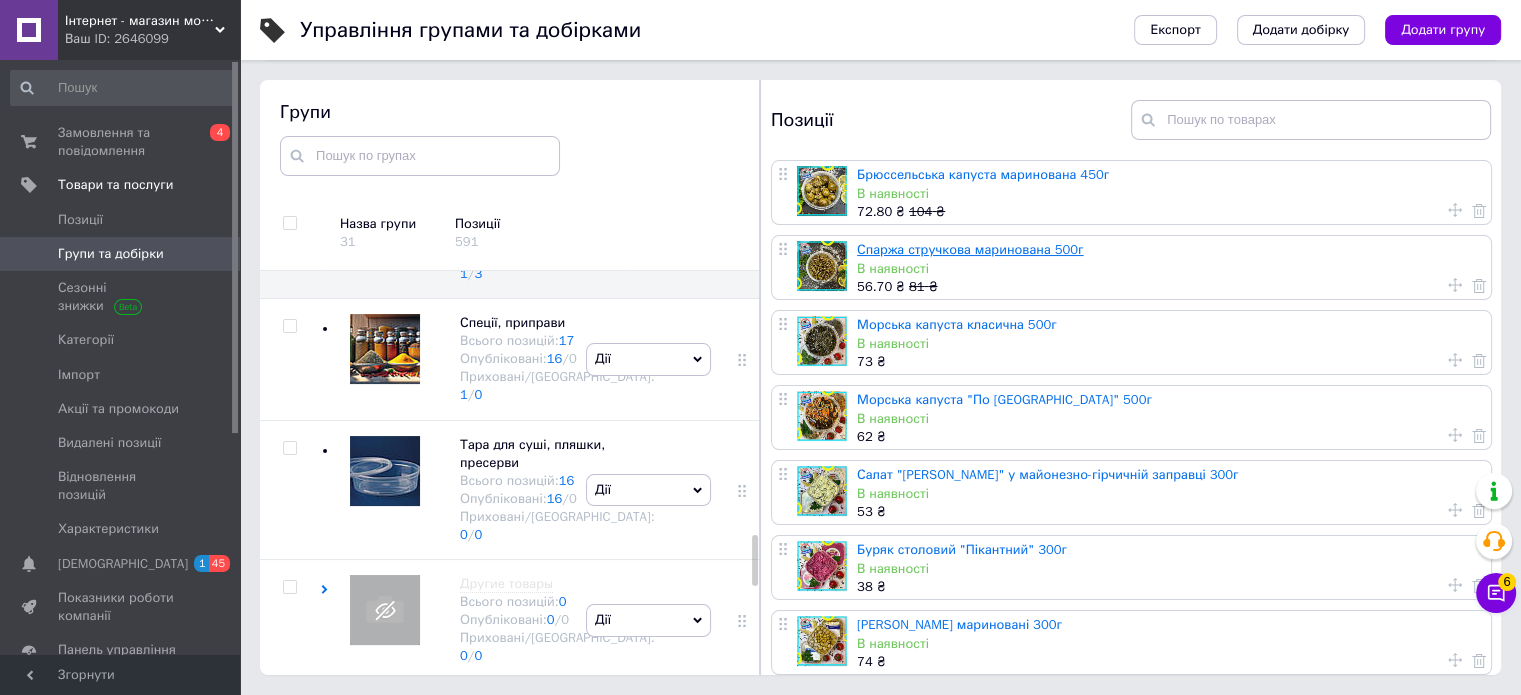 drag, startPoint x: 852, startPoint y: 340, endPoint x: 933, endPoint y: 246, distance: 124.08465 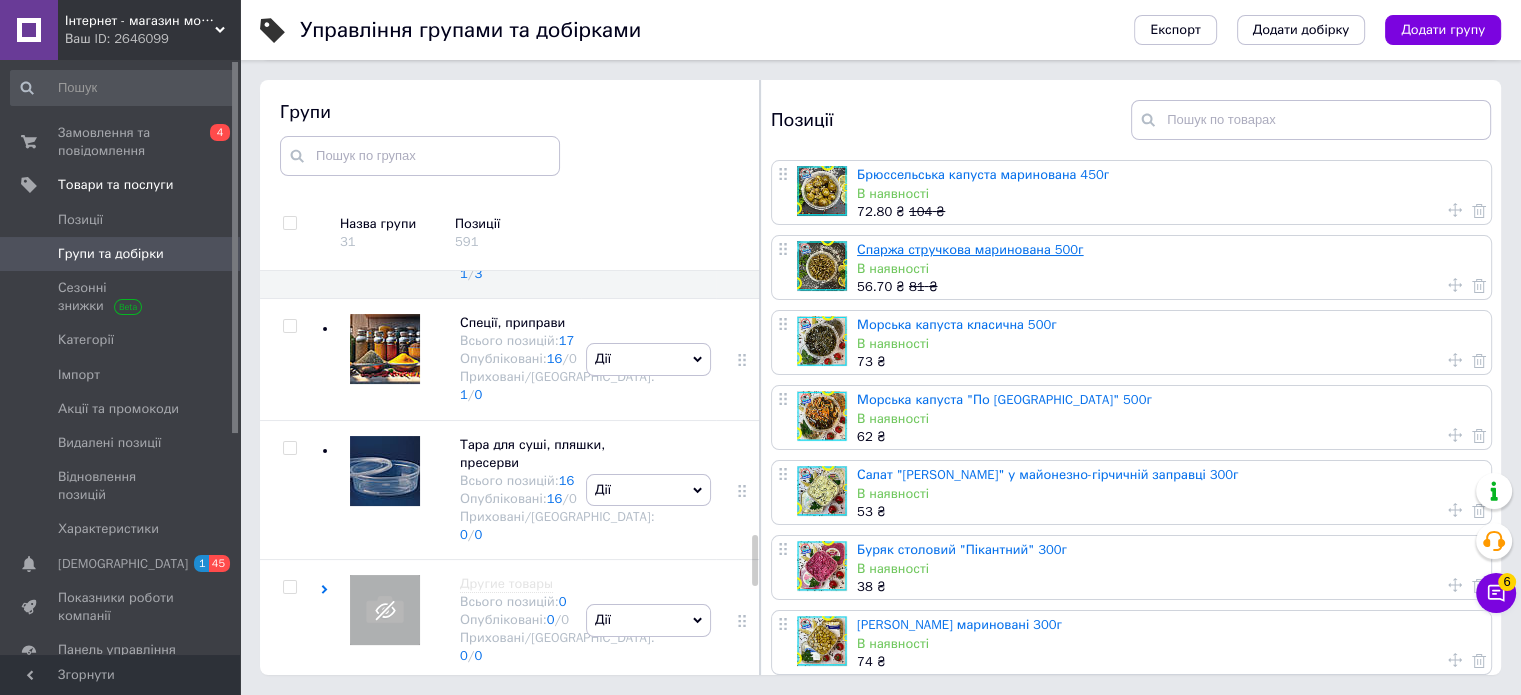 click on "Спаржа стручкова маринована 500г" at bounding box center (970, 249) 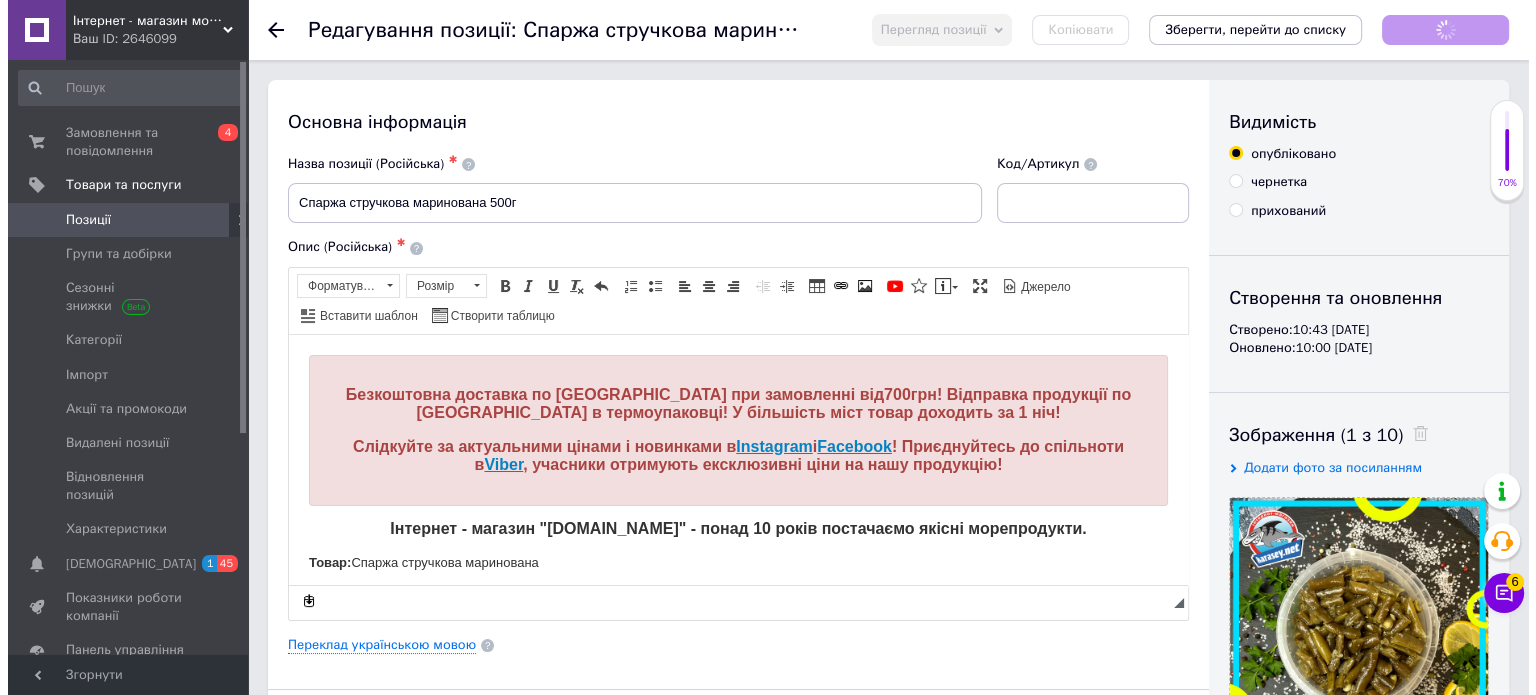 scroll, scrollTop: 0, scrollLeft: 0, axis: both 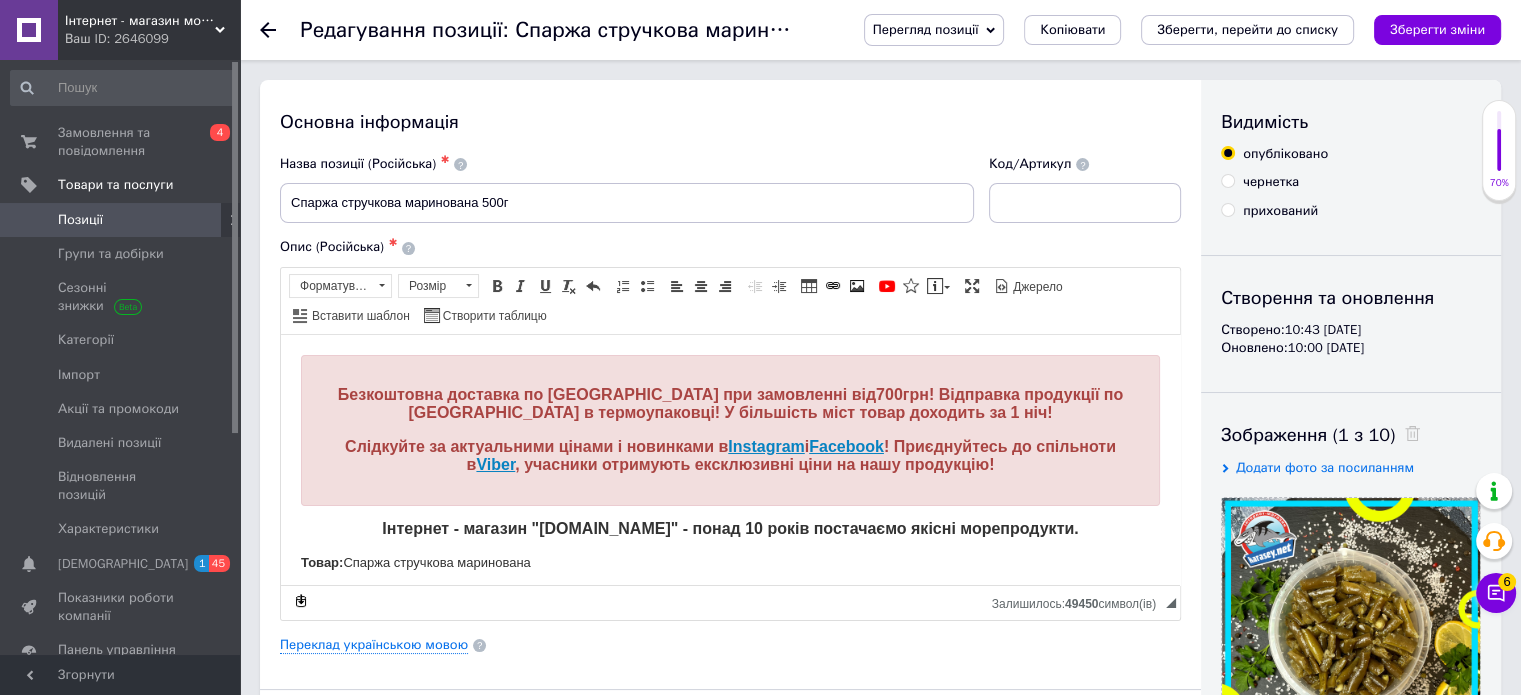 click on "прихований" at bounding box center [1227, 209] 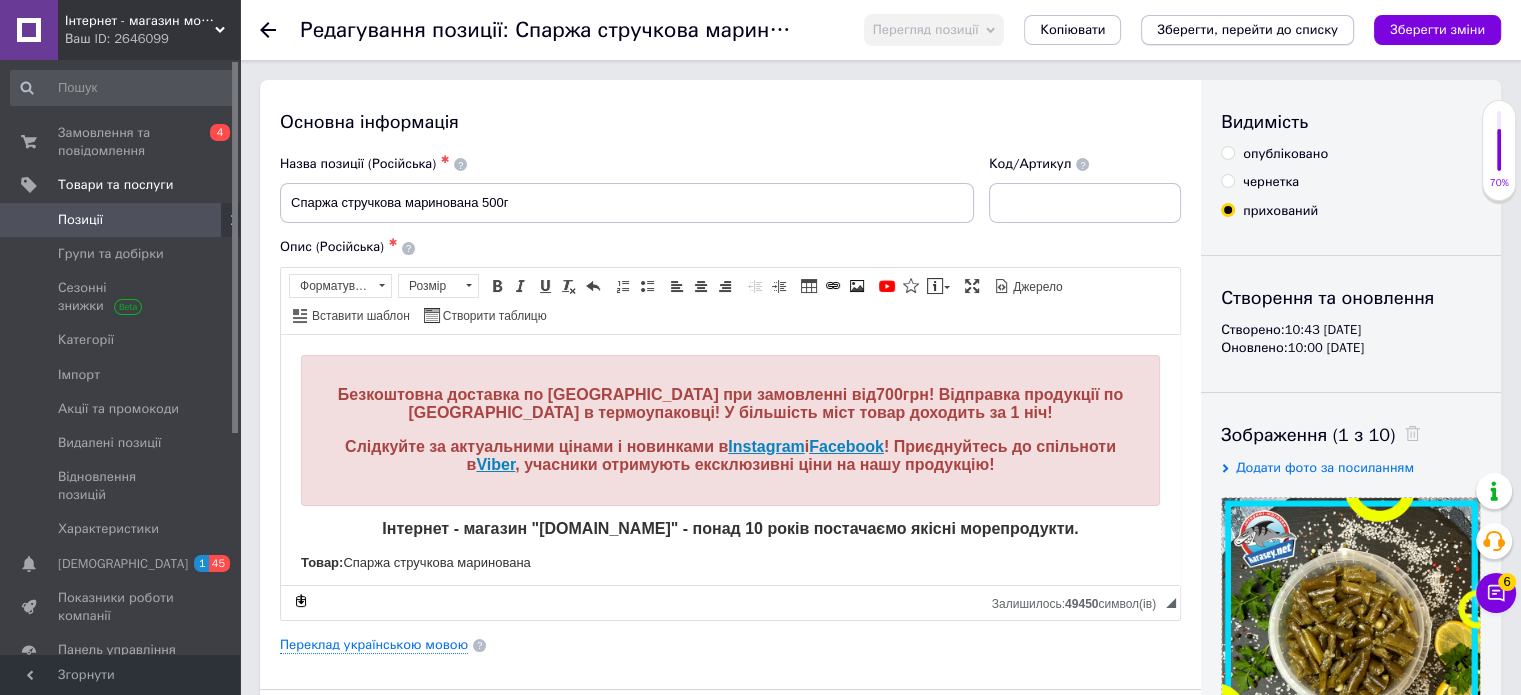 click on "Зберегти, перейти до списку" at bounding box center (1247, 30) 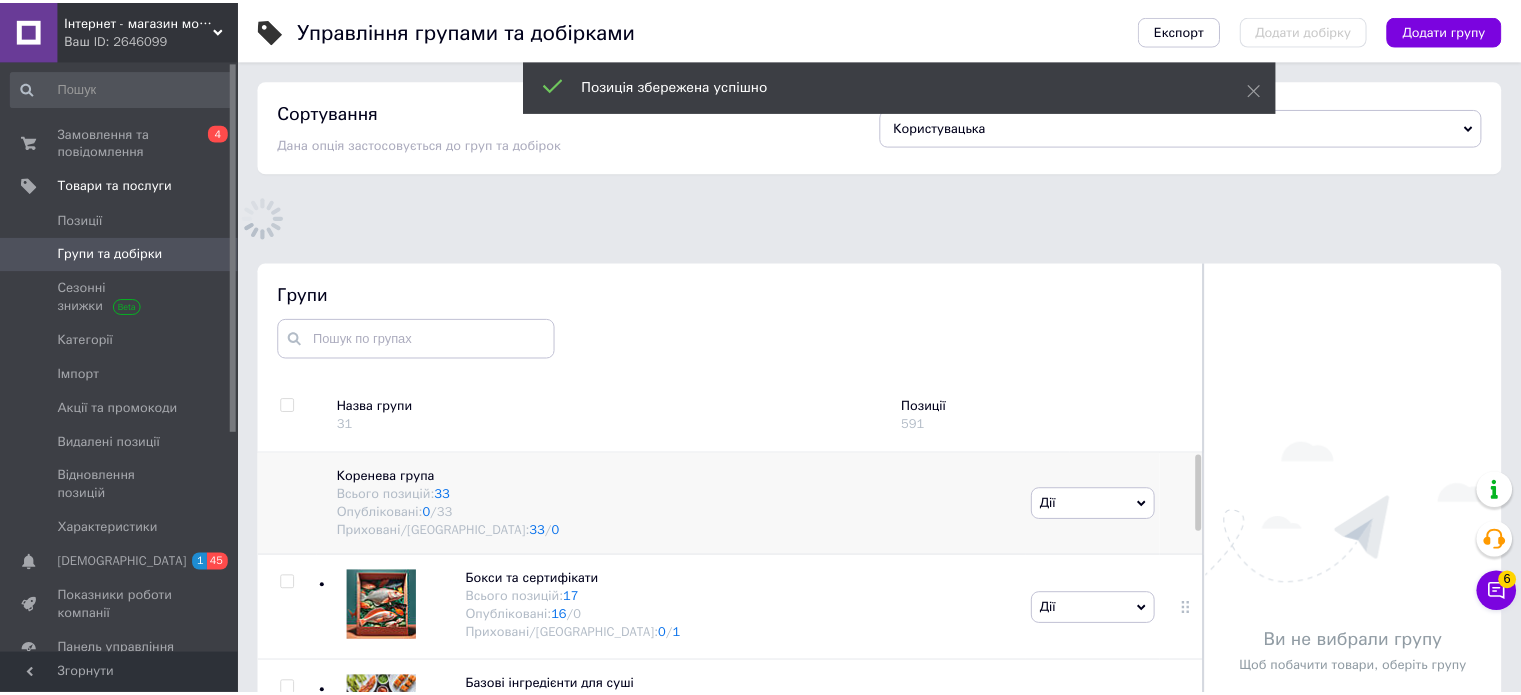 scroll, scrollTop: 60, scrollLeft: 0, axis: vertical 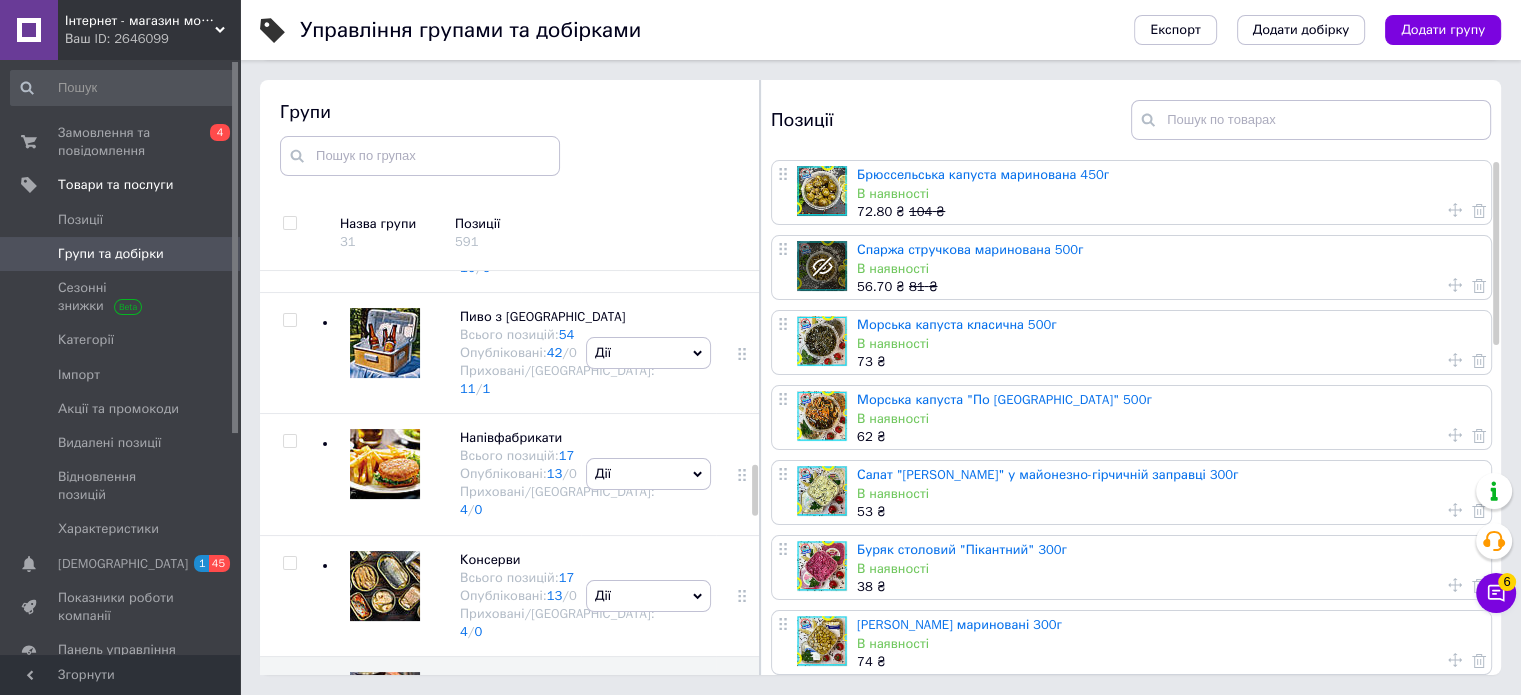 click on "Інтернет - магазин морепродуктів "[DOMAIN_NAME]"" at bounding box center [140, 21] 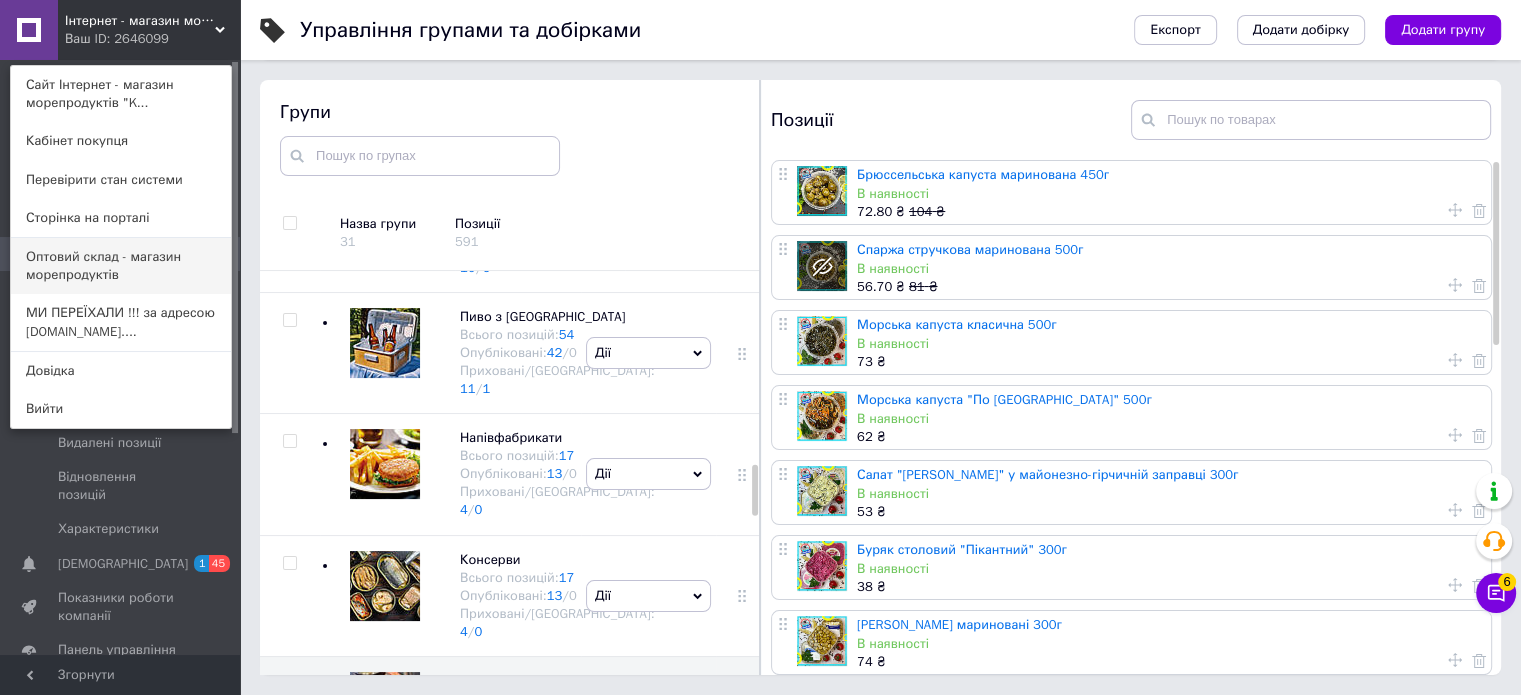 click on "Оптовий склад - магазин морепродуктів" at bounding box center (121, 266) 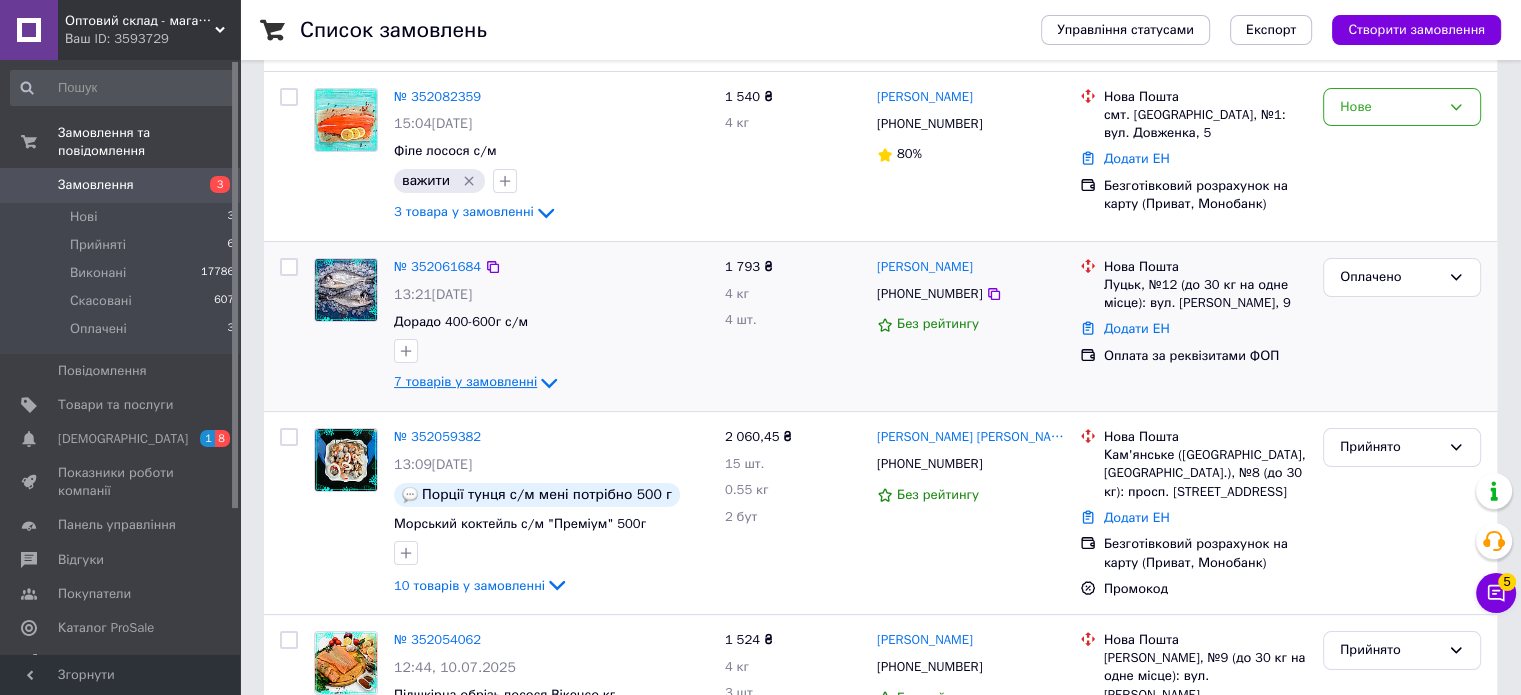 scroll, scrollTop: 302, scrollLeft: 0, axis: vertical 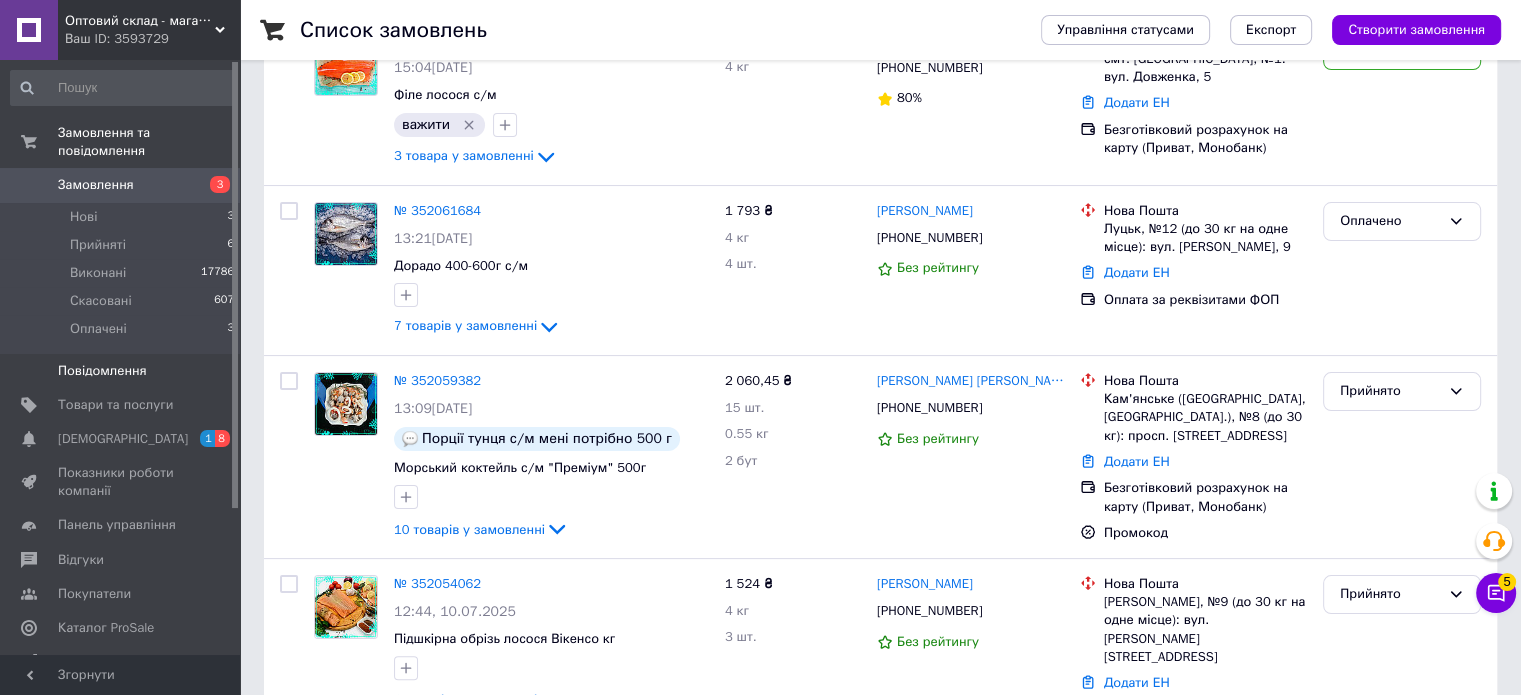 click on "Повідомлення" at bounding box center (102, 371) 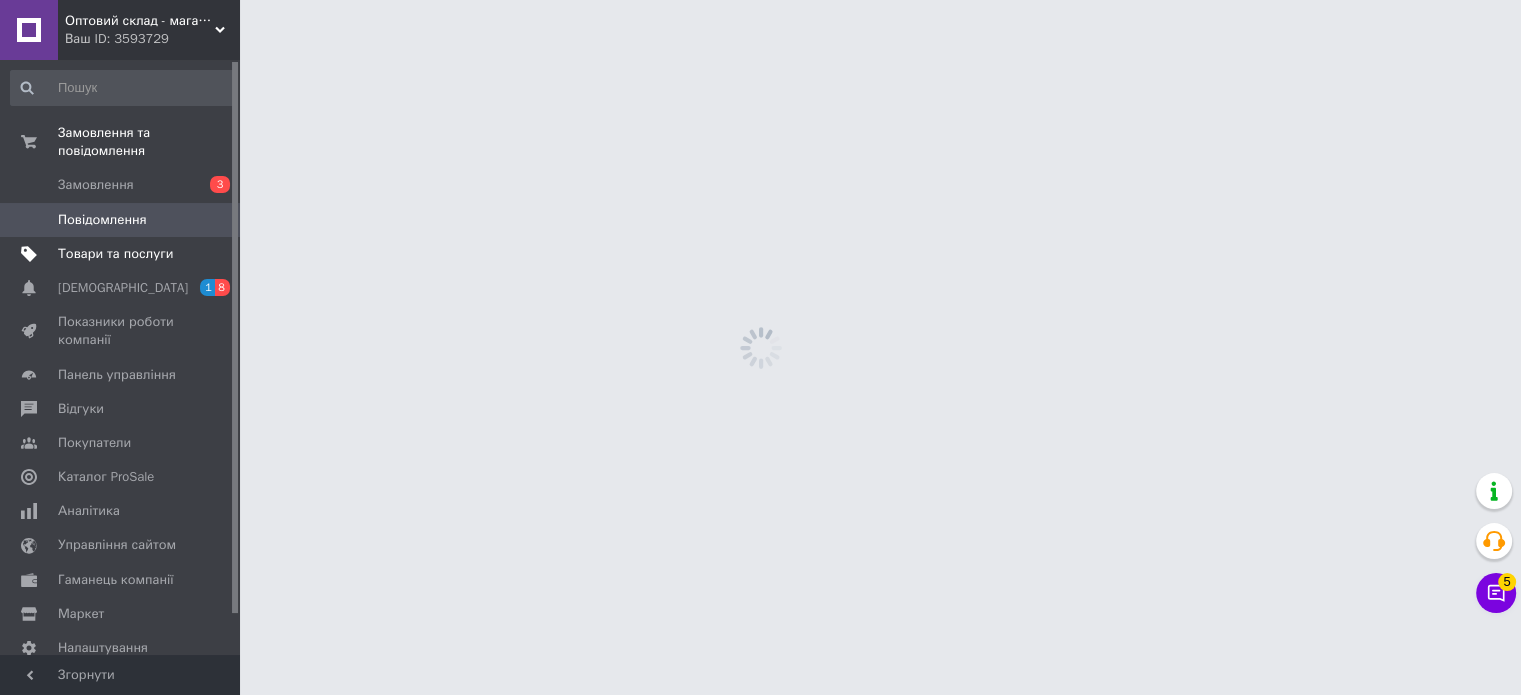 scroll, scrollTop: 0, scrollLeft: 0, axis: both 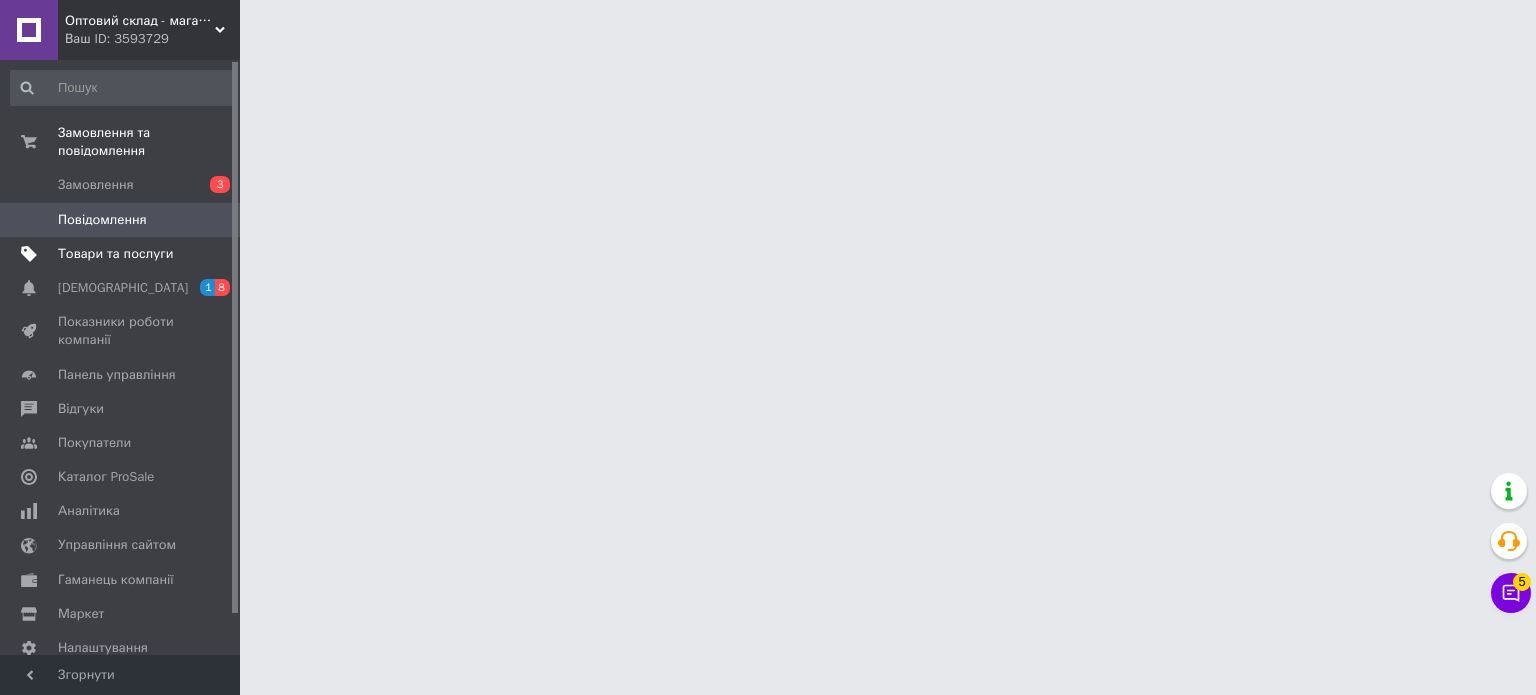 click on "Товари та послуги" at bounding box center [115, 254] 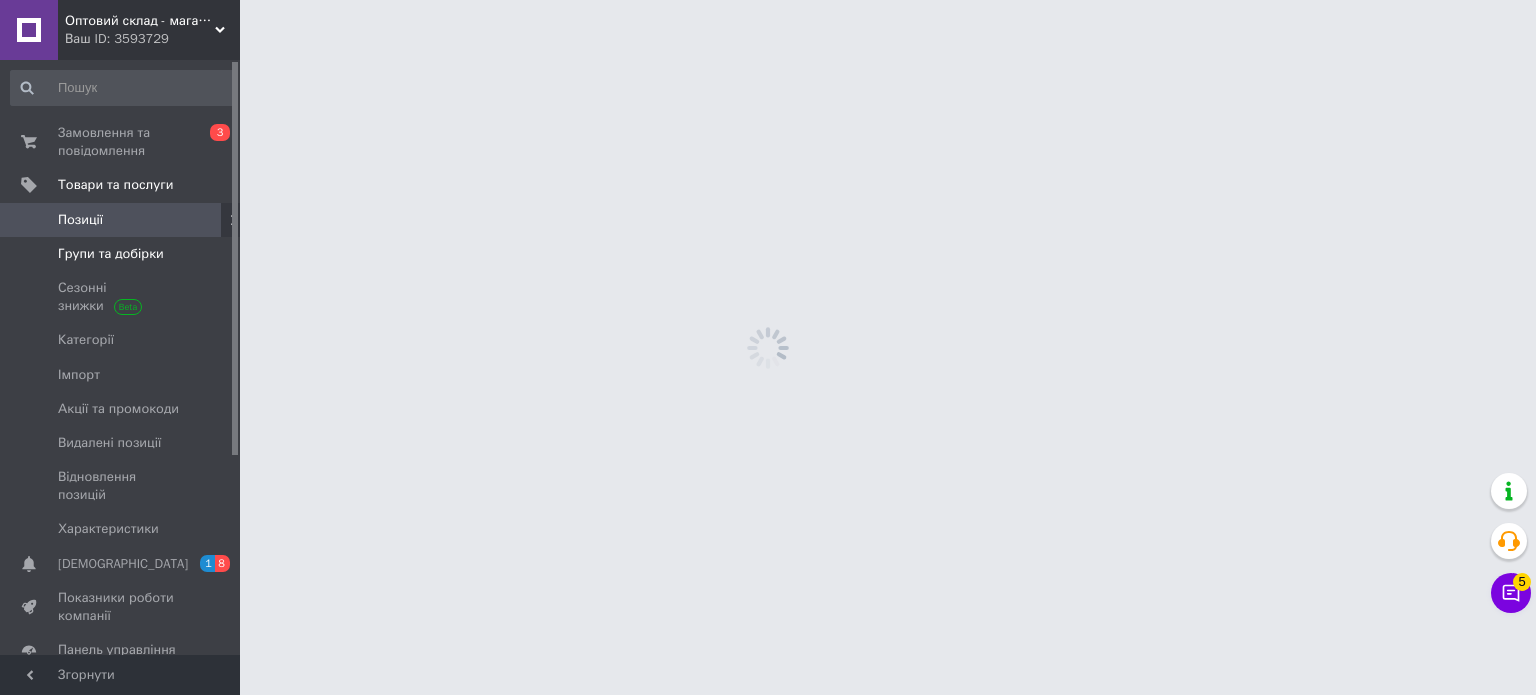click on "Групи та добірки" at bounding box center [123, 254] 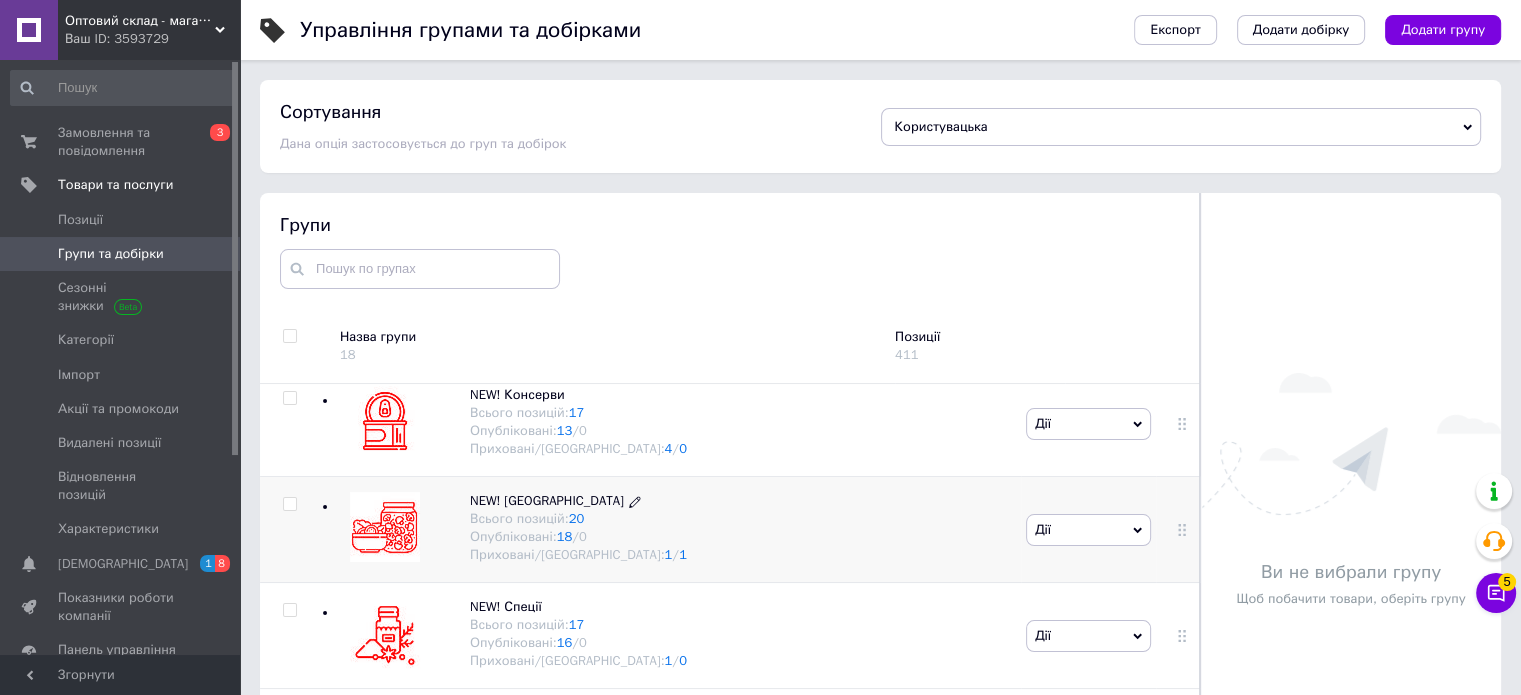 click on "Всього позицій:  20" at bounding box center (578, 519) 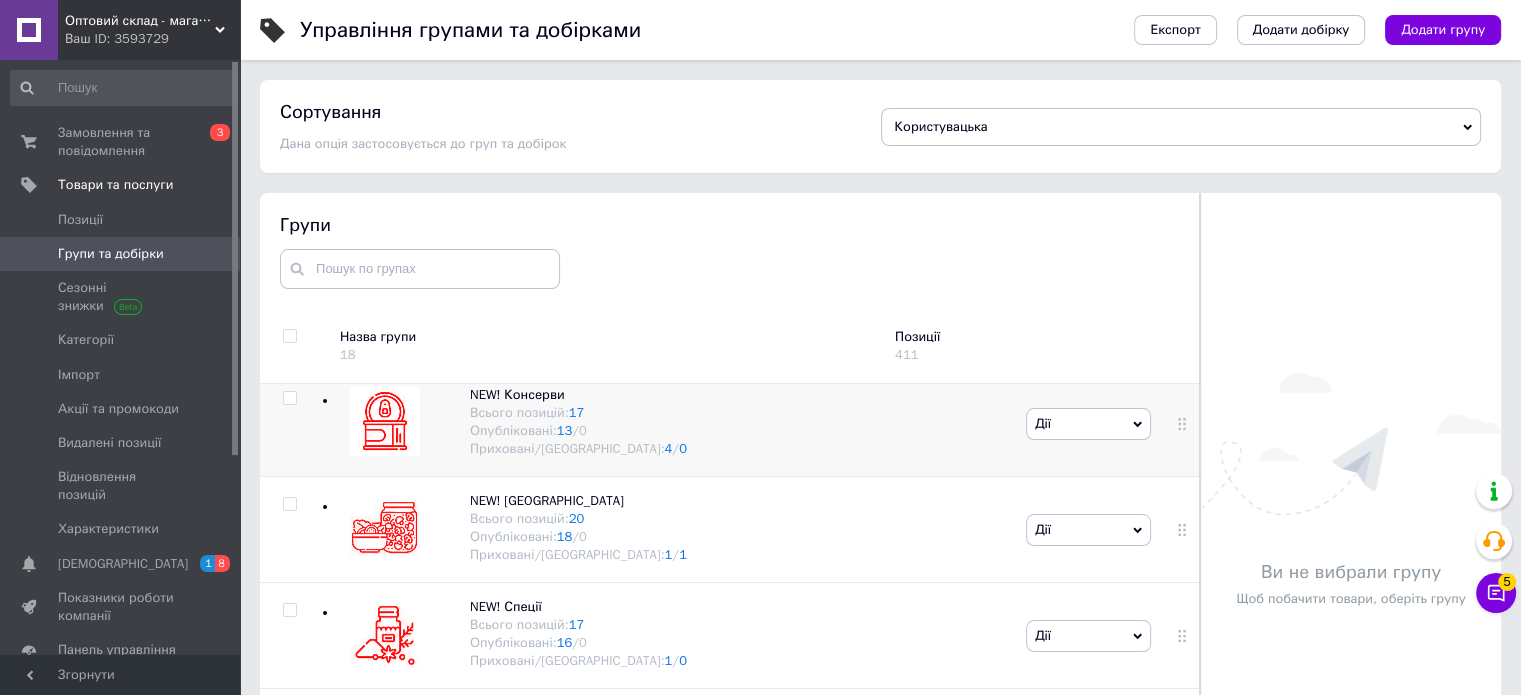 scroll, scrollTop: 2300, scrollLeft: 0, axis: vertical 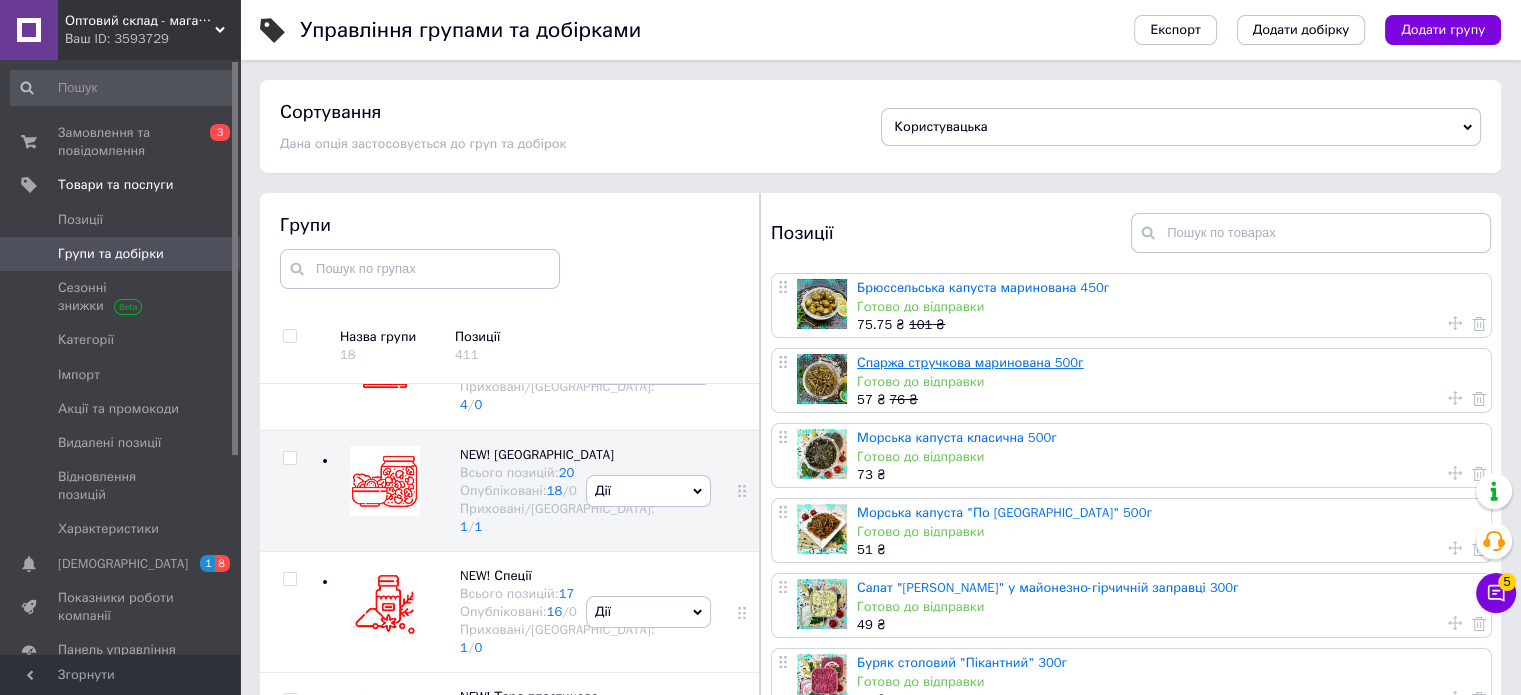 click on "Спаржа стручкова маринована 500г" at bounding box center [970, 362] 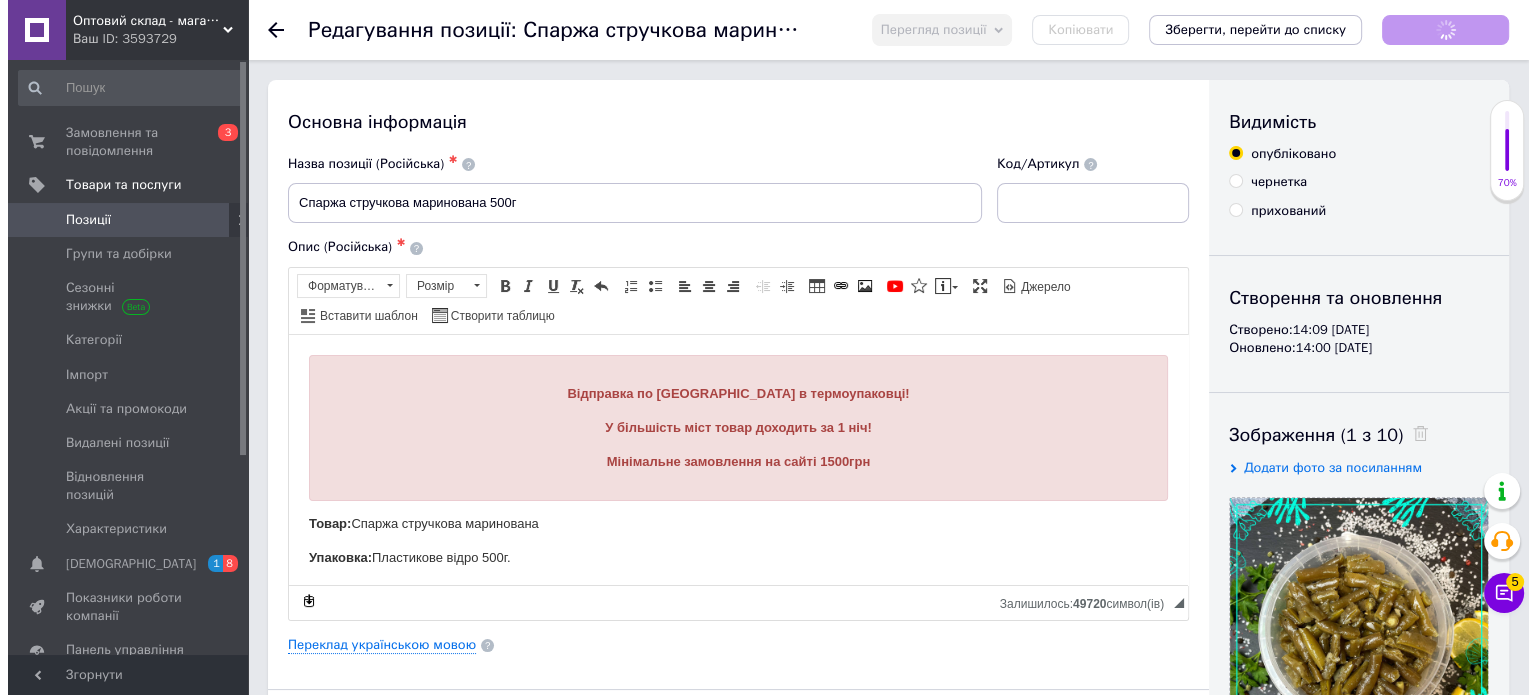 scroll, scrollTop: 0, scrollLeft: 0, axis: both 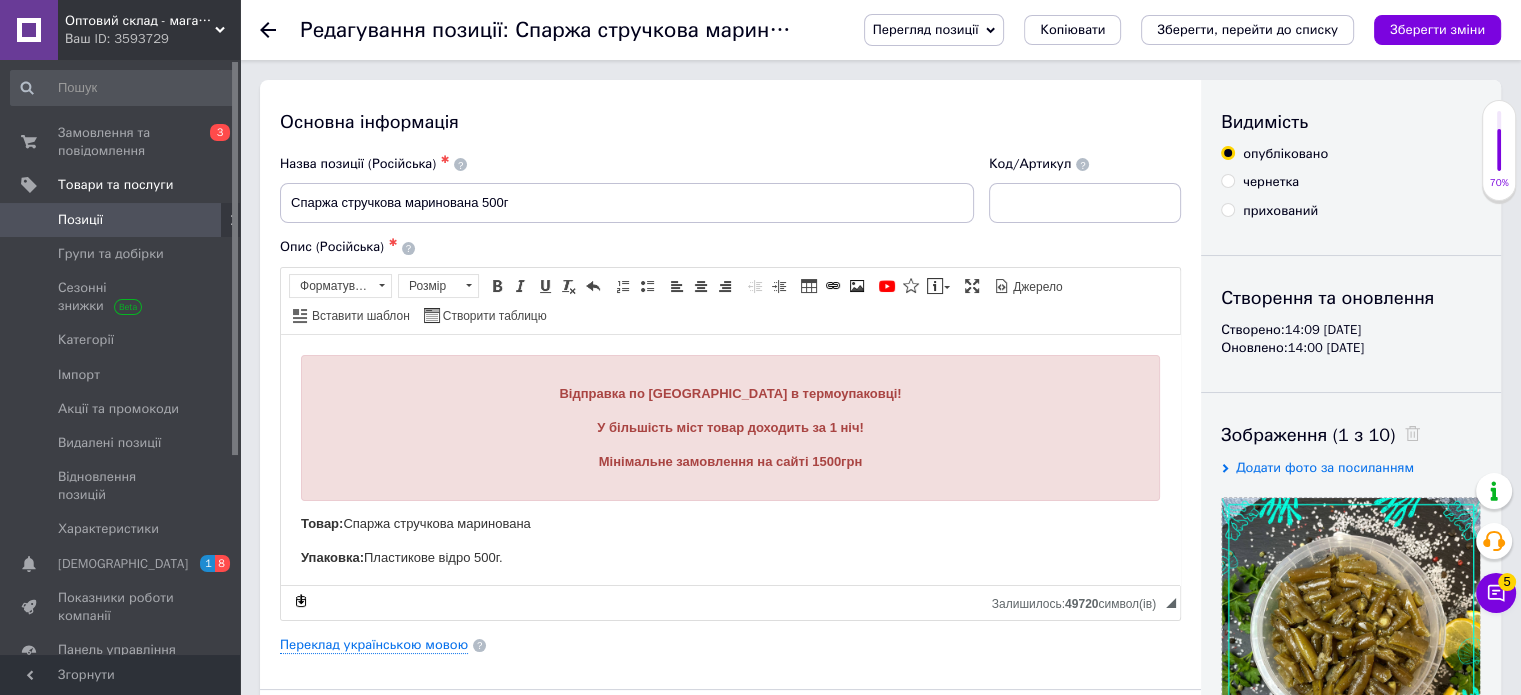 drag, startPoint x: 1228, startPoint y: 211, endPoint x: 1232, endPoint y: 200, distance: 11.7046995 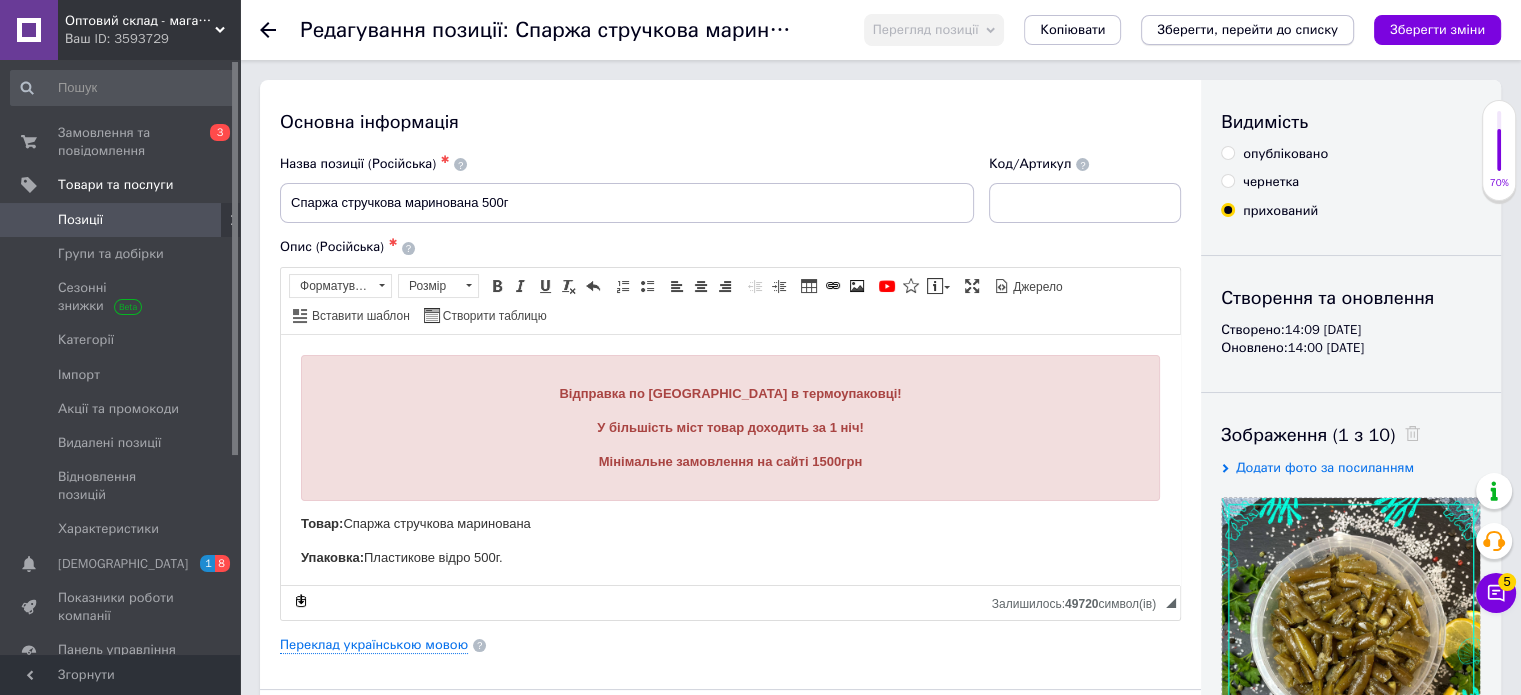 click on "Зберегти, перейти до списку" at bounding box center [1247, 29] 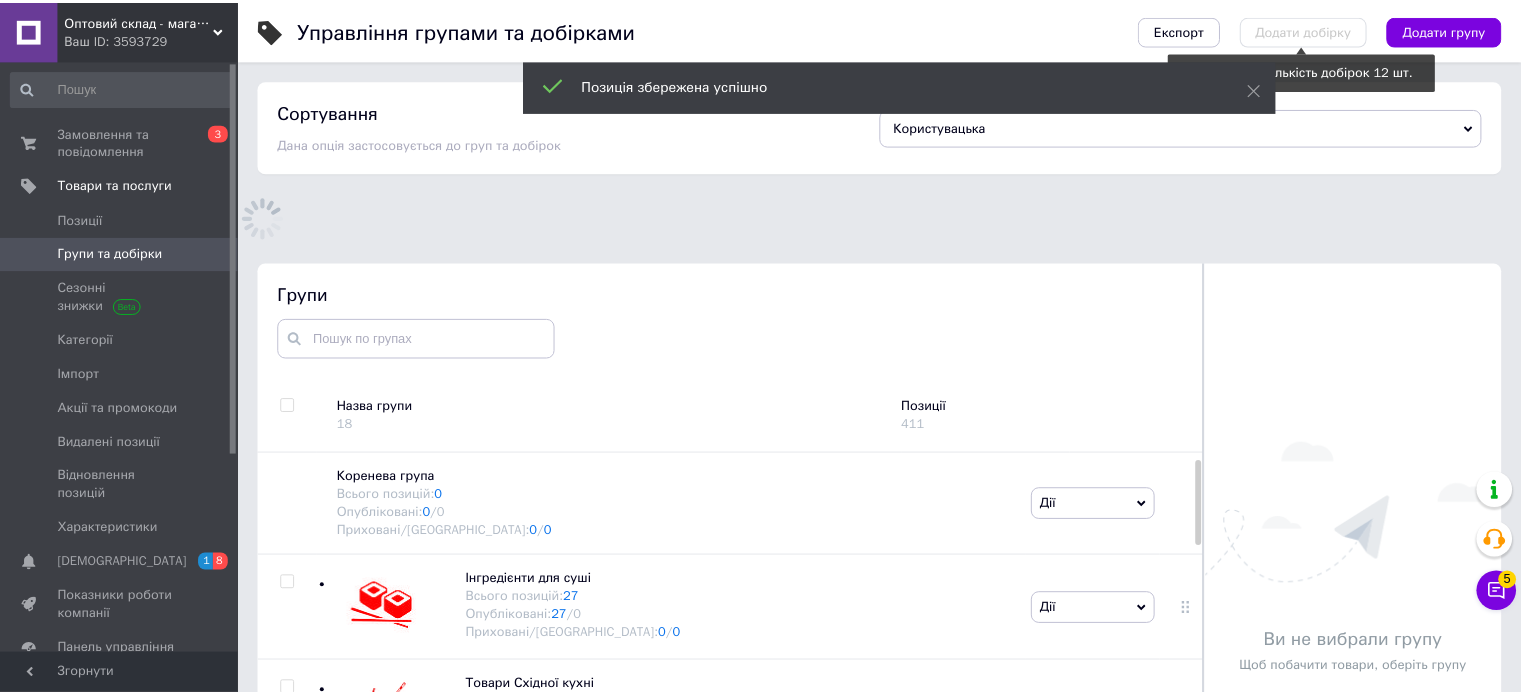 scroll, scrollTop: 167, scrollLeft: 0, axis: vertical 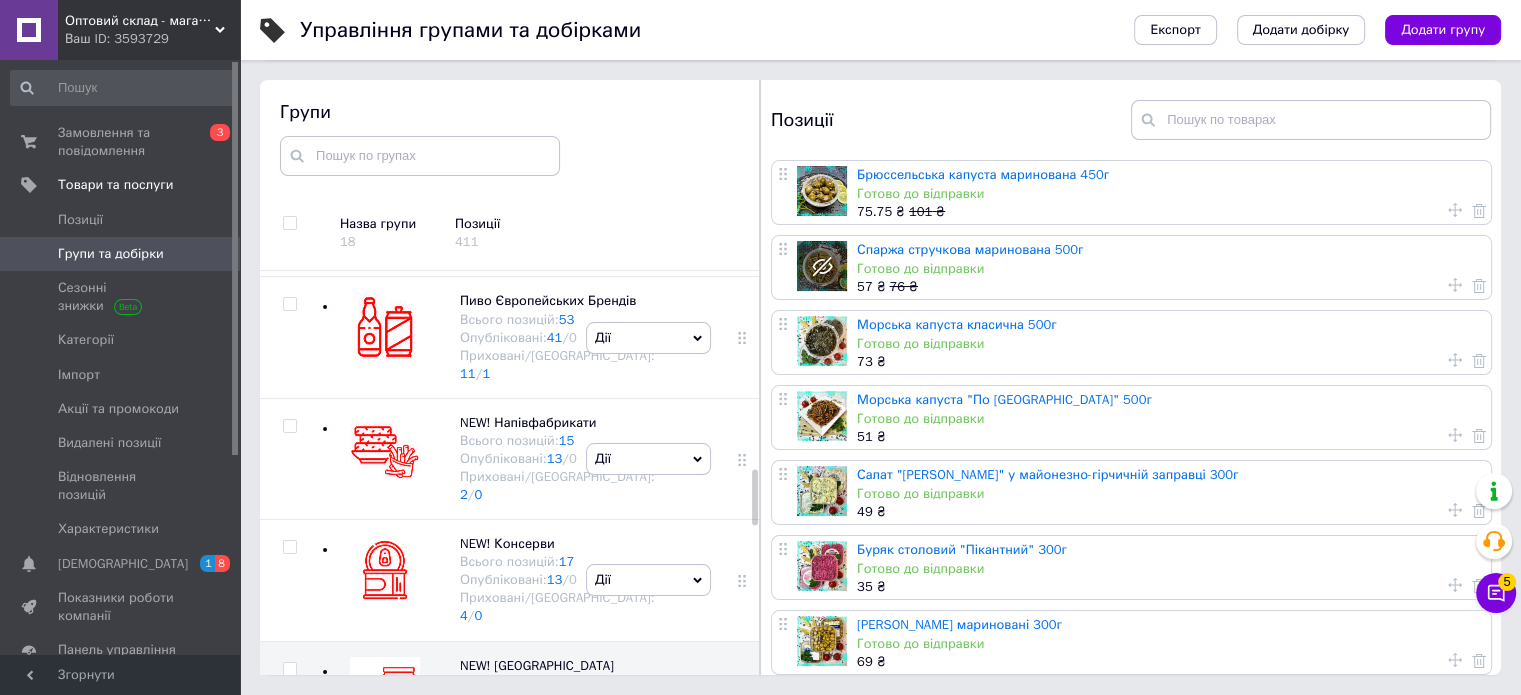 click on "Оптовий склад - магазин морепродуктів" at bounding box center (140, 21) 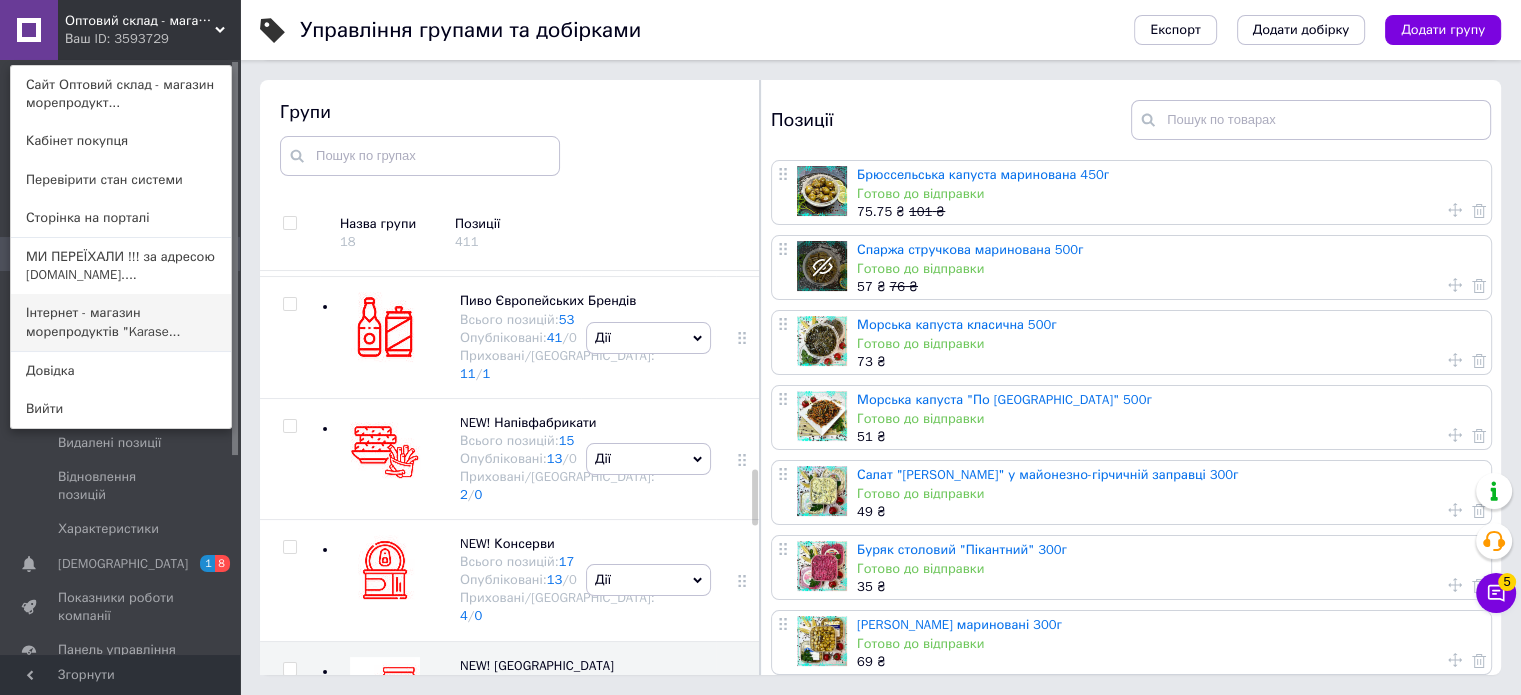 click on "Інтернет - магазин морепродуктів "Karase..." at bounding box center (121, 322) 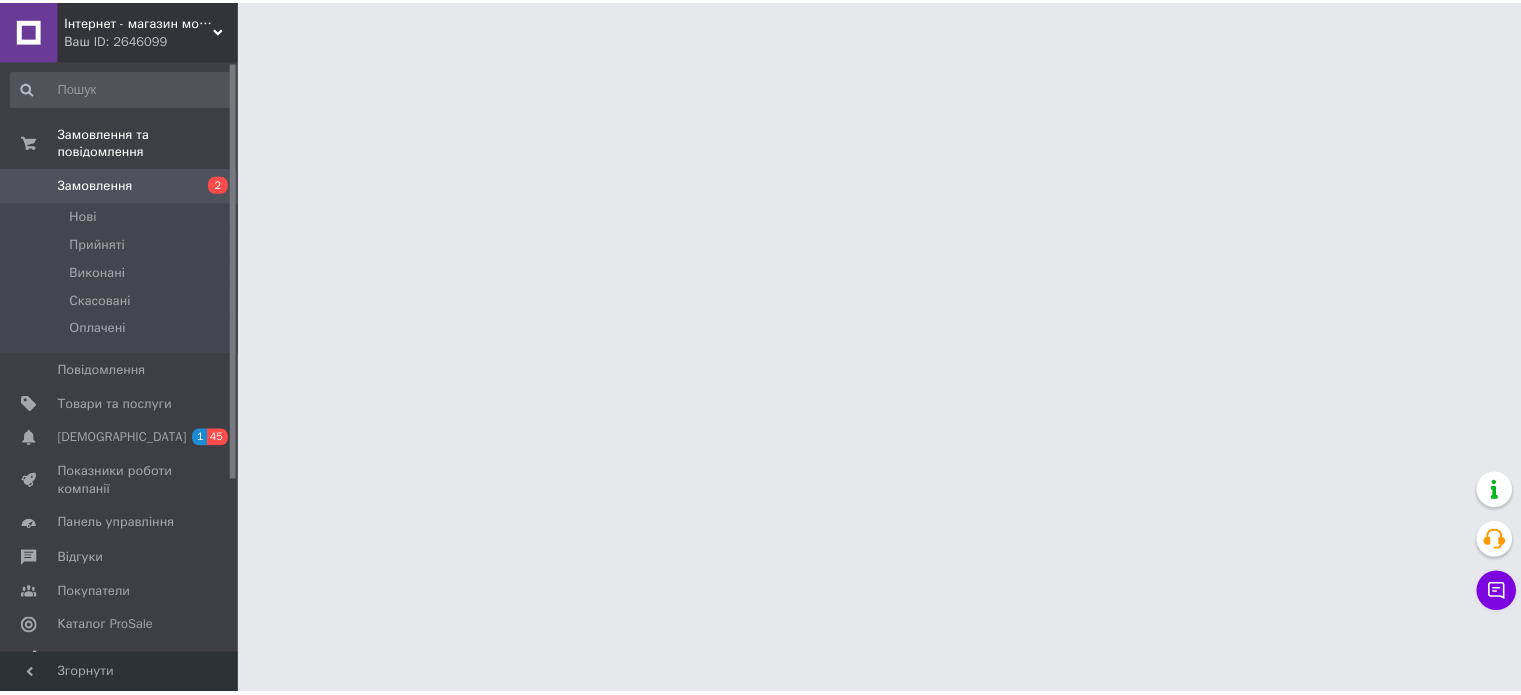 scroll, scrollTop: 0, scrollLeft: 0, axis: both 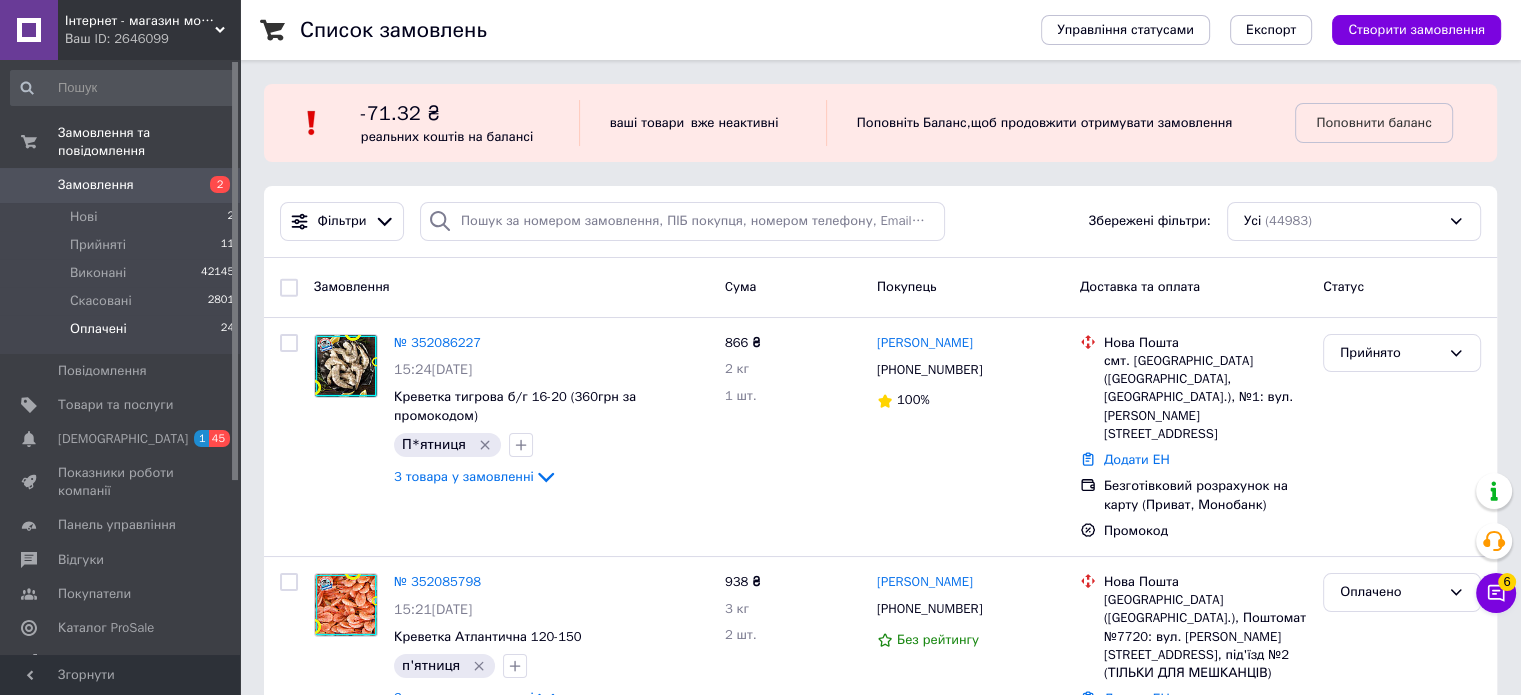 click on "Оплачені" at bounding box center (98, 329) 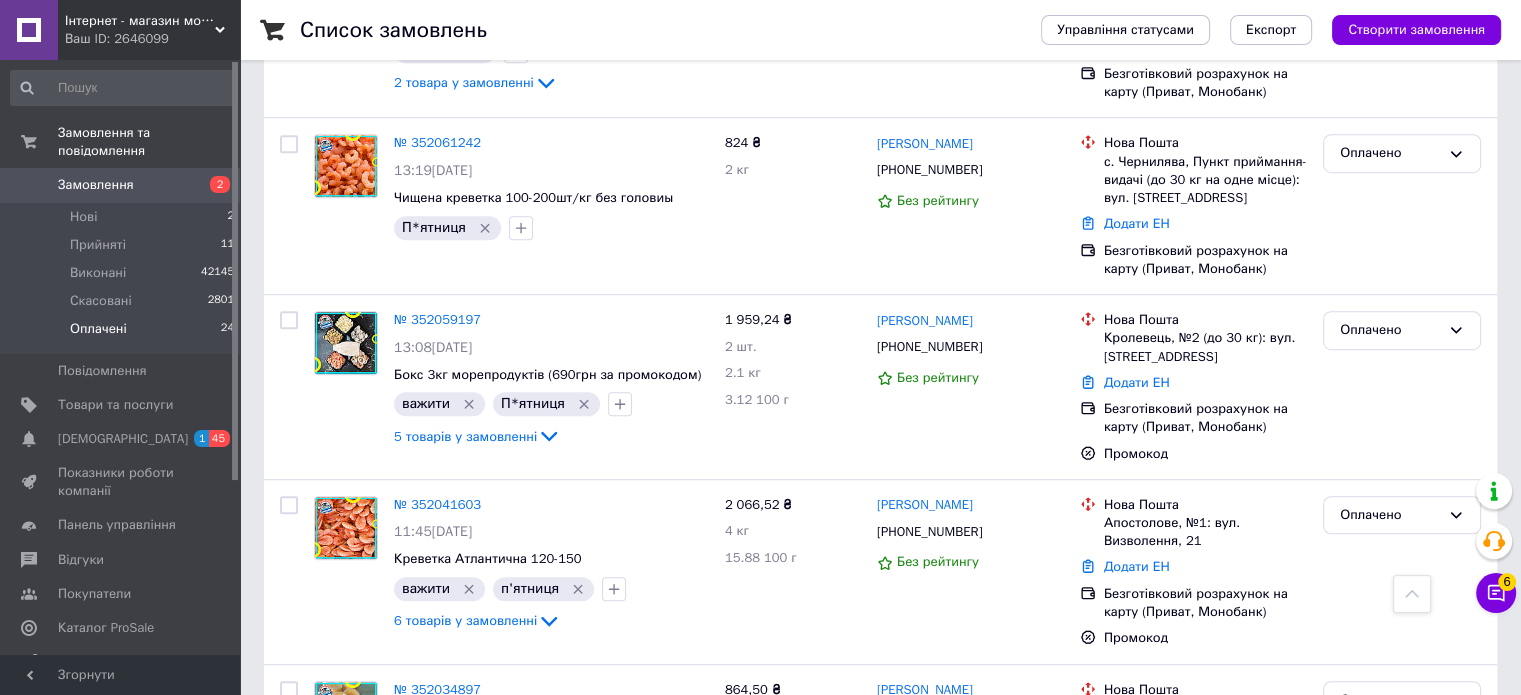 scroll, scrollTop: 1134, scrollLeft: 0, axis: vertical 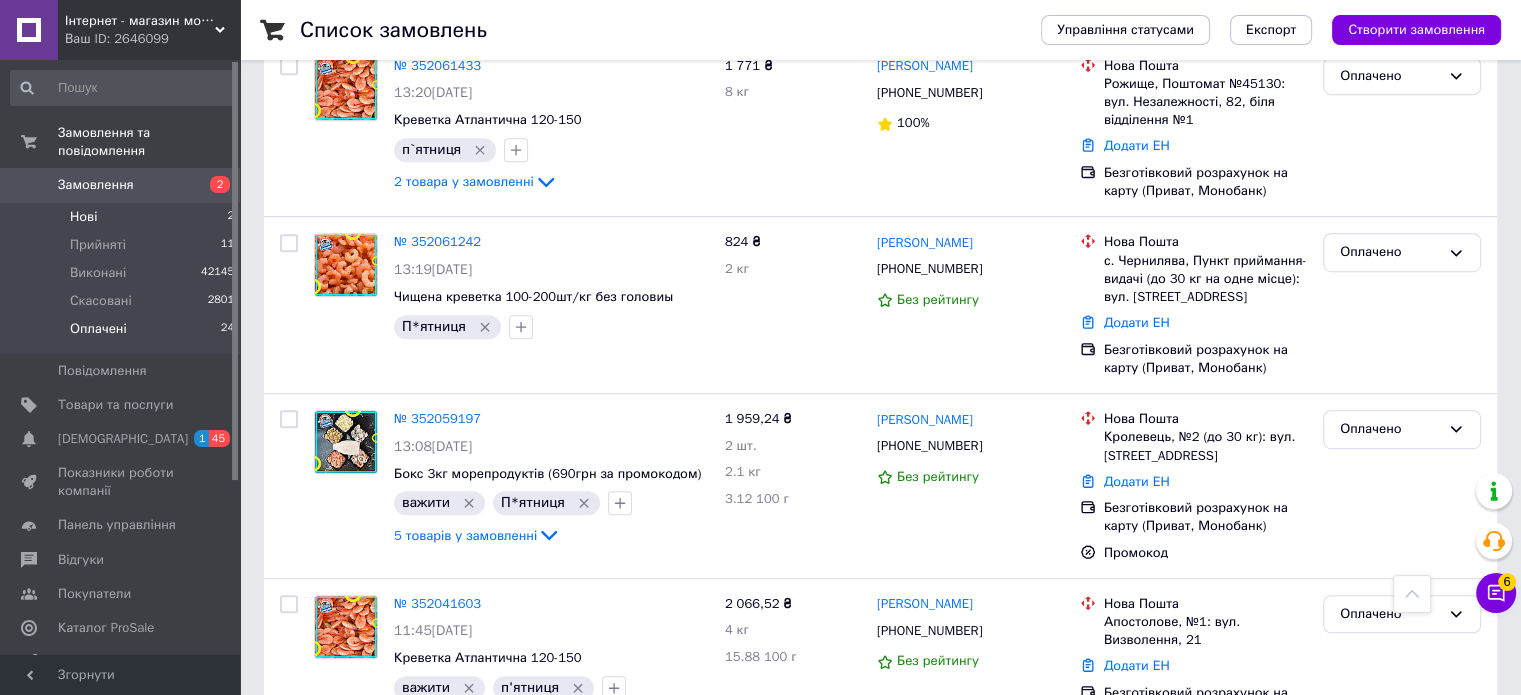 click on "Нові" at bounding box center [83, 217] 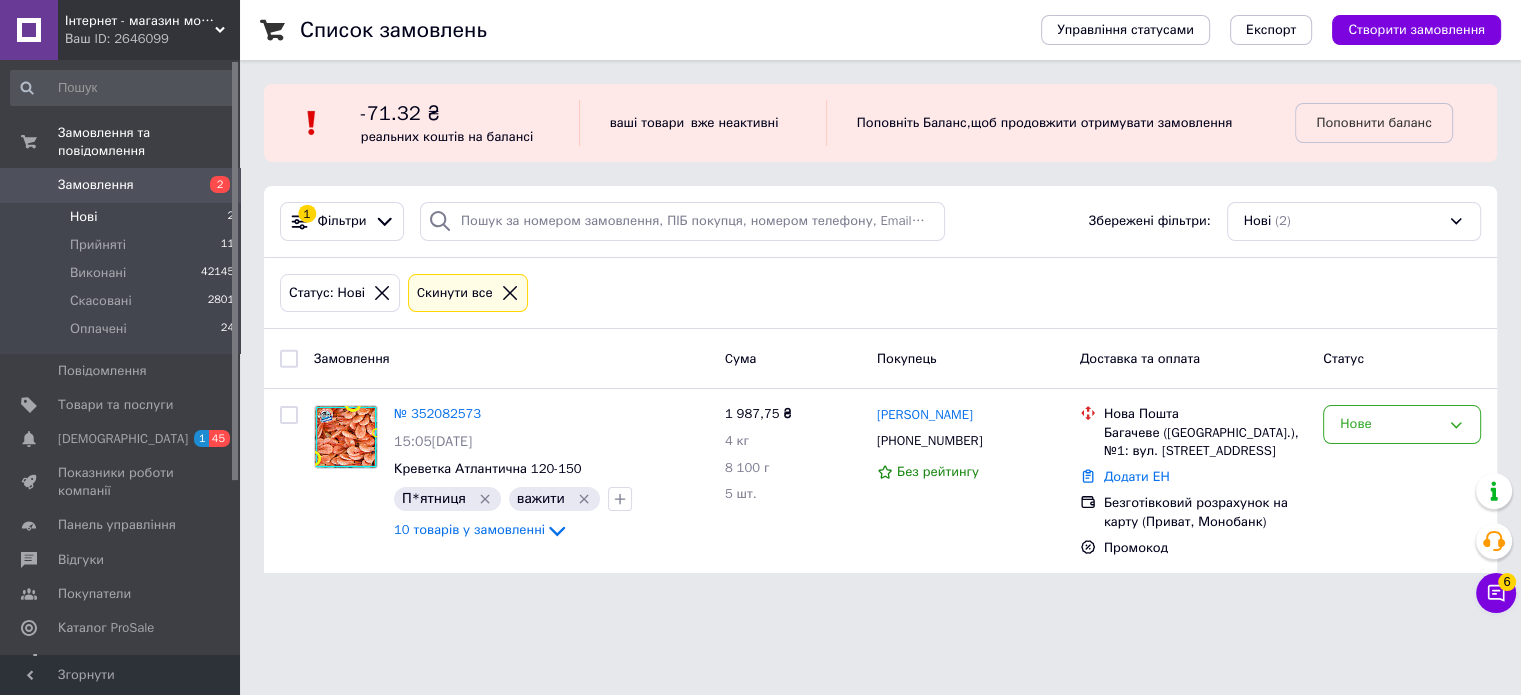 scroll, scrollTop: 0, scrollLeft: 0, axis: both 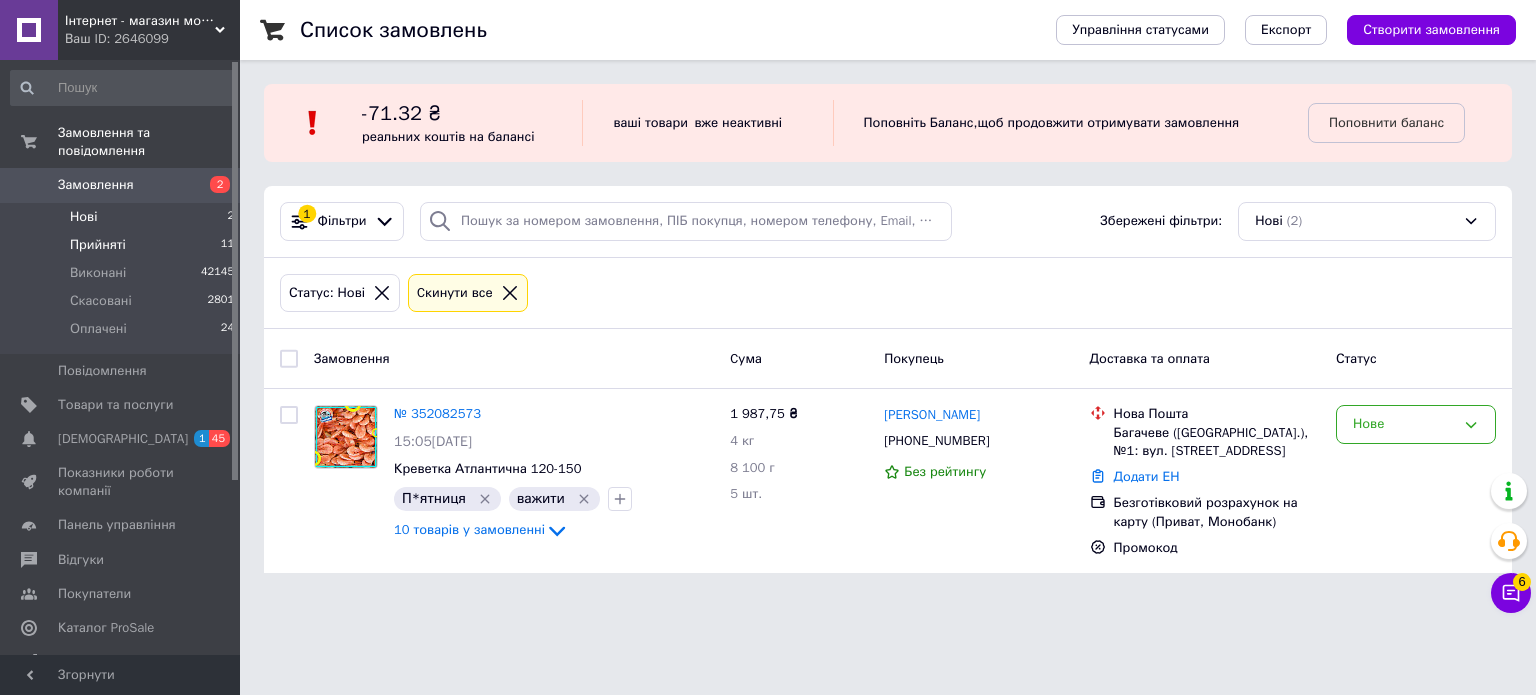 click on "Прийняті 11" at bounding box center (123, 245) 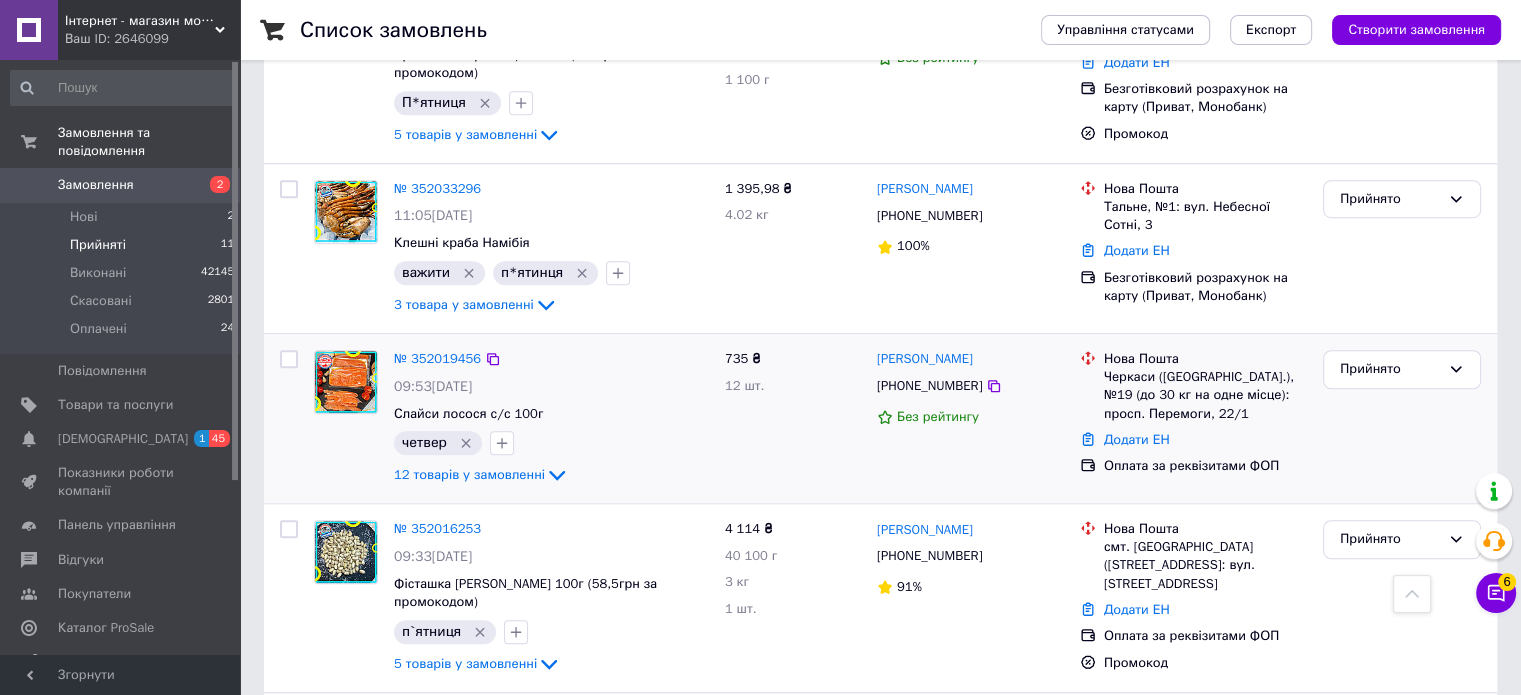 scroll, scrollTop: 1742, scrollLeft: 0, axis: vertical 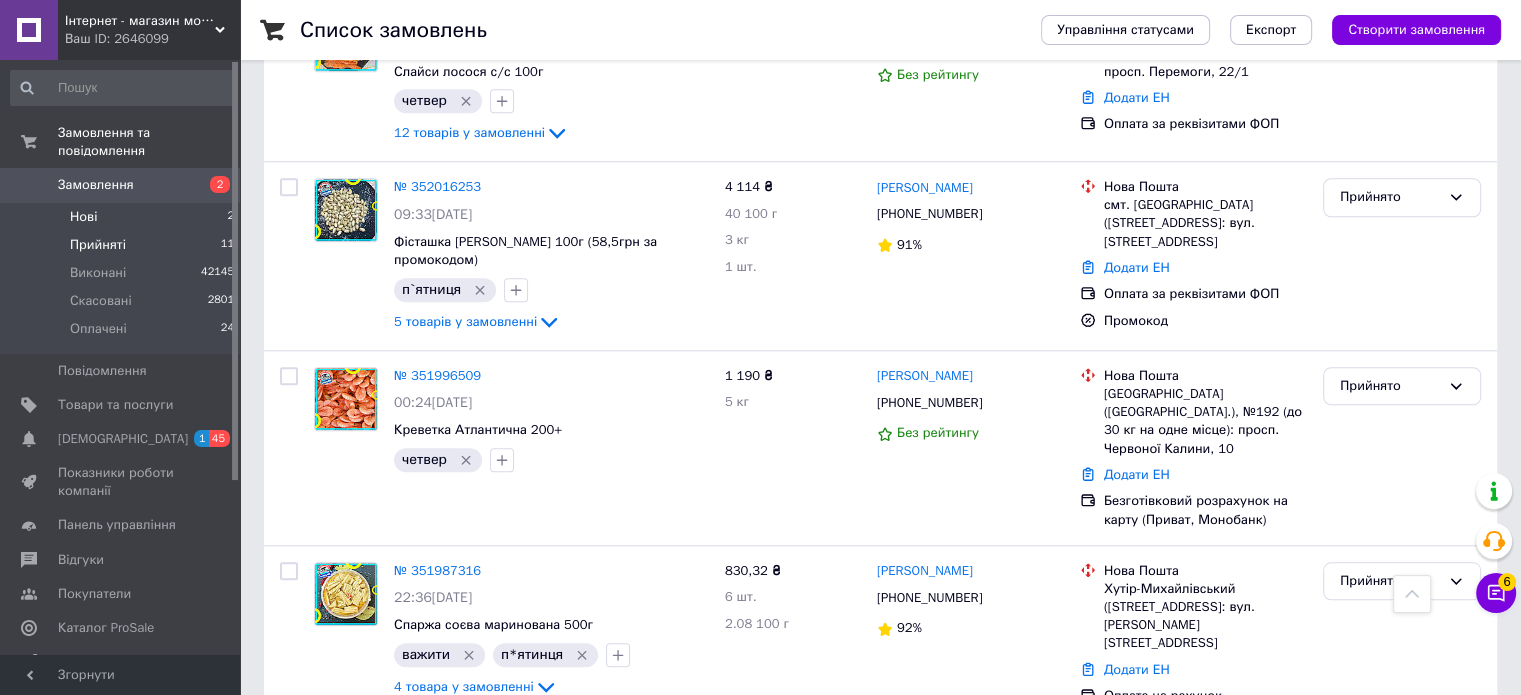 click on "Нові" at bounding box center [83, 217] 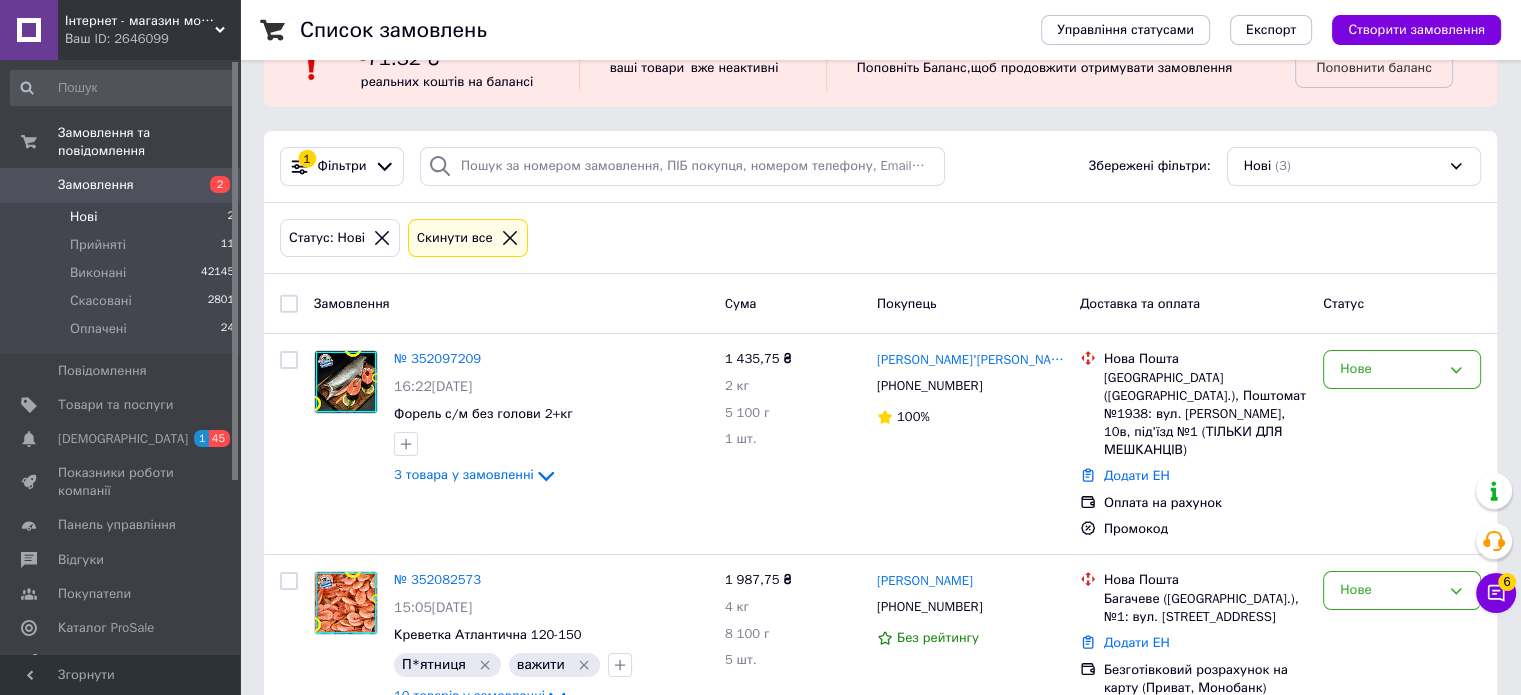scroll, scrollTop: 103, scrollLeft: 0, axis: vertical 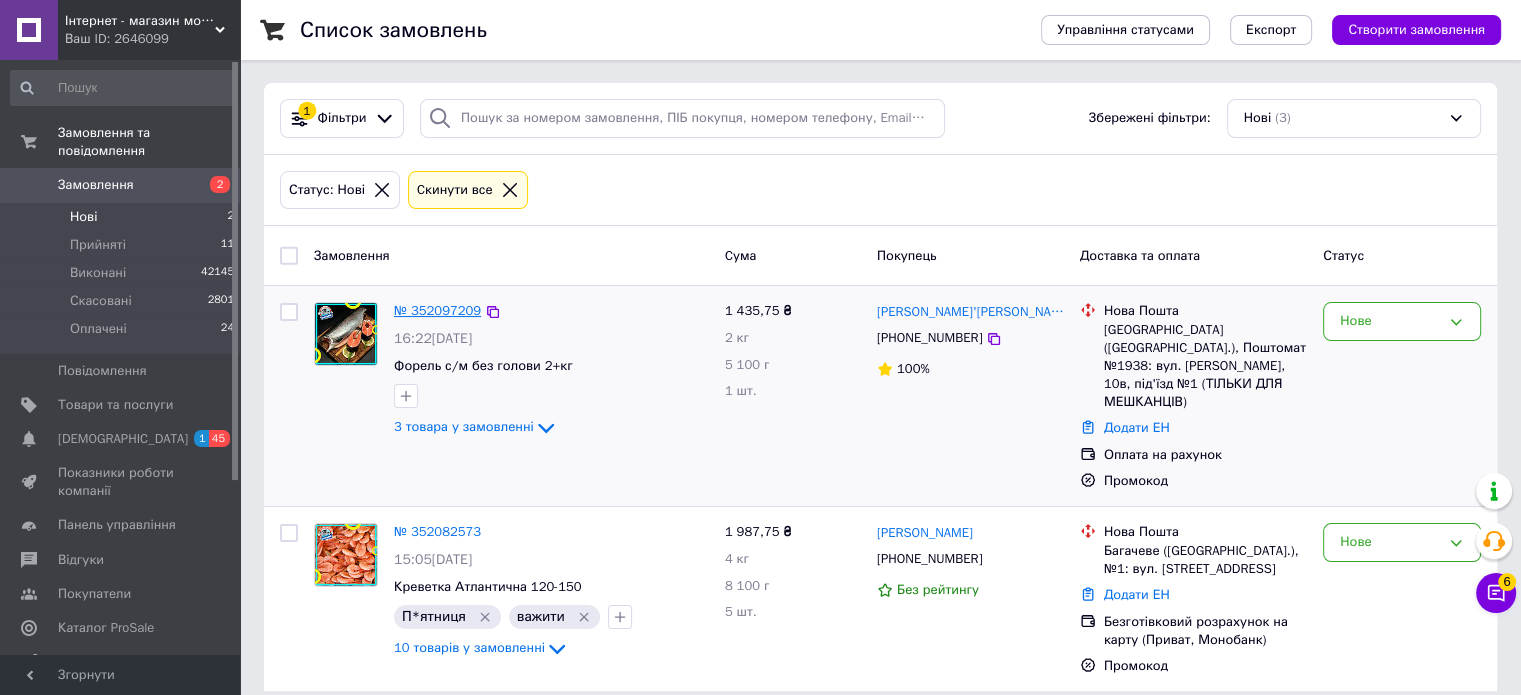 click on "№ 352097209" at bounding box center (437, 310) 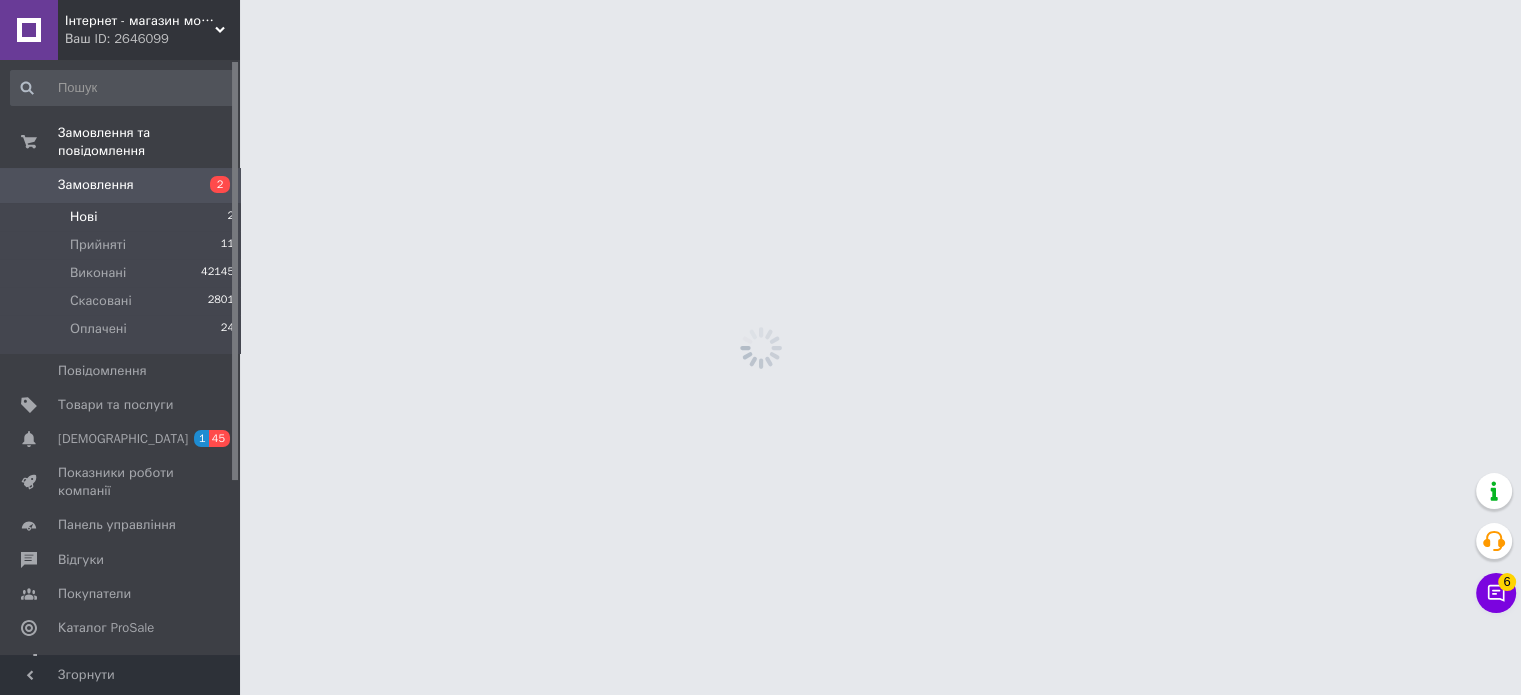 scroll, scrollTop: 0, scrollLeft: 0, axis: both 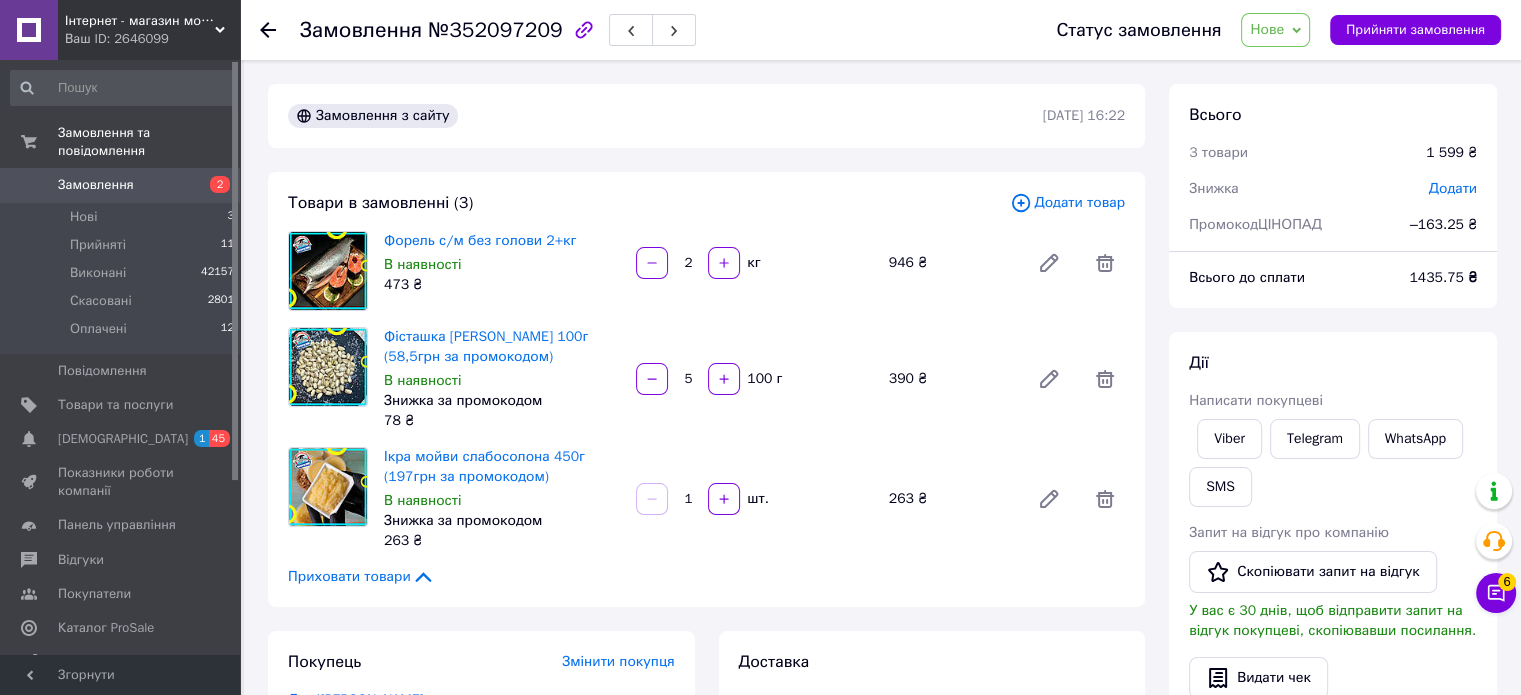 click 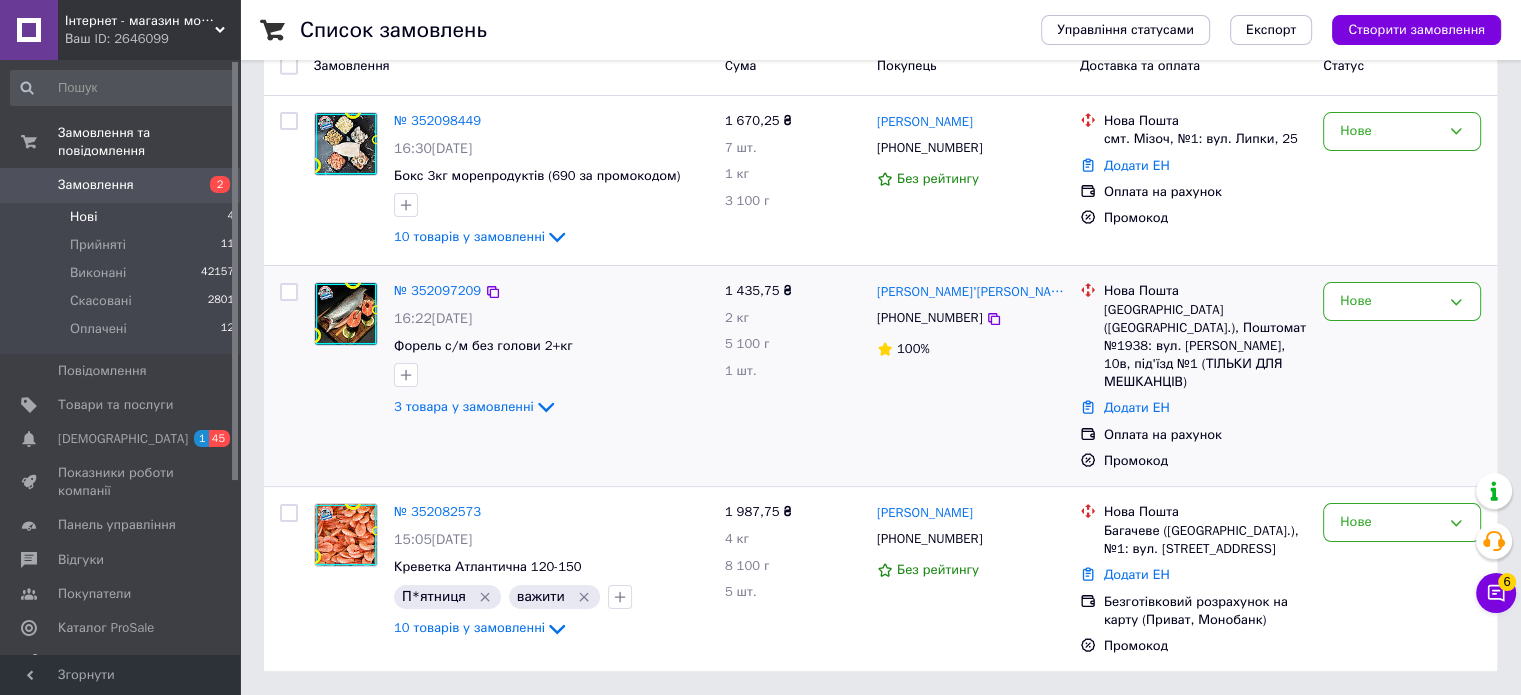 scroll, scrollTop: 273, scrollLeft: 0, axis: vertical 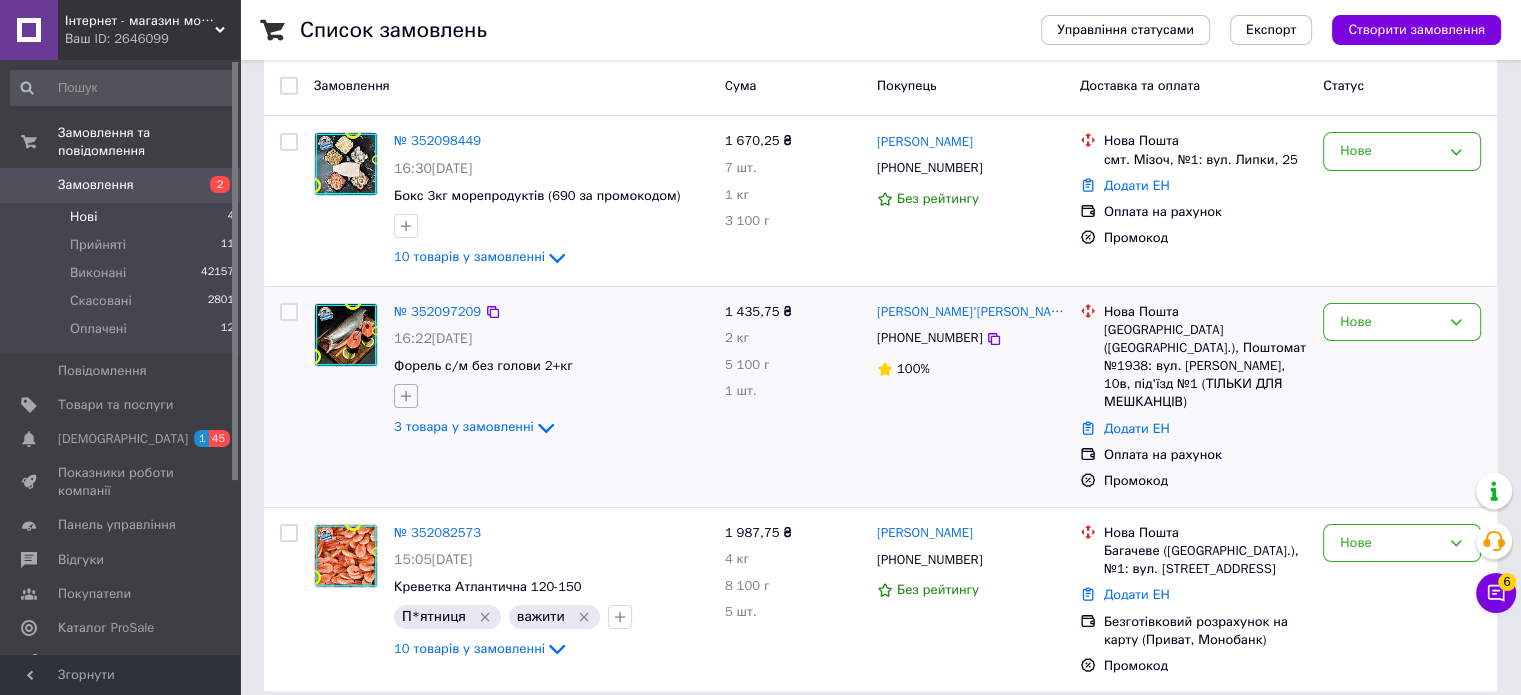 click 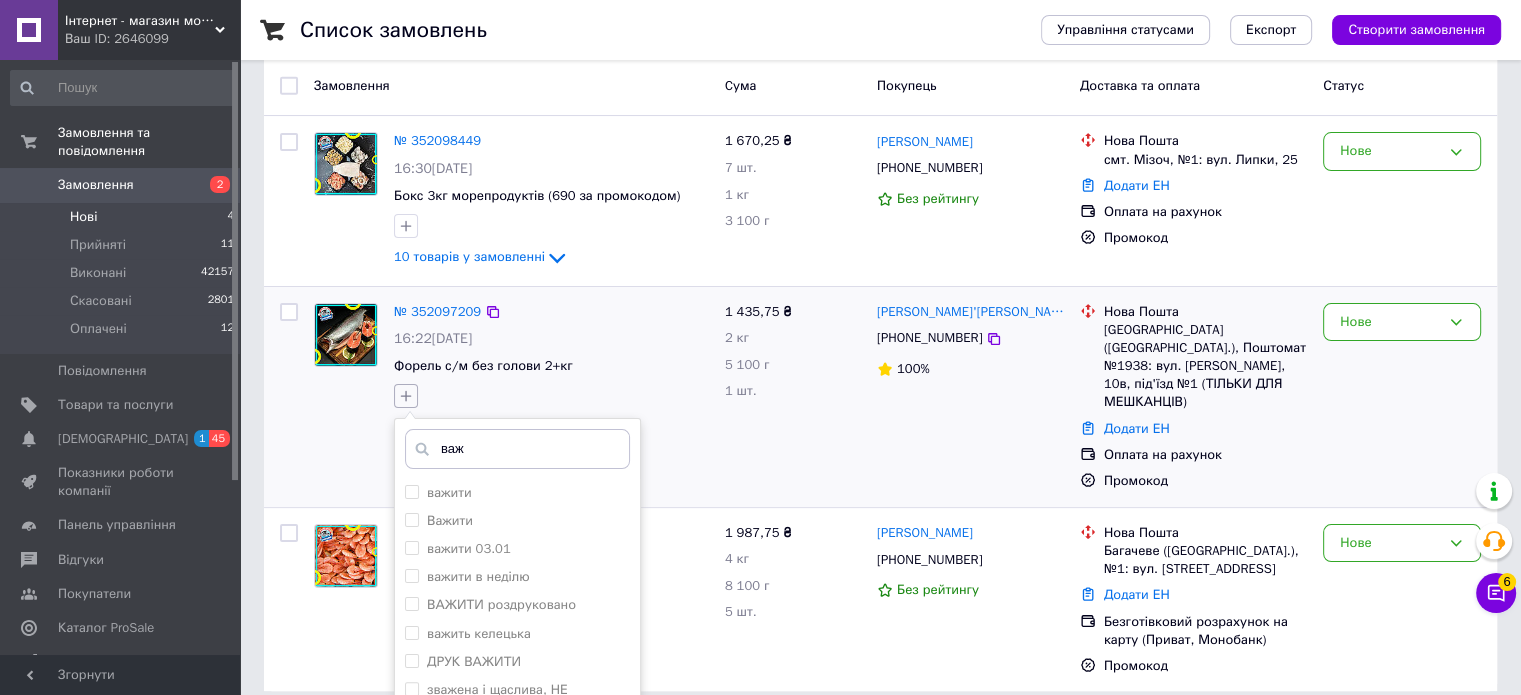scroll, scrollTop: 464, scrollLeft: 0, axis: vertical 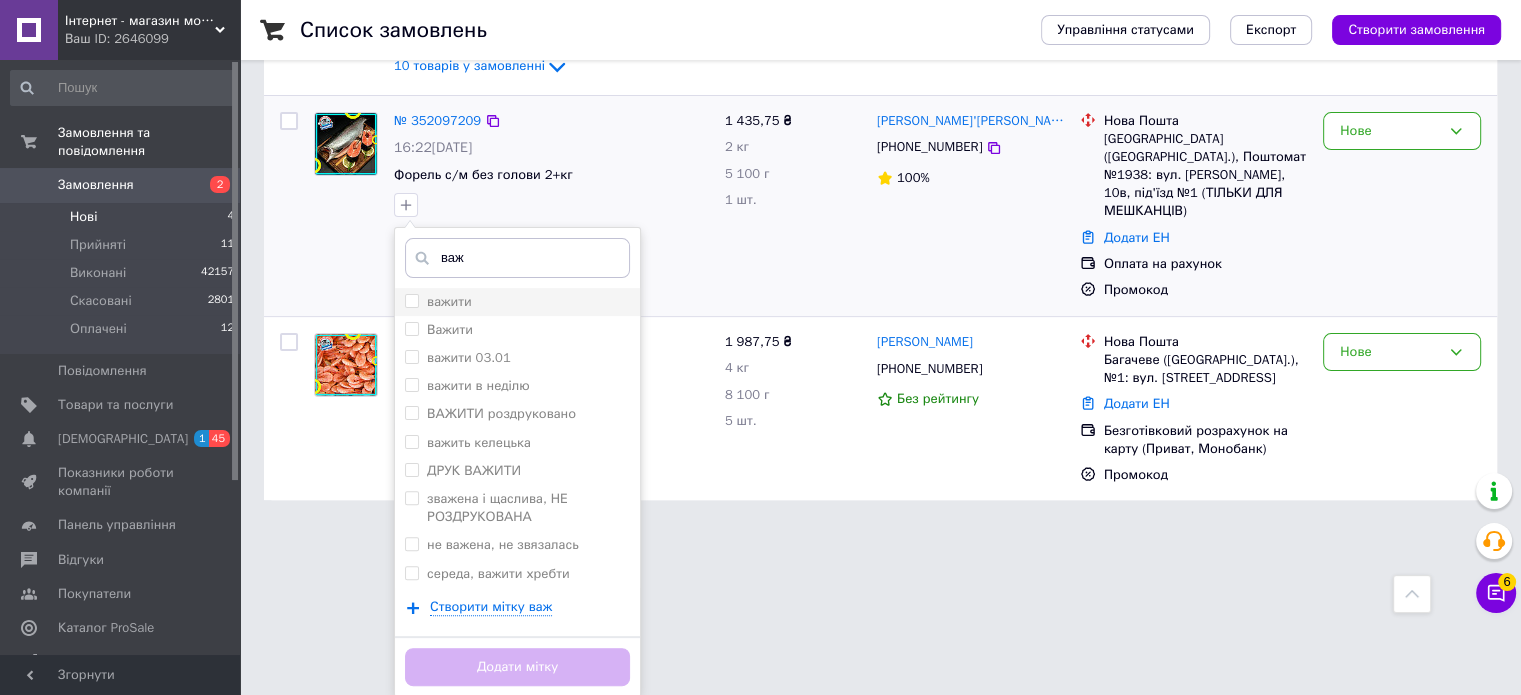 type on "важ" 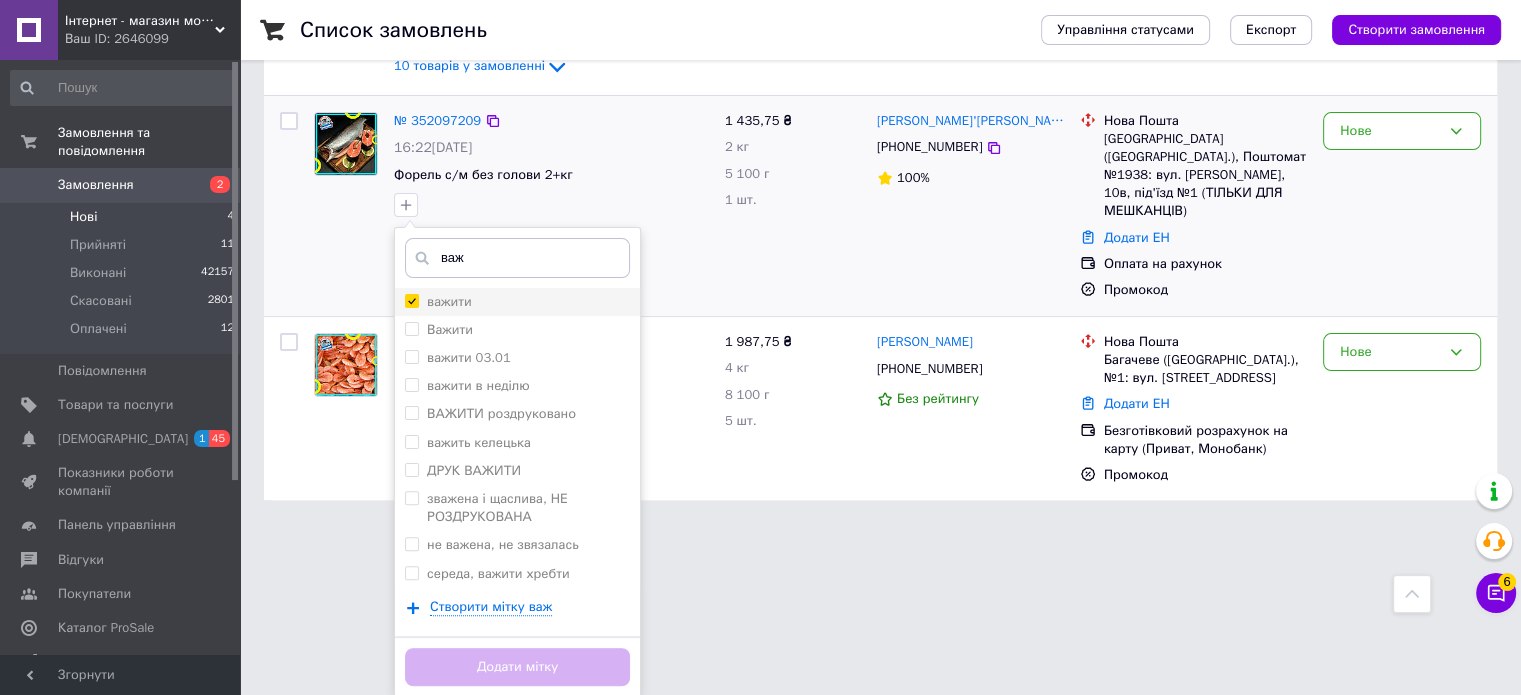 checkbox on "true" 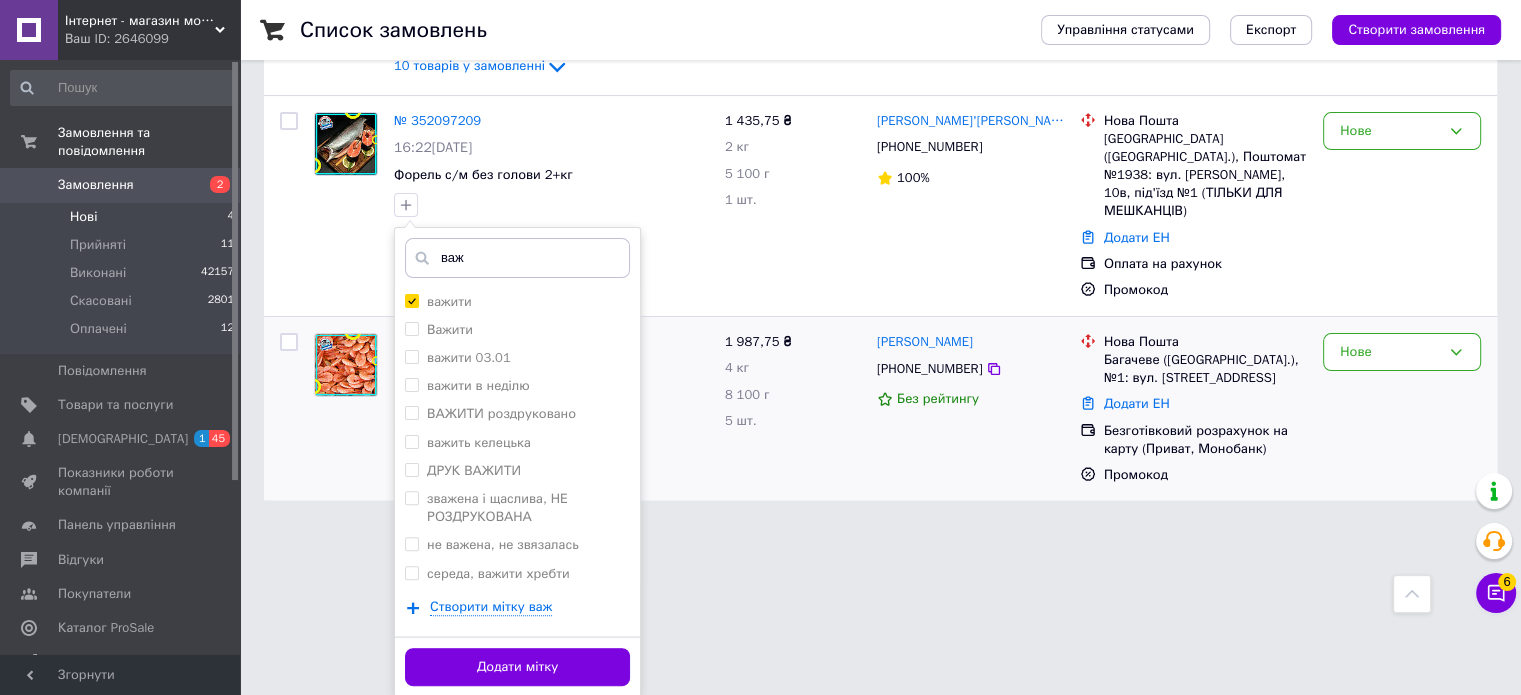 click on "Додати мітку" at bounding box center [517, 667] 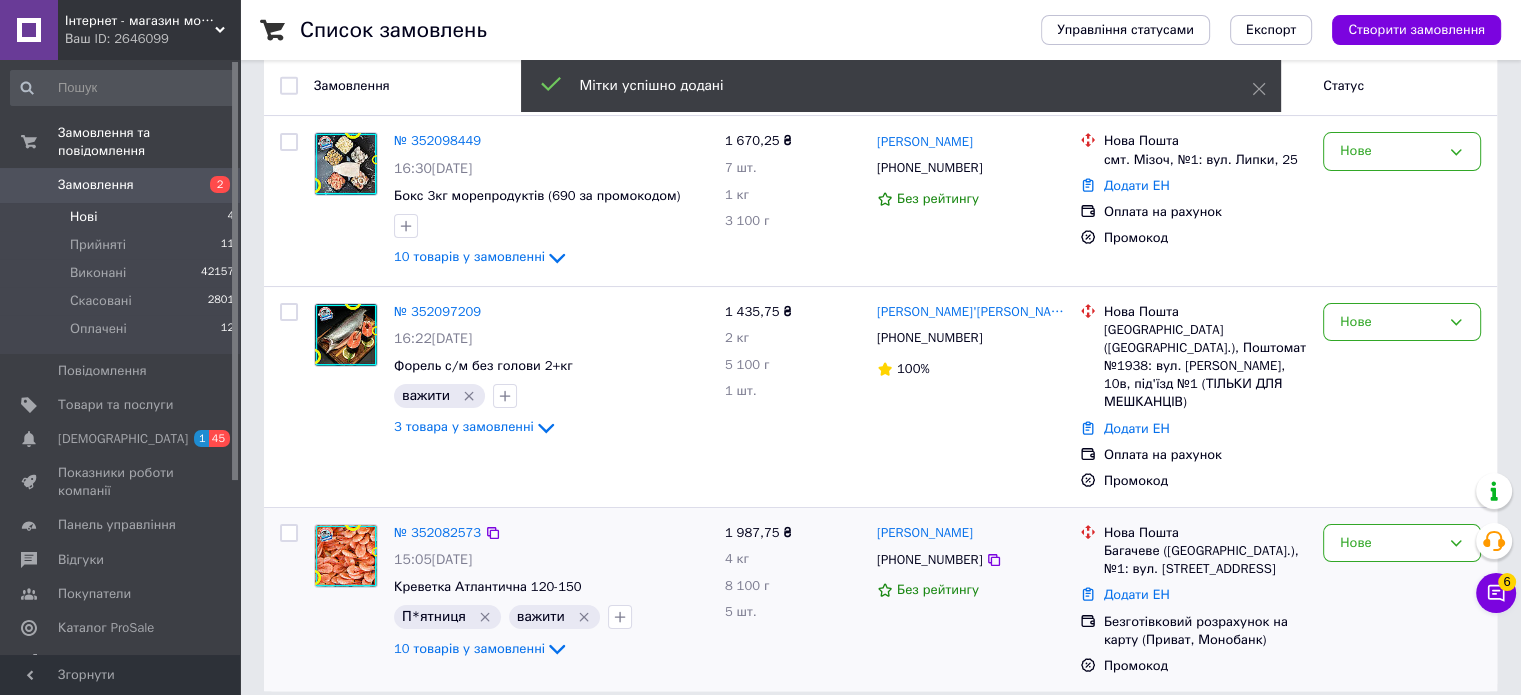 scroll, scrollTop: 0, scrollLeft: 0, axis: both 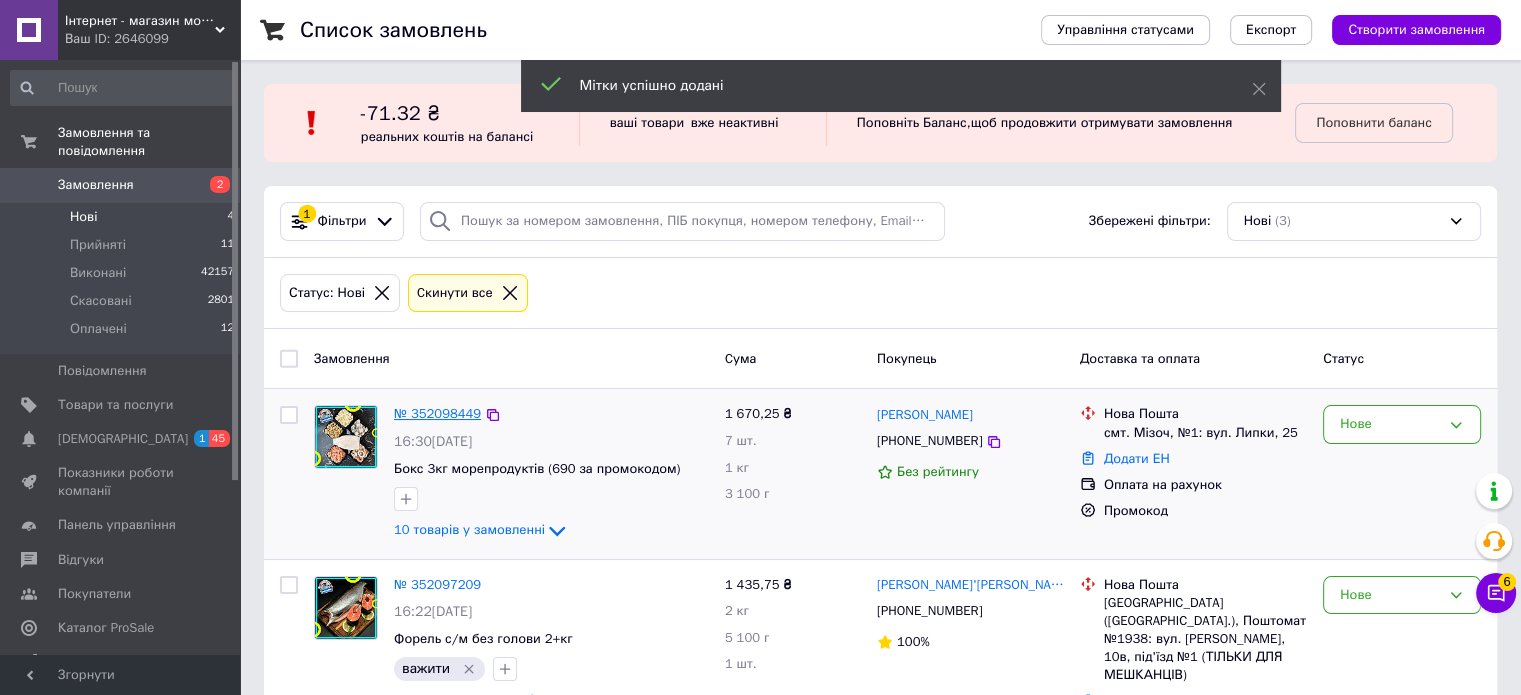 click on "№ 352098449" at bounding box center (437, 413) 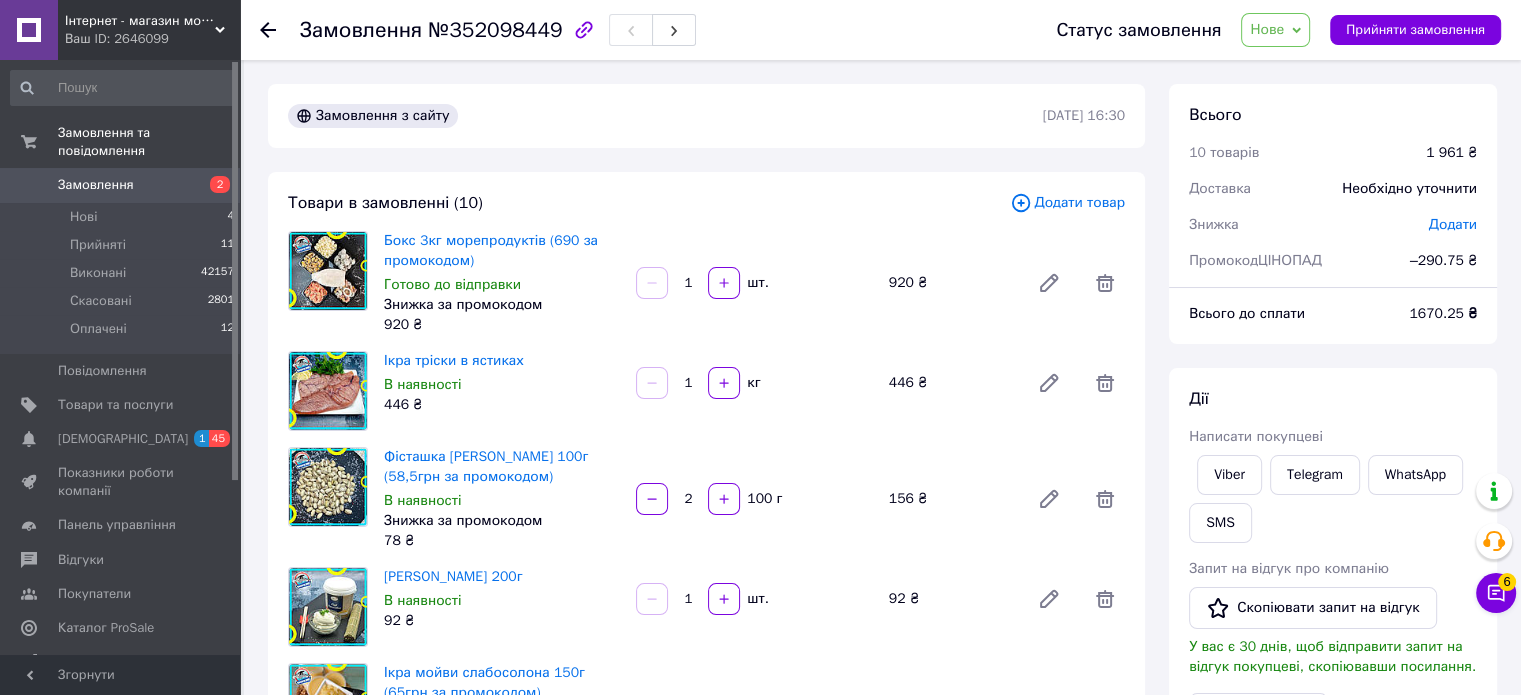 click 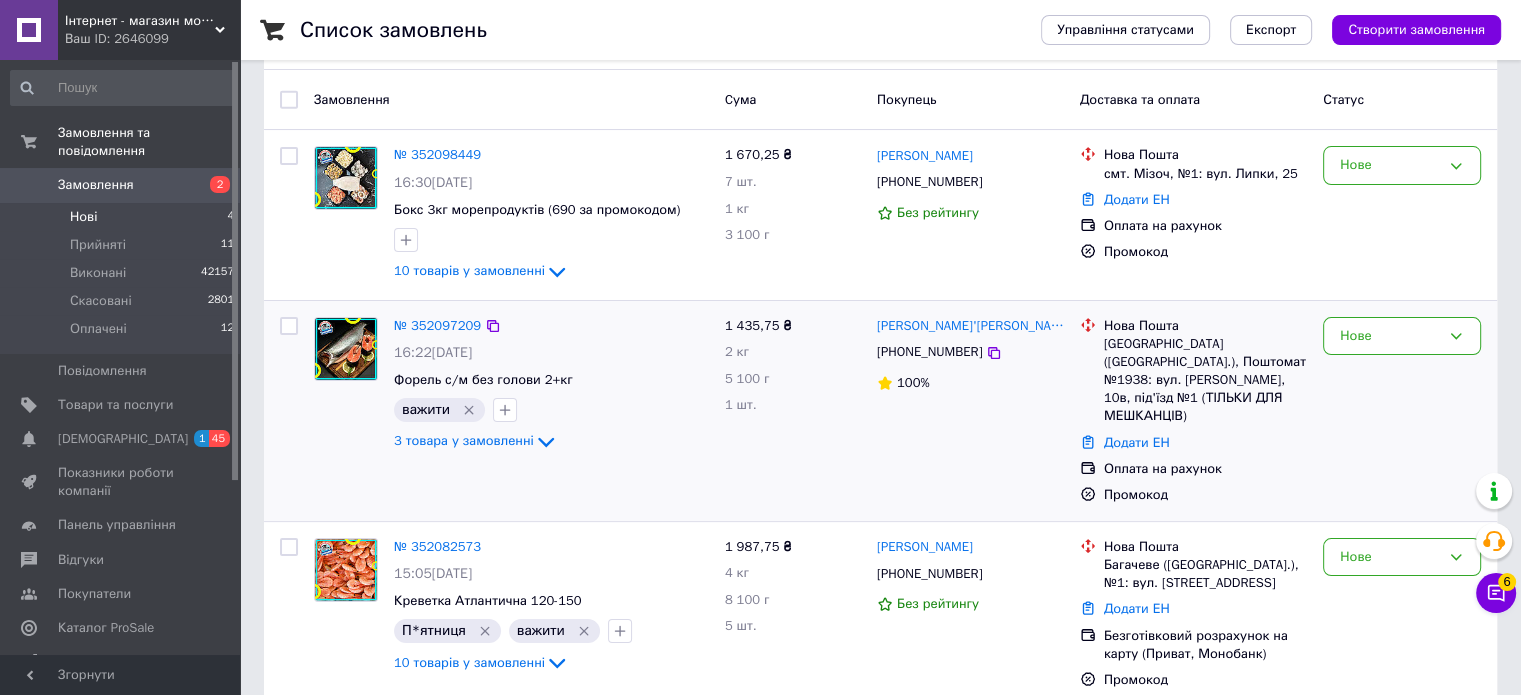 scroll, scrollTop: 273, scrollLeft: 0, axis: vertical 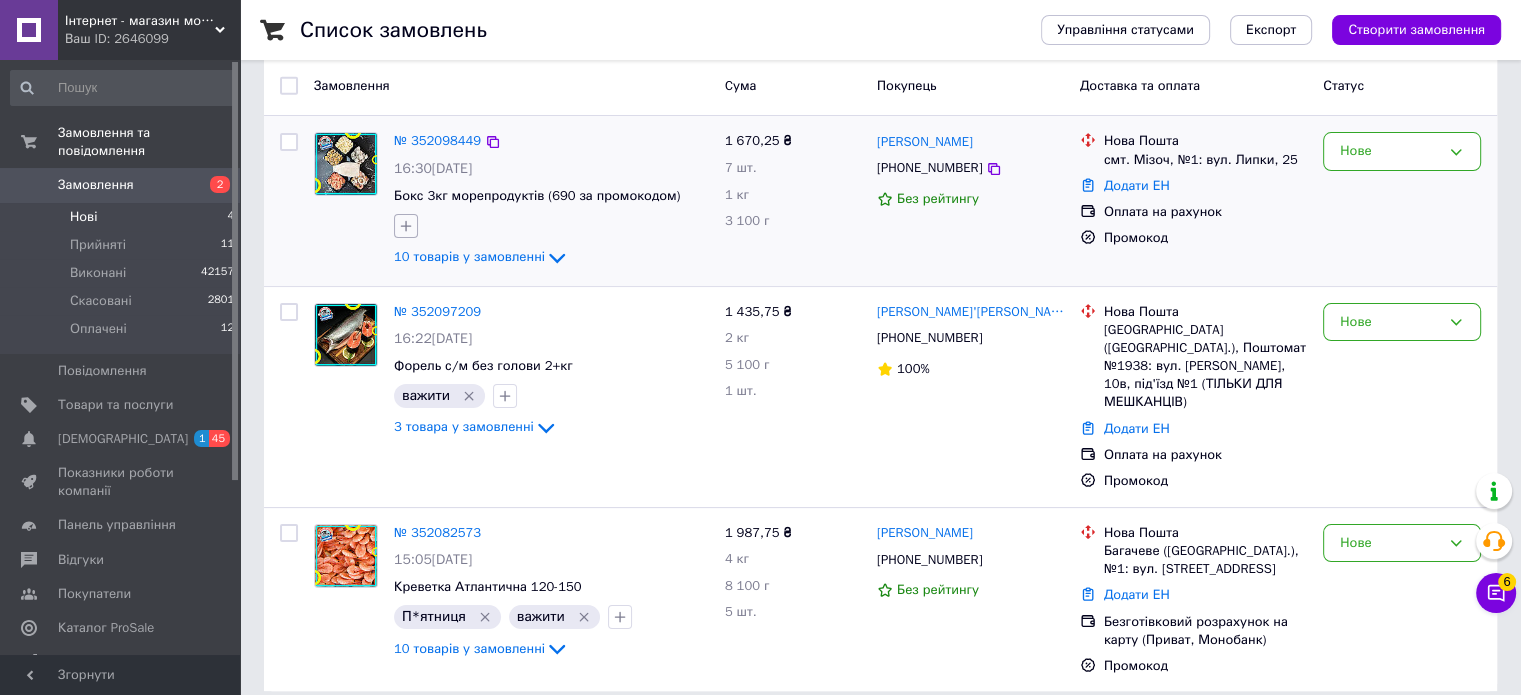 click 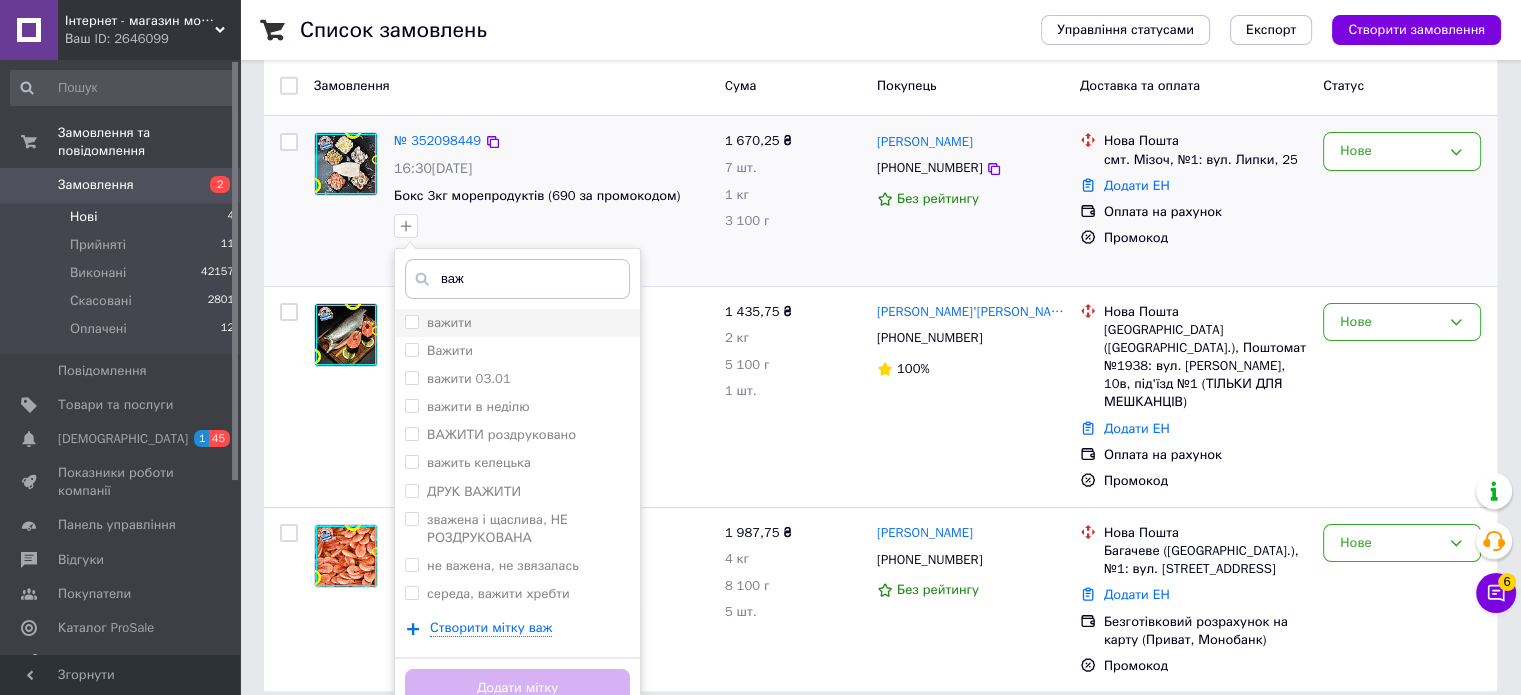 type on "важ" 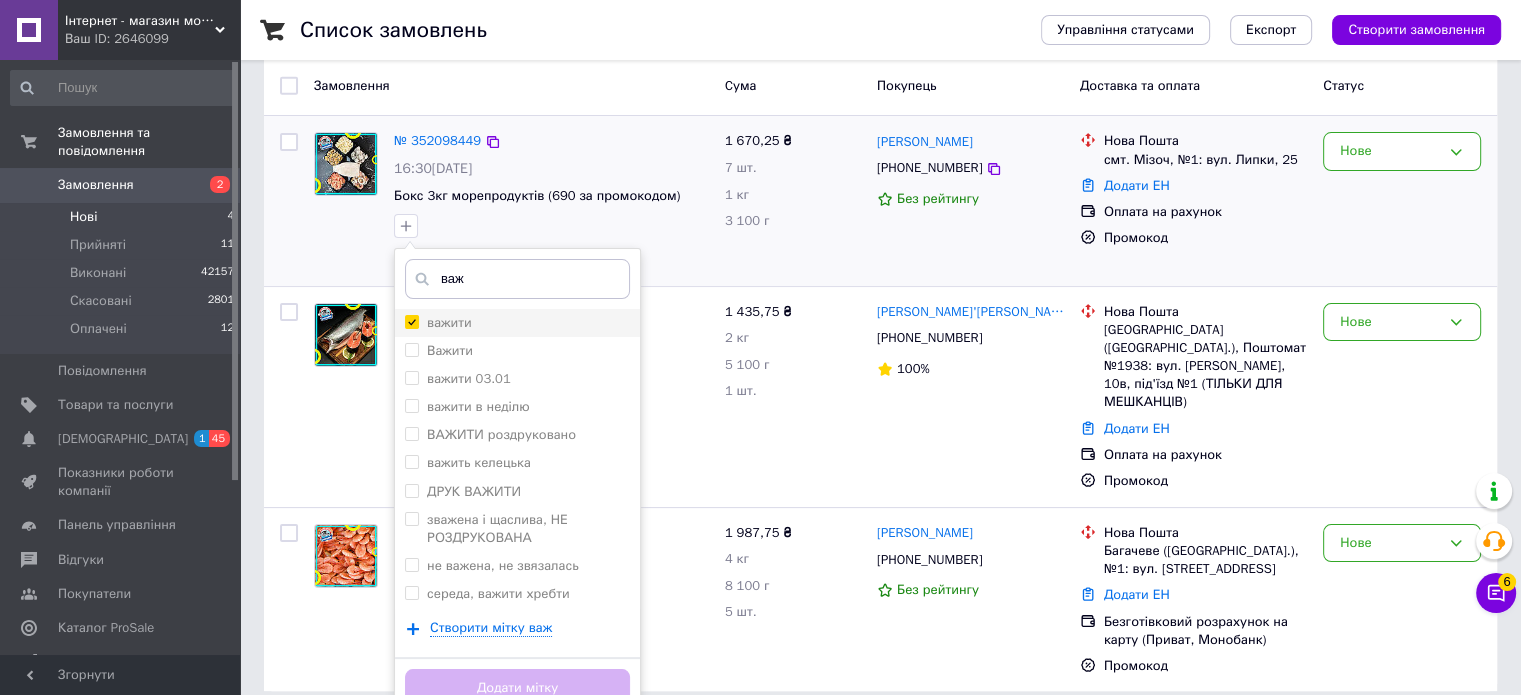 checkbox on "true" 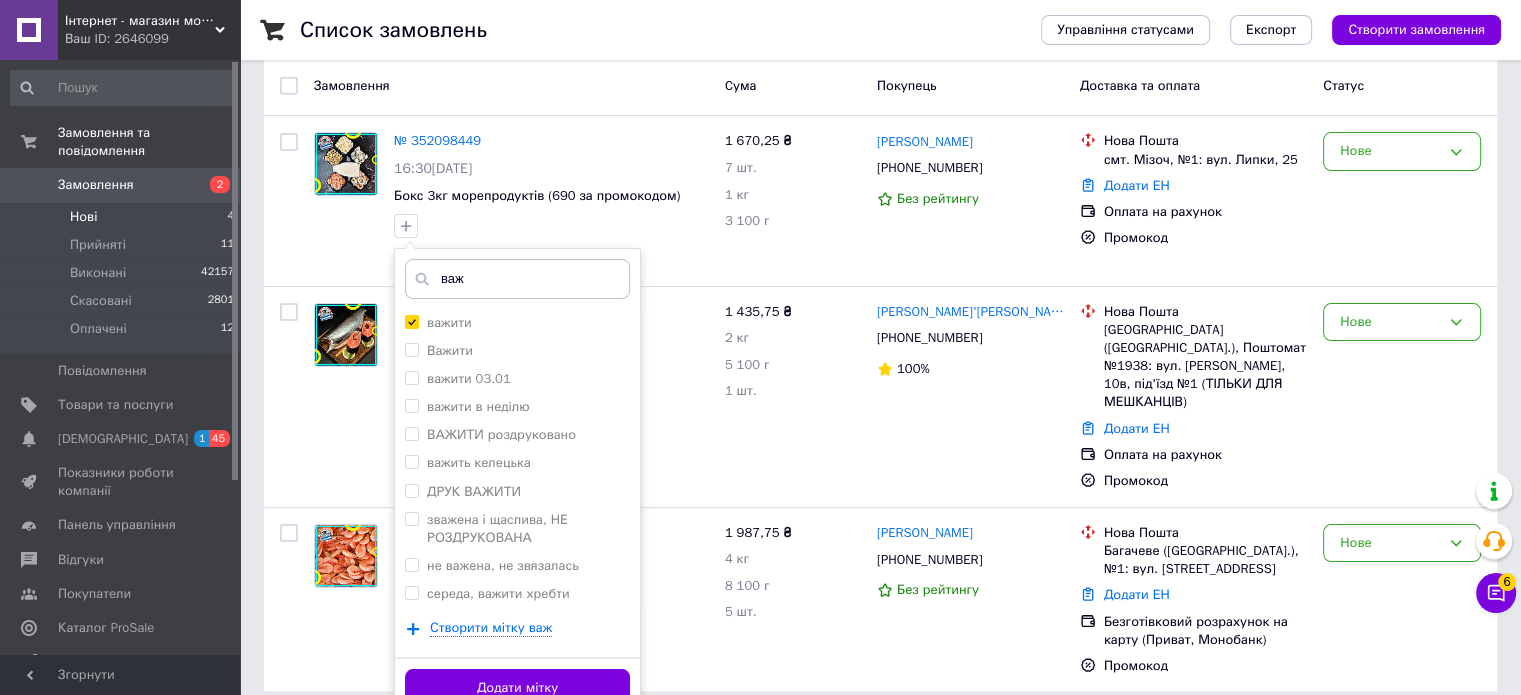 click on "Додати мітку" at bounding box center [517, 688] 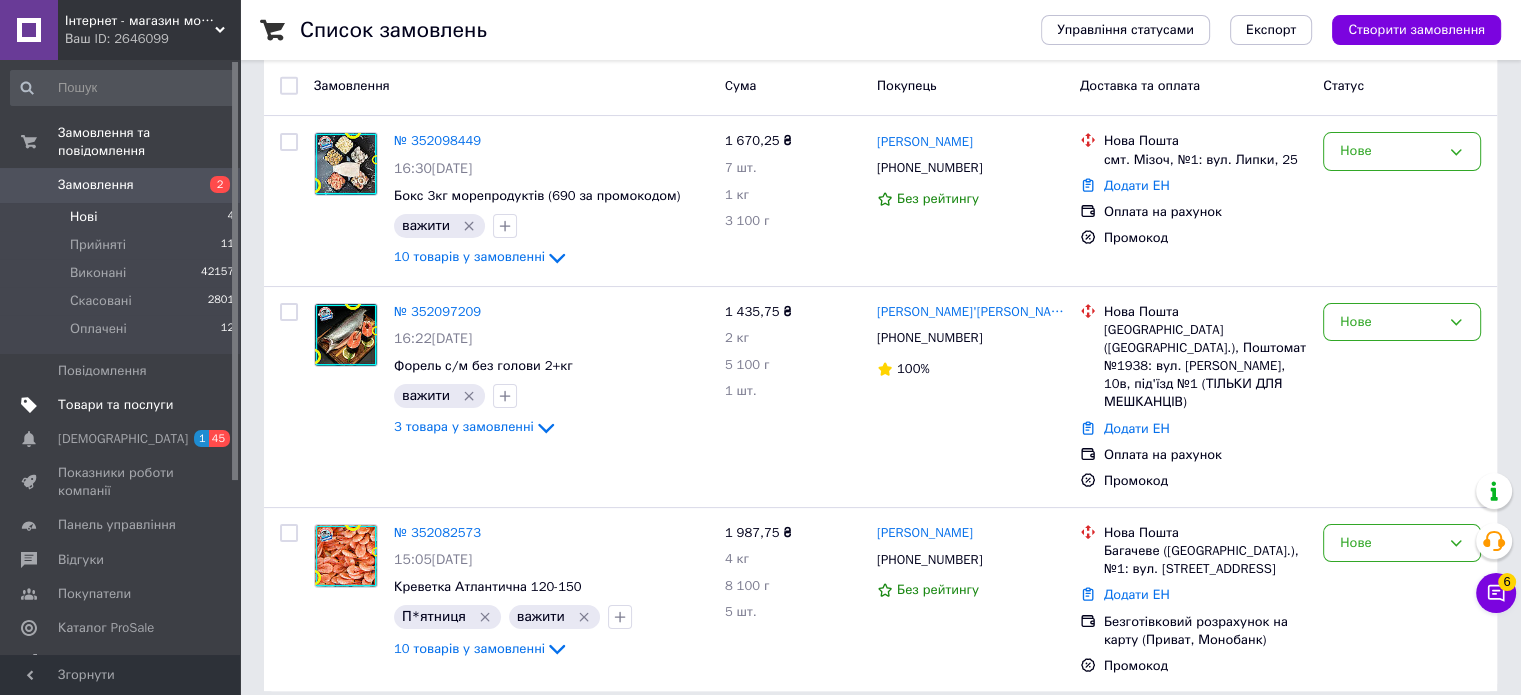 click on "Товари та послуги" at bounding box center (123, 405) 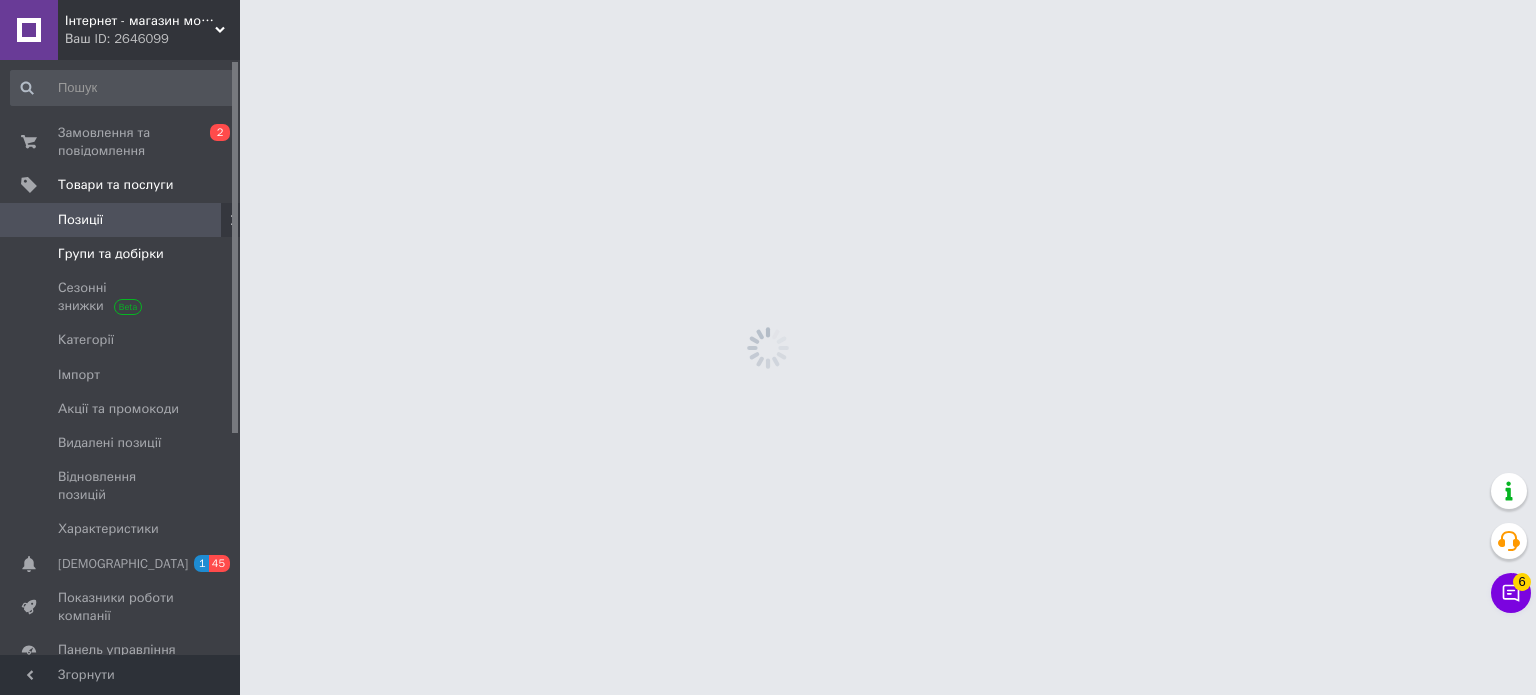 click on "Групи та добірки" at bounding box center (111, 254) 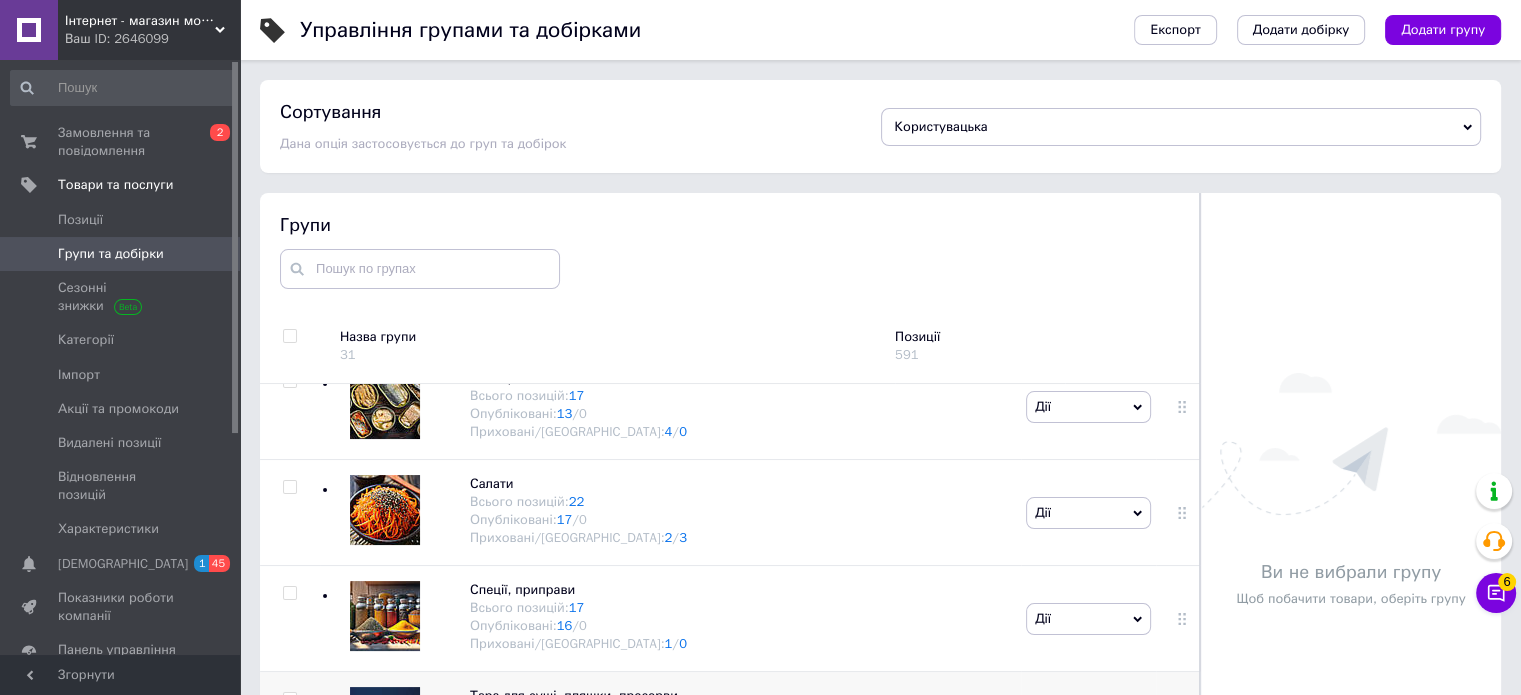 scroll, scrollTop: 1700, scrollLeft: 0, axis: vertical 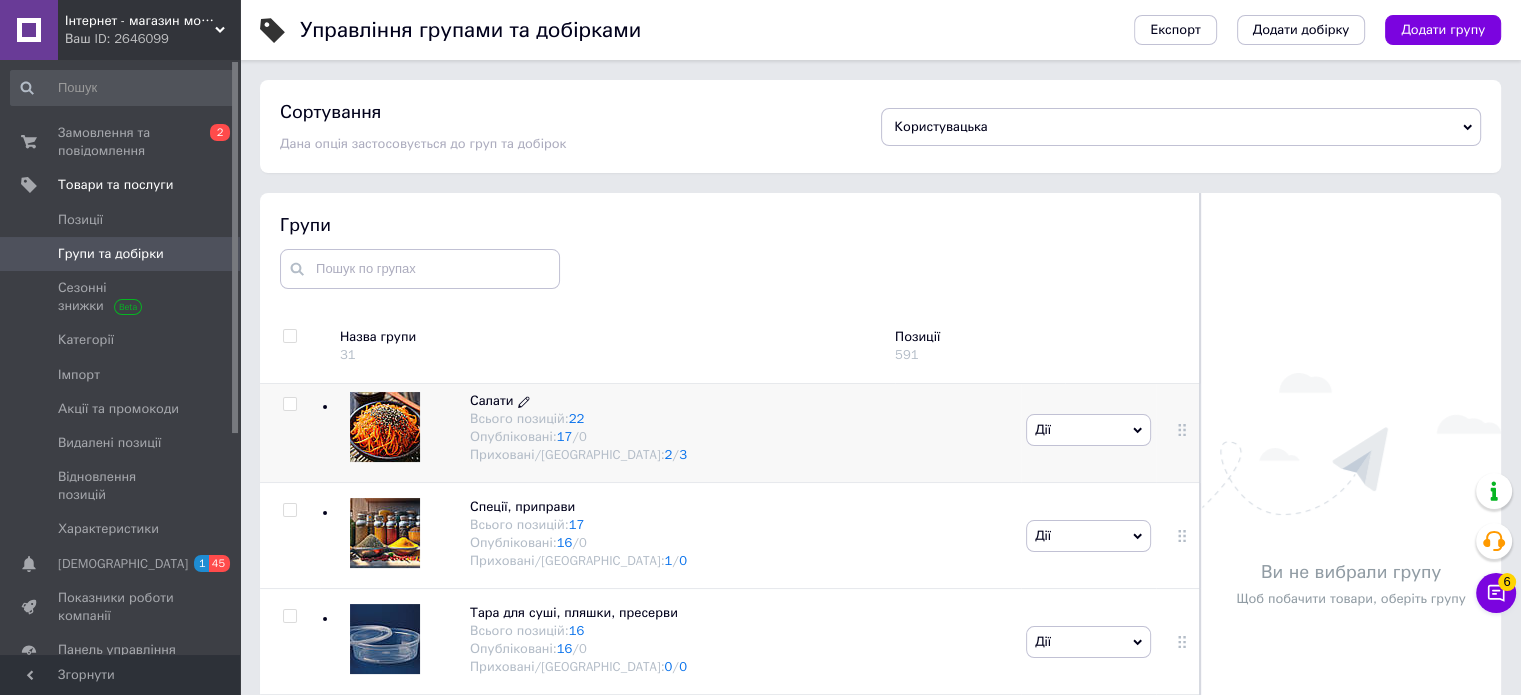 click on "Салати" at bounding box center [491, 400] 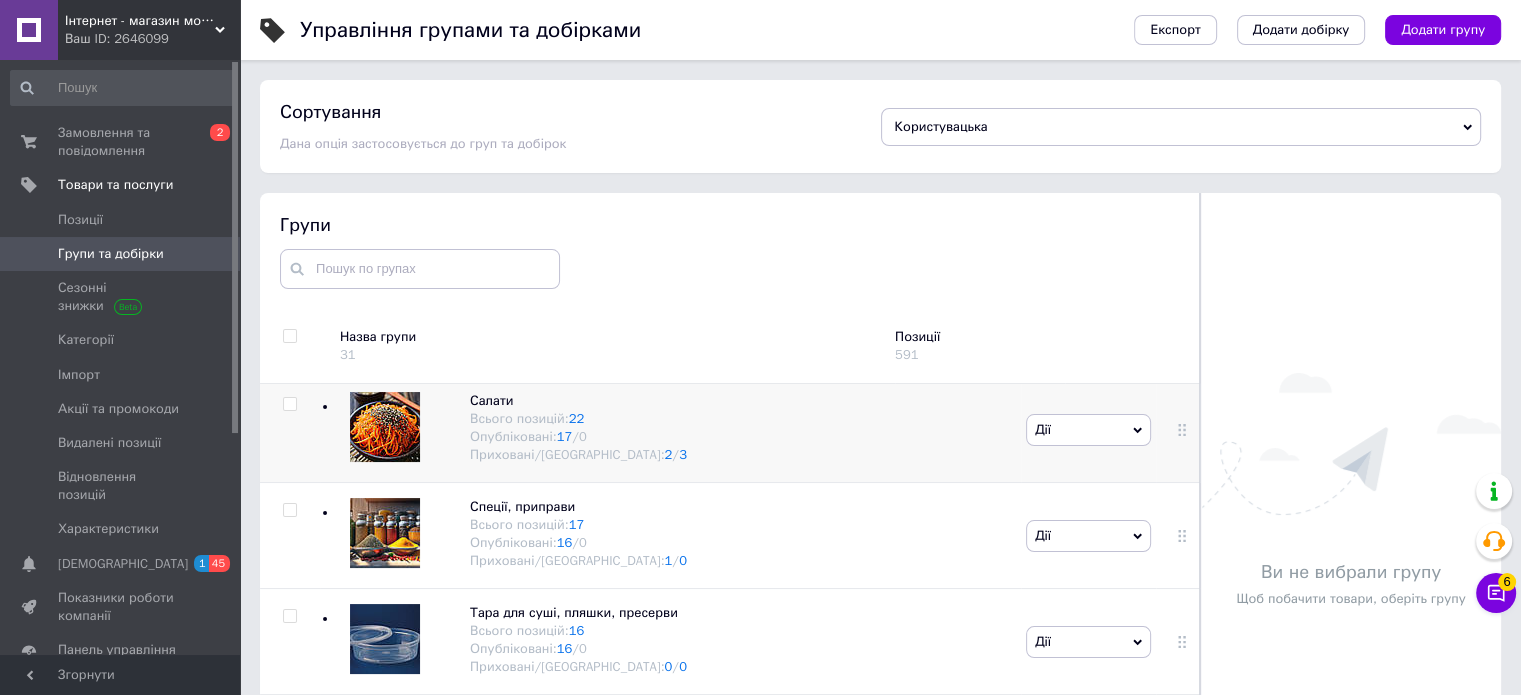 scroll, scrollTop: 2550, scrollLeft: 0, axis: vertical 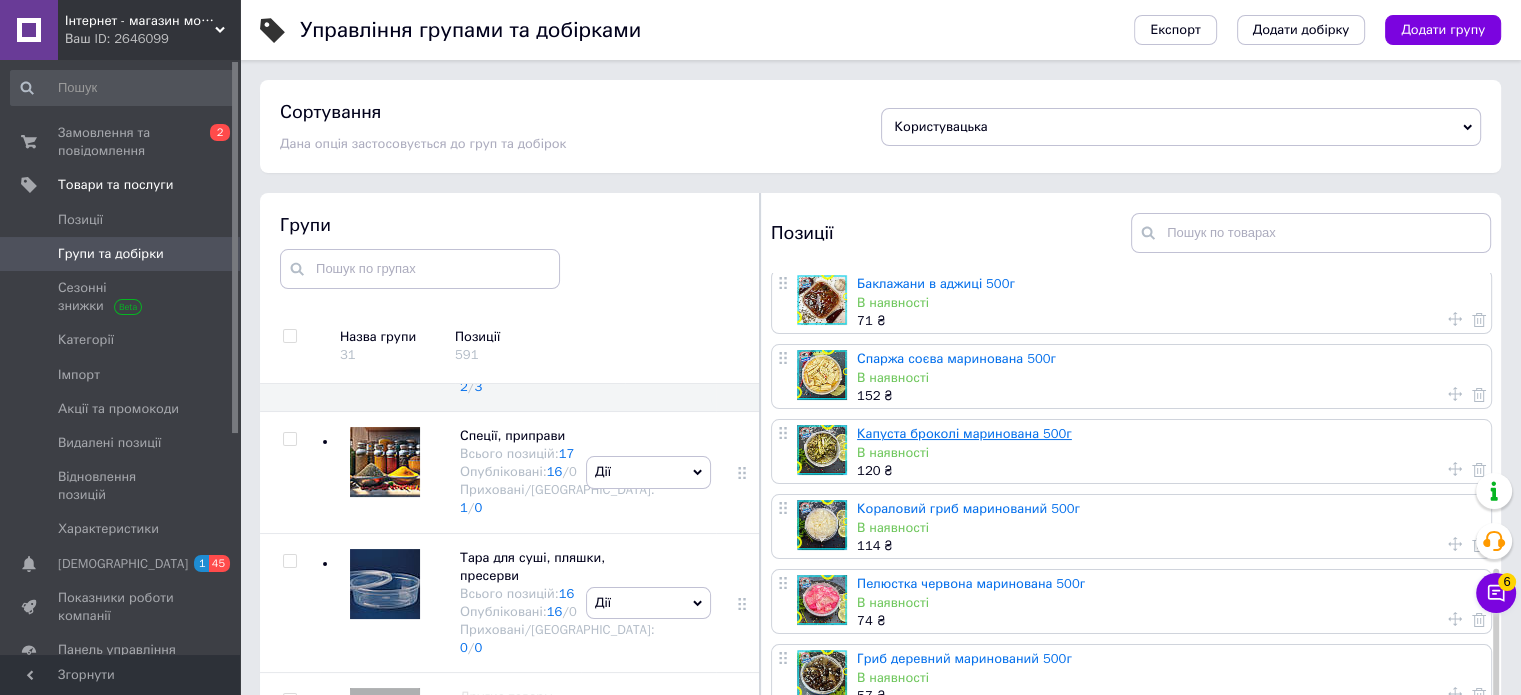 click on "Капуста броколі маринована 500г" at bounding box center [964, 433] 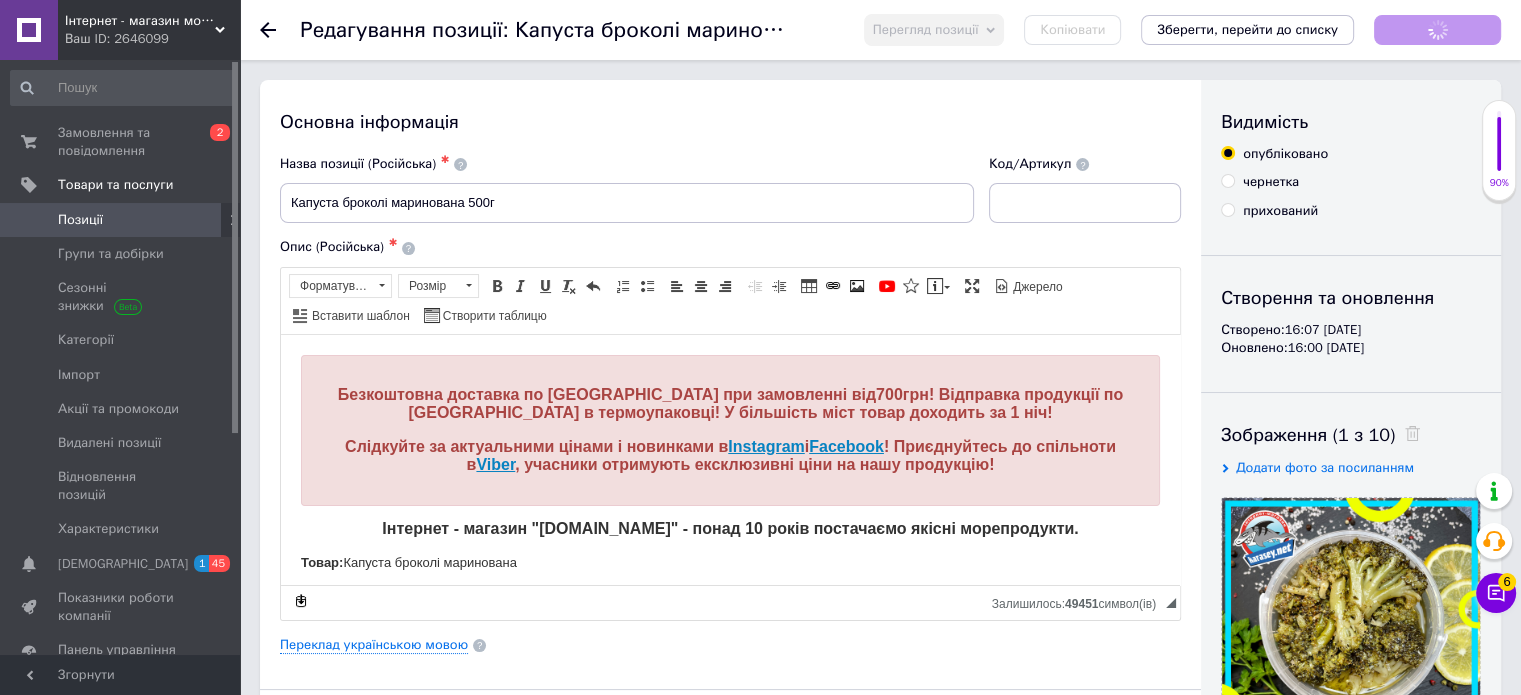 scroll, scrollTop: 0, scrollLeft: 0, axis: both 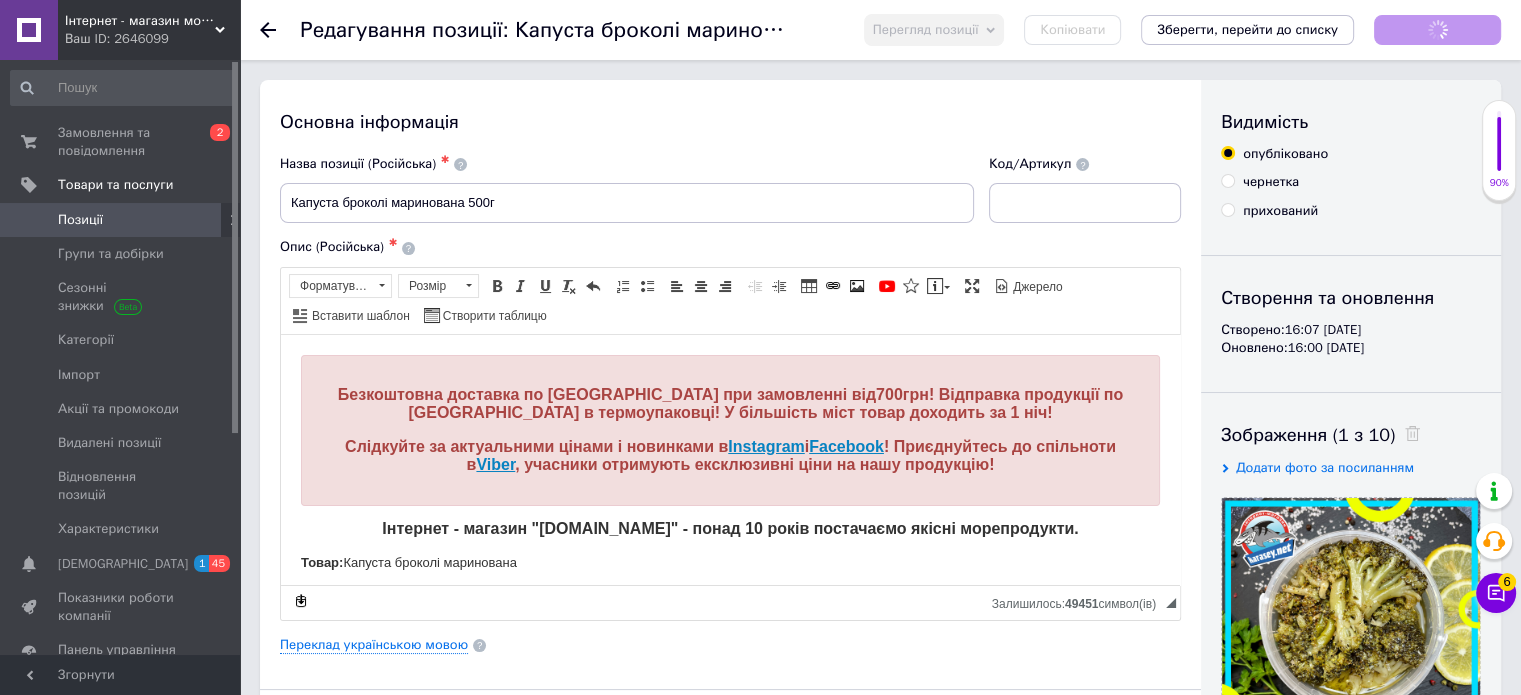 click on "прихований" at bounding box center (1227, 209) 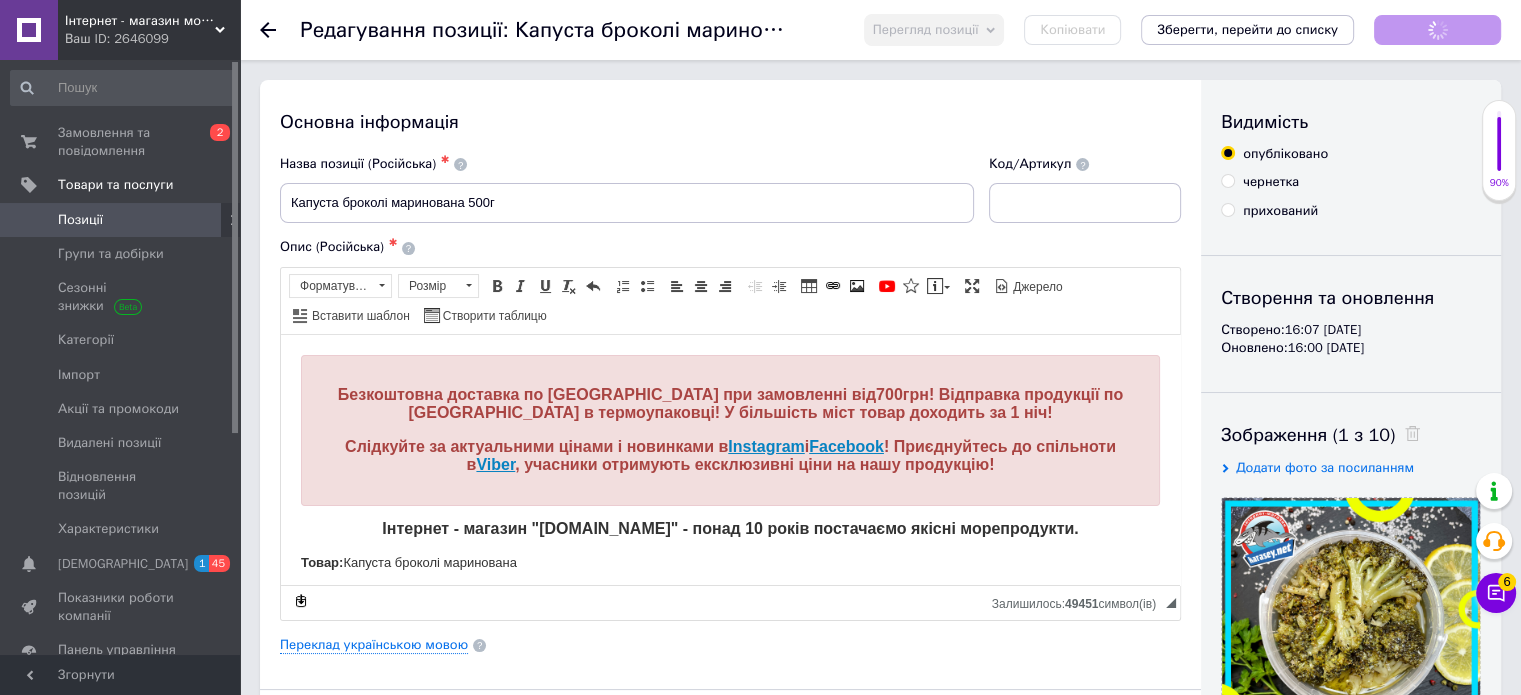 radio on "true" 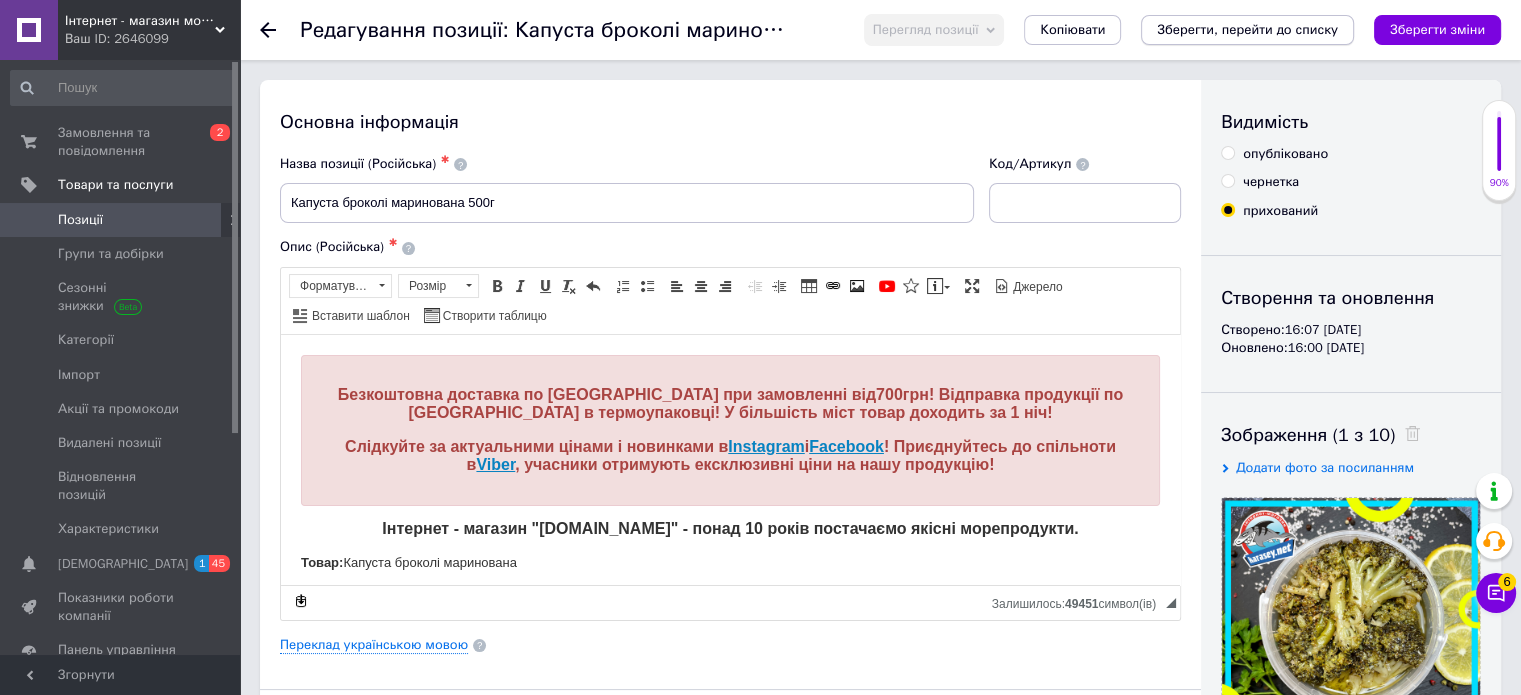 click on "Зберегти, перейти до списку" at bounding box center (1247, 30) 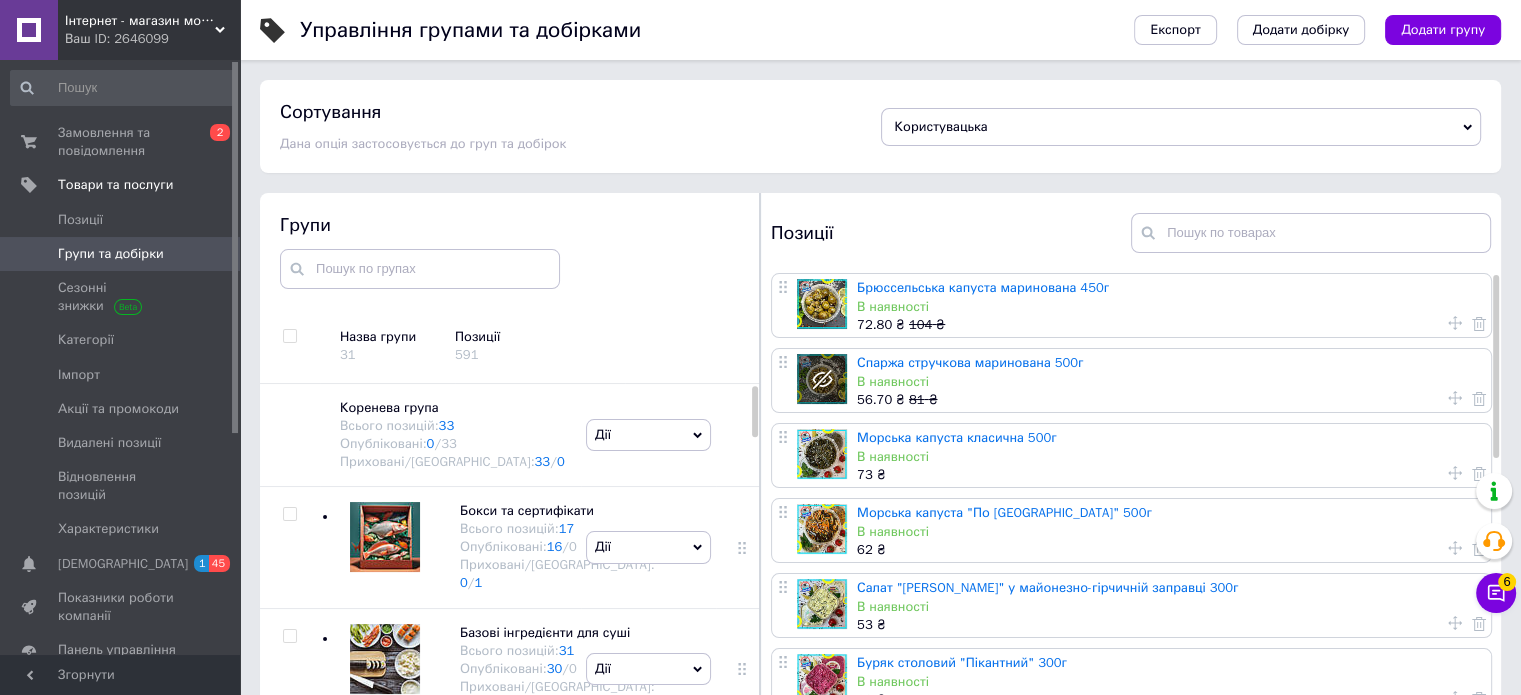 scroll, scrollTop: 80, scrollLeft: 0, axis: vertical 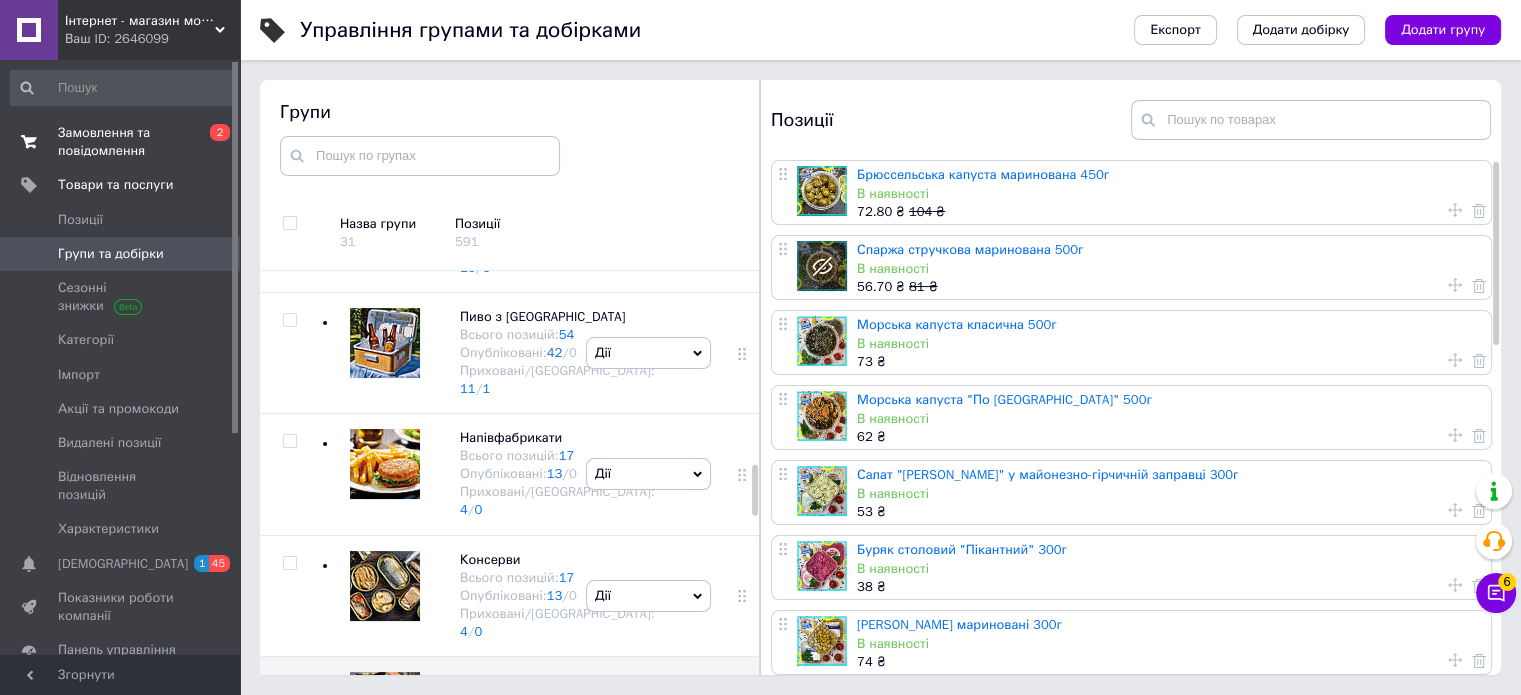 click on "Замовлення та повідомлення" at bounding box center (121, 142) 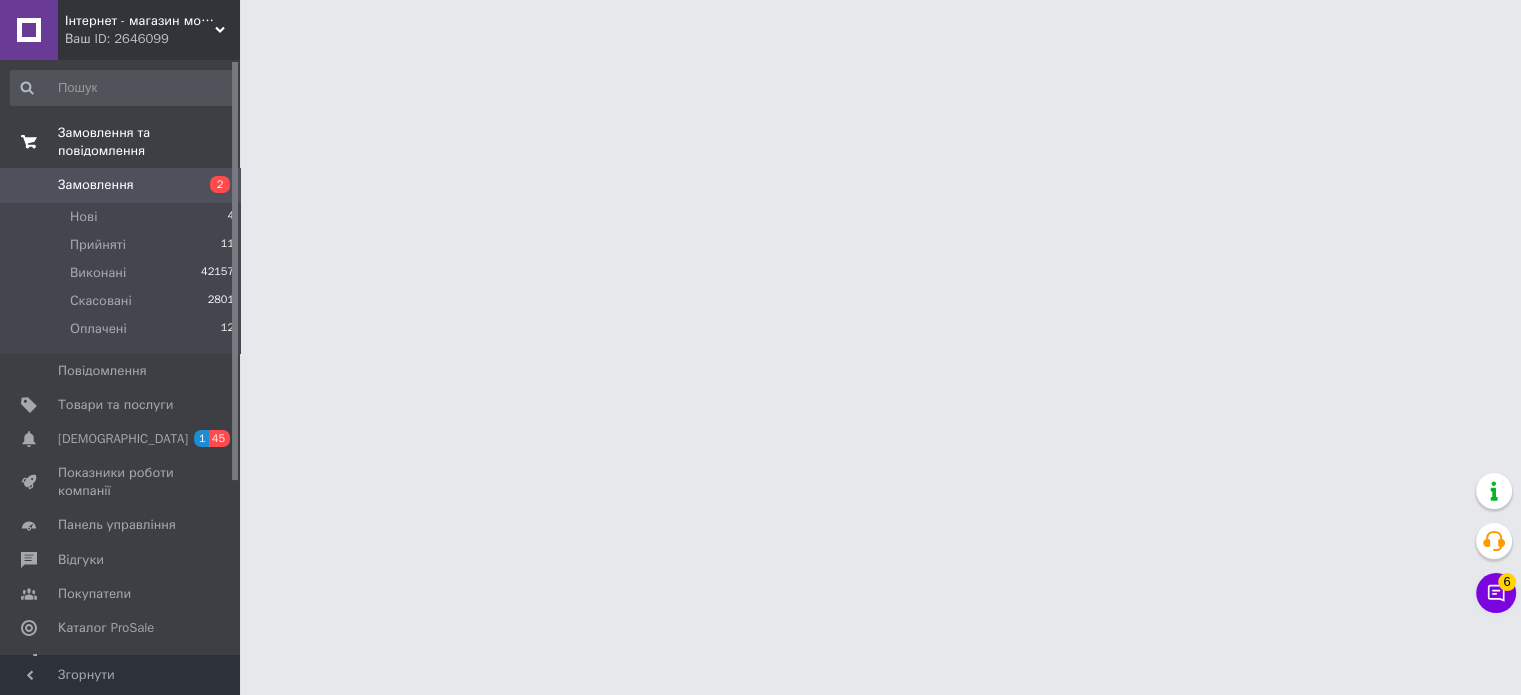 scroll, scrollTop: 0, scrollLeft: 0, axis: both 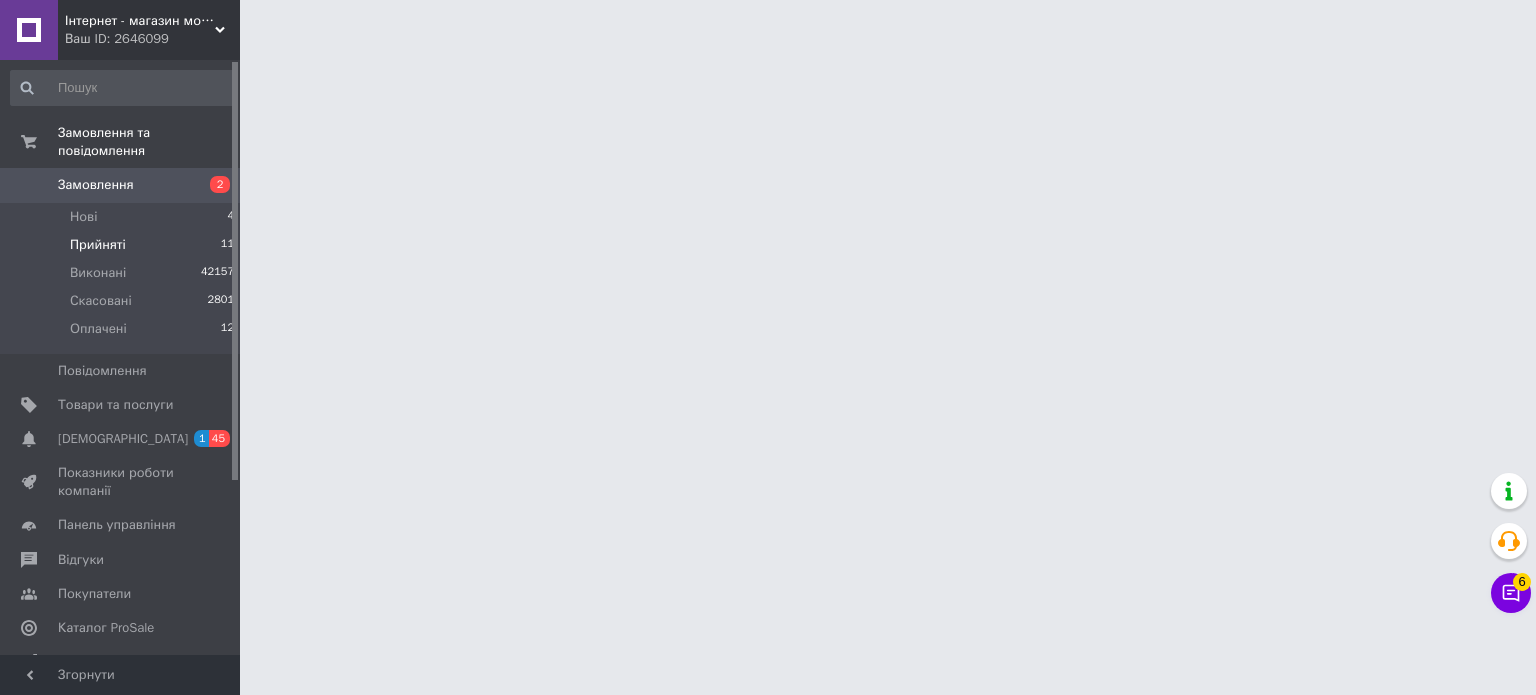 click on "Прийняті" at bounding box center [98, 245] 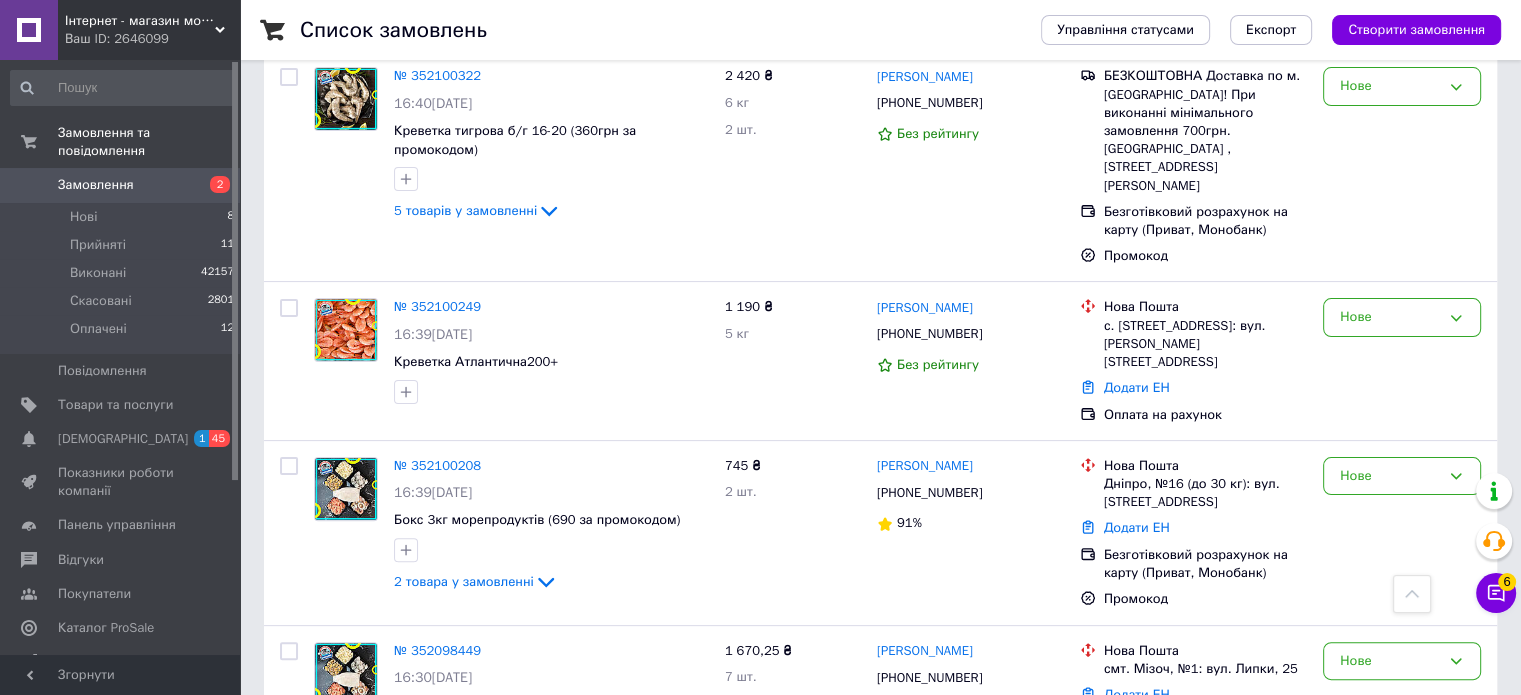 scroll, scrollTop: 600, scrollLeft: 0, axis: vertical 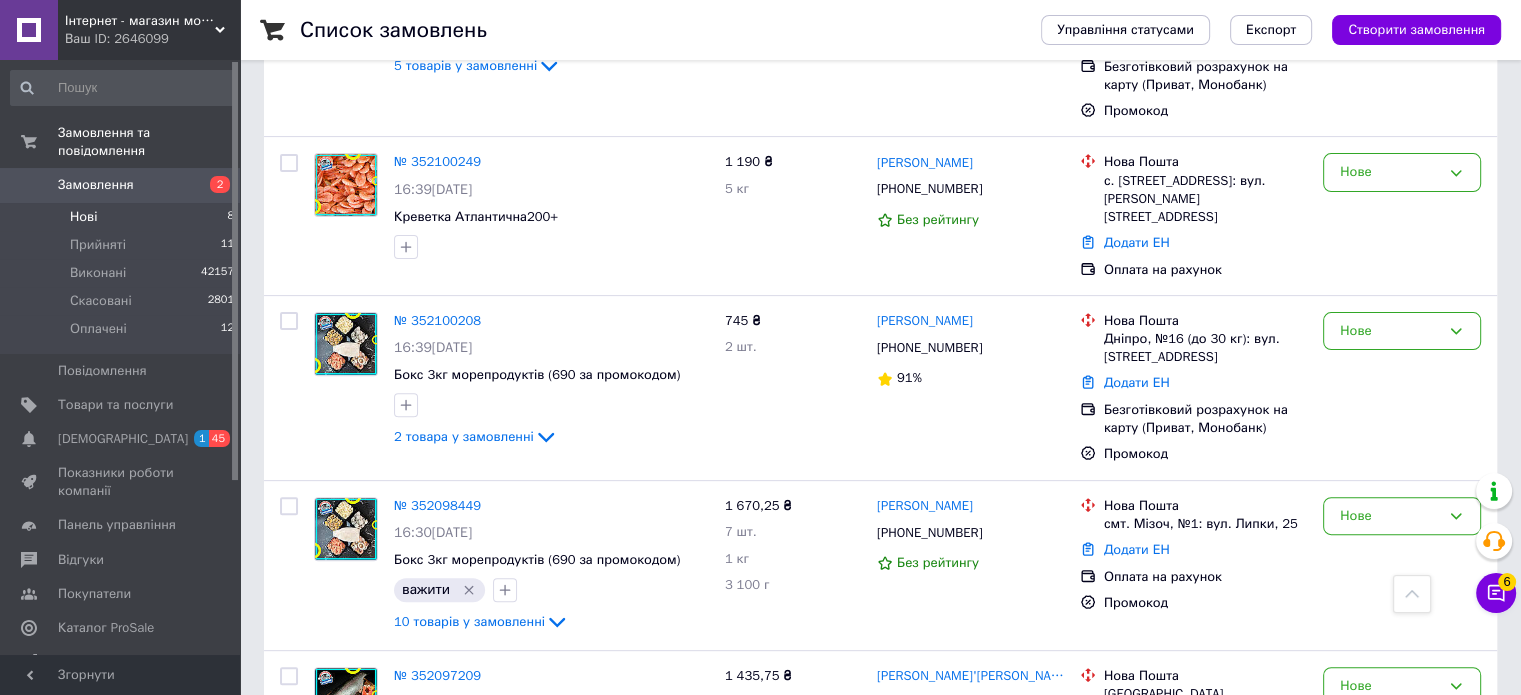 click on "Нові 8" at bounding box center [123, 217] 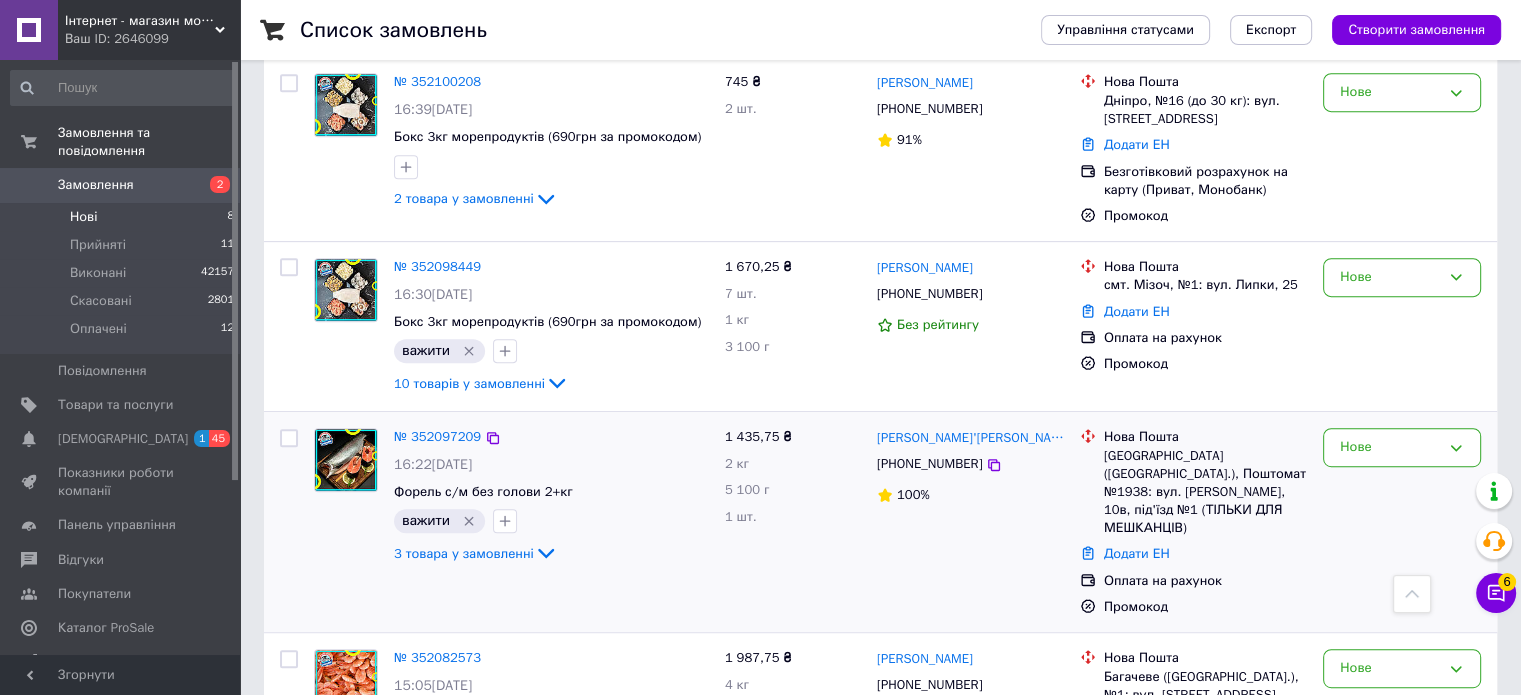 scroll, scrollTop: 962, scrollLeft: 0, axis: vertical 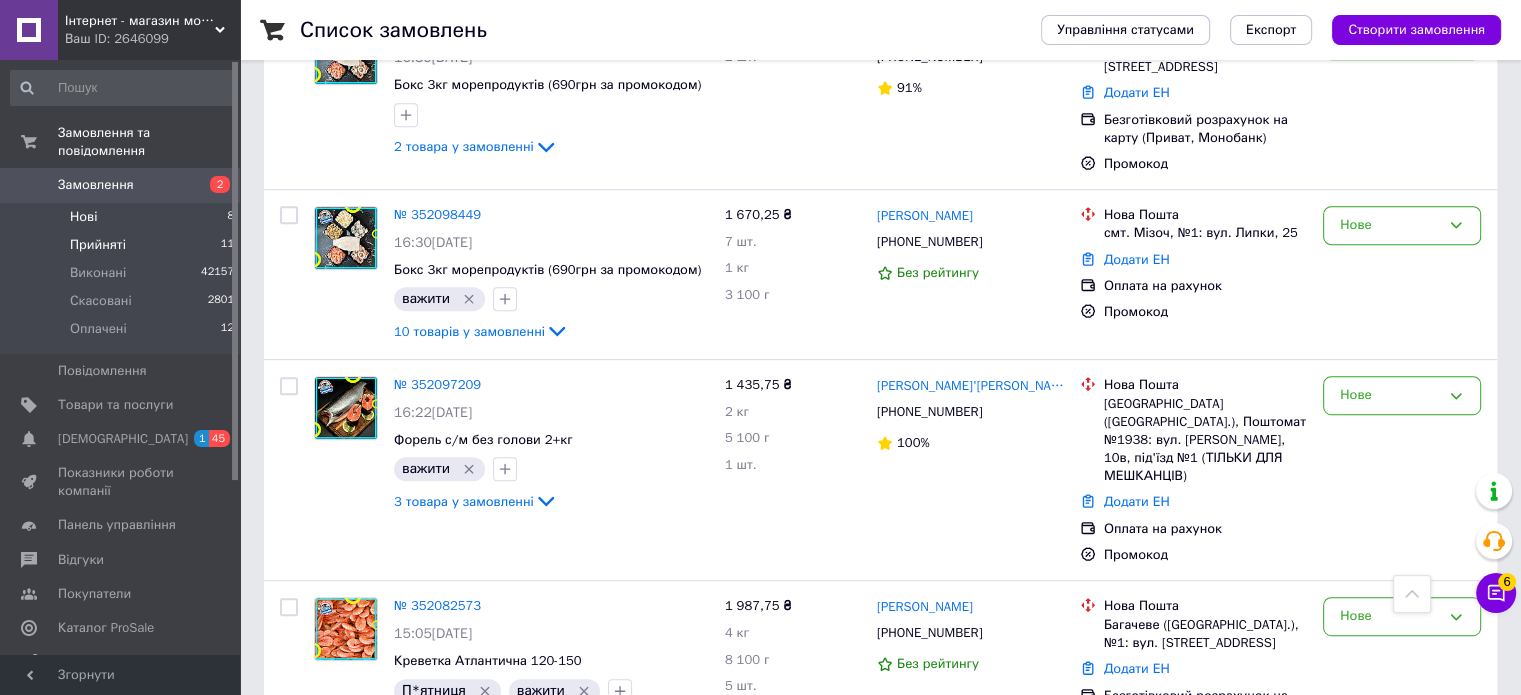 click on "Прийняті" at bounding box center (98, 245) 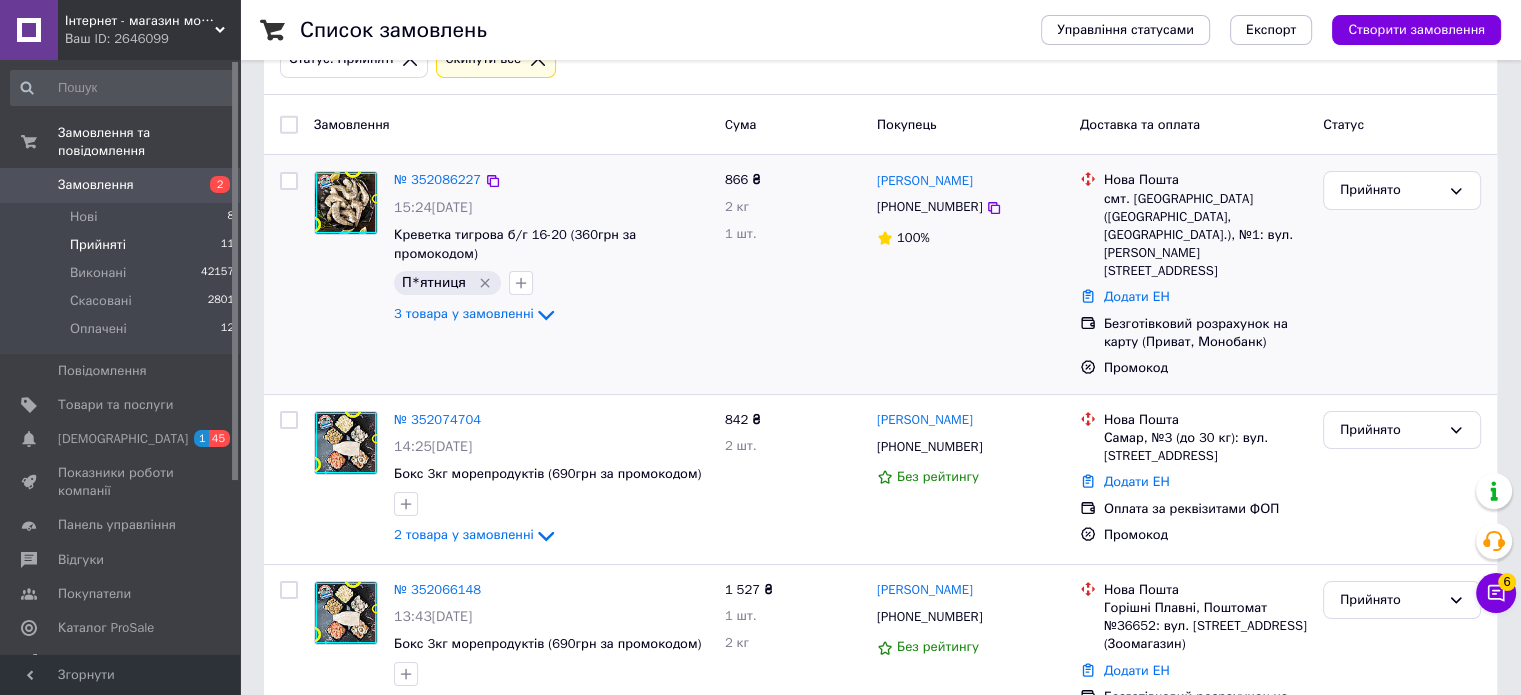 scroll, scrollTop: 200, scrollLeft: 0, axis: vertical 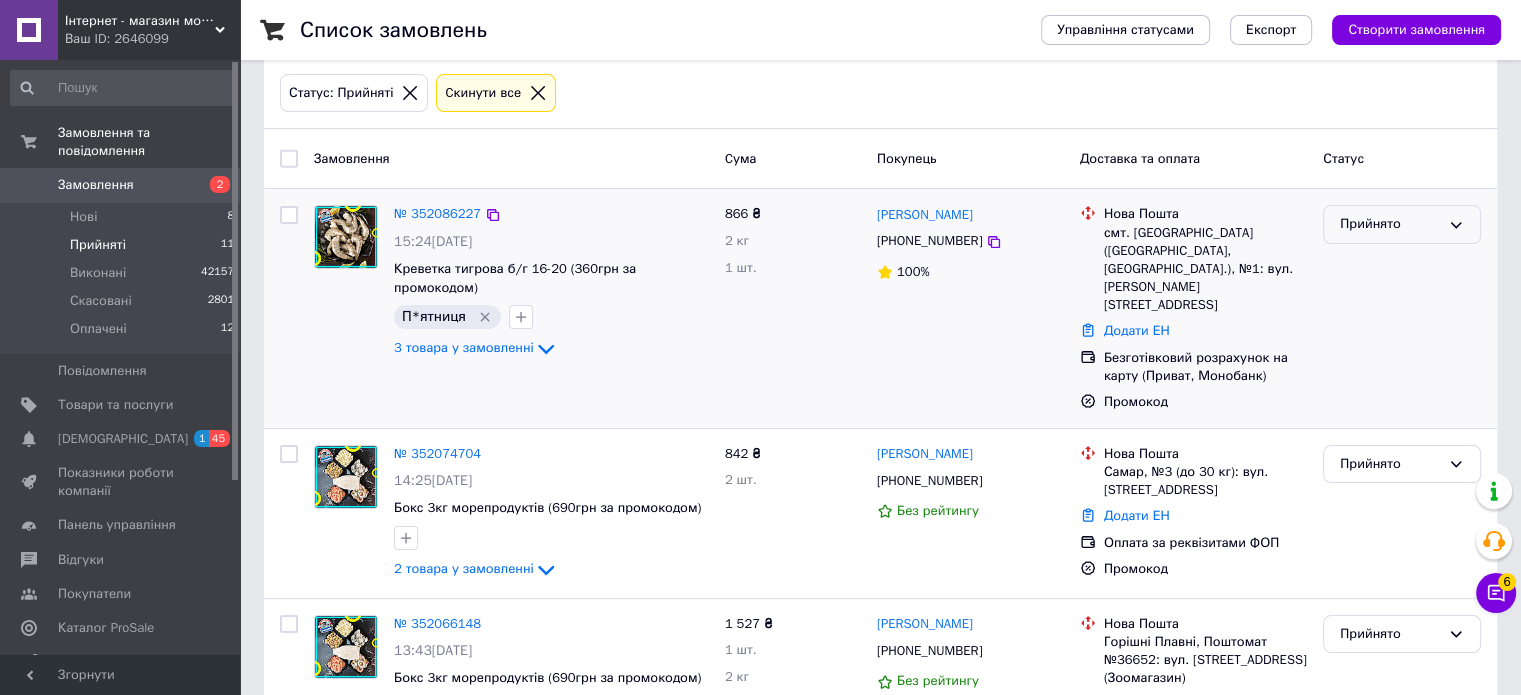 click on "Прийнято" at bounding box center (1390, 224) 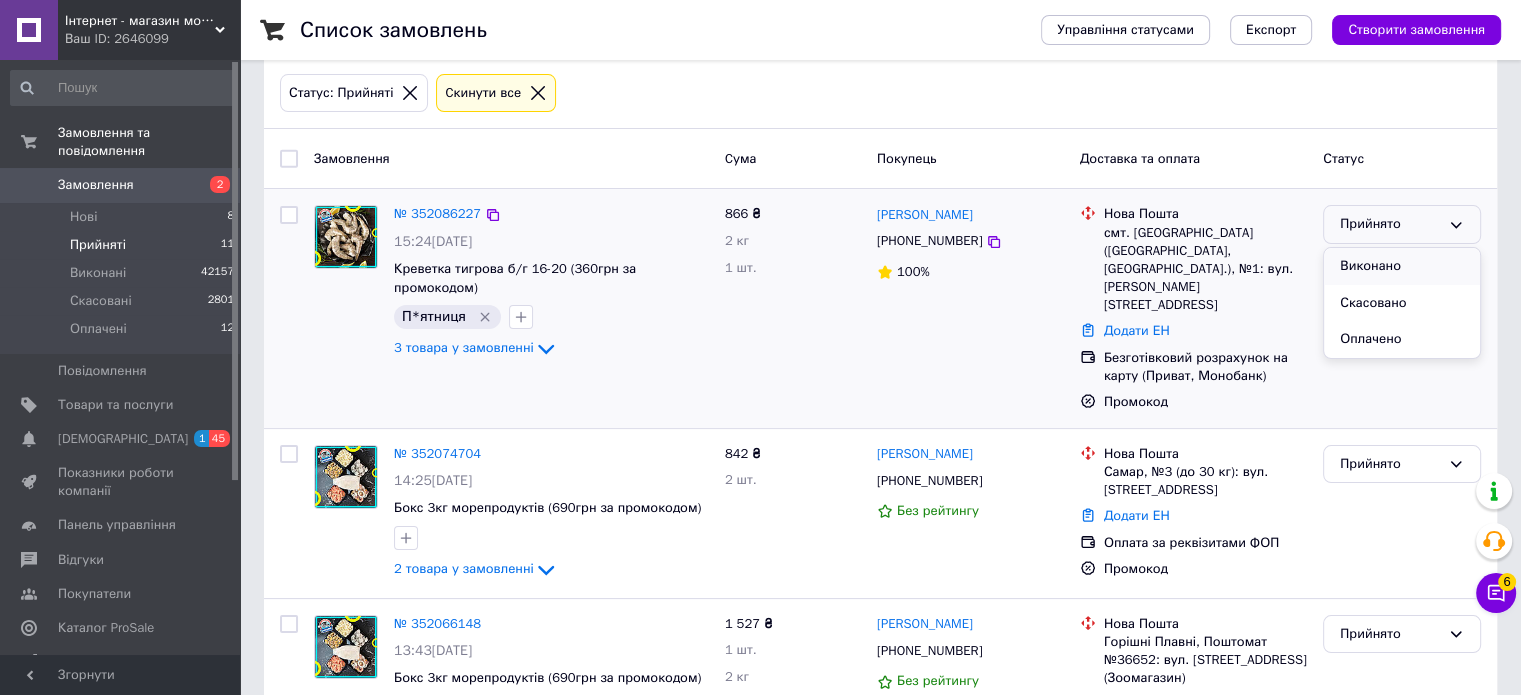 click on "Виконано" at bounding box center [1402, 266] 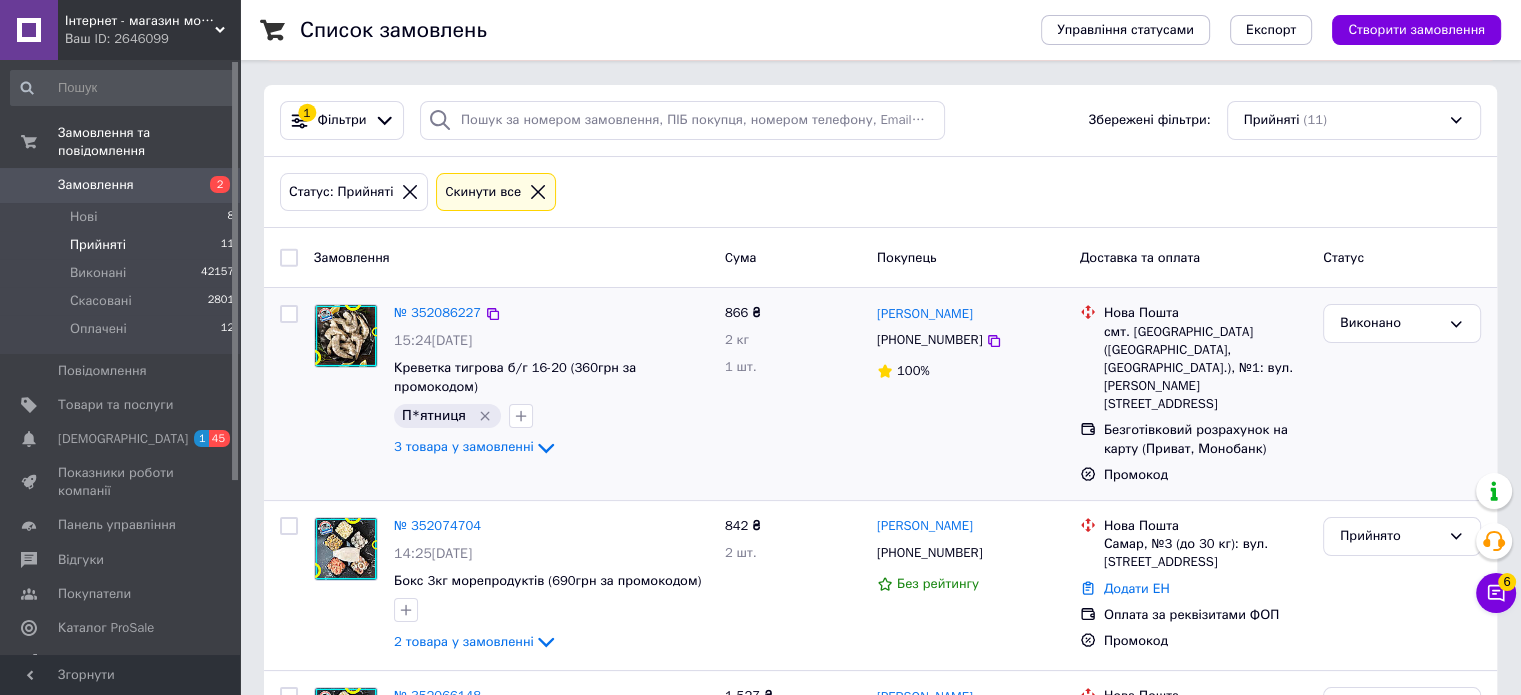 scroll, scrollTop: 0, scrollLeft: 0, axis: both 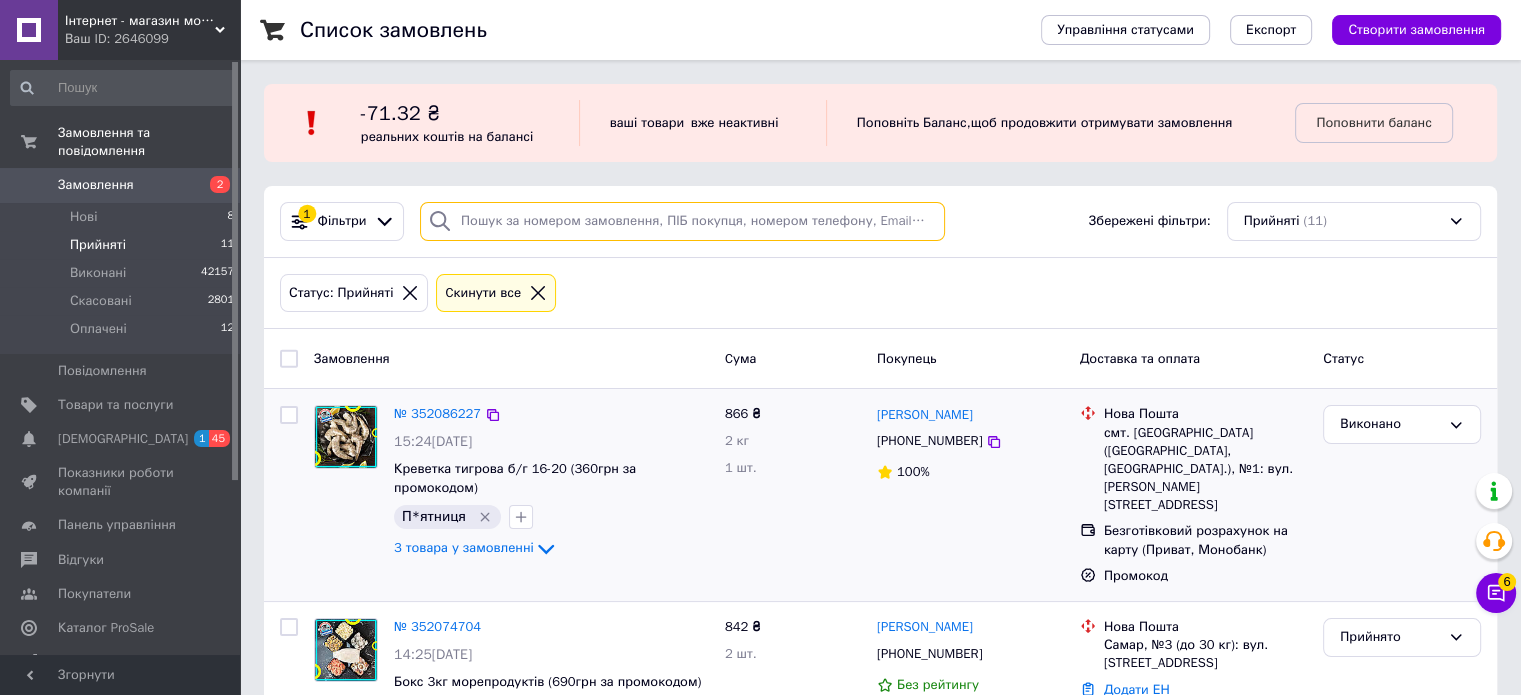 click at bounding box center (682, 221) 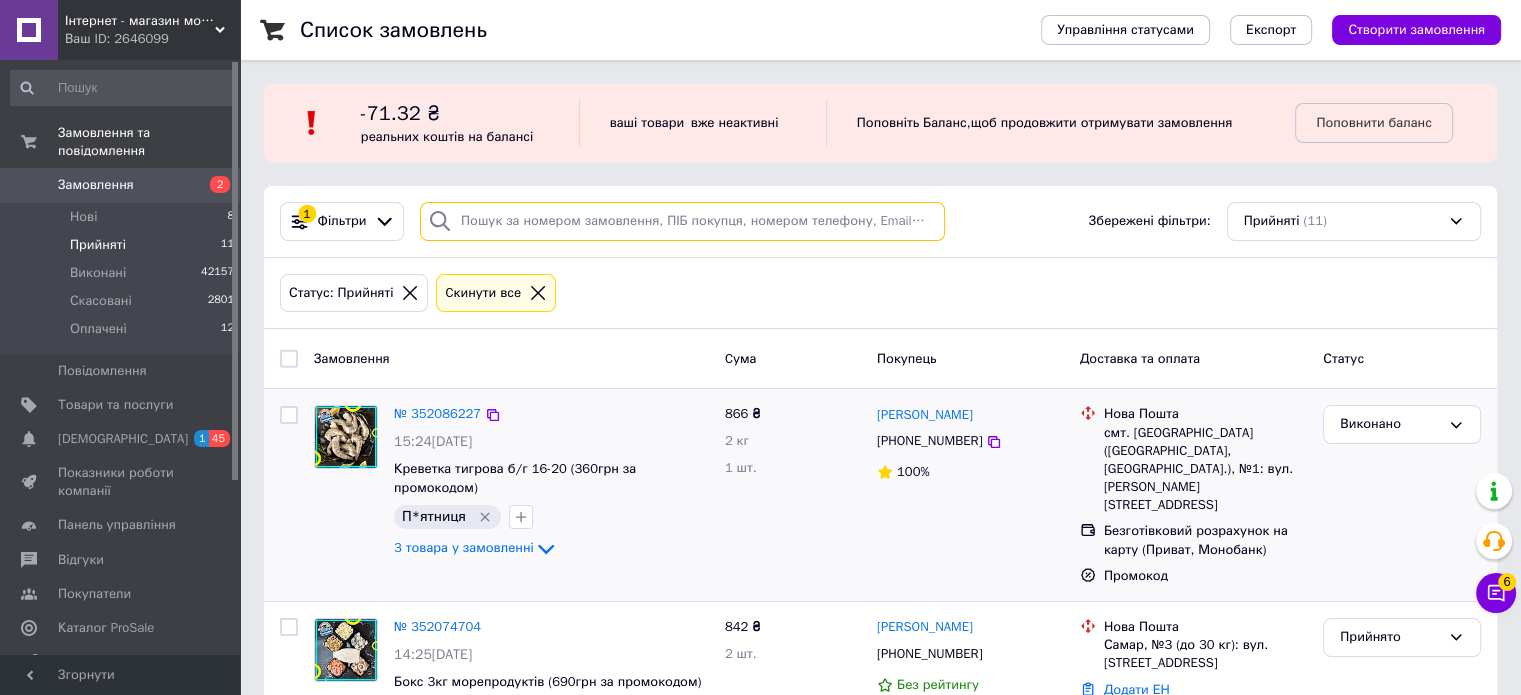 paste on "+380680968406" 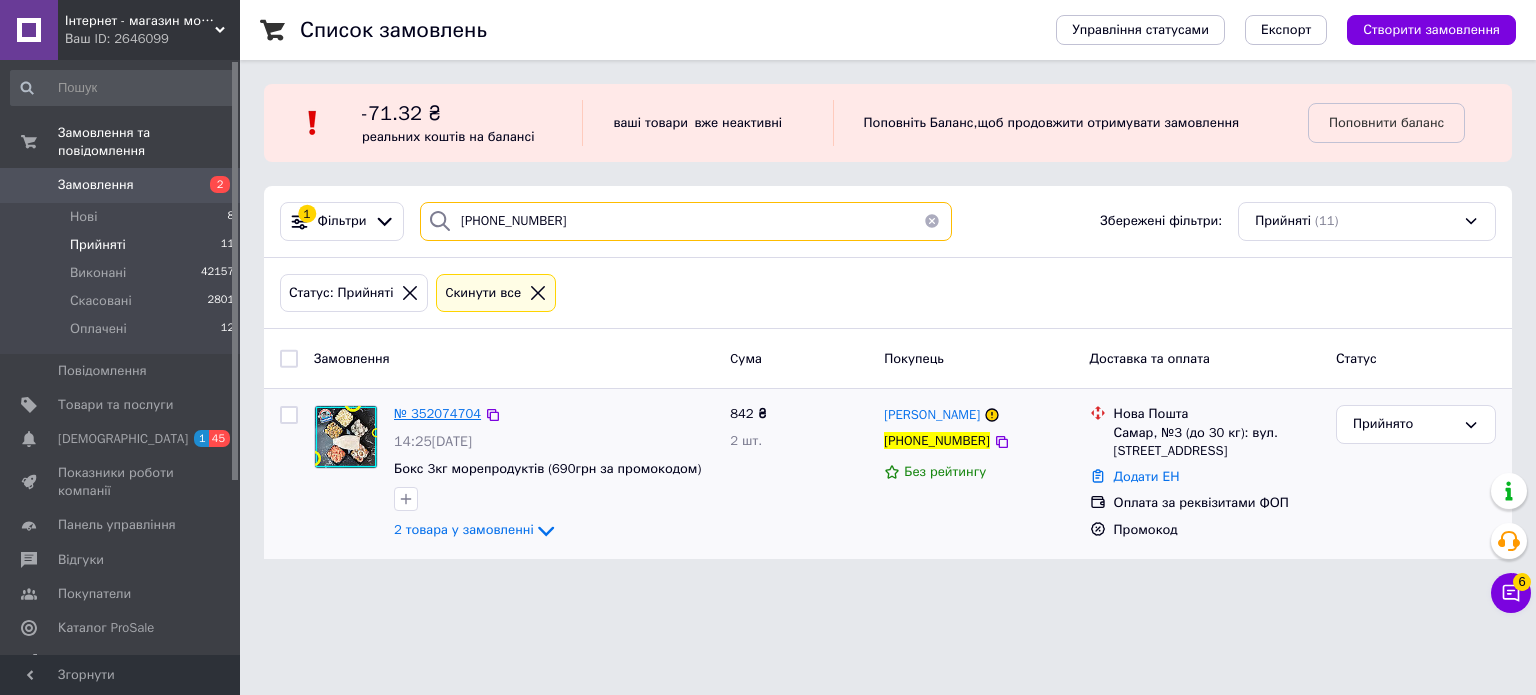 type on "+380680968406" 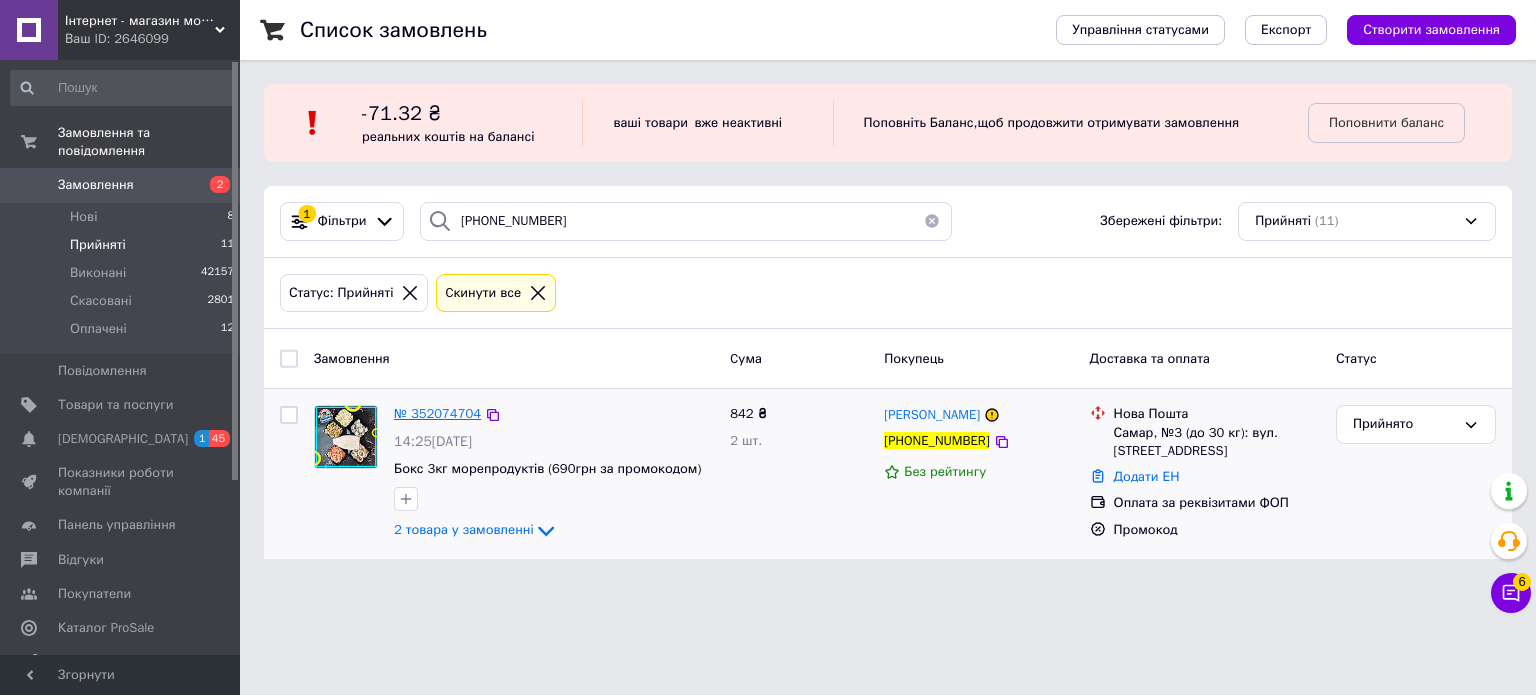 click on "№ 352074704" at bounding box center [437, 413] 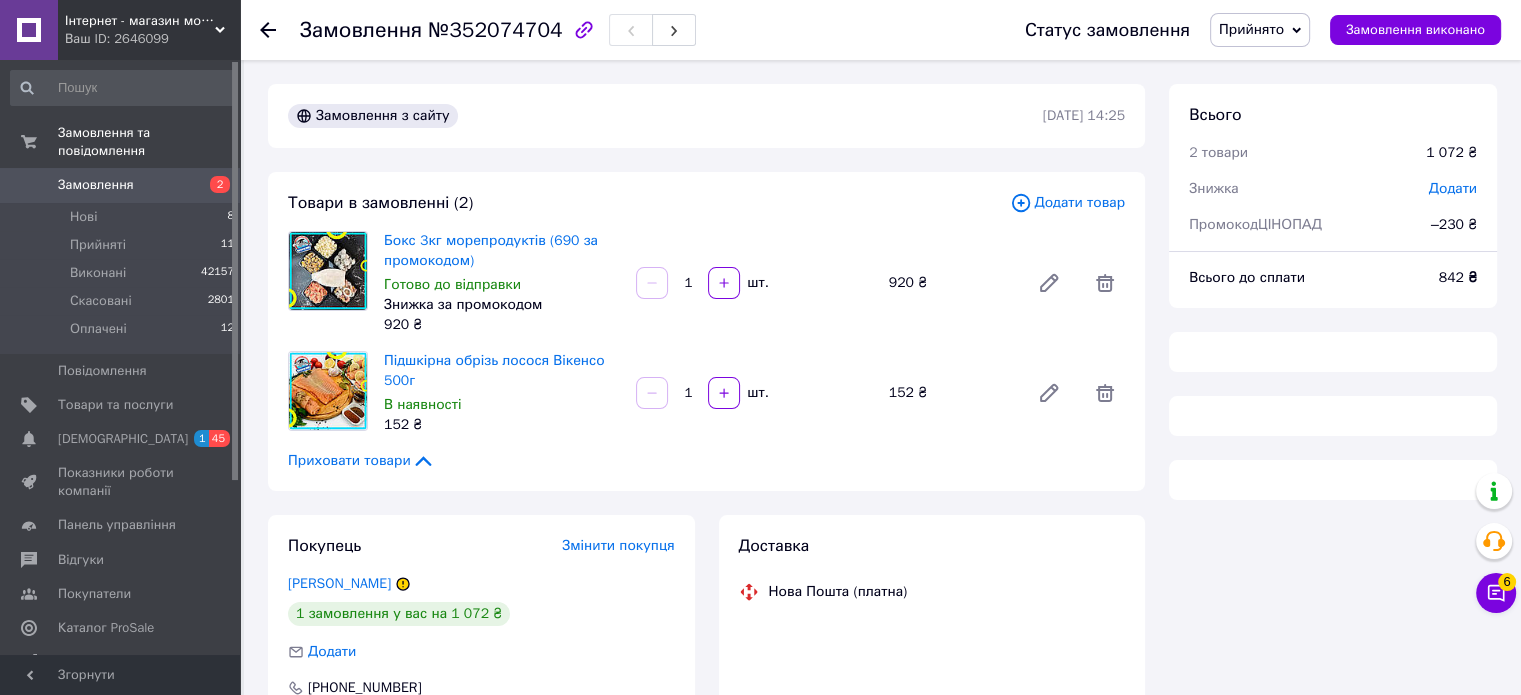 click on "Прийнято" at bounding box center [1251, 29] 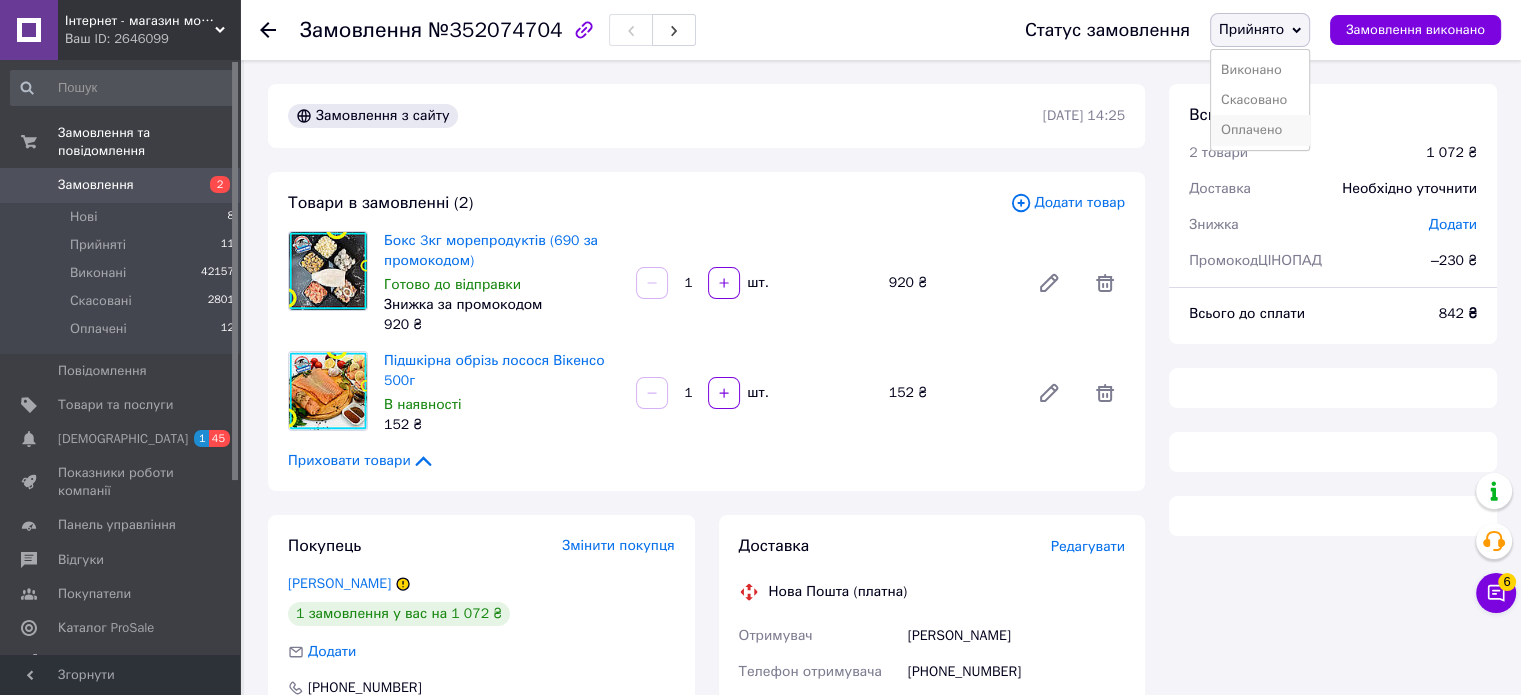 click on "Оплачено" at bounding box center [1260, 130] 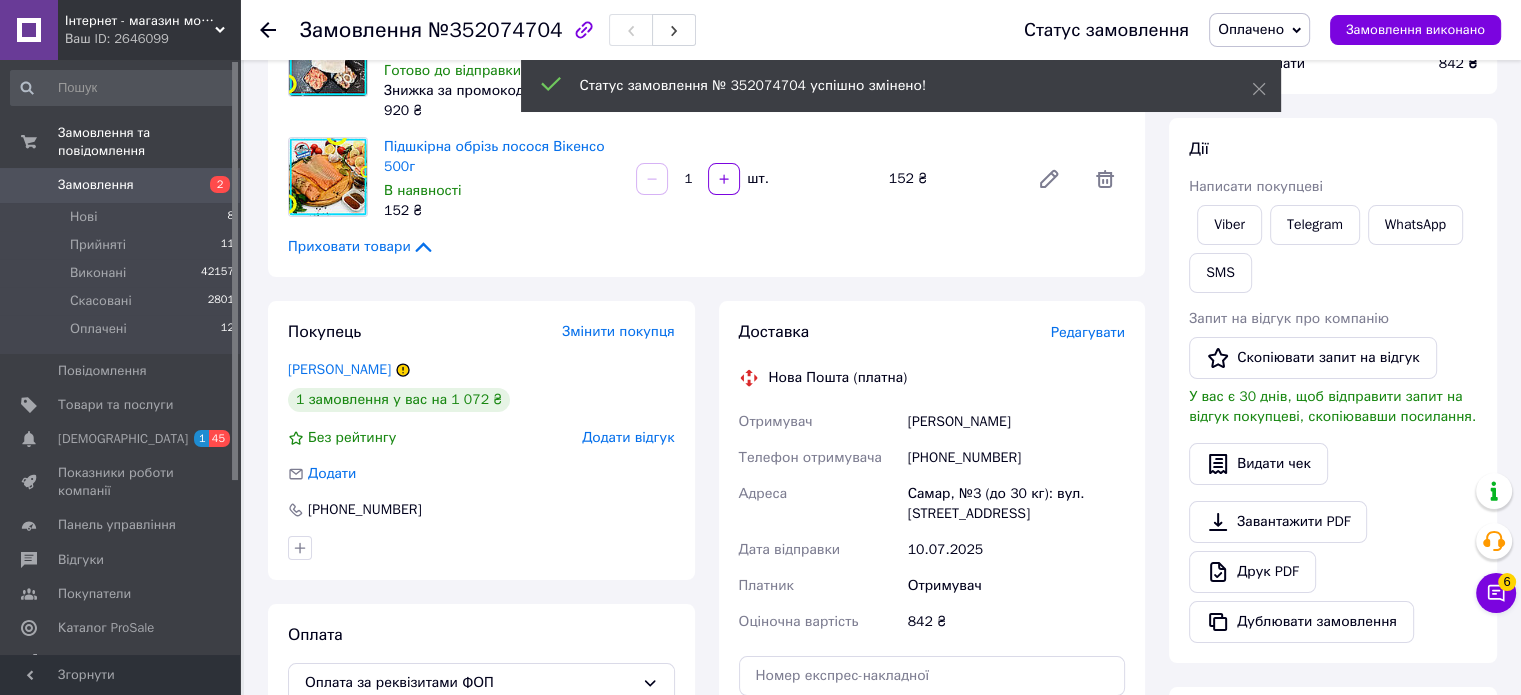 scroll, scrollTop: 0, scrollLeft: 0, axis: both 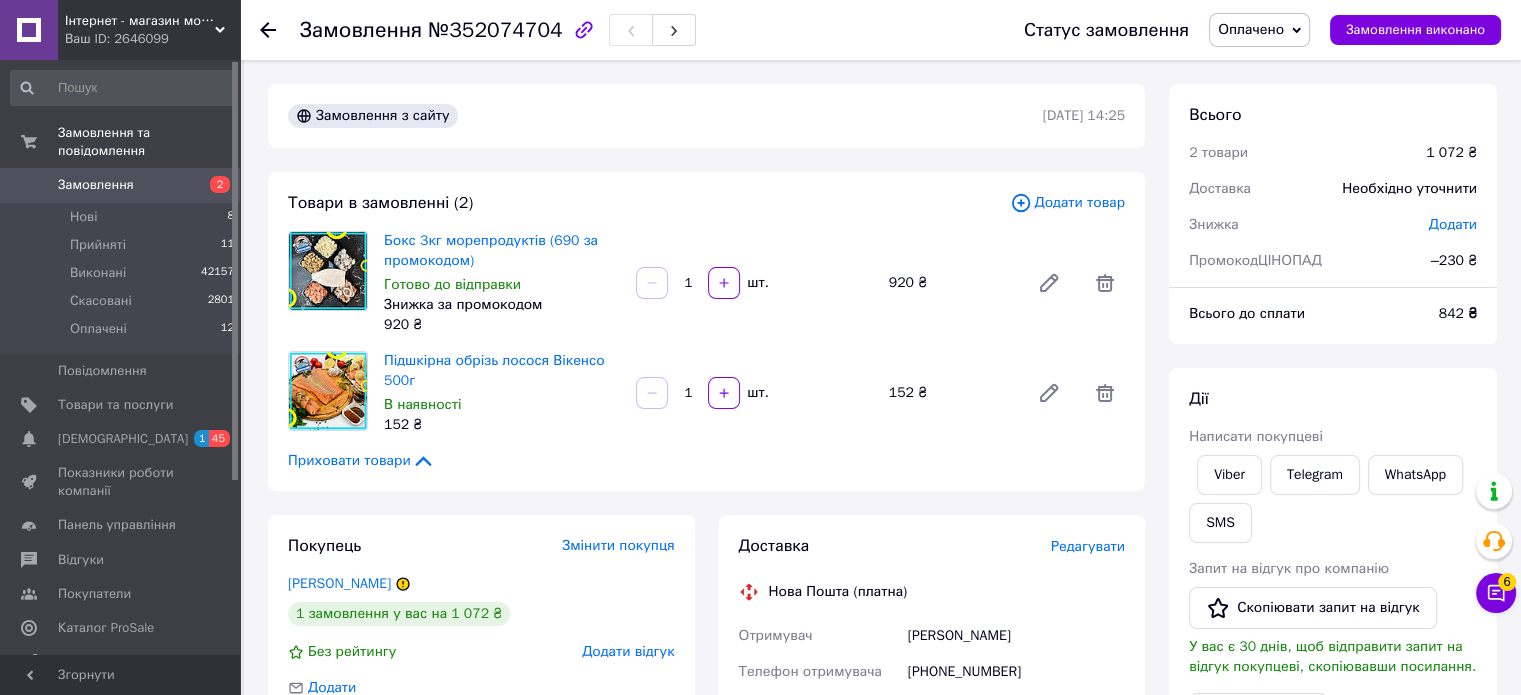 click 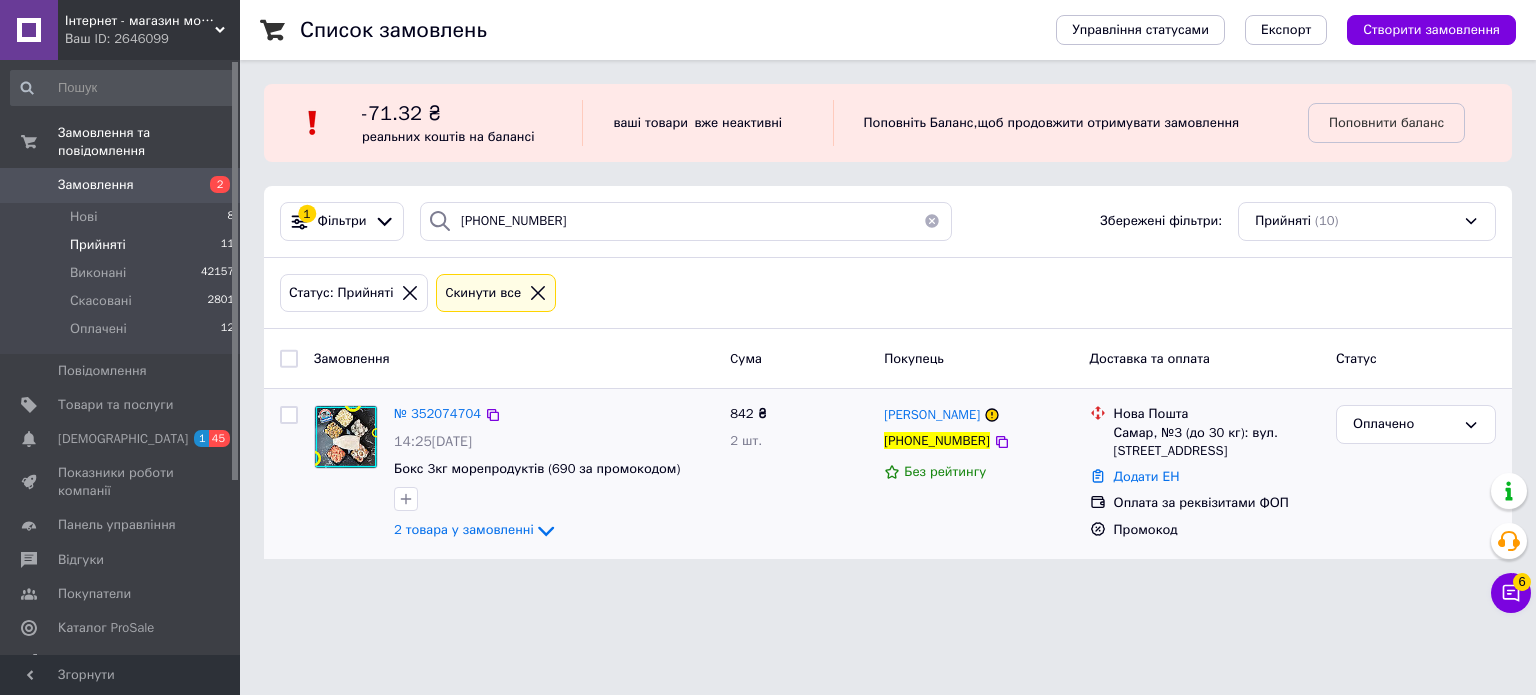 click on "842 ₴ 2 шт." at bounding box center [799, 473] 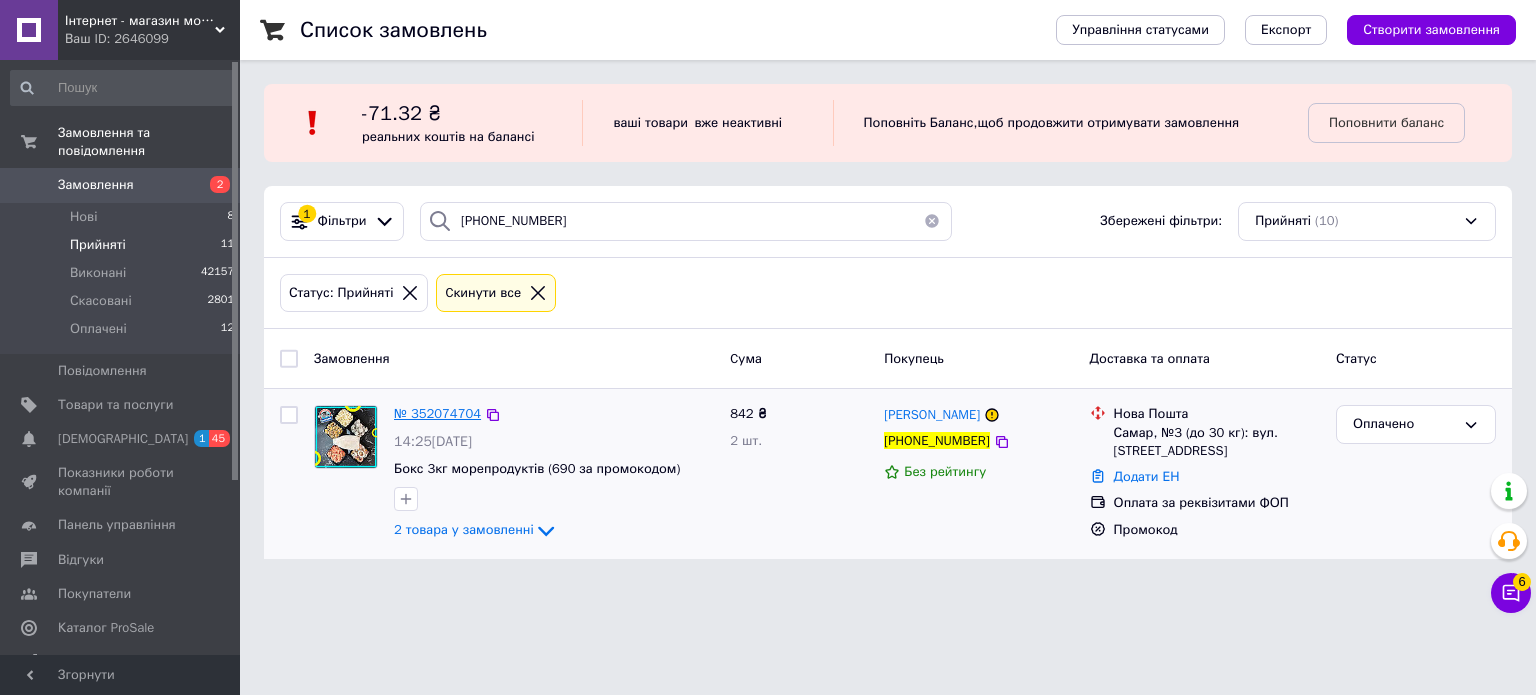 click on "№ 352074704" at bounding box center (437, 413) 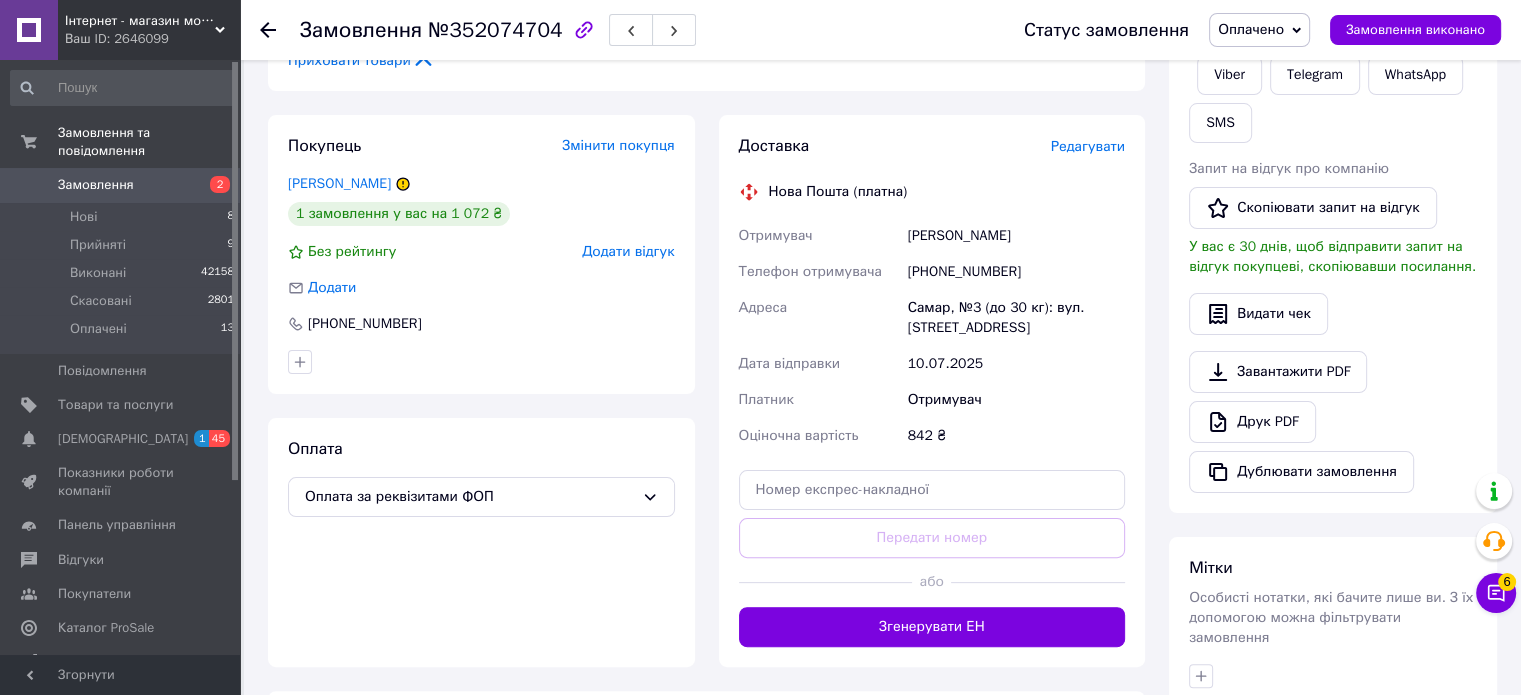 scroll, scrollTop: 700, scrollLeft: 0, axis: vertical 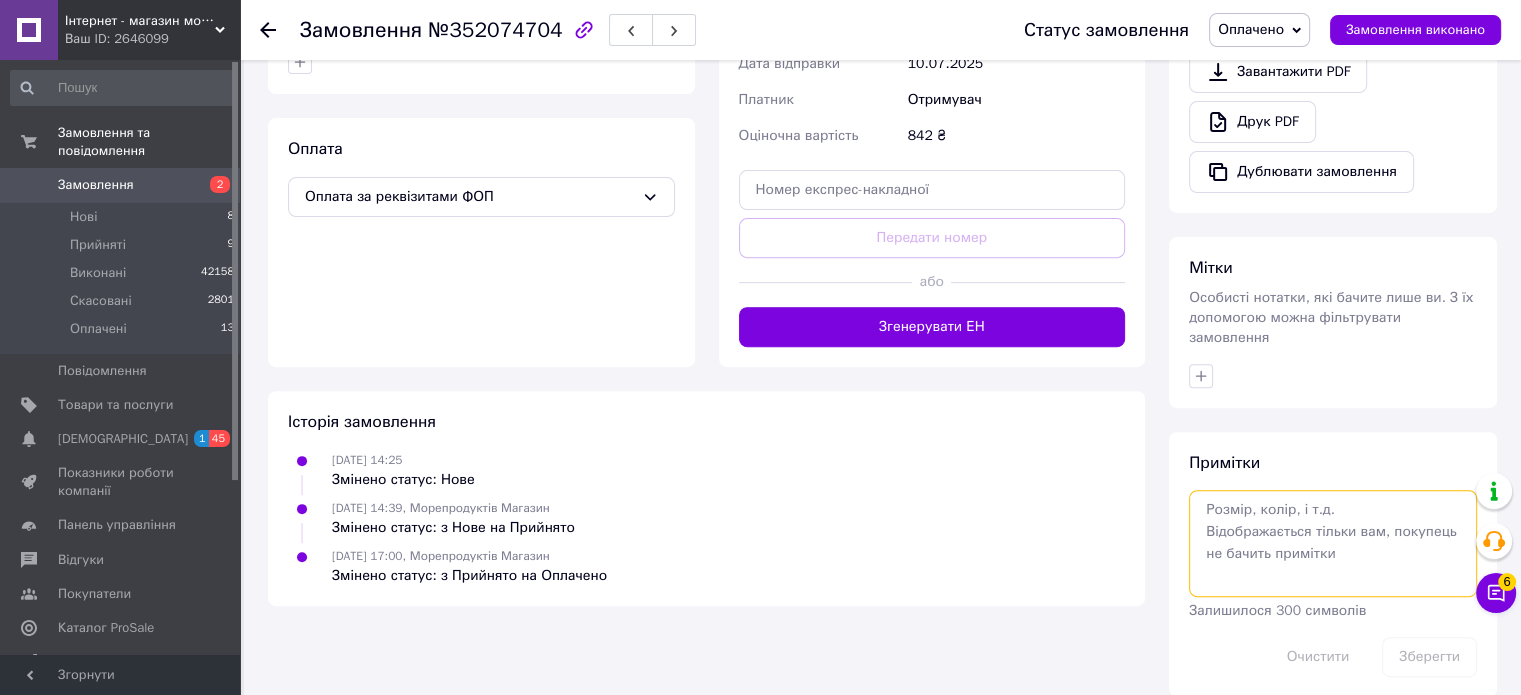 click at bounding box center (1333, 543) 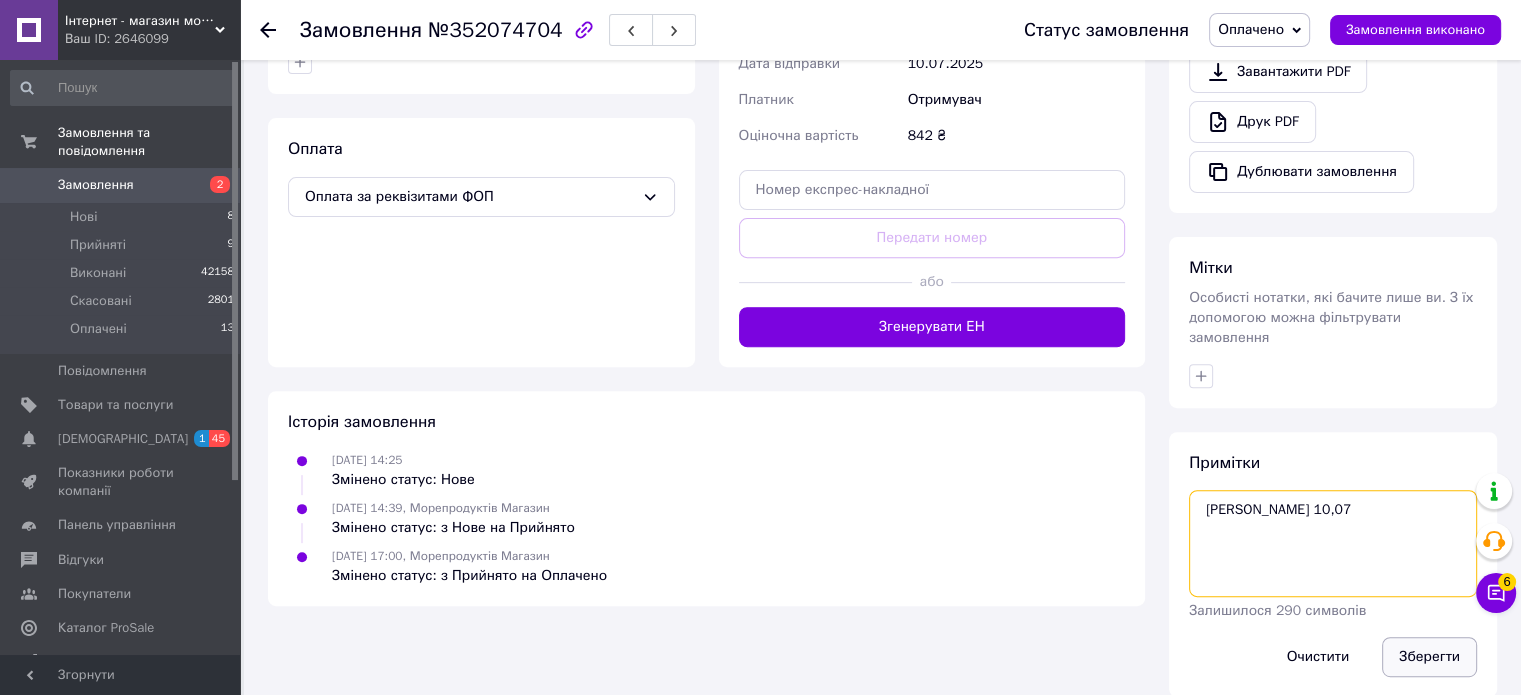 type on "валя 10,07" 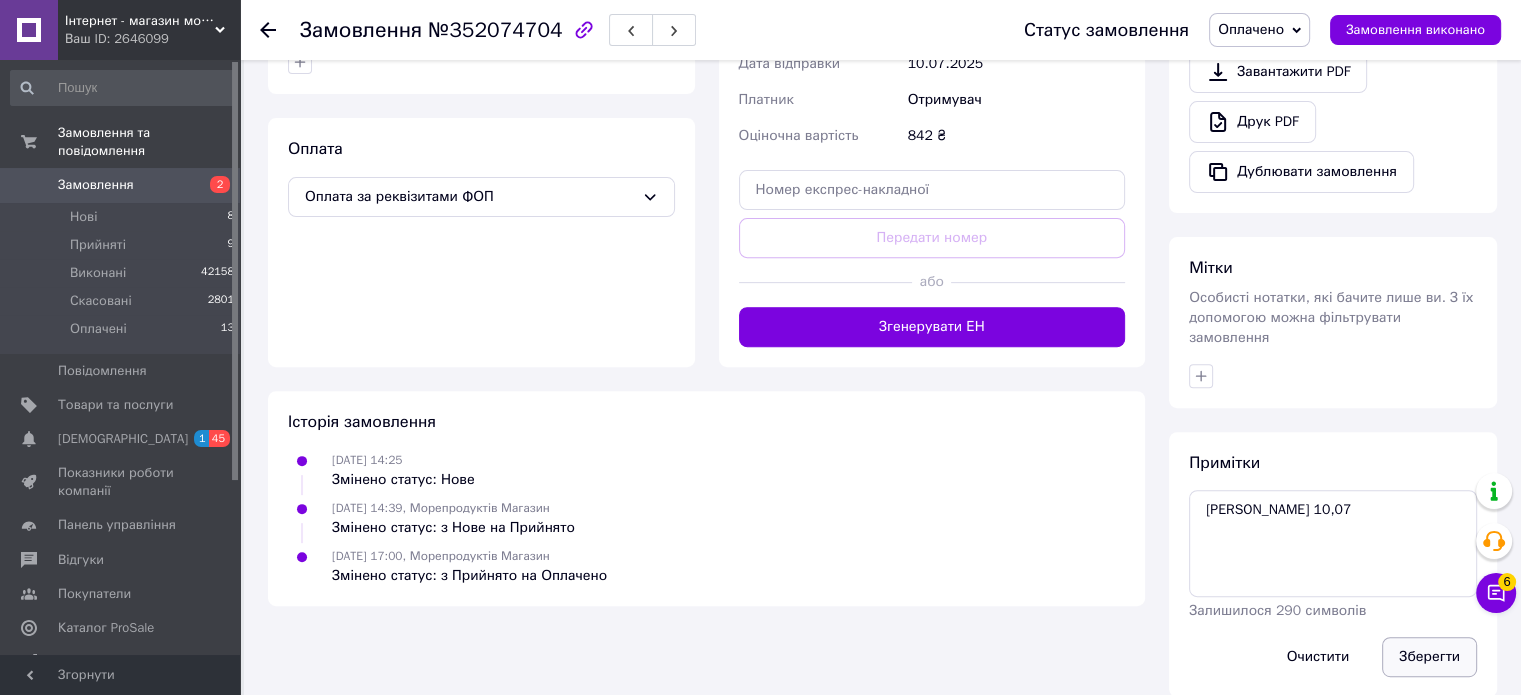 click on "Зберегти" at bounding box center [1429, 657] 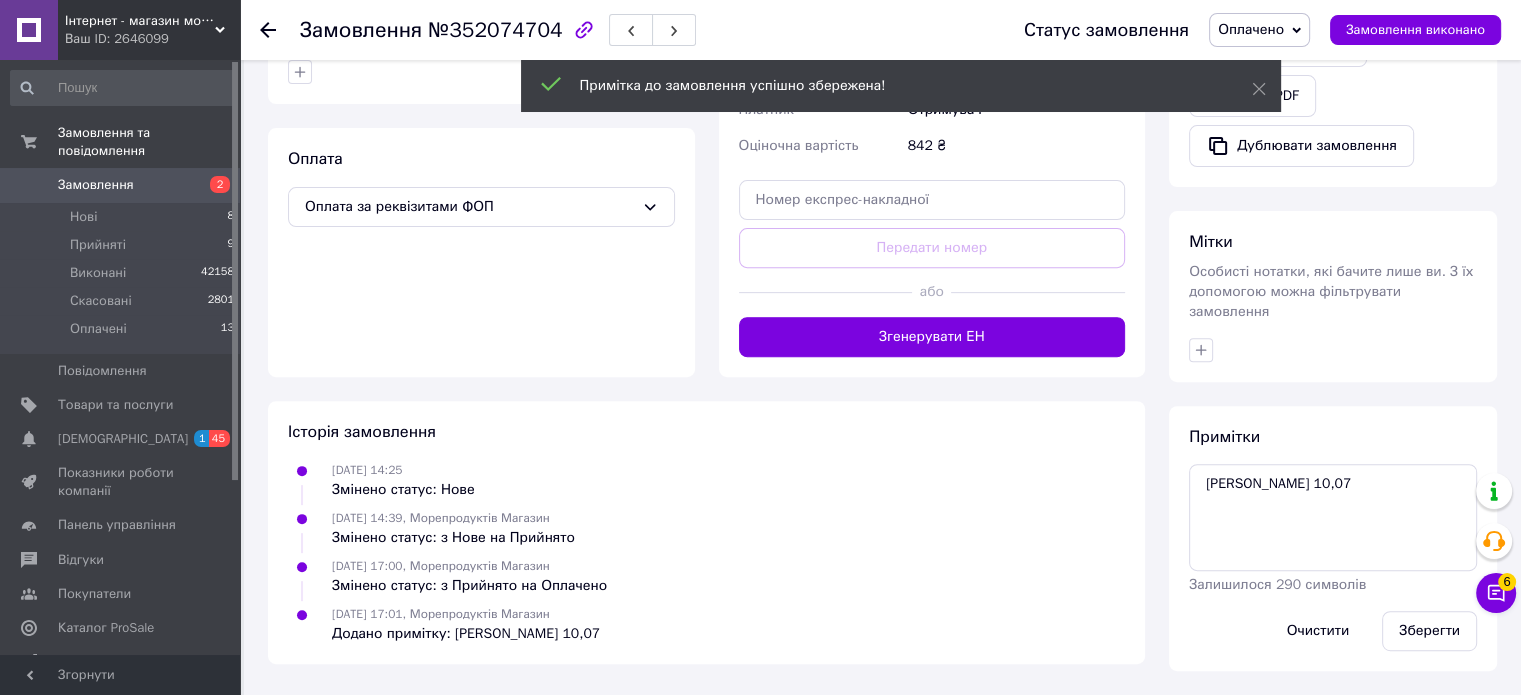 scroll, scrollTop: 683, scrollLeft: 0, axis: vertical 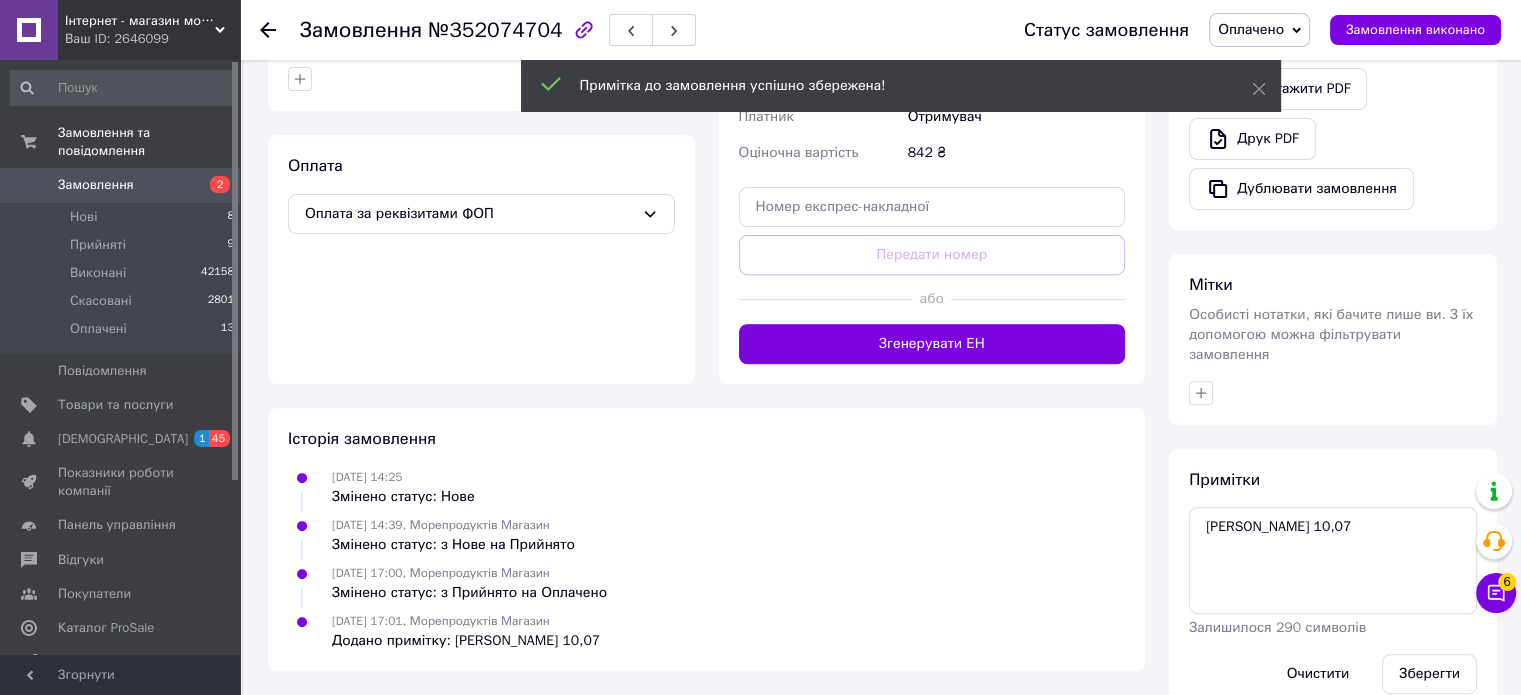 click 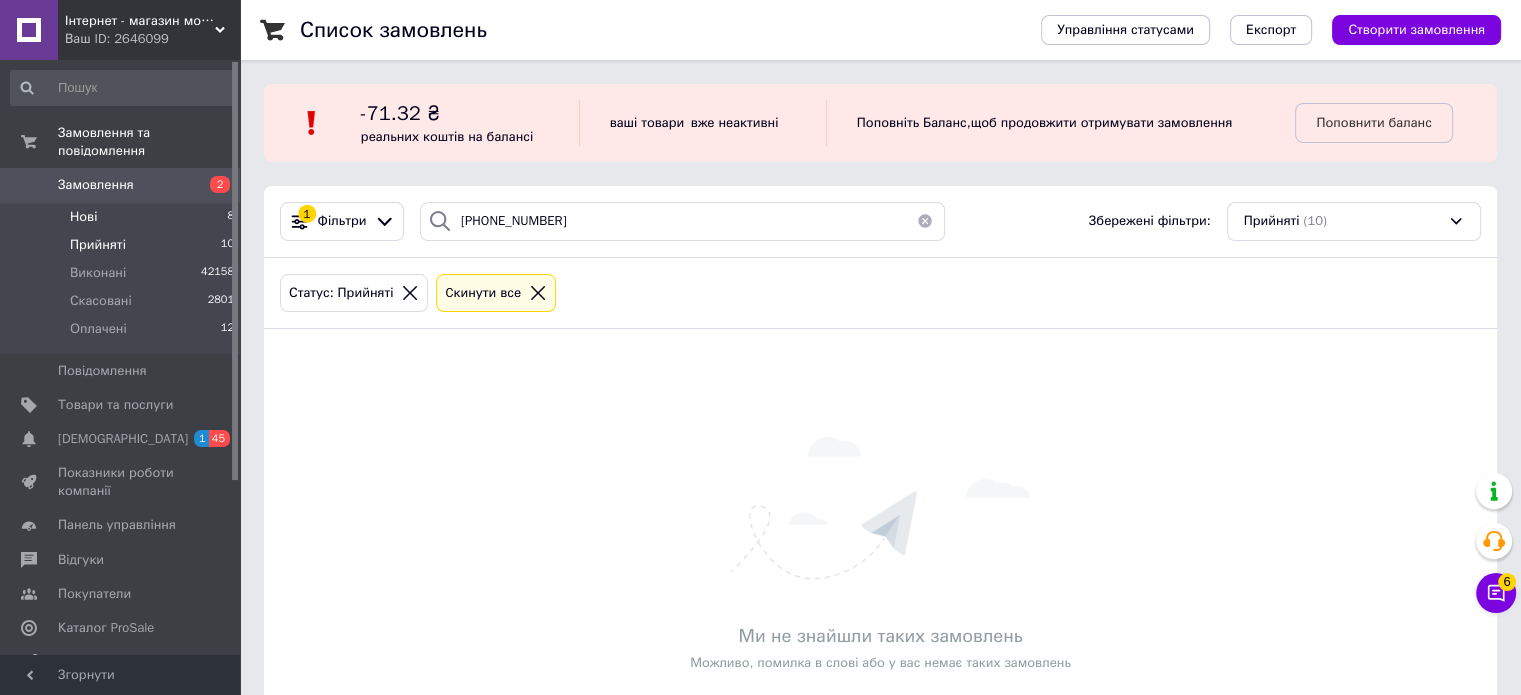 click on "Нові" at bounding box center [83, 217] 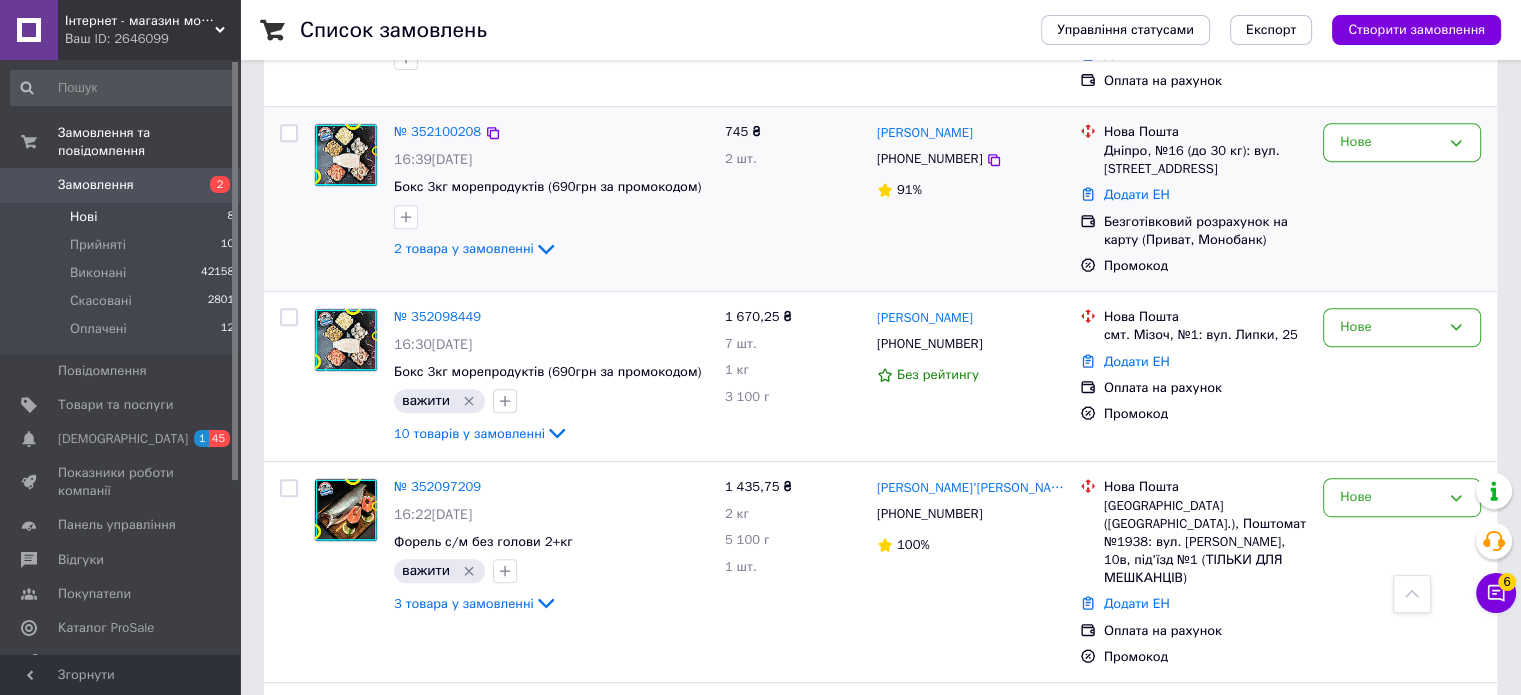 scroll, scrollTop: 662, scrollLeft: 0, axis: vertical 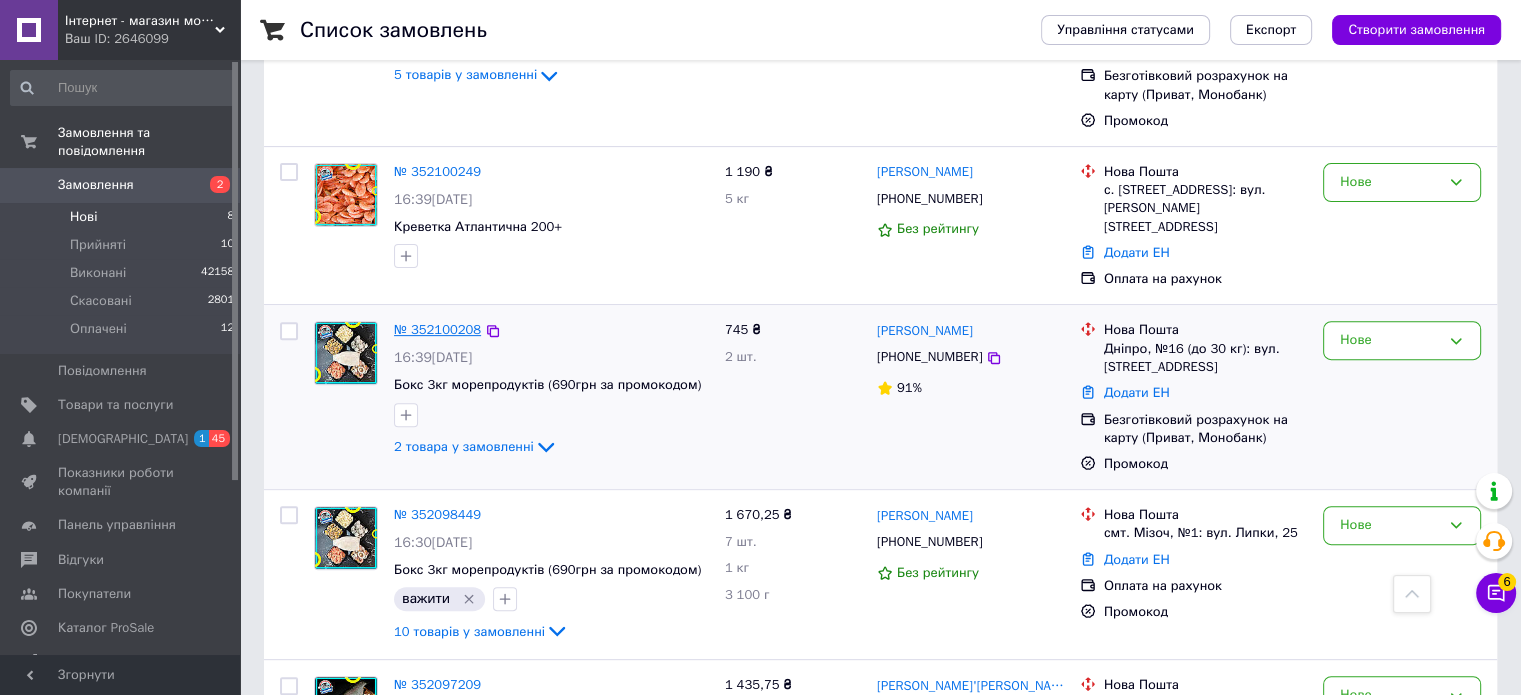 click on "№ 352100208" at bounding box center [437, 329] 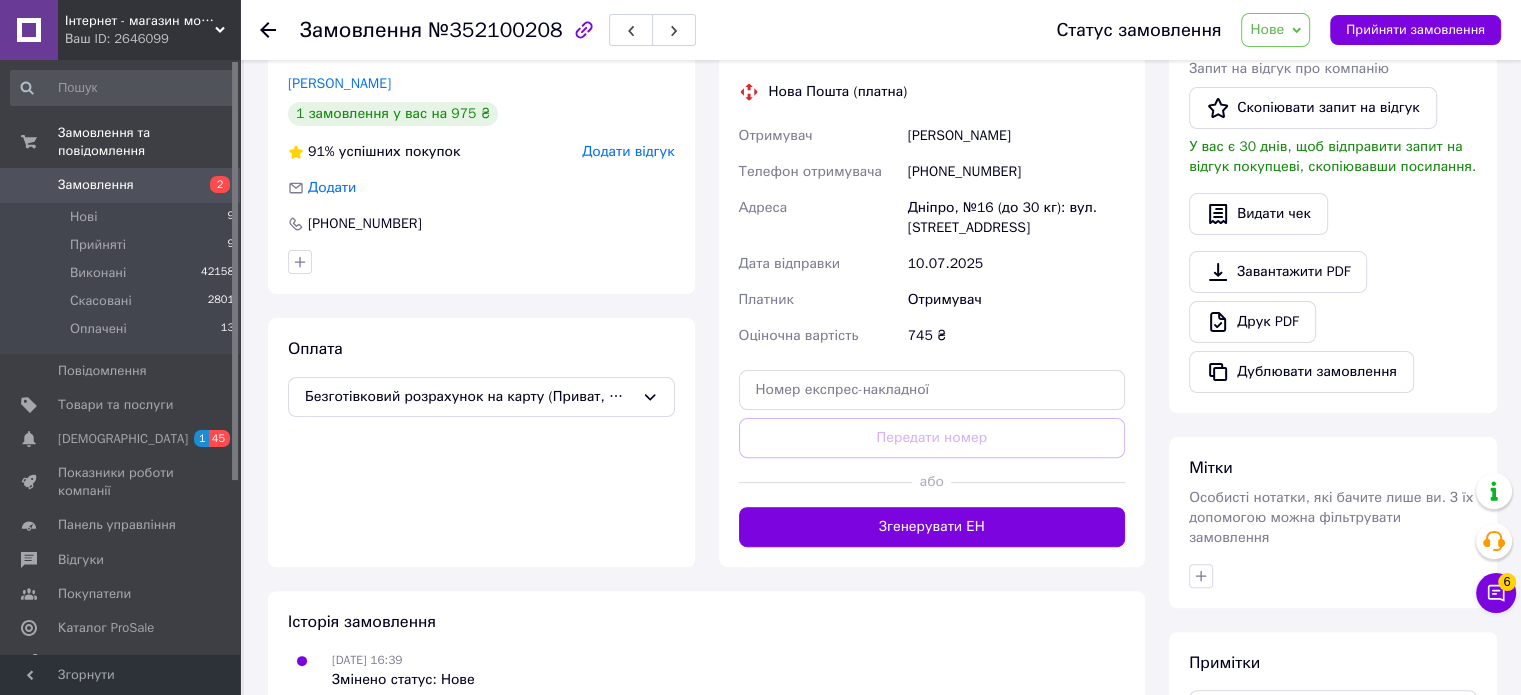 scroll, scrollTop: 703, scrollLeft: 0, axis: vertical 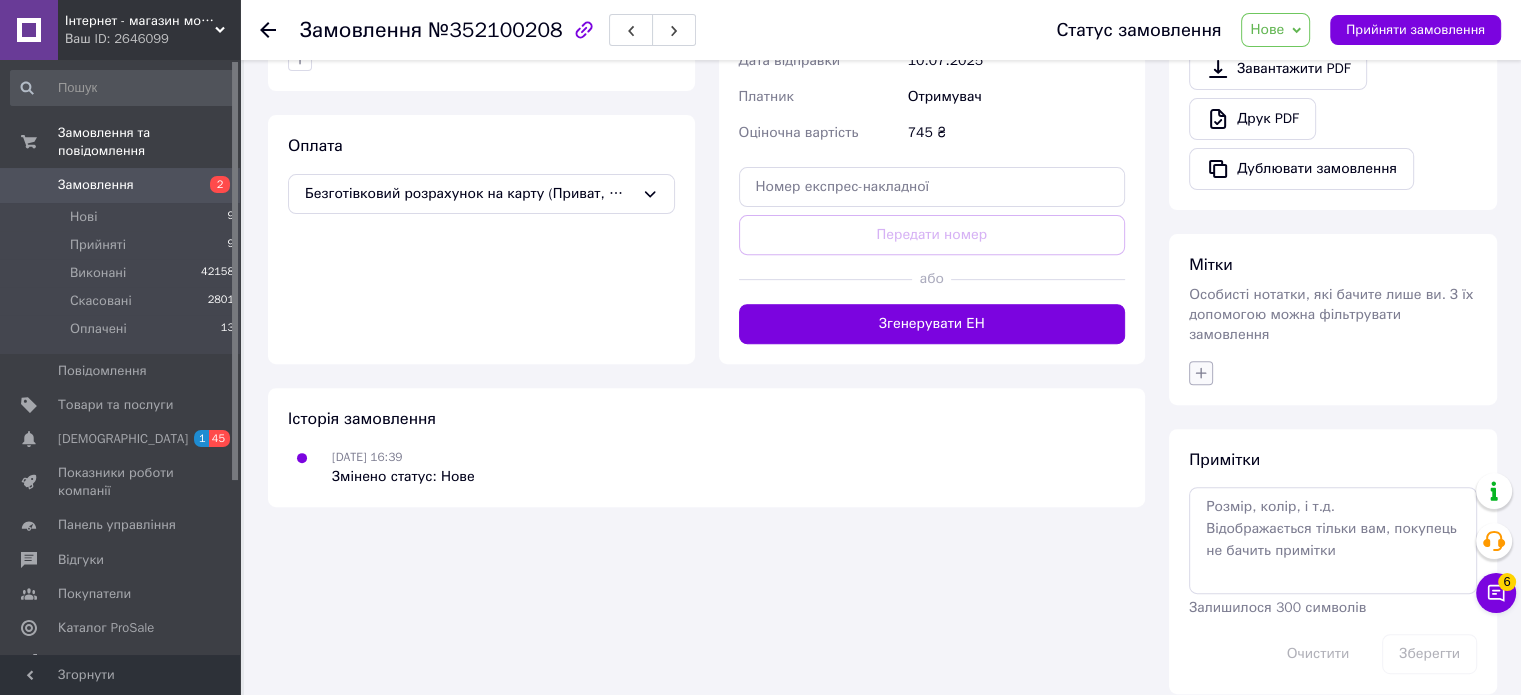 click 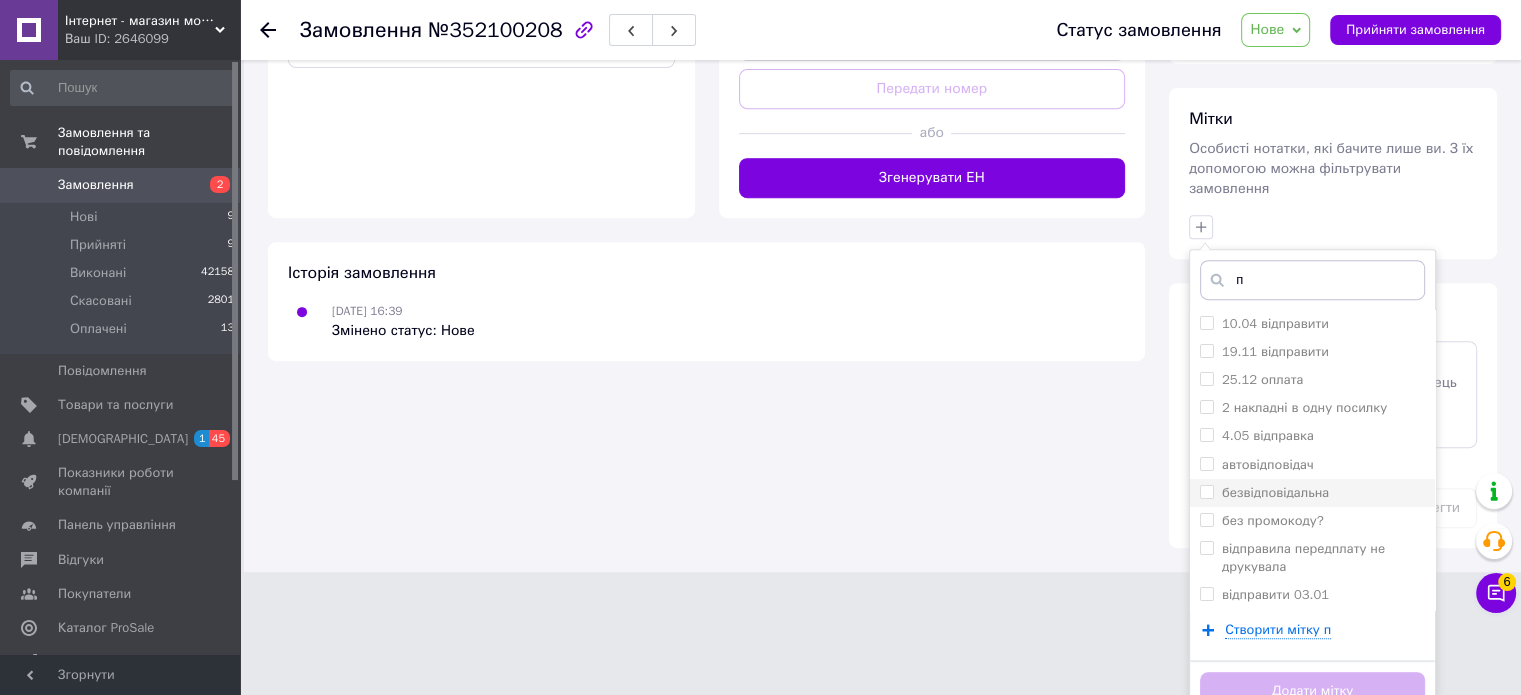 scroll, scrollTop: 851, scrollLeft: 0, axis: vertical 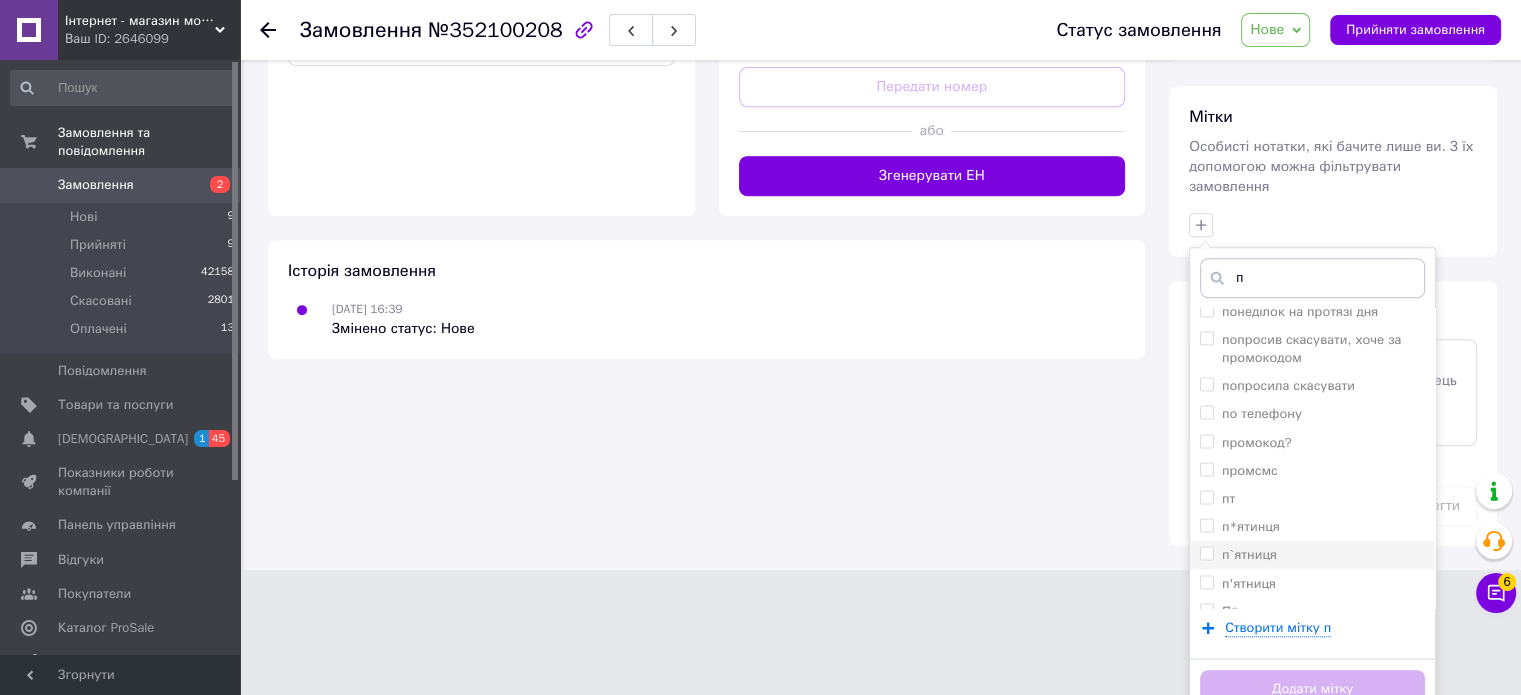 type on "п" 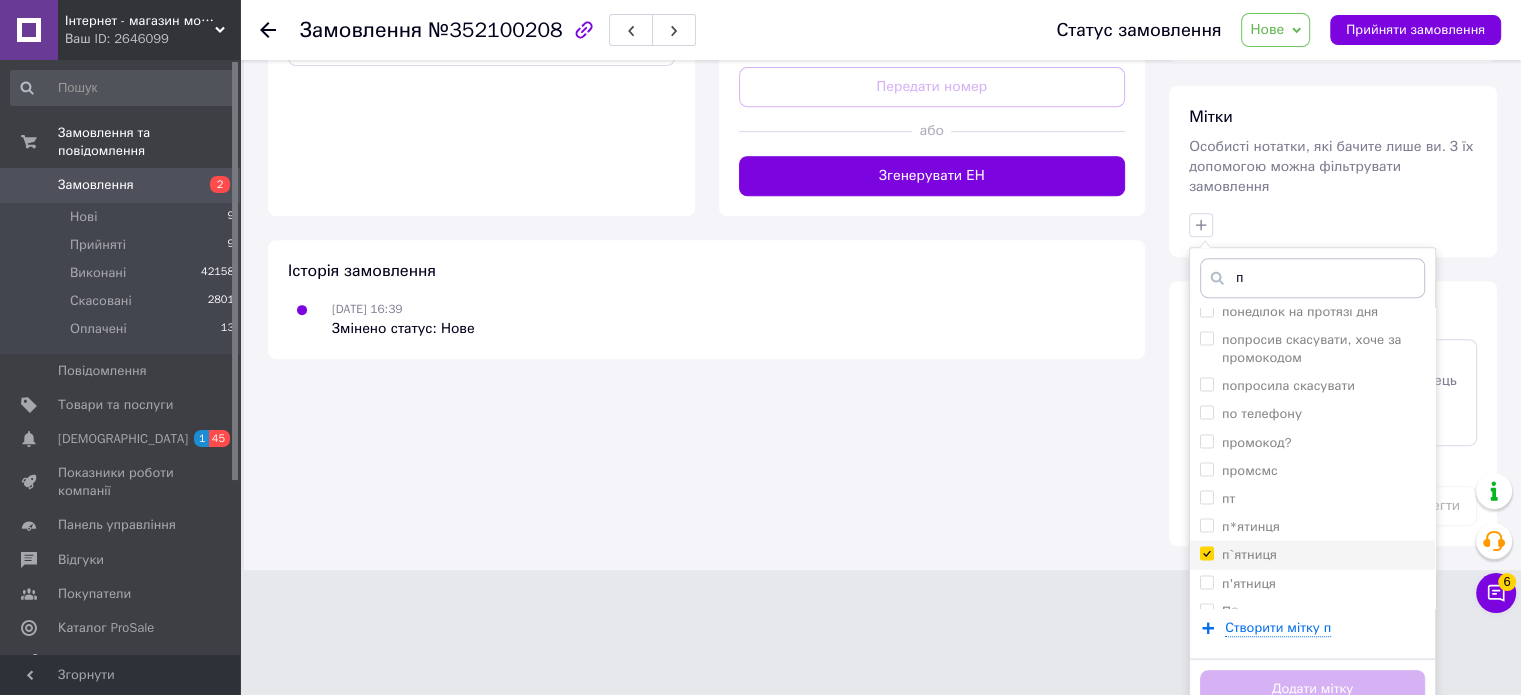checkbox on "true" 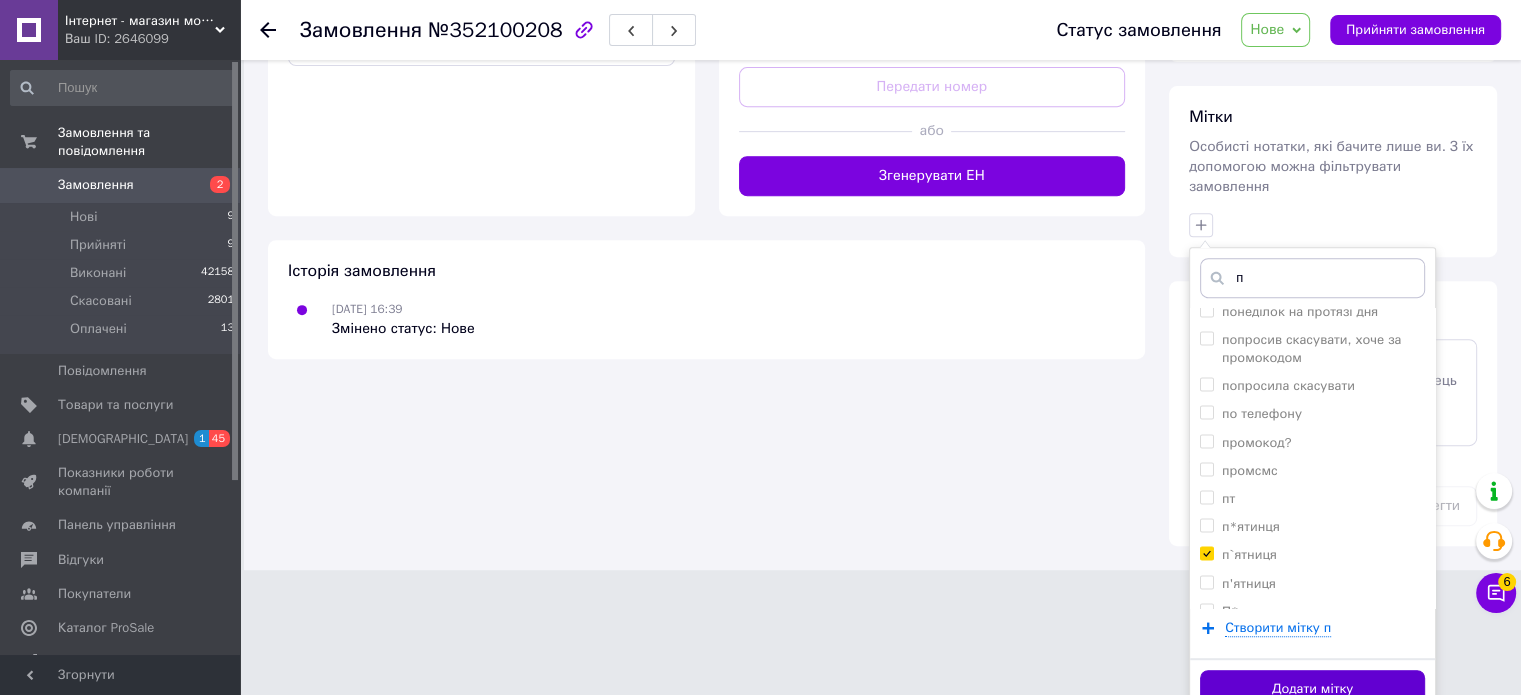 click on "Додати мітку" at bounding box center (1312, 689) 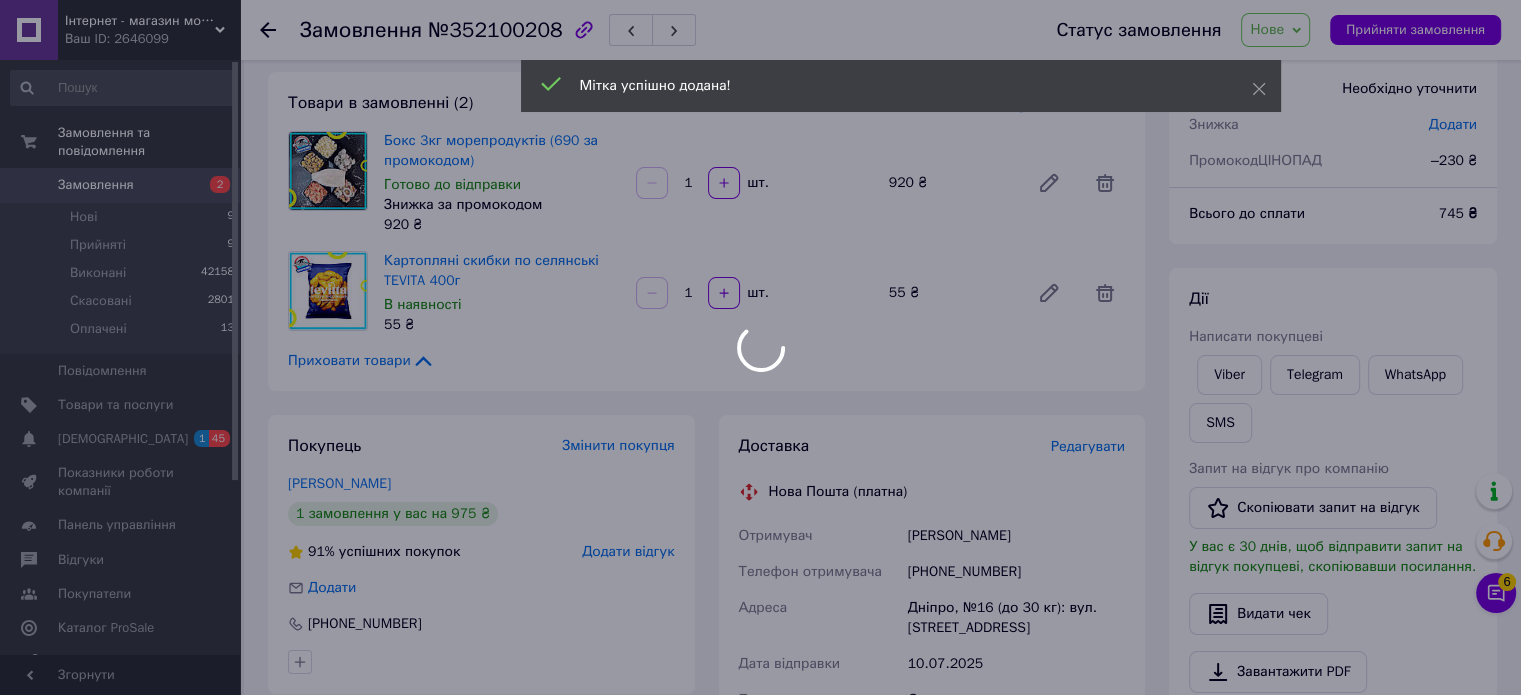 scroll, scrollTop: 0, scrollLeft: 0, axis: both 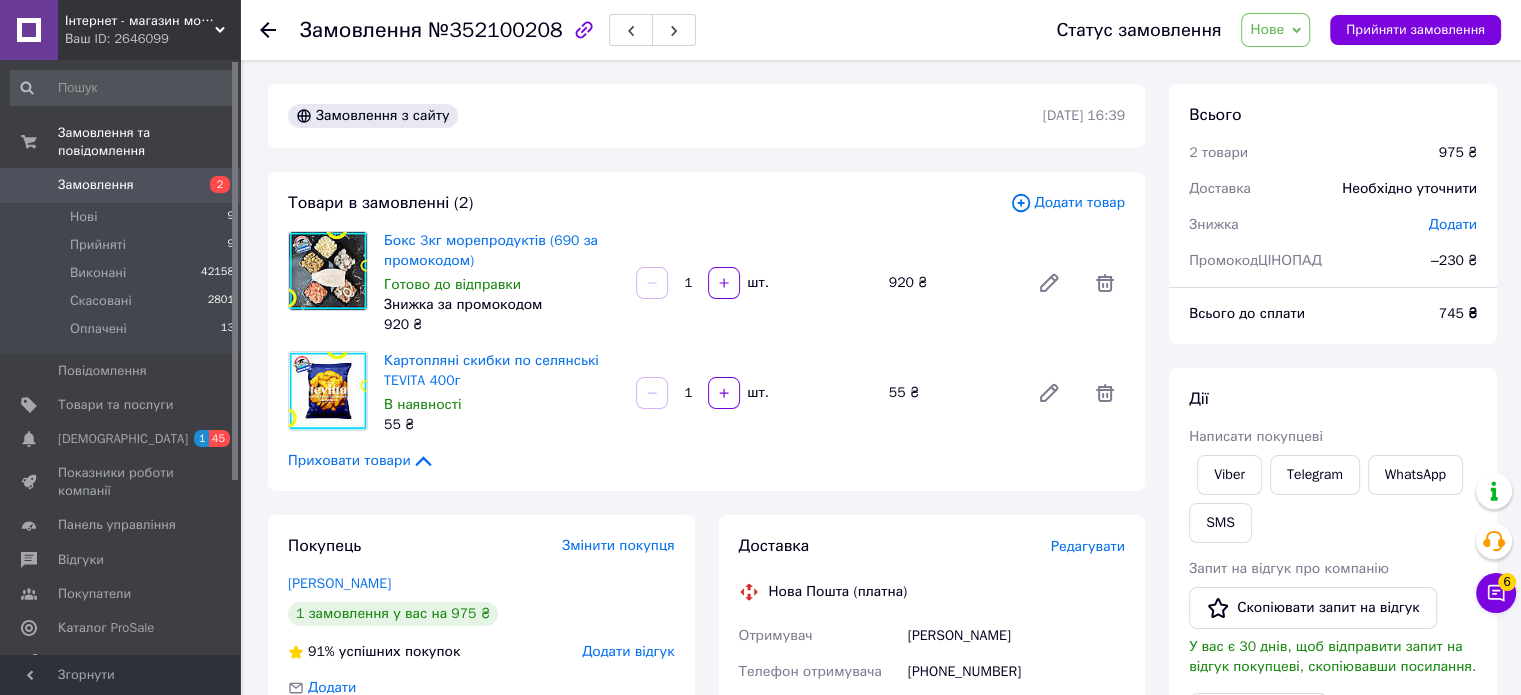 drag, startPoint x: 1373, startPoint y: 289, endPoint x: 1361, endPoint y: 291, distance: 12.165525 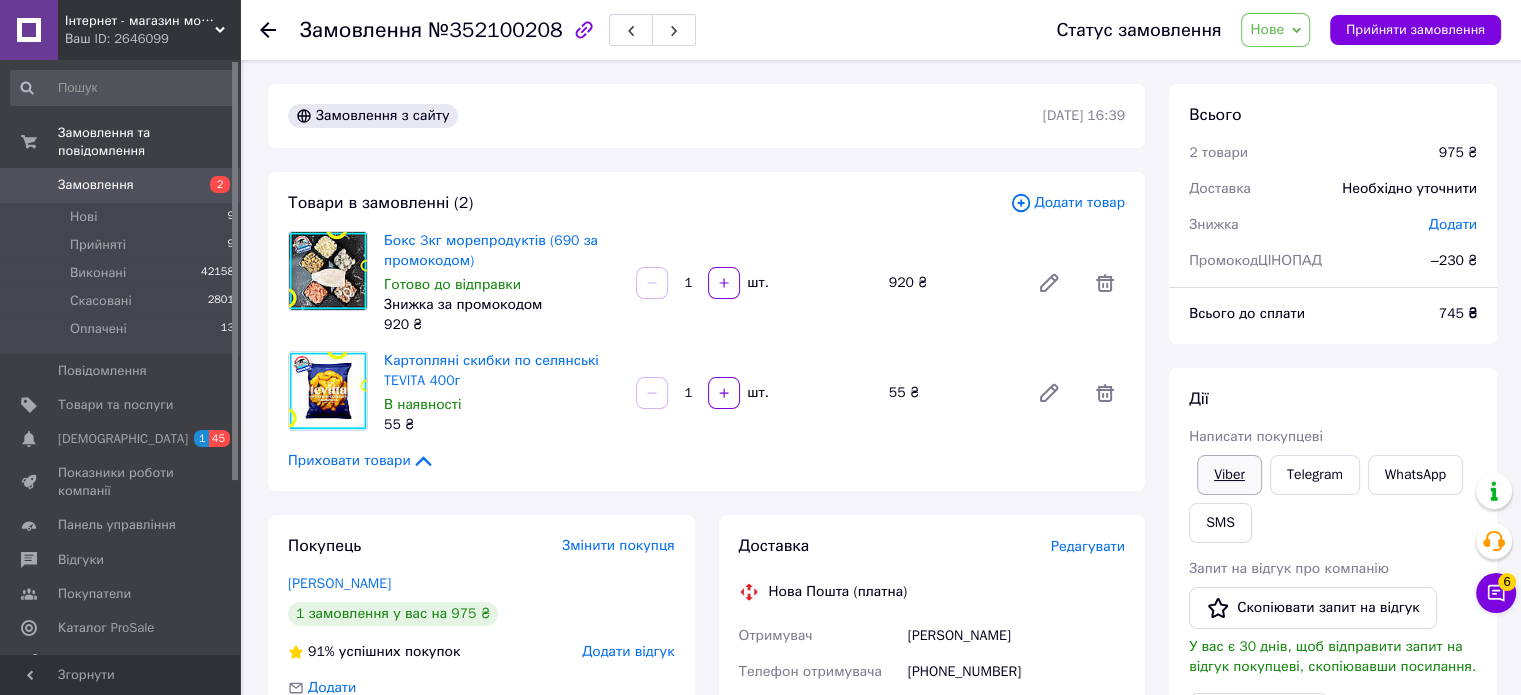 click on "Viber" at bounding box center [1229, 475] 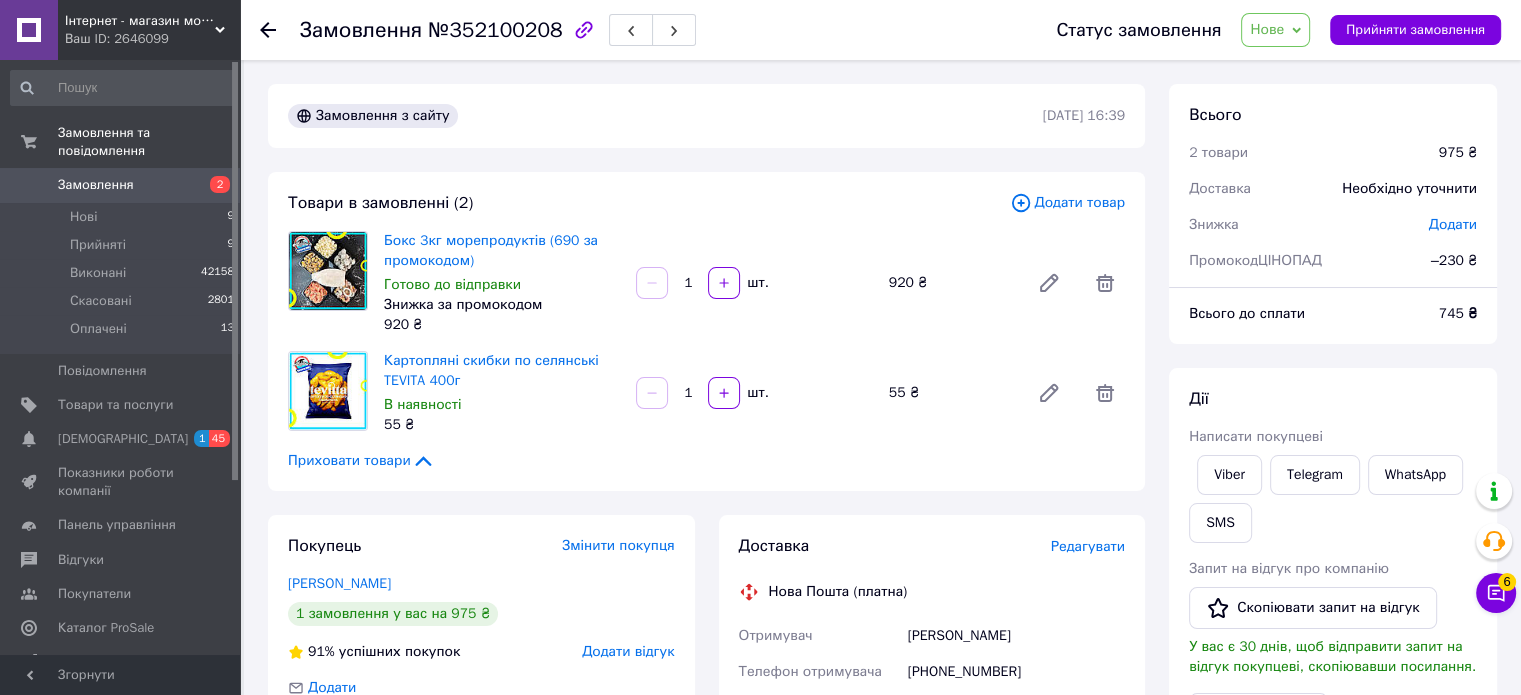 click on "Нове" at bounding box center [1267, 29] 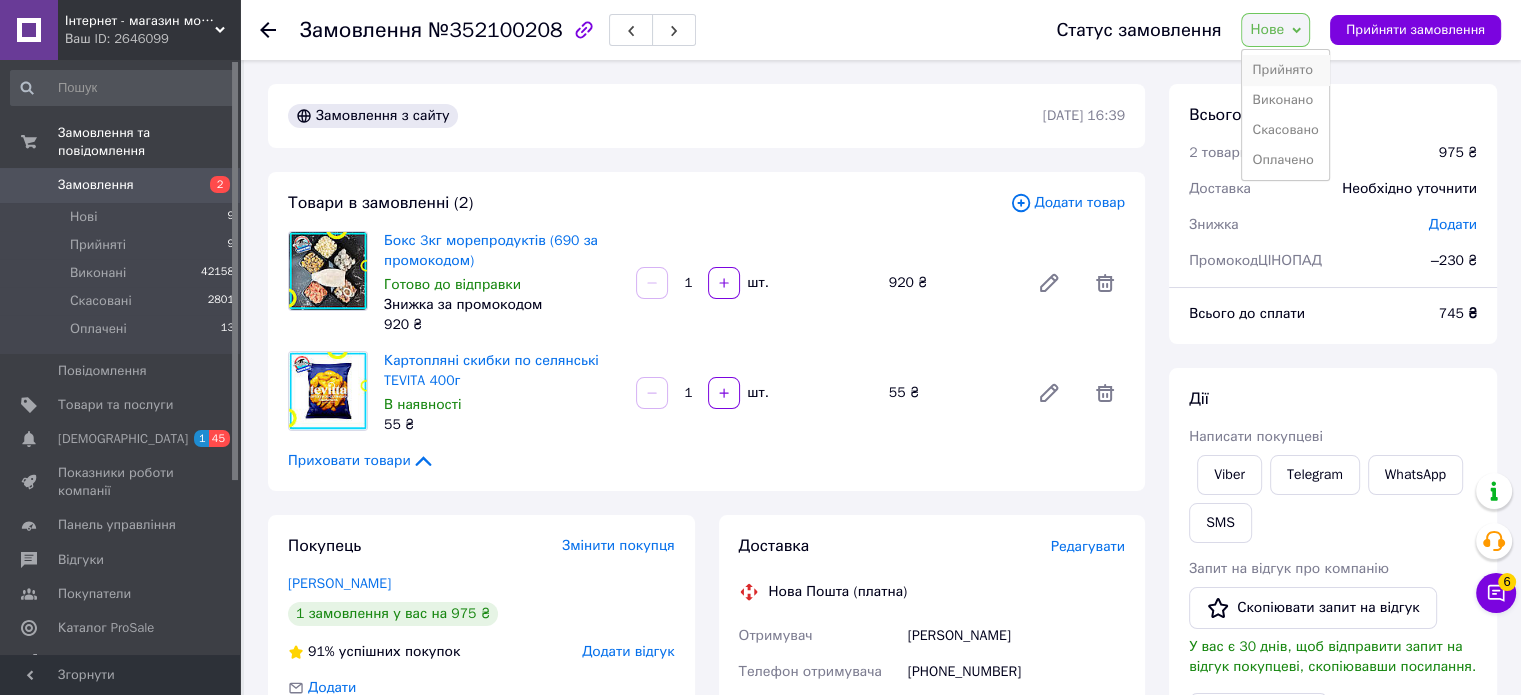 click on "Прийнято" at bounding box center (1285, 70) 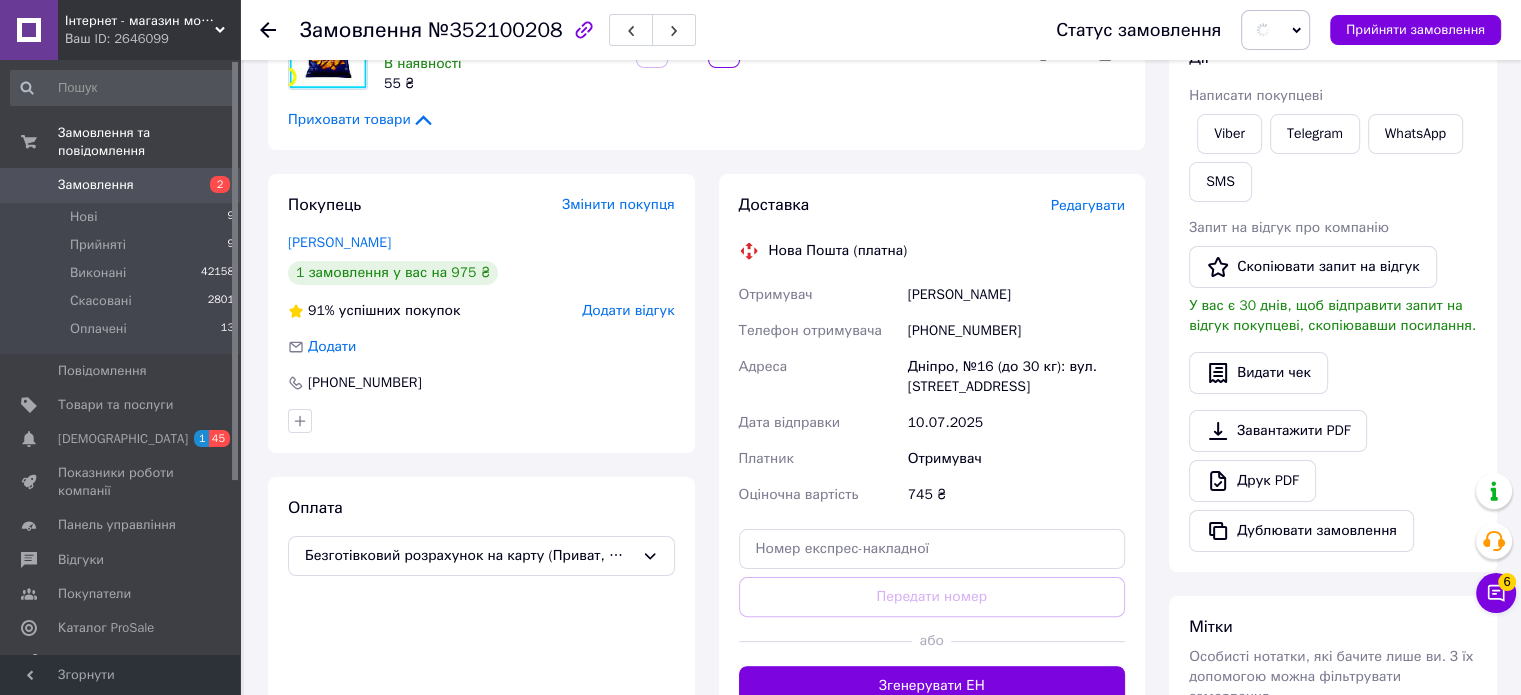 scroll, scrollTop: 600, scrollLeft: 0, axis: vertical 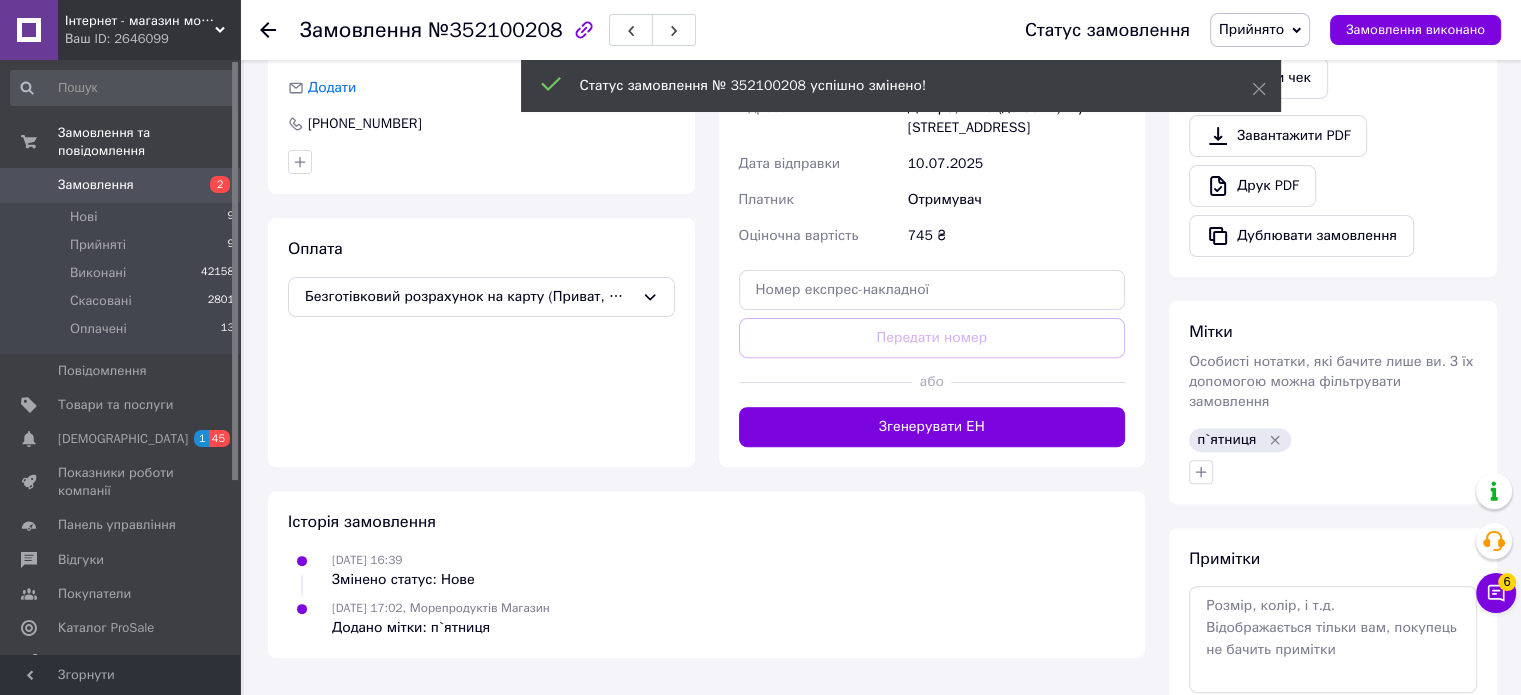 click at bounding box center [280, 30] 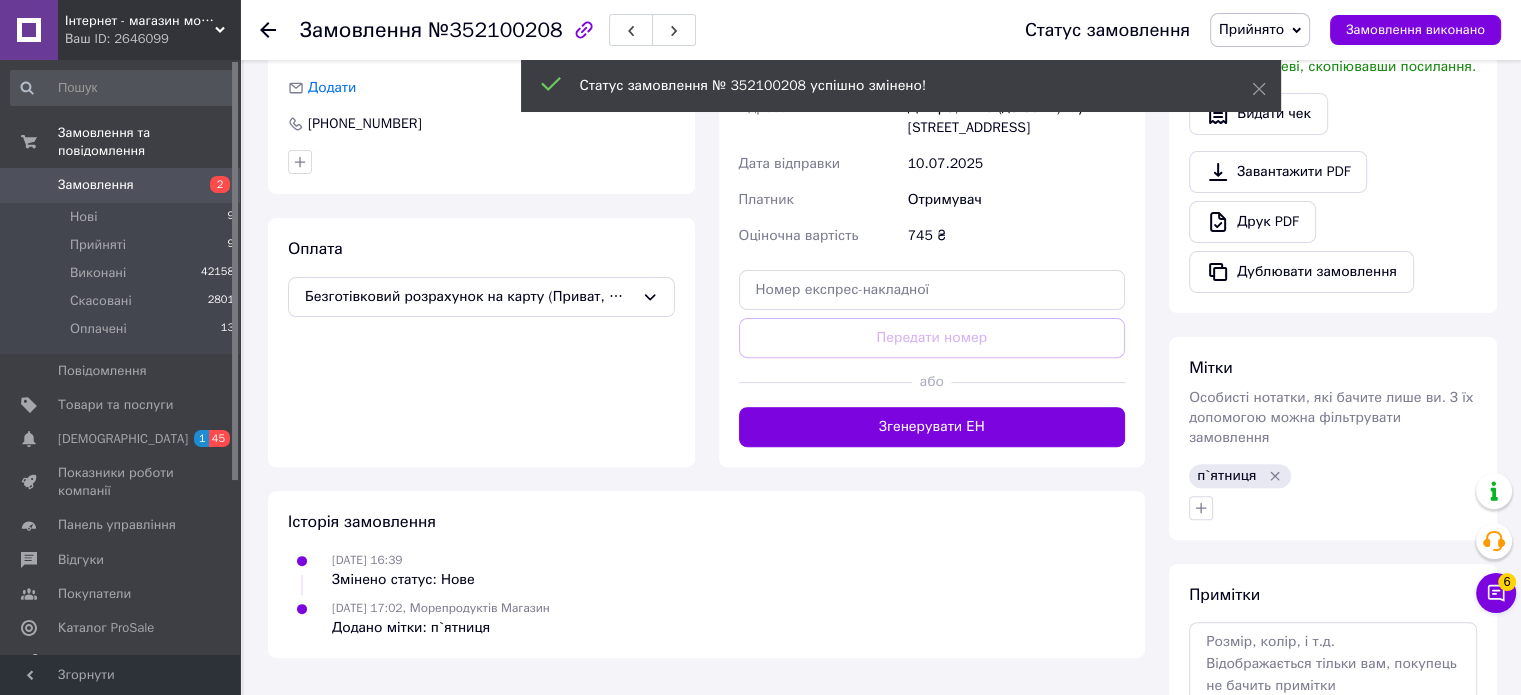 click 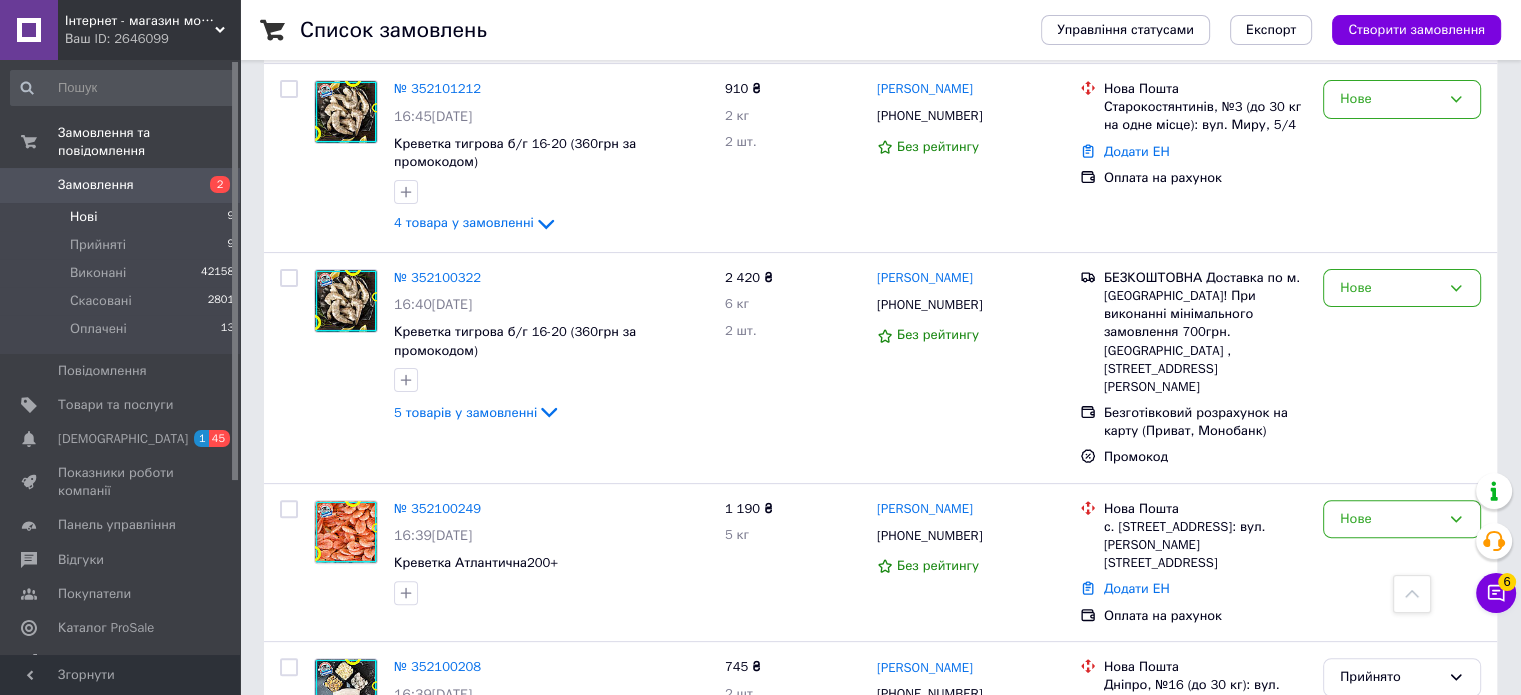 scroll, scrollTop: 602, scrollLeft: 0, axis: vertical 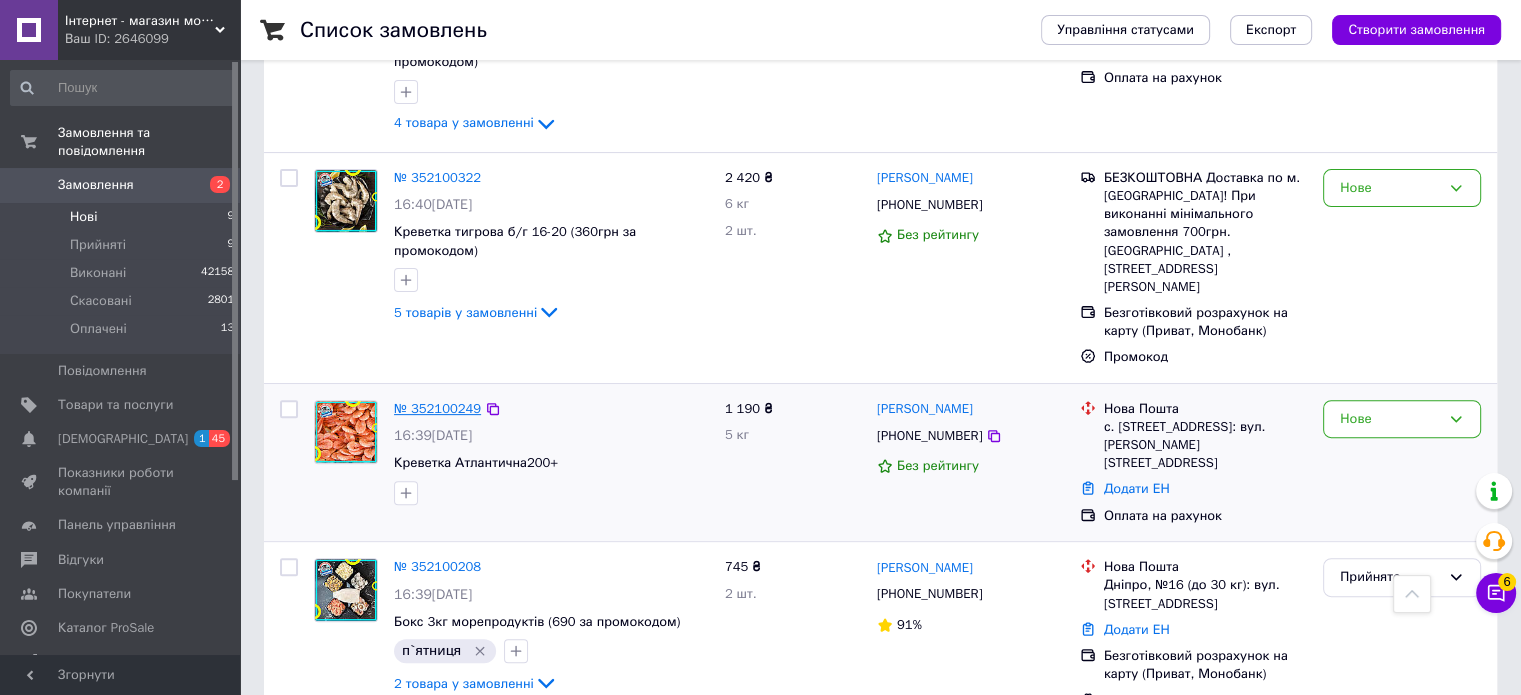 click on "№ 352100249" at bounding box center (437, 408) 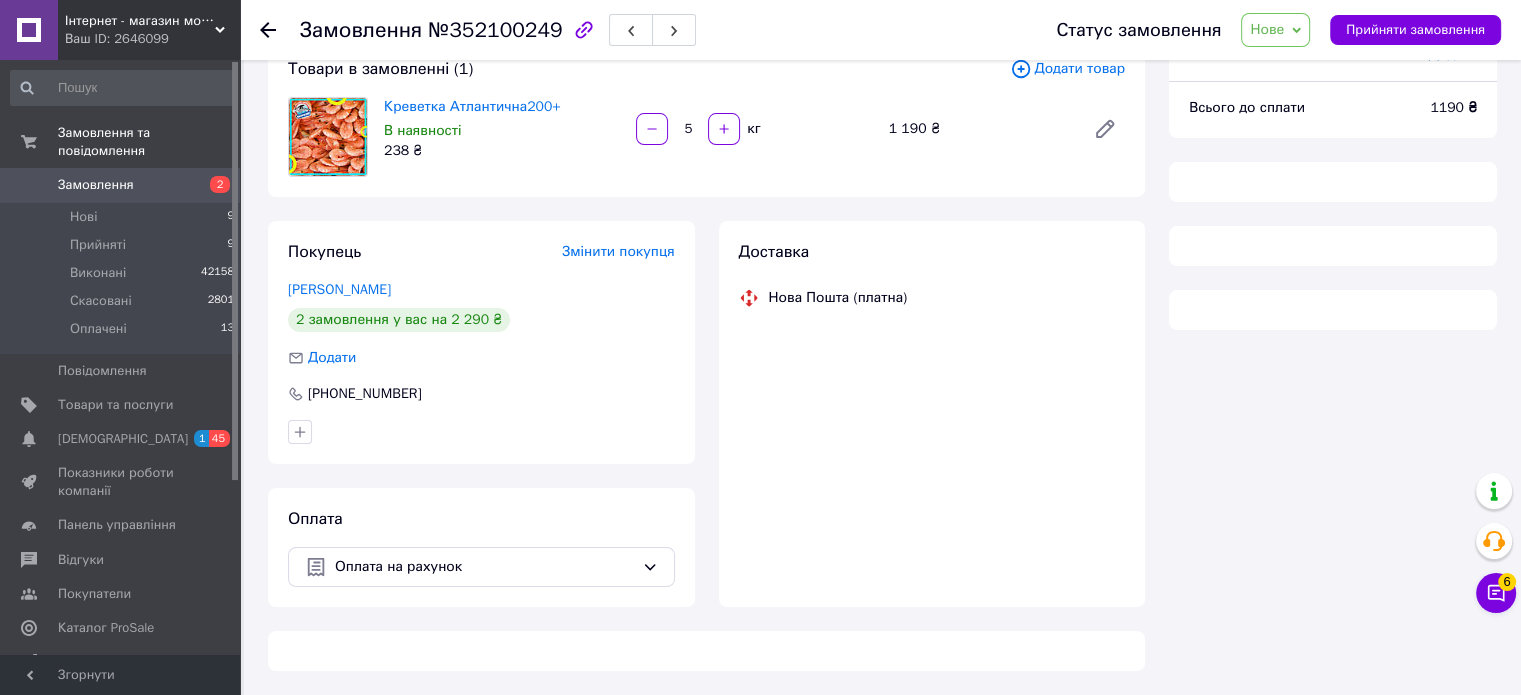 scroll, scrollTop: 0, scrollLeft: 0, axis: both 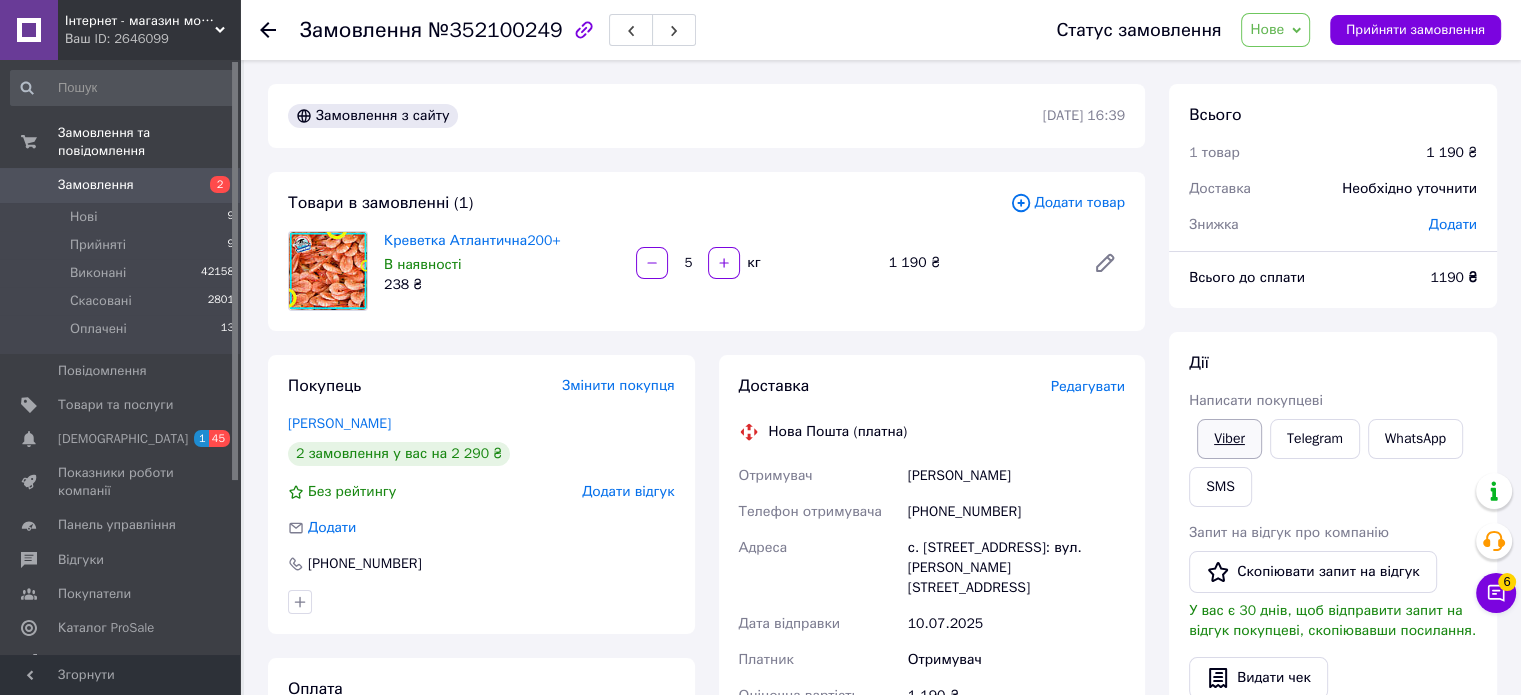 click on "Viber" at bounding box center [1229, 439] 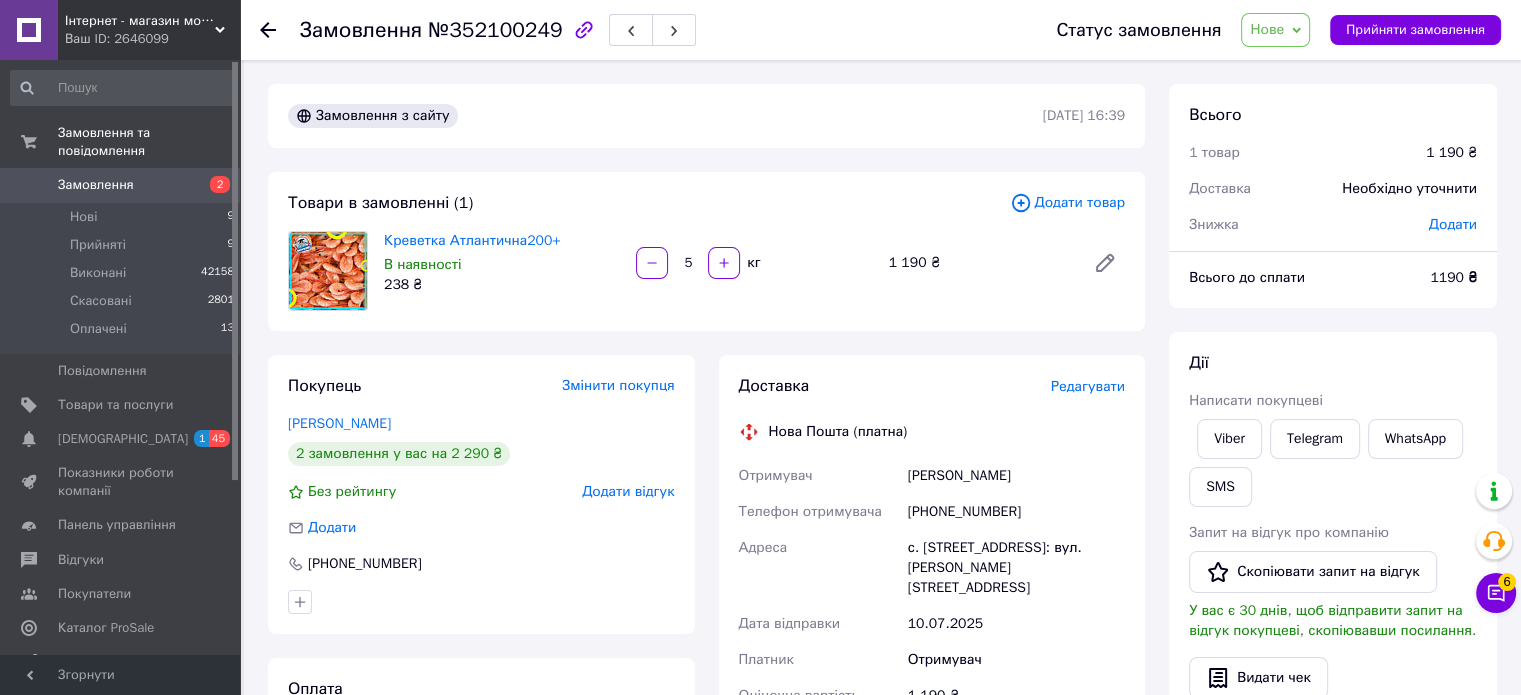 click on "Нове" at bounding box center [1275, 30] 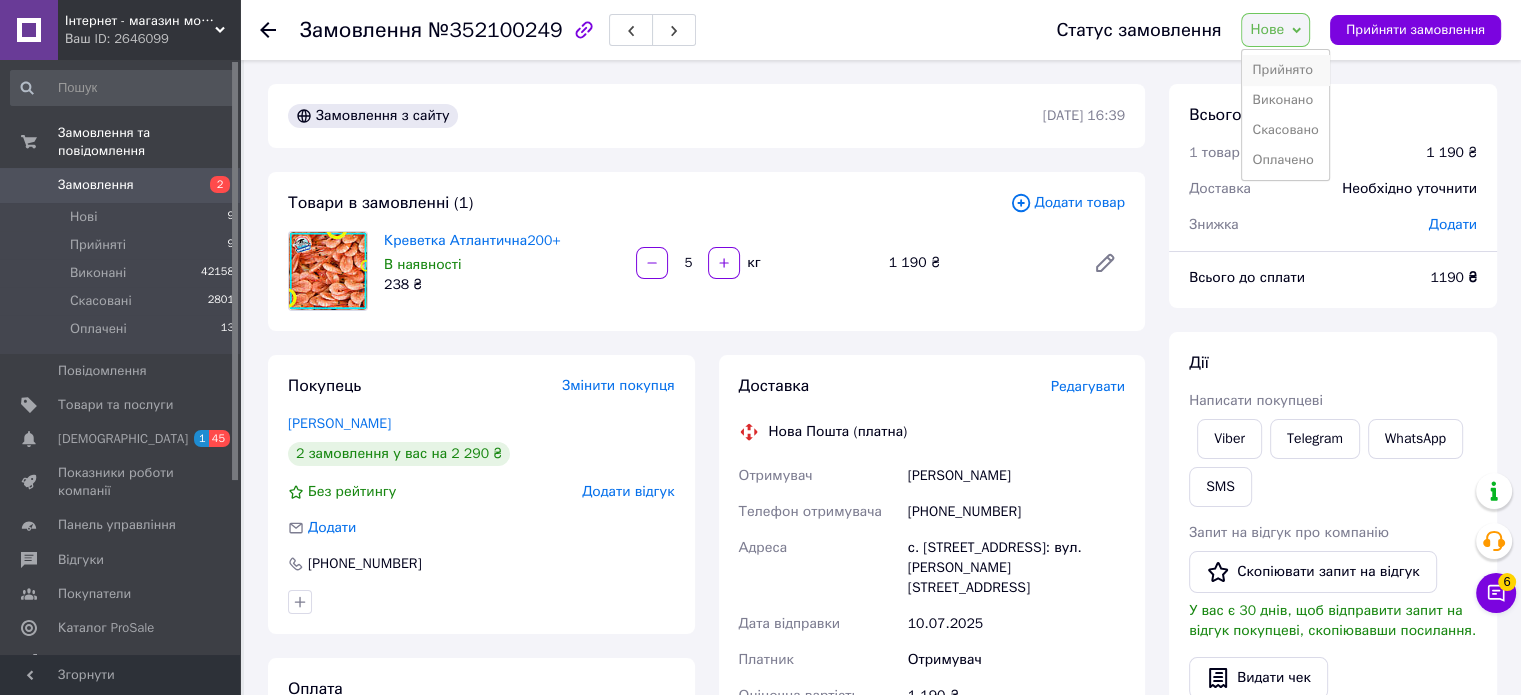 click on "Прийнято" at bounding box center (1285, 70) 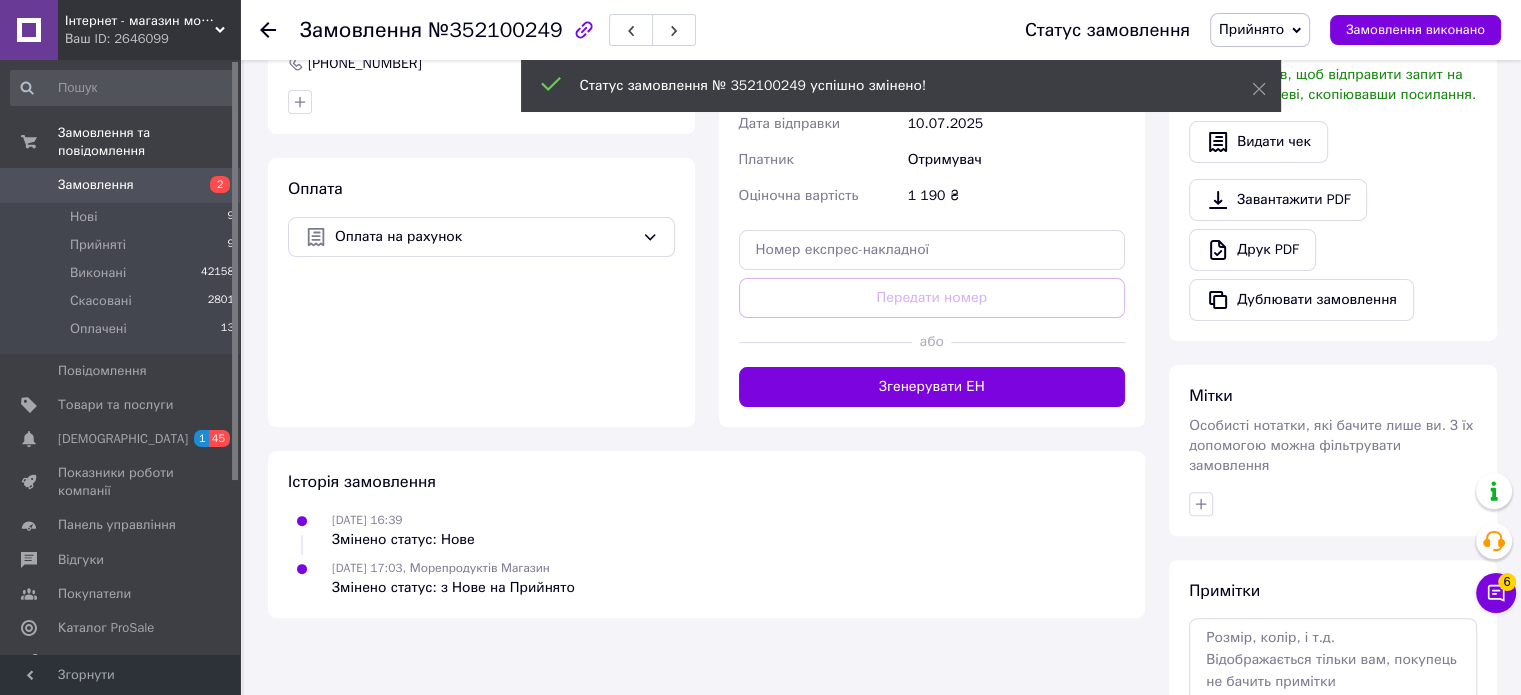 scroll, scrollTop: 631, scrollLeft: 0, axis: vertical 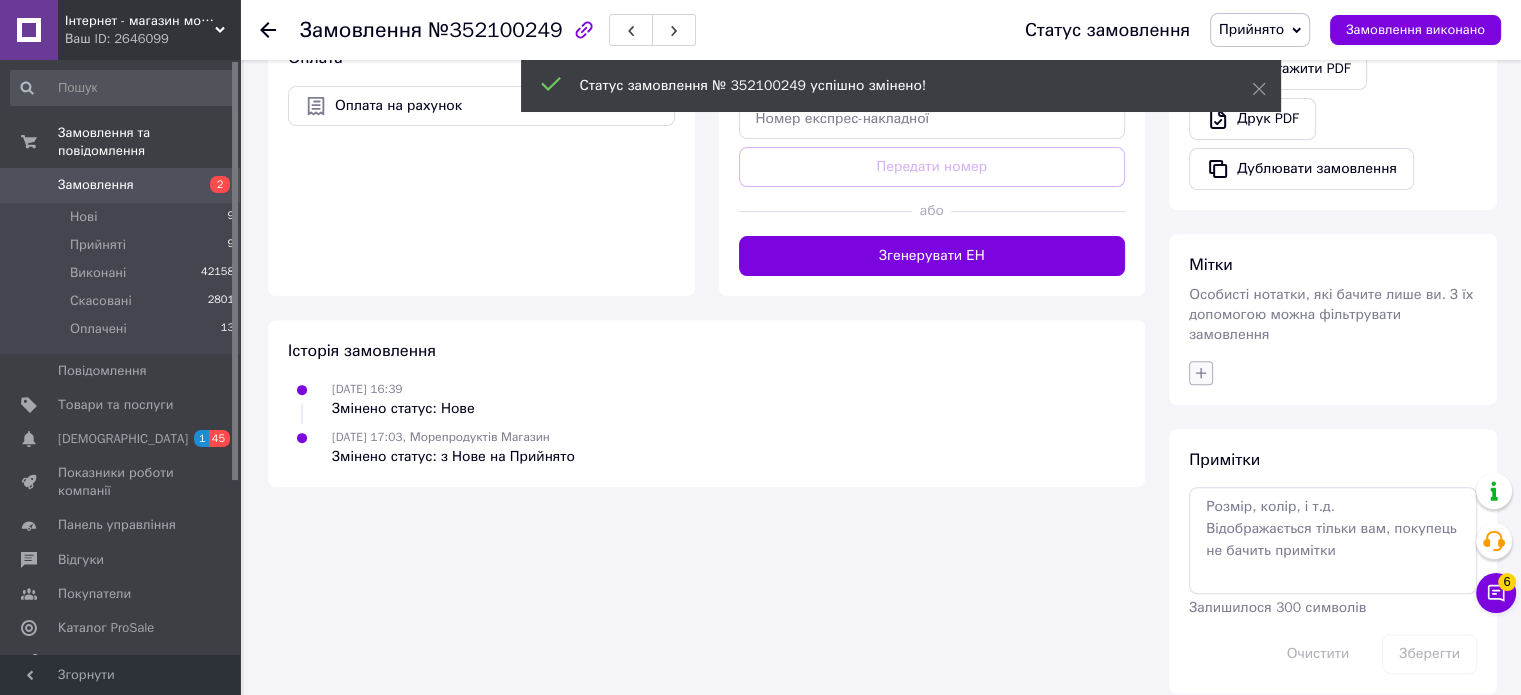 click 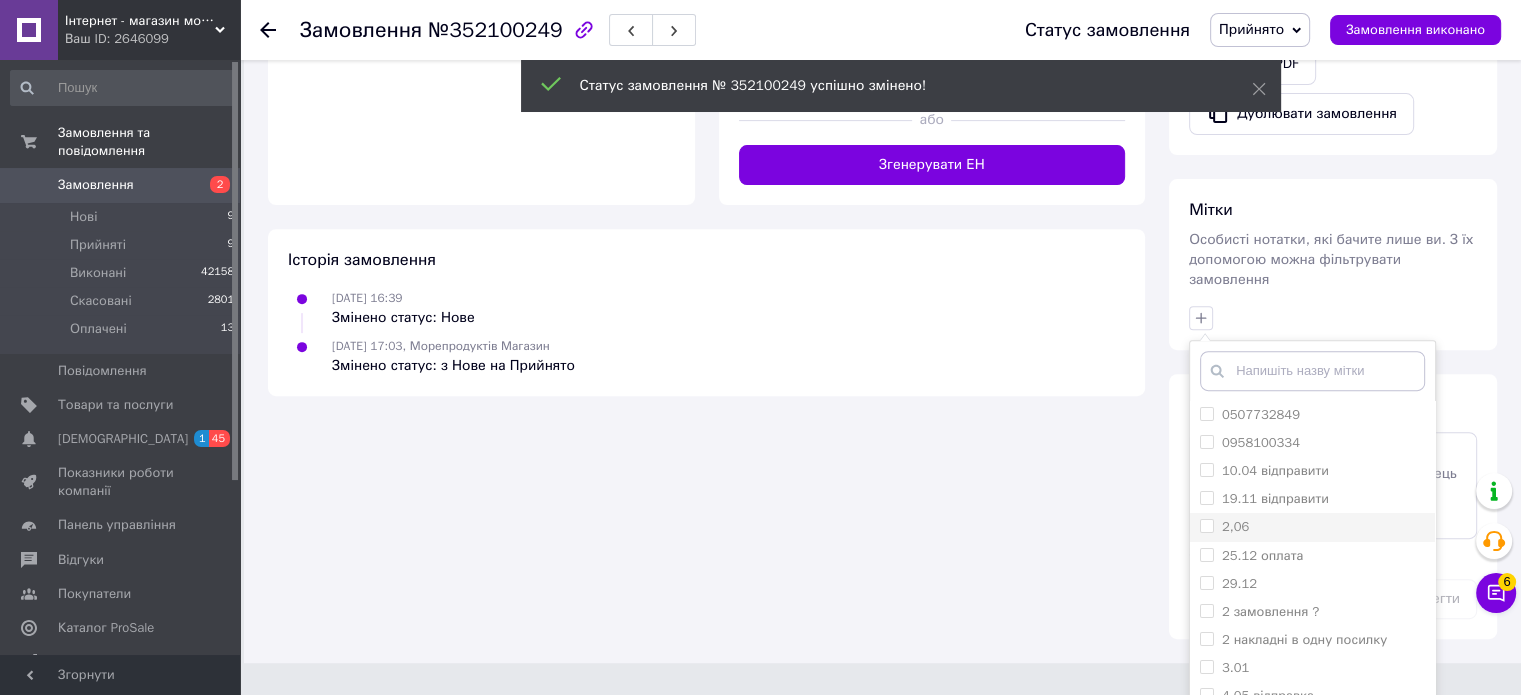 scroll, scrollTop: 770, scrollLeft: 0, axis: vertical 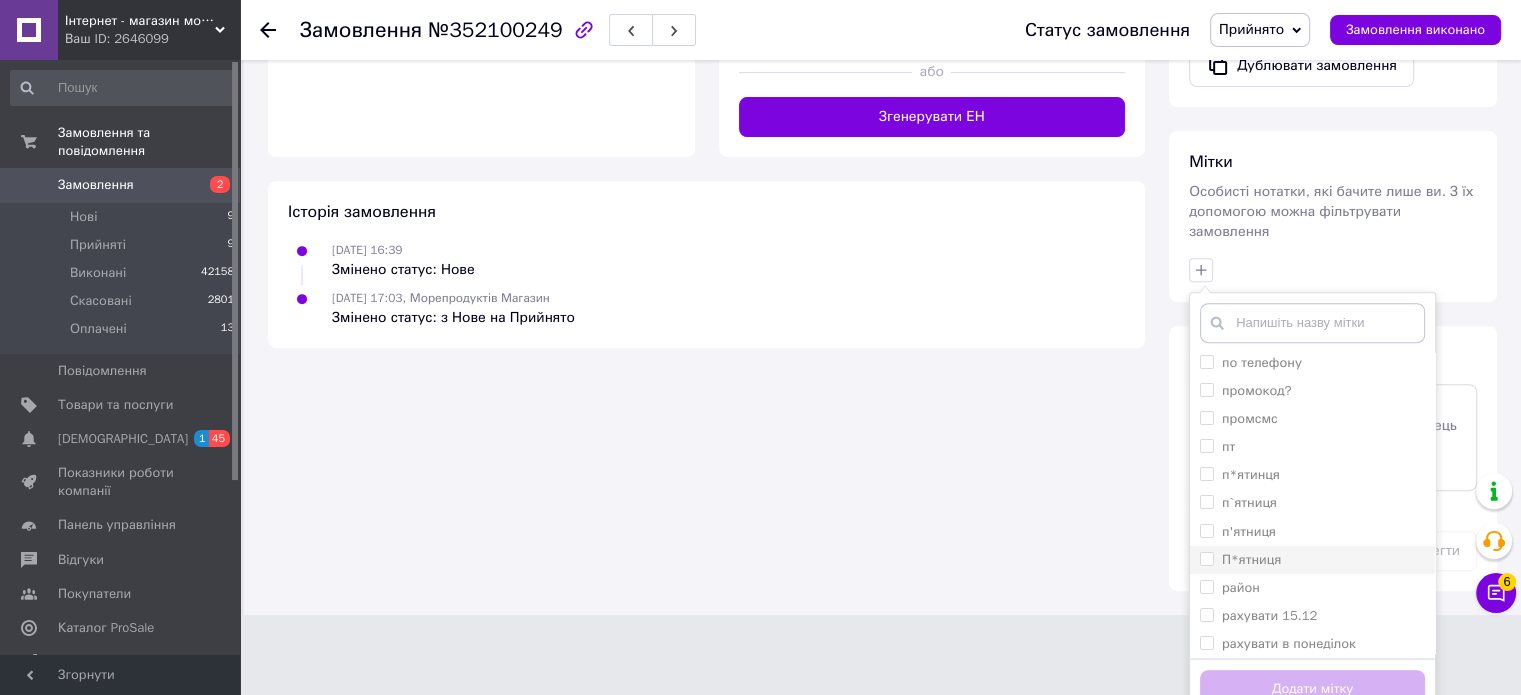 click on "П*ятниця" at bounding box center (1206, 558) 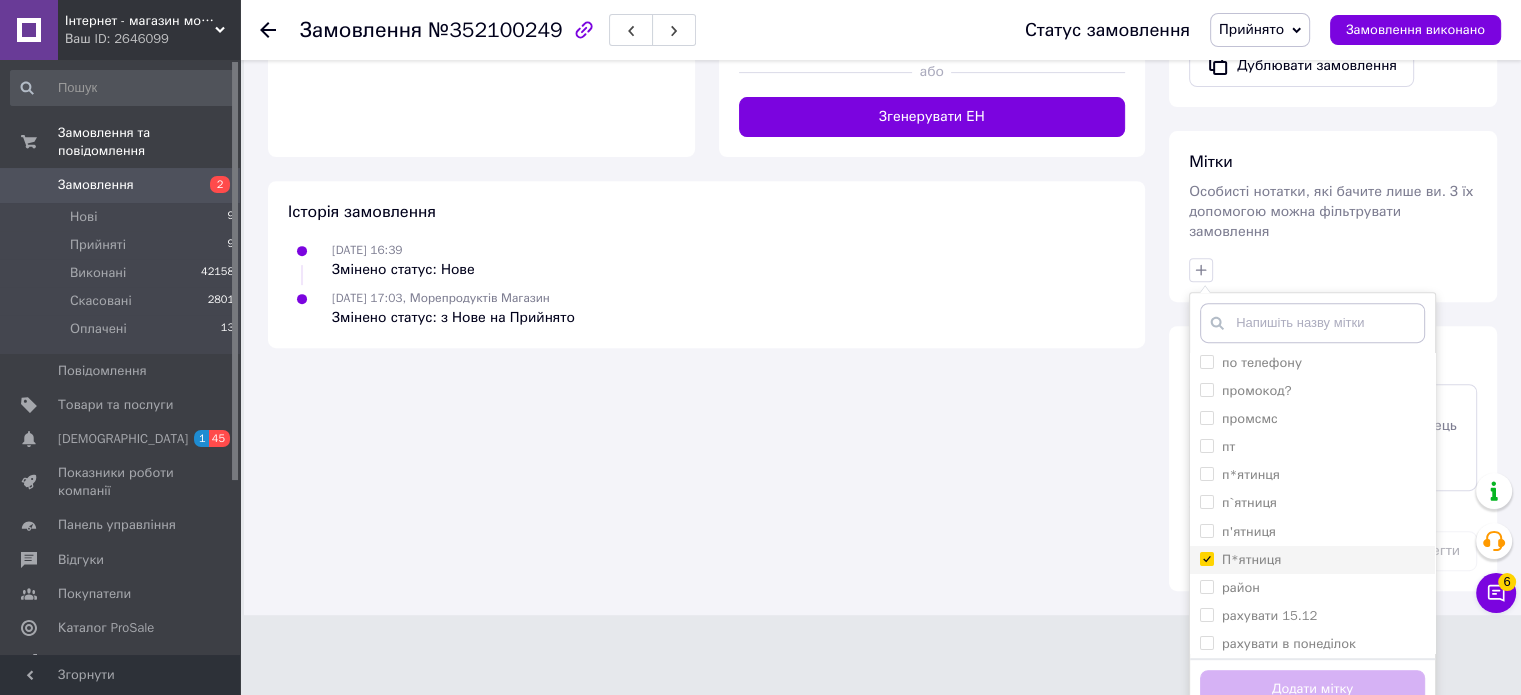 checkbox on "true" 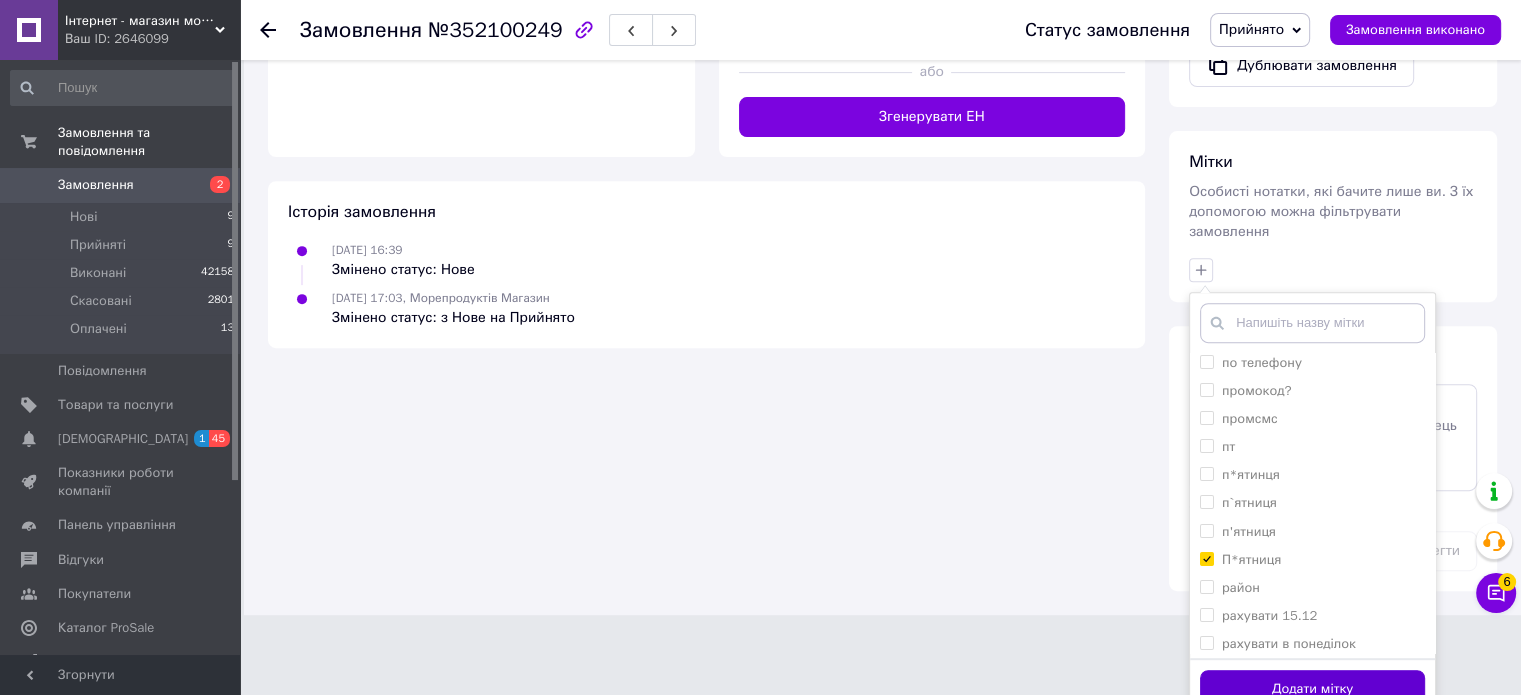 click on "Додати мітку" at bounding box center (1312, 689) 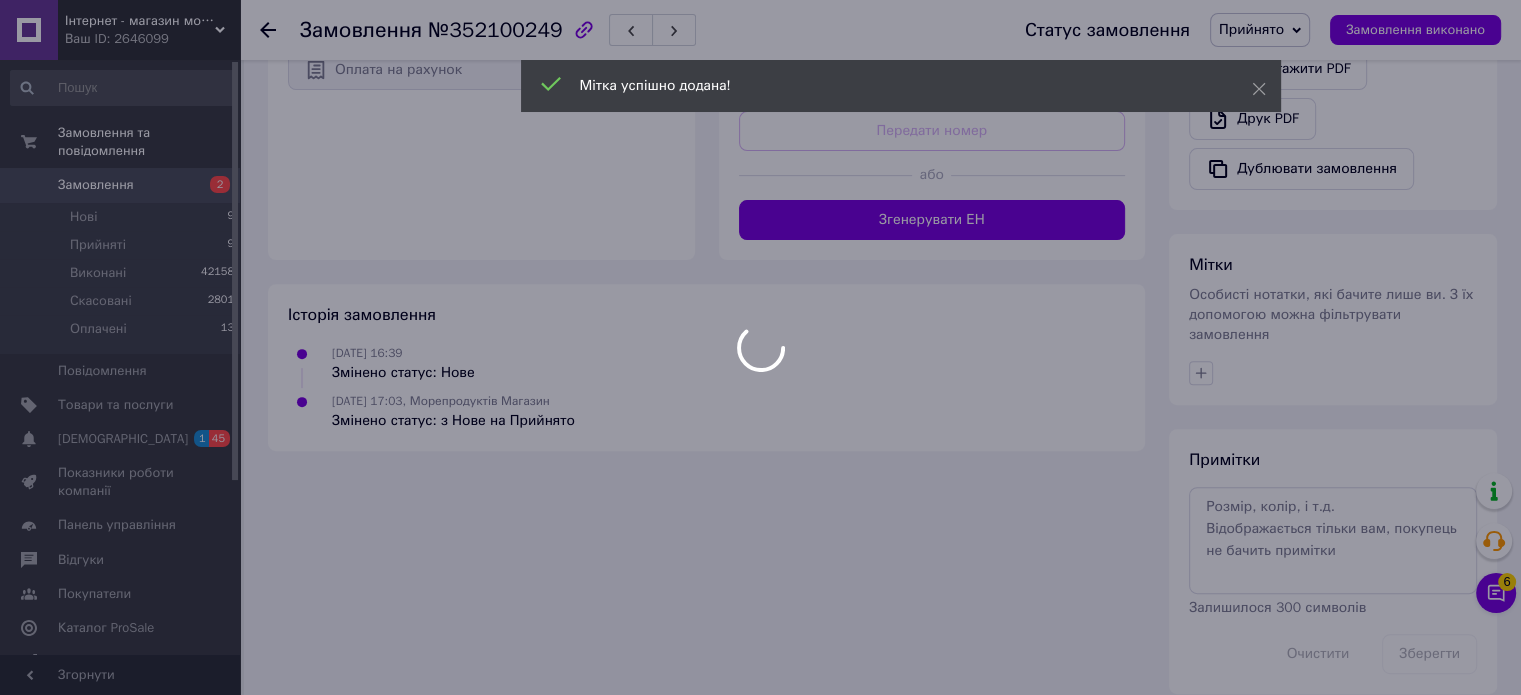 scroll, scrollTop: 663, scrollLeft: 0, axis: vertical 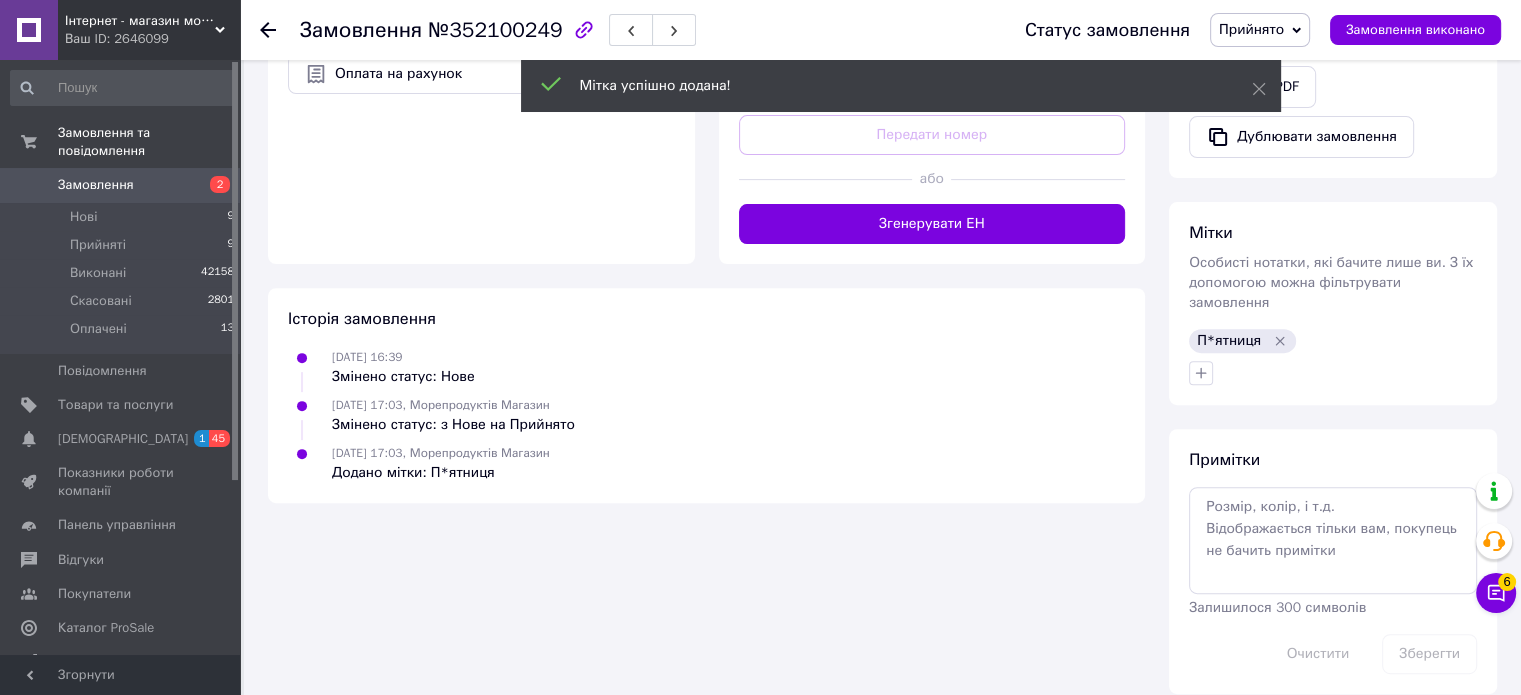 click 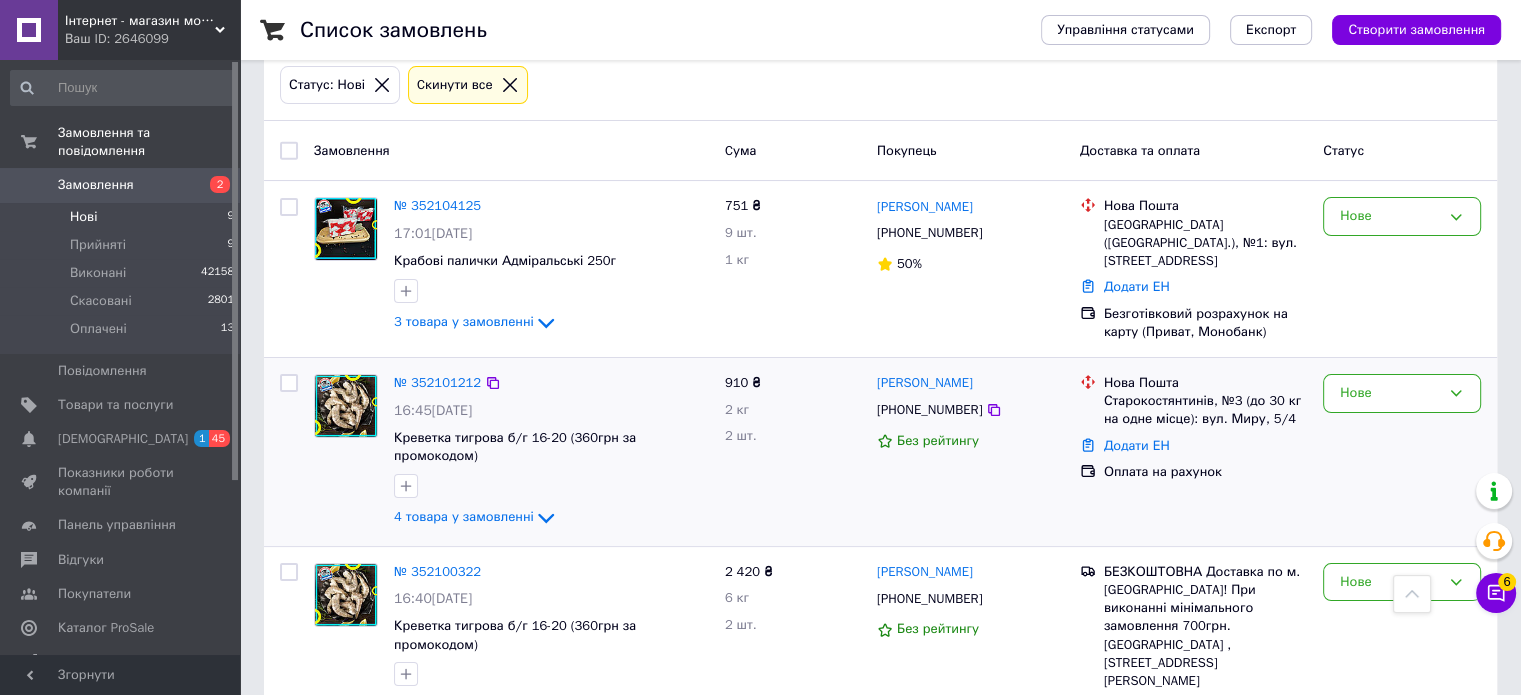 scroll, scrollTop: 200, scrollLeft: 0, axis: vertical 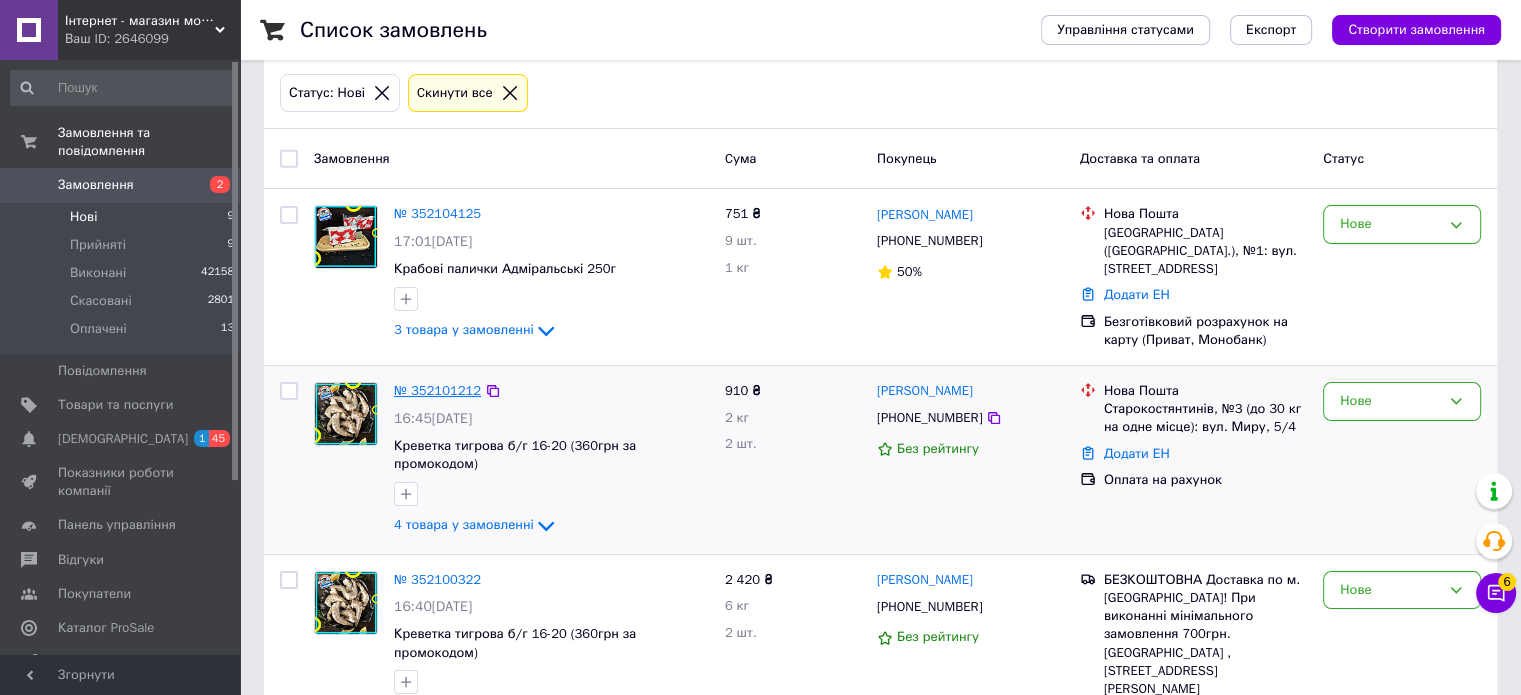 click on "№ 352101212" at bounding box center (437, 390) 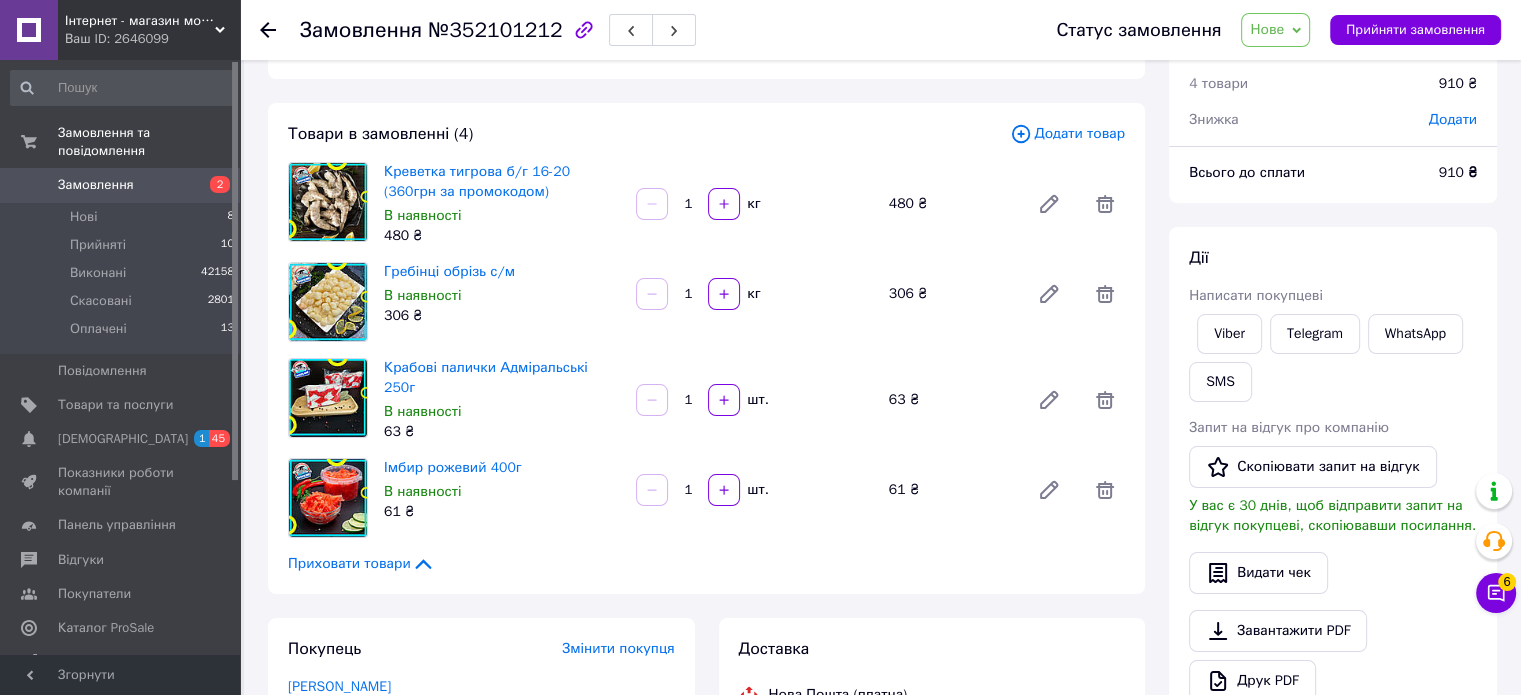 scroll, scrollTop: 0, scrollLeft: 0, axis: both 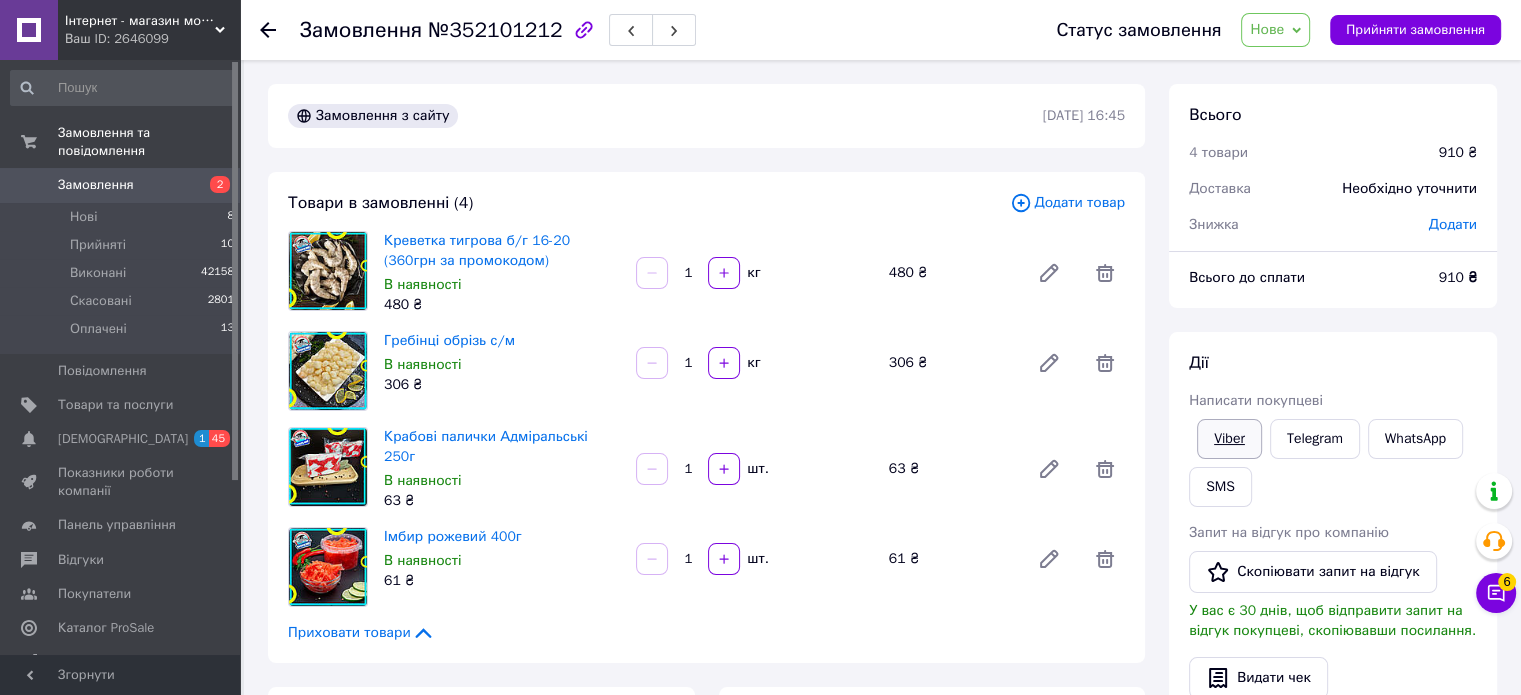 click on "Viber" at bounding box center (1229, 439) 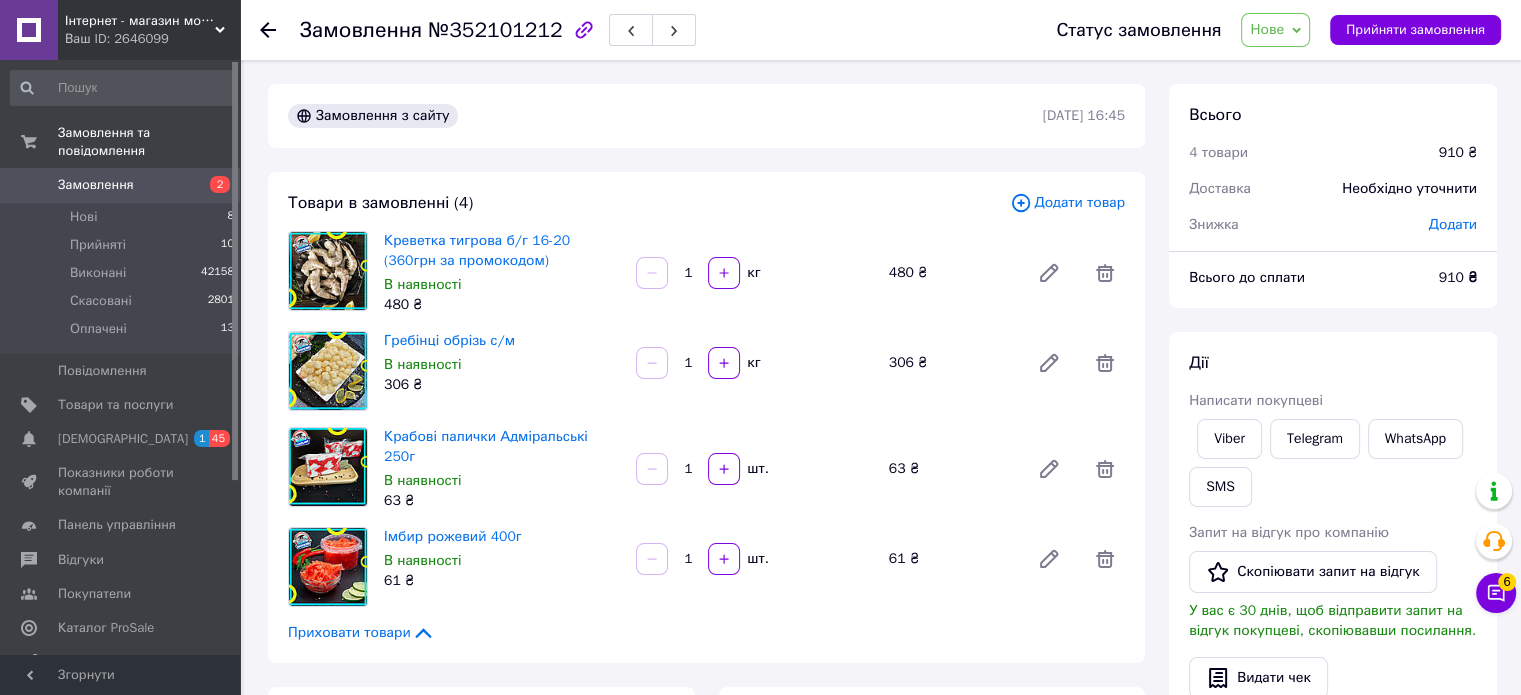 click on "Нове" at bounding box center (1267, 29) 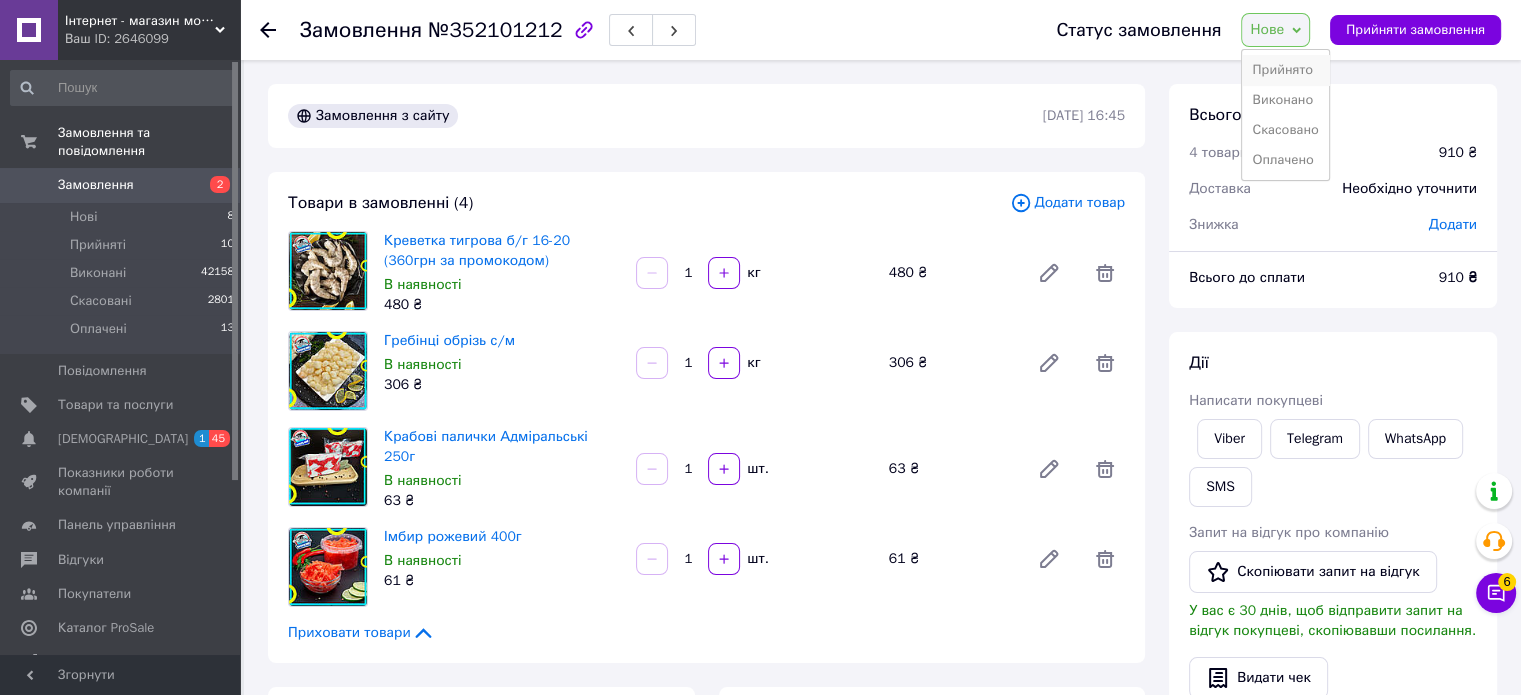 click on "Прийнято" at bounding box center [1285, 70] 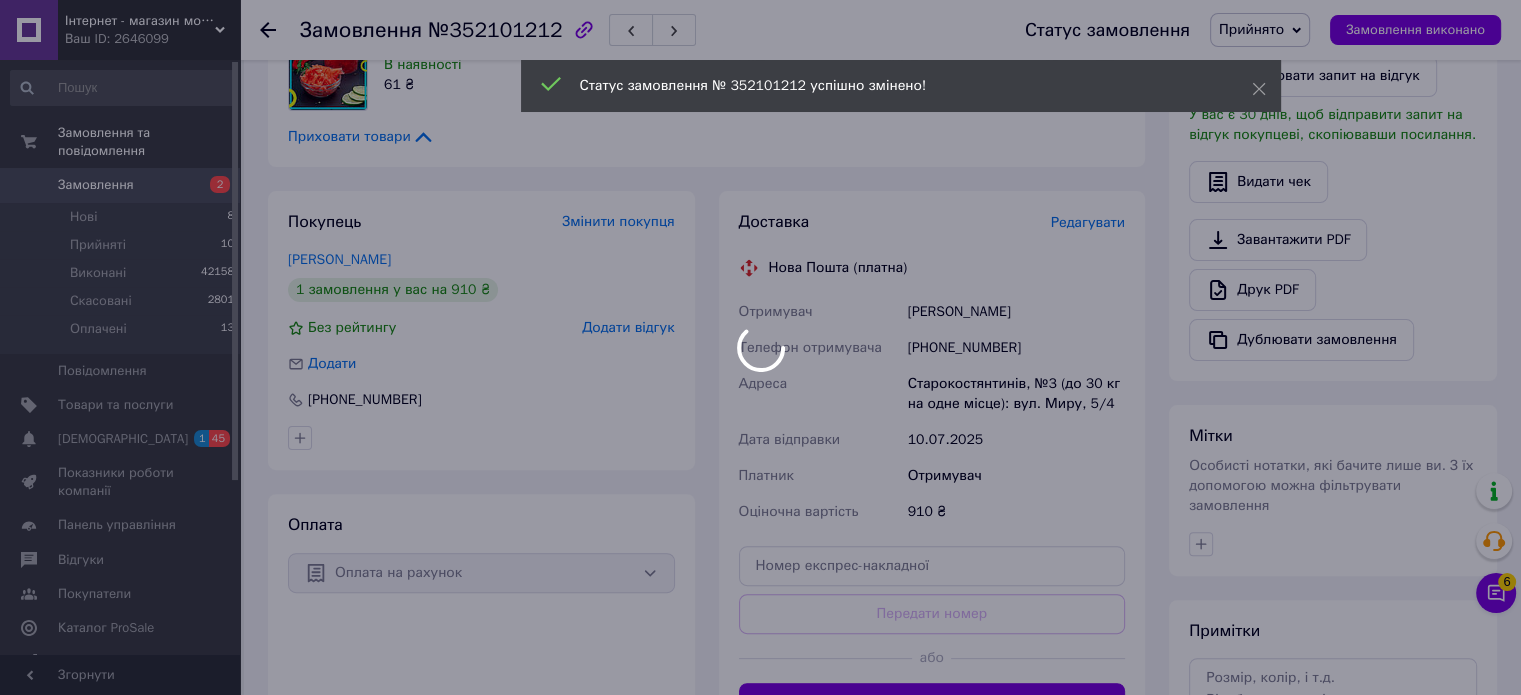 scroll, scrollTop: 600, scrollLeft: 0, axis: vertical 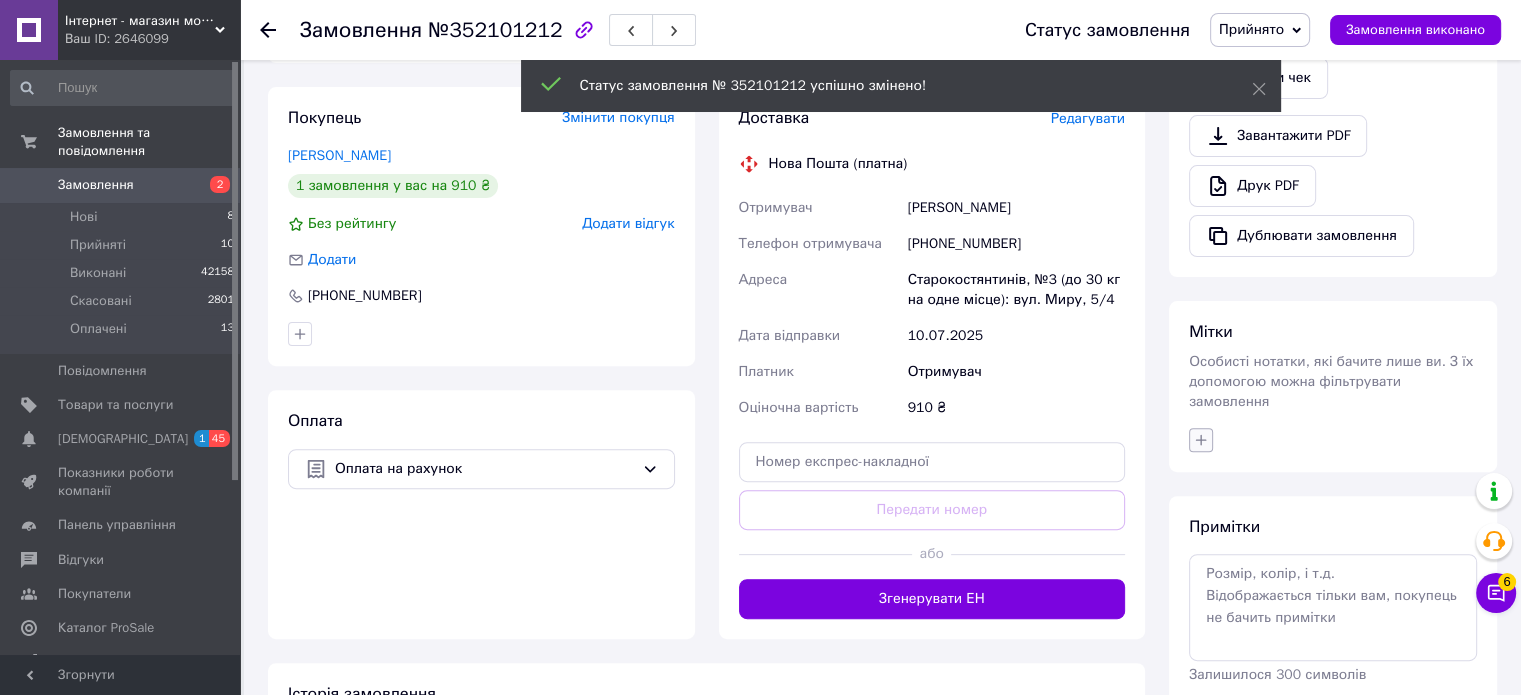 click on "Мітки Особисті нотатки, які бачите лише ви. З їх допомогою можна фільтрувати замовлення" at bounding box center (1333, 386) 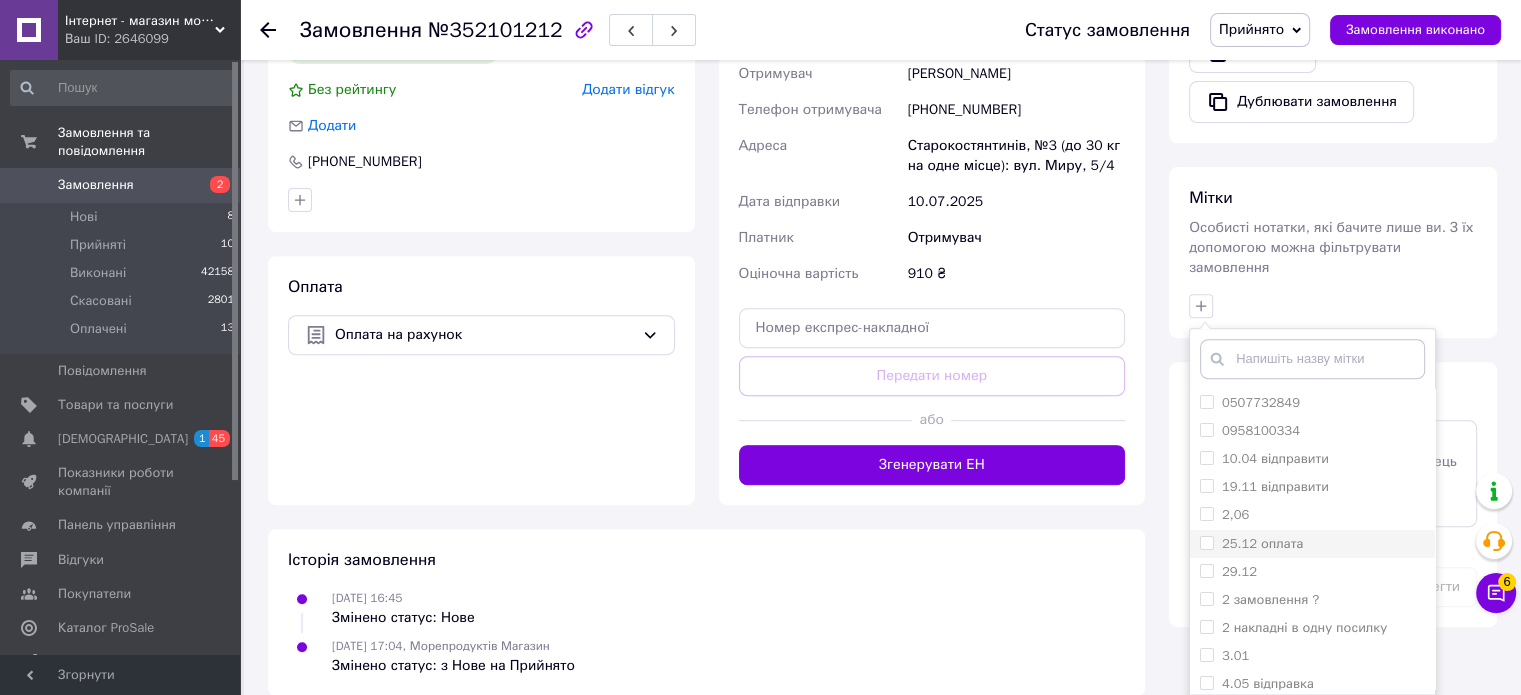 scroll, scrollTop: 770, scrollLeft: 0, axis: vertical 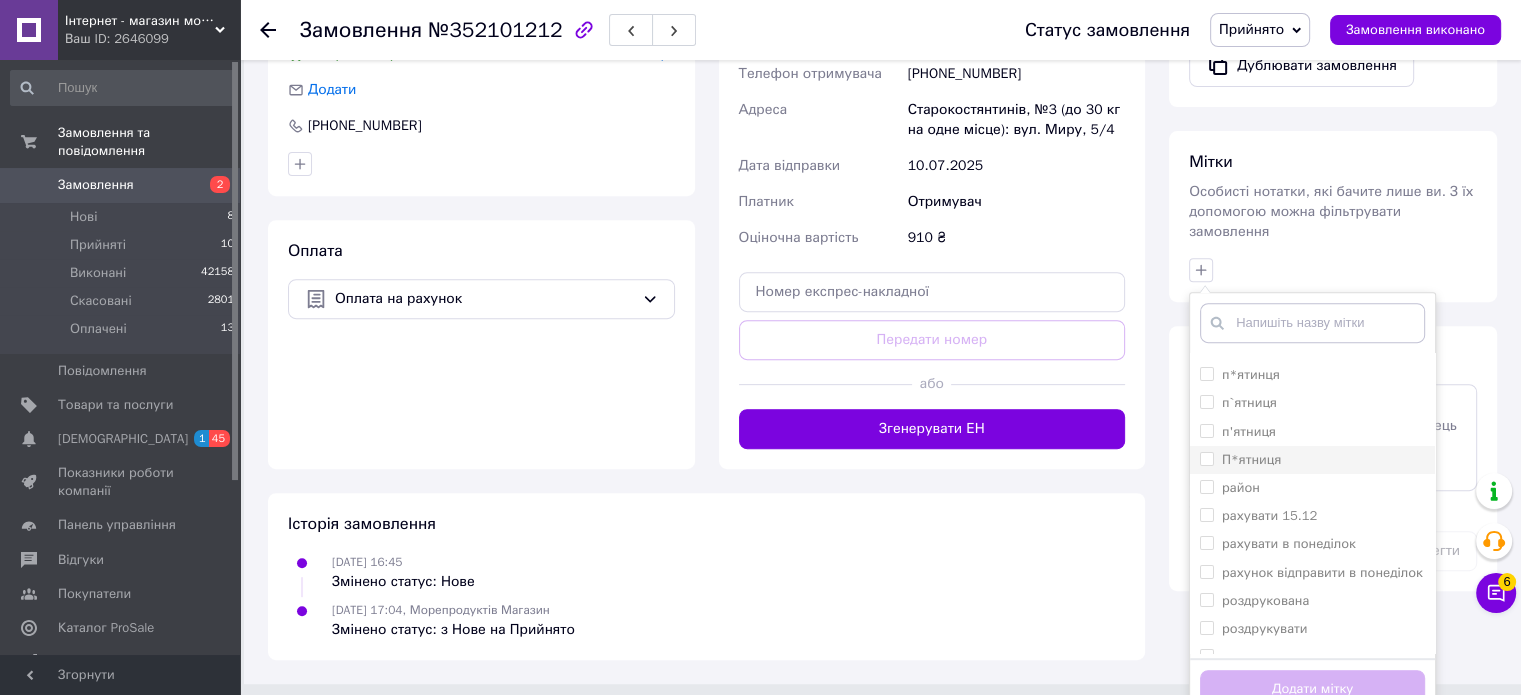 click on "П*ятниця" at bounding box center (1206, 458) 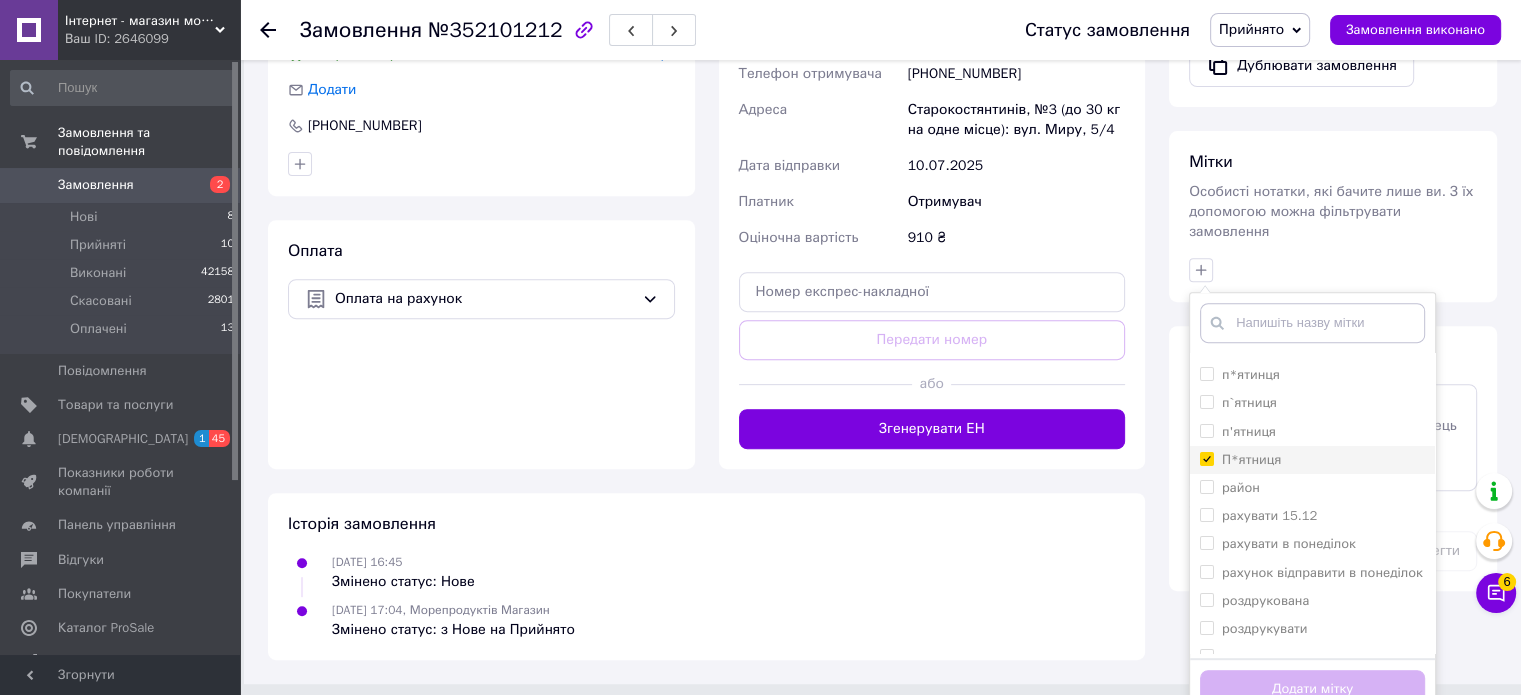 checkbox on "true" 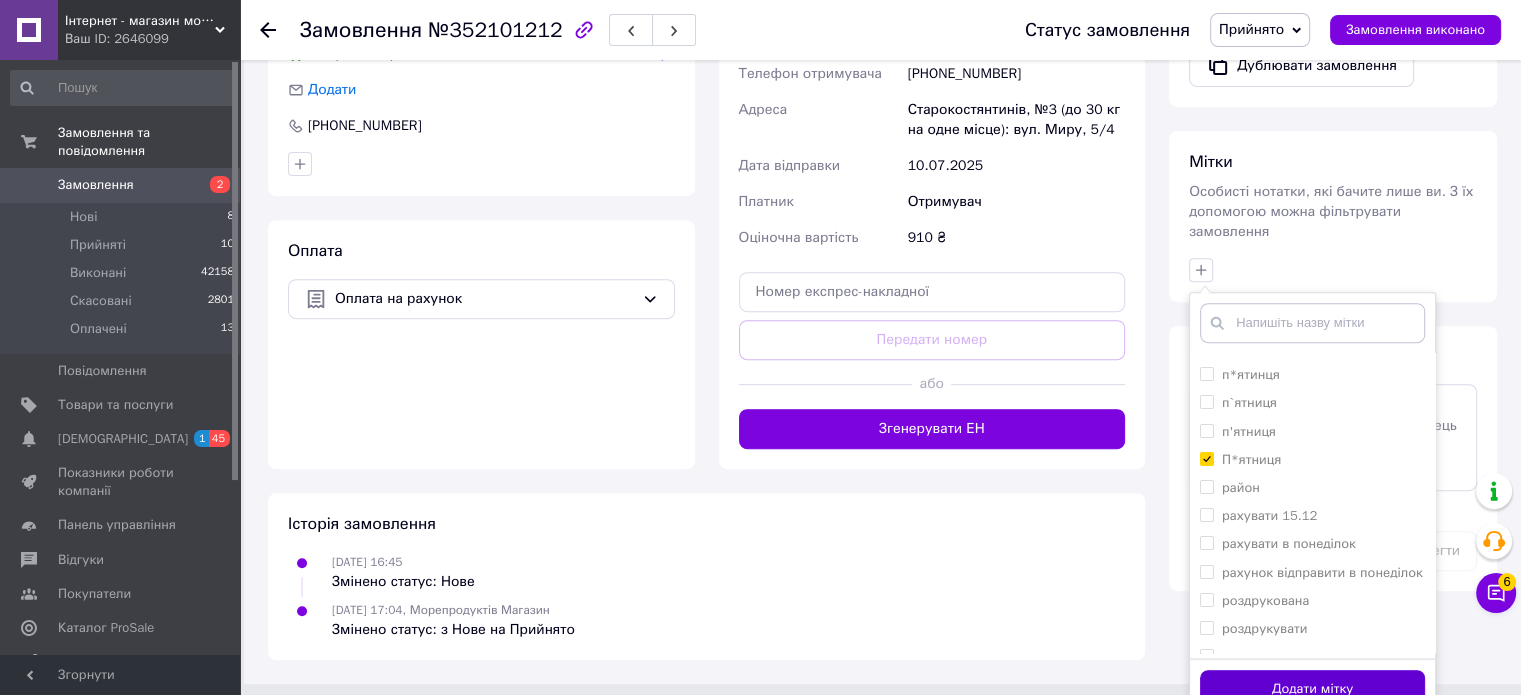click on "Додати мітку" at bounding box center [1312, 689] 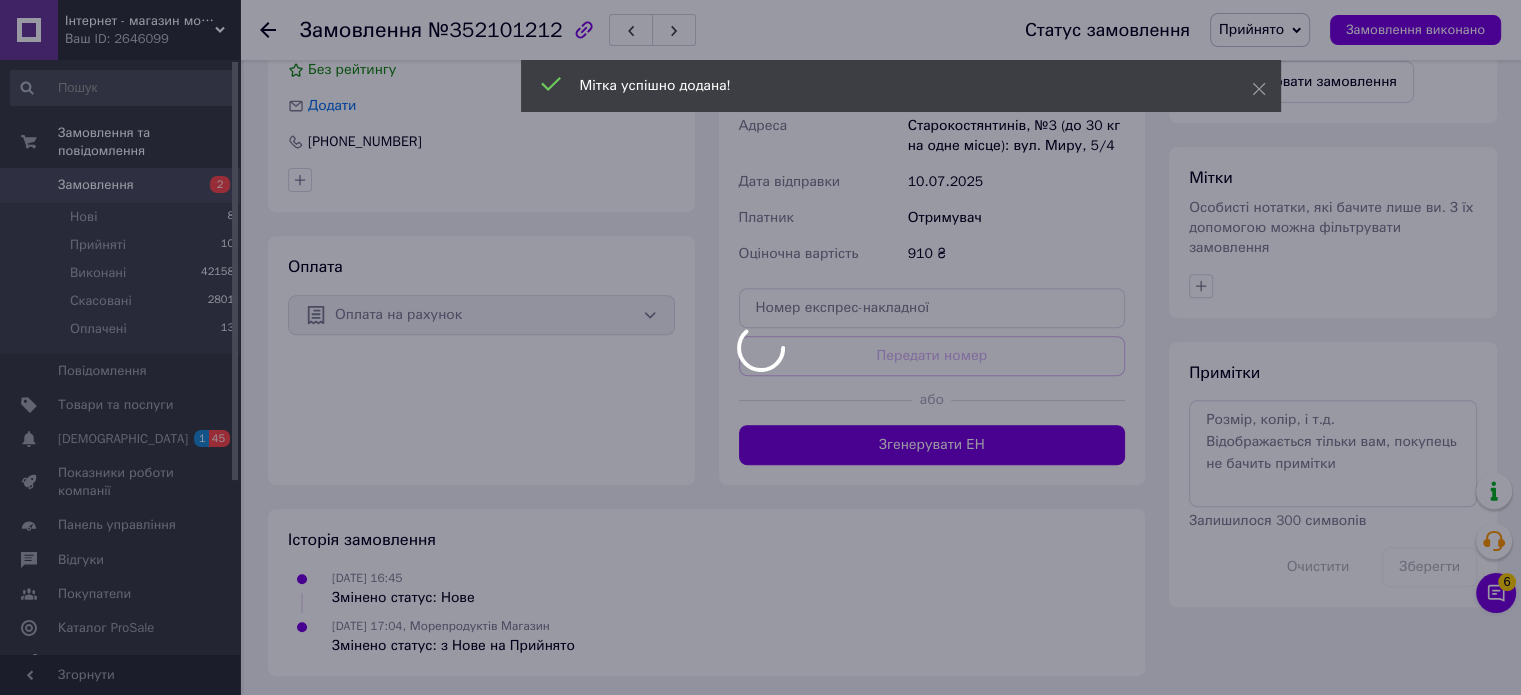 scroll, scrollTop: 770, scrollLeft: 0, axis: vertical 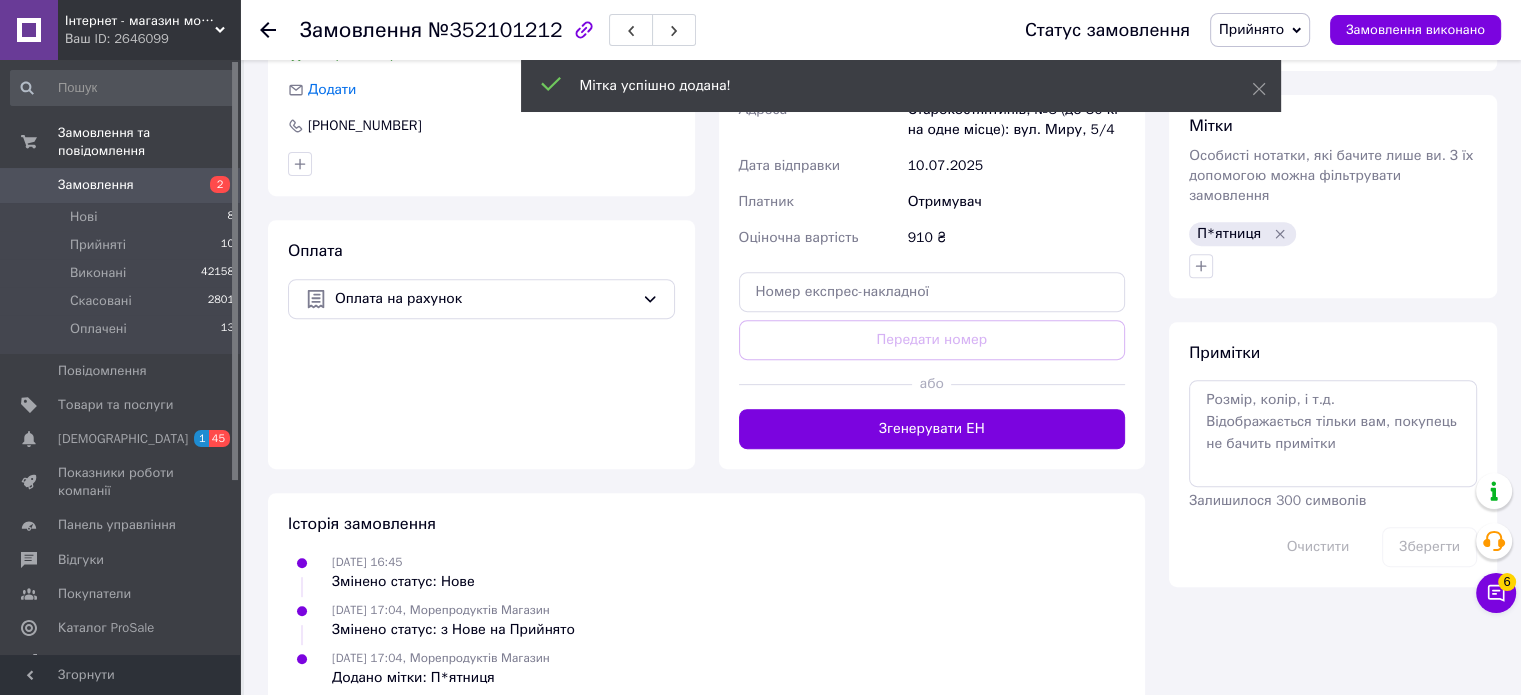click 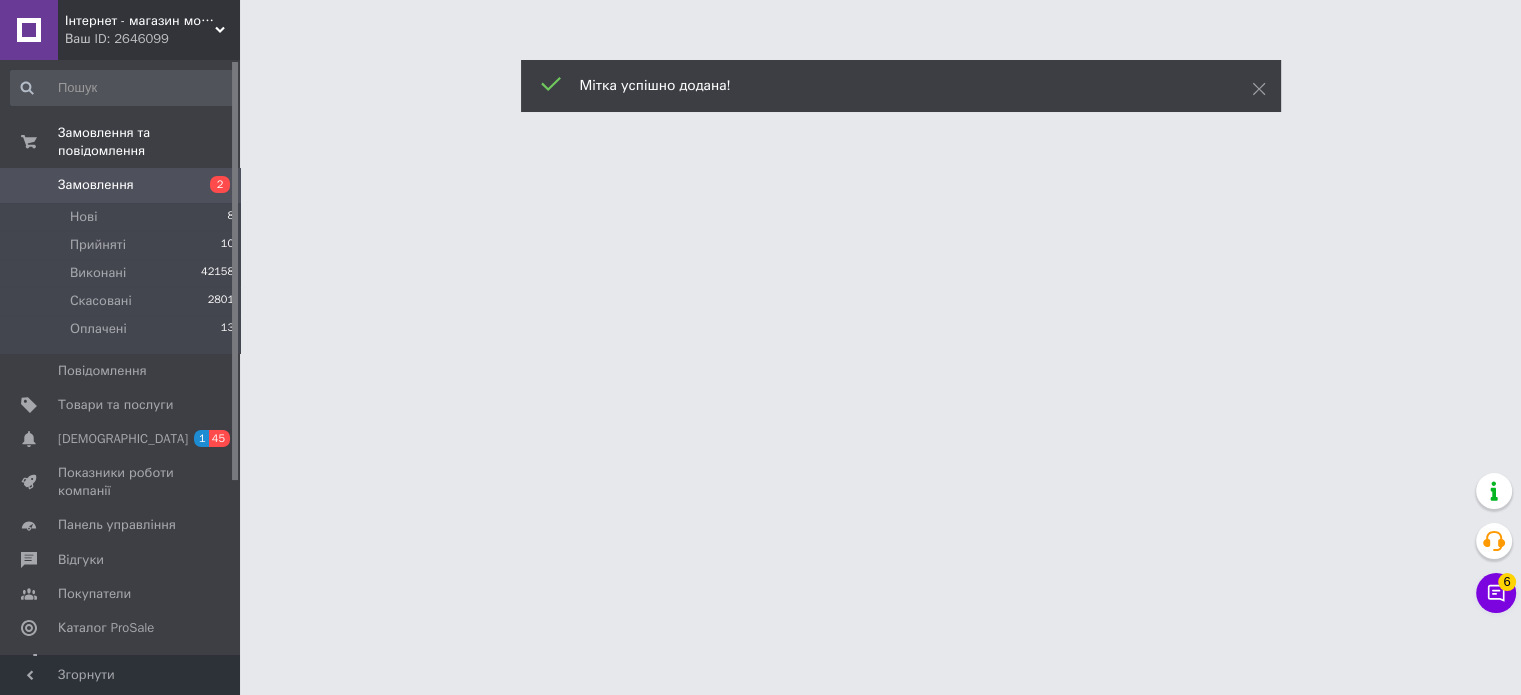 scroll, scrollTop: 0, scrollLeft: 0, axis: both 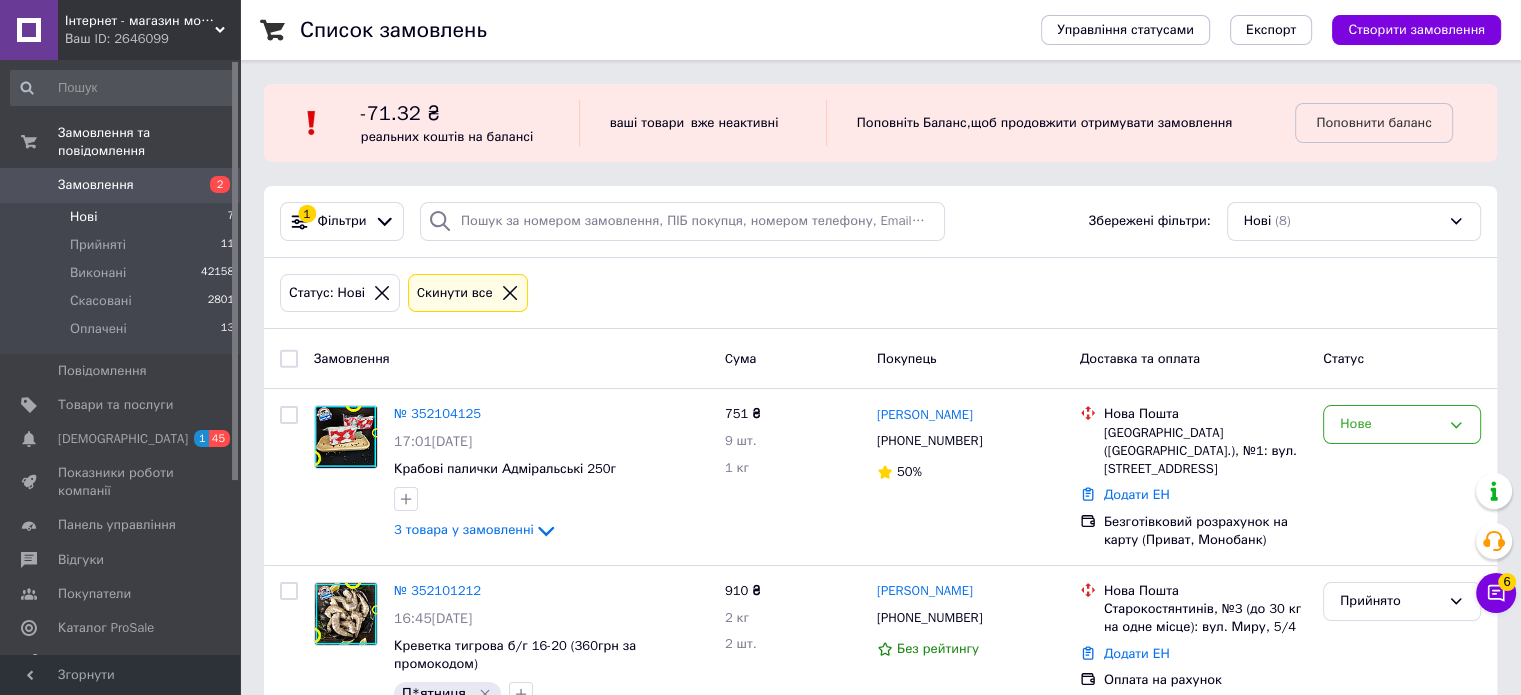 click on "Статус: Нові Cкинути все" at bounding box center [880, 293] 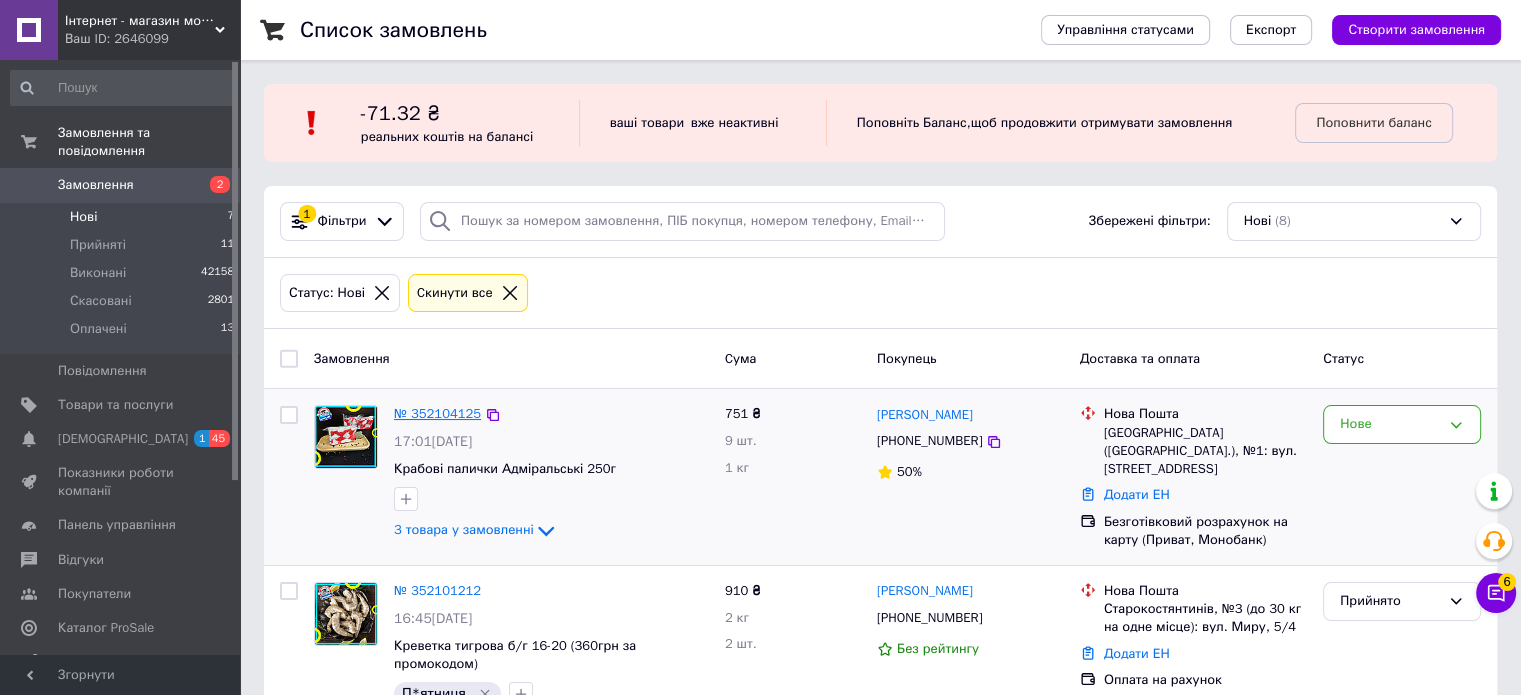 click on "№ 352104125" at bounding box center (437, 413) 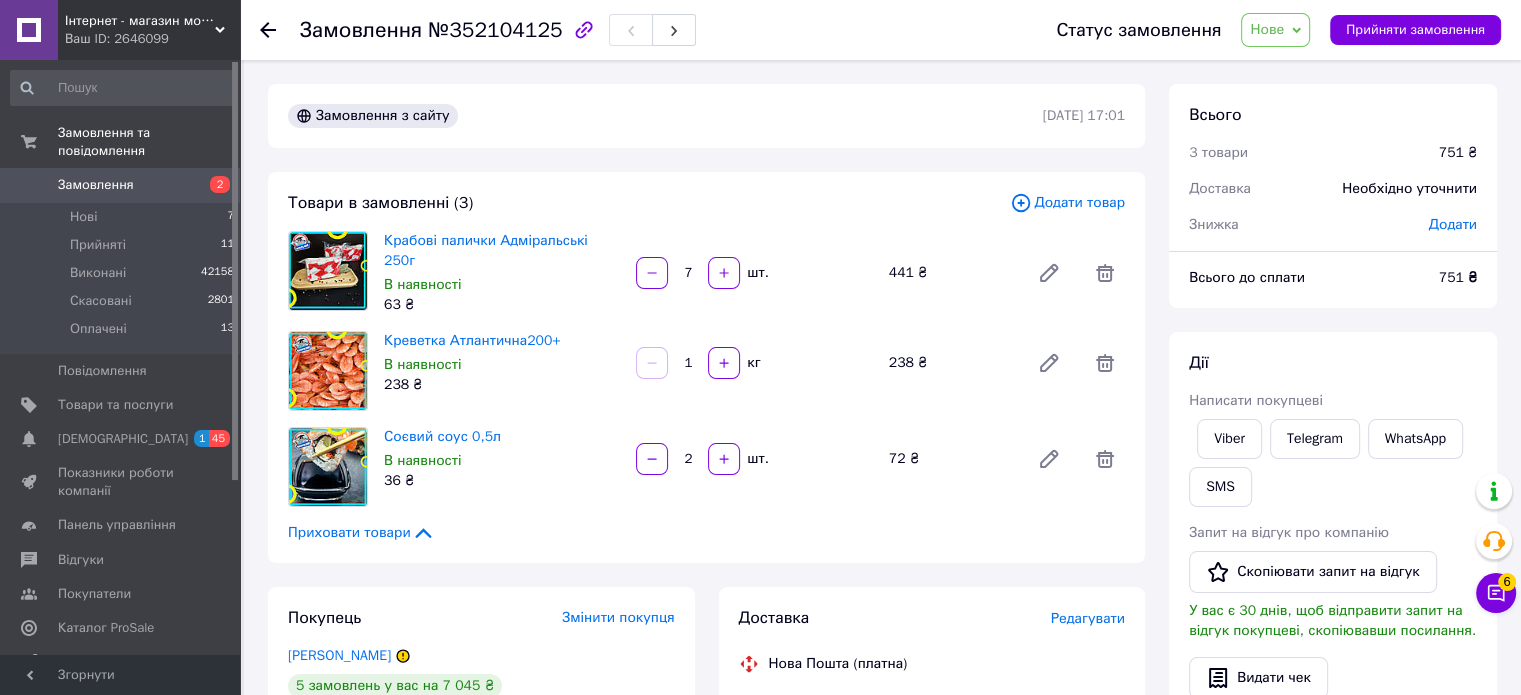 click on "Написати покупцеві" at bounding box center (1256, 400) 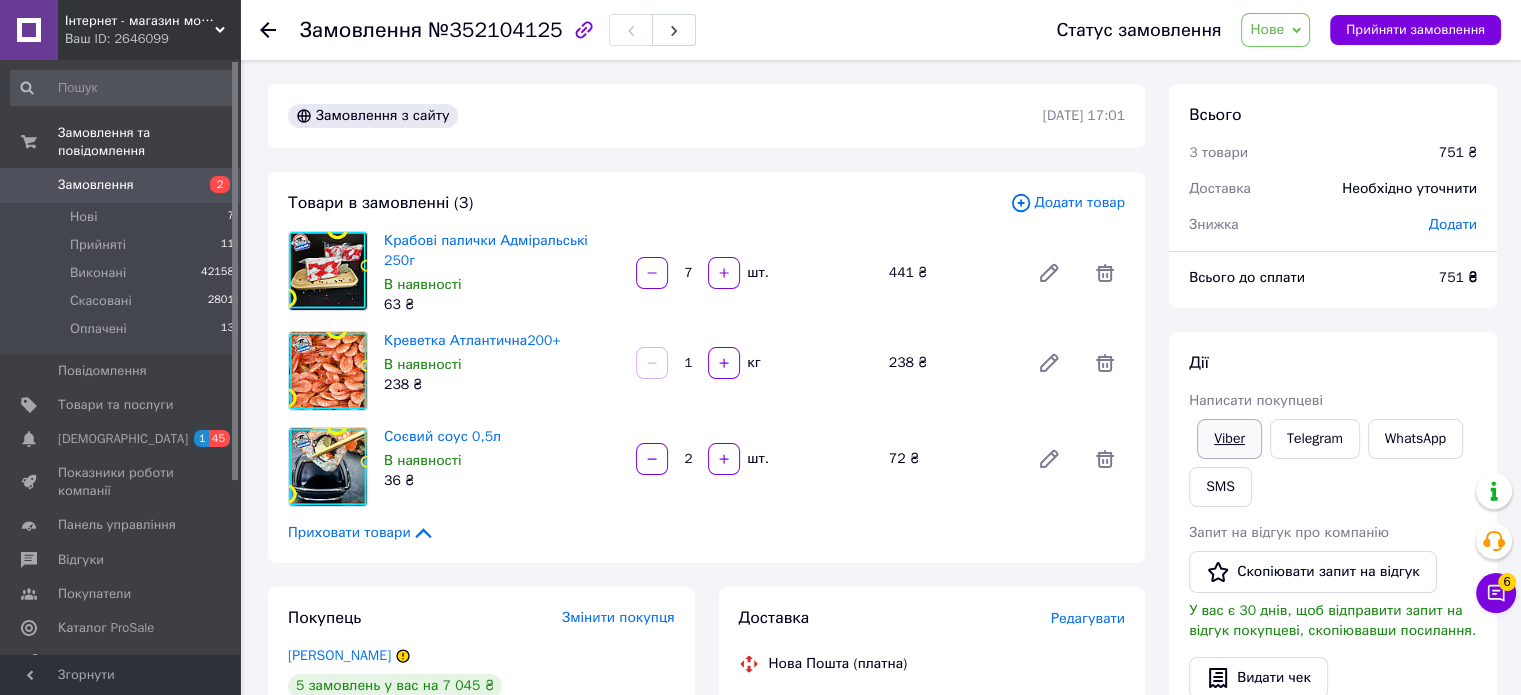 click on "Viber" at bounding box center [1229, 439] 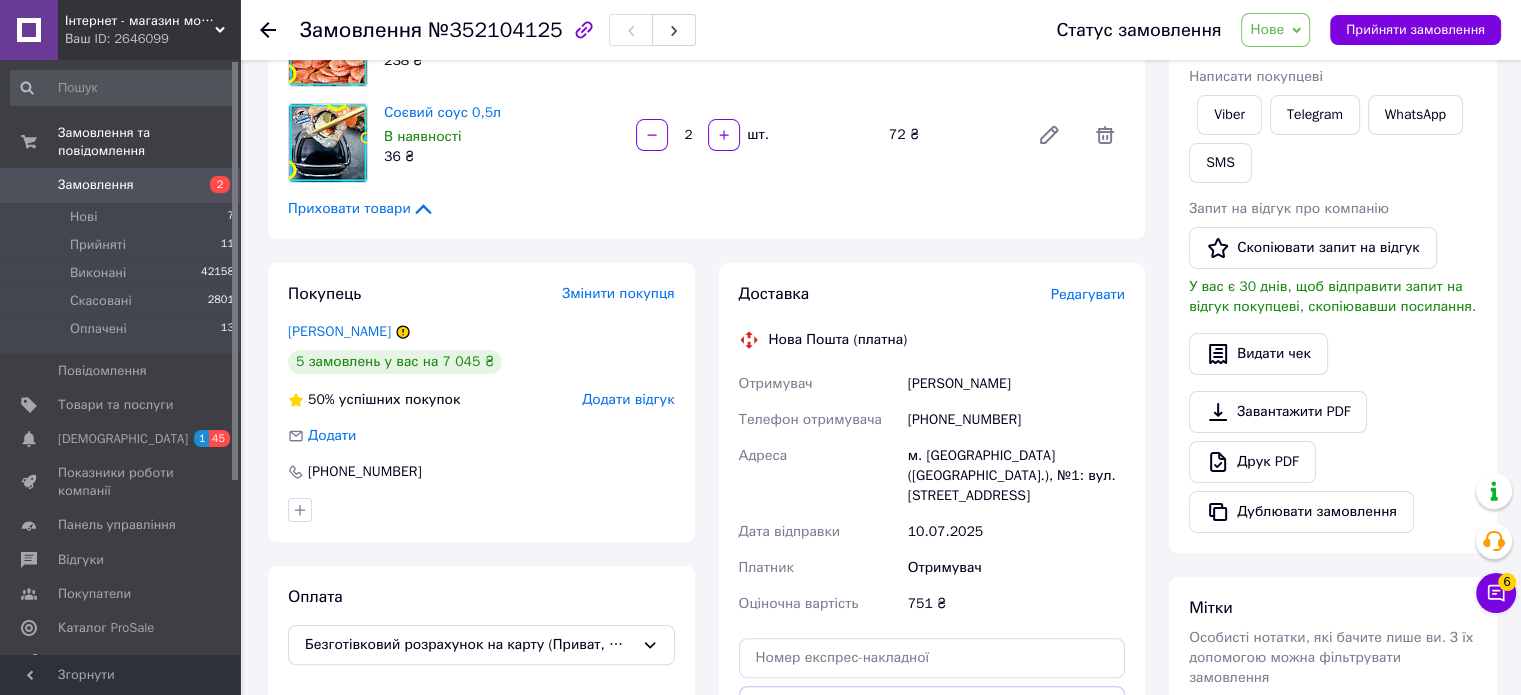 scroll, scrollTop: 400, scrollLeft: 0, axis: vertical 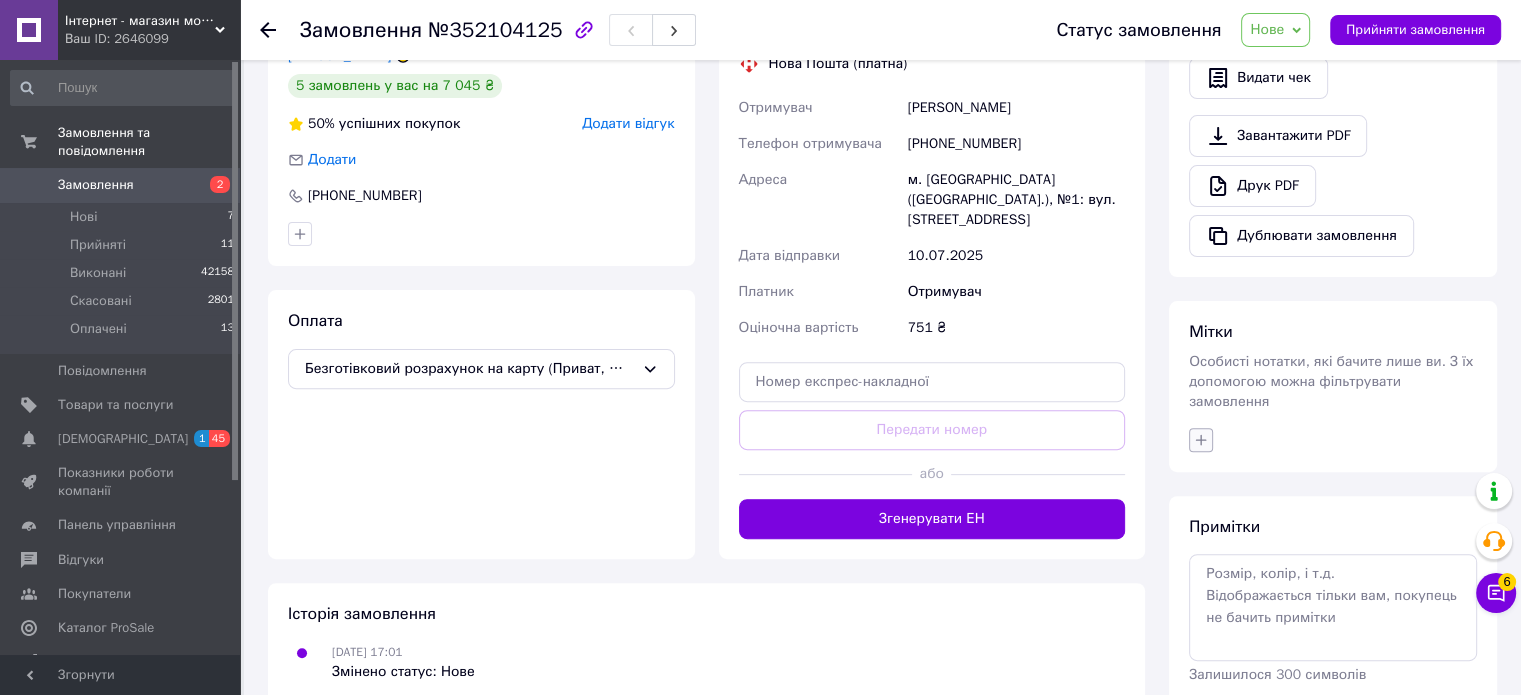 click 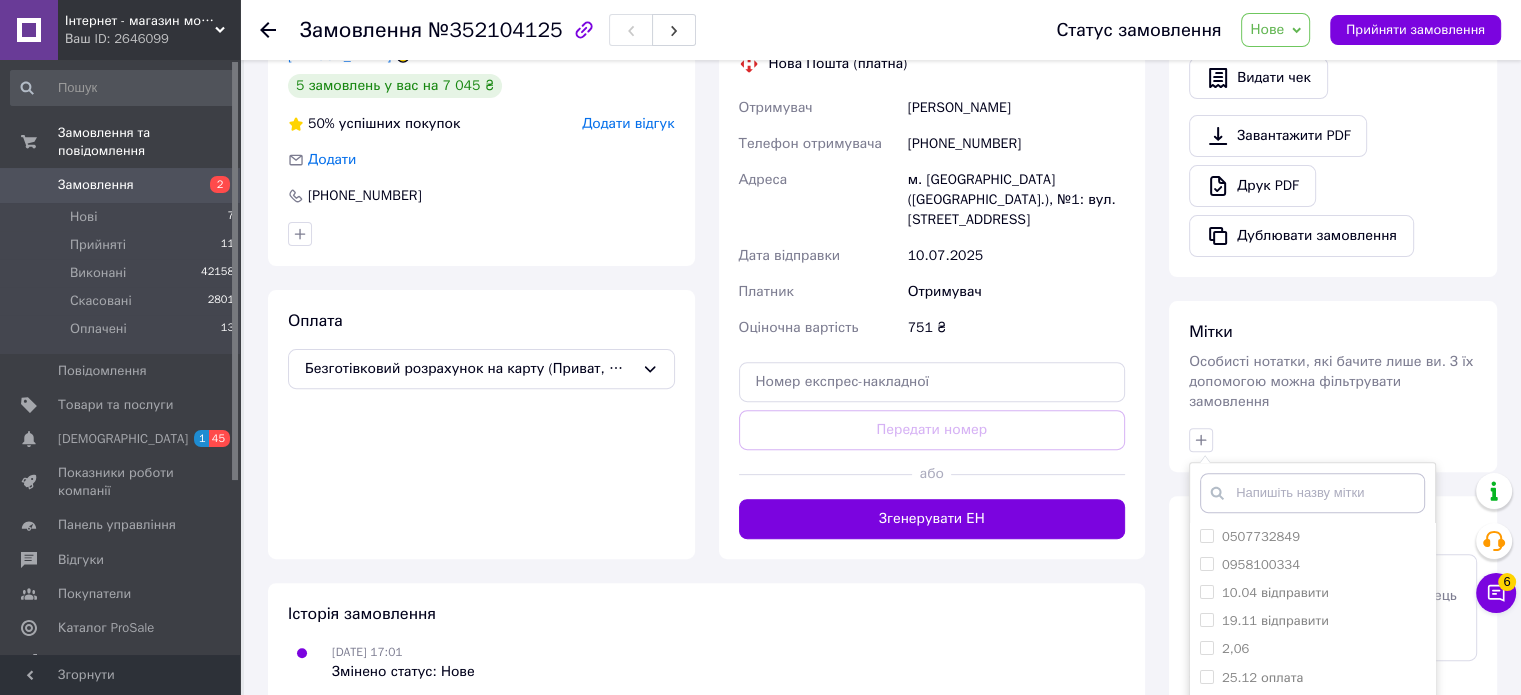 click 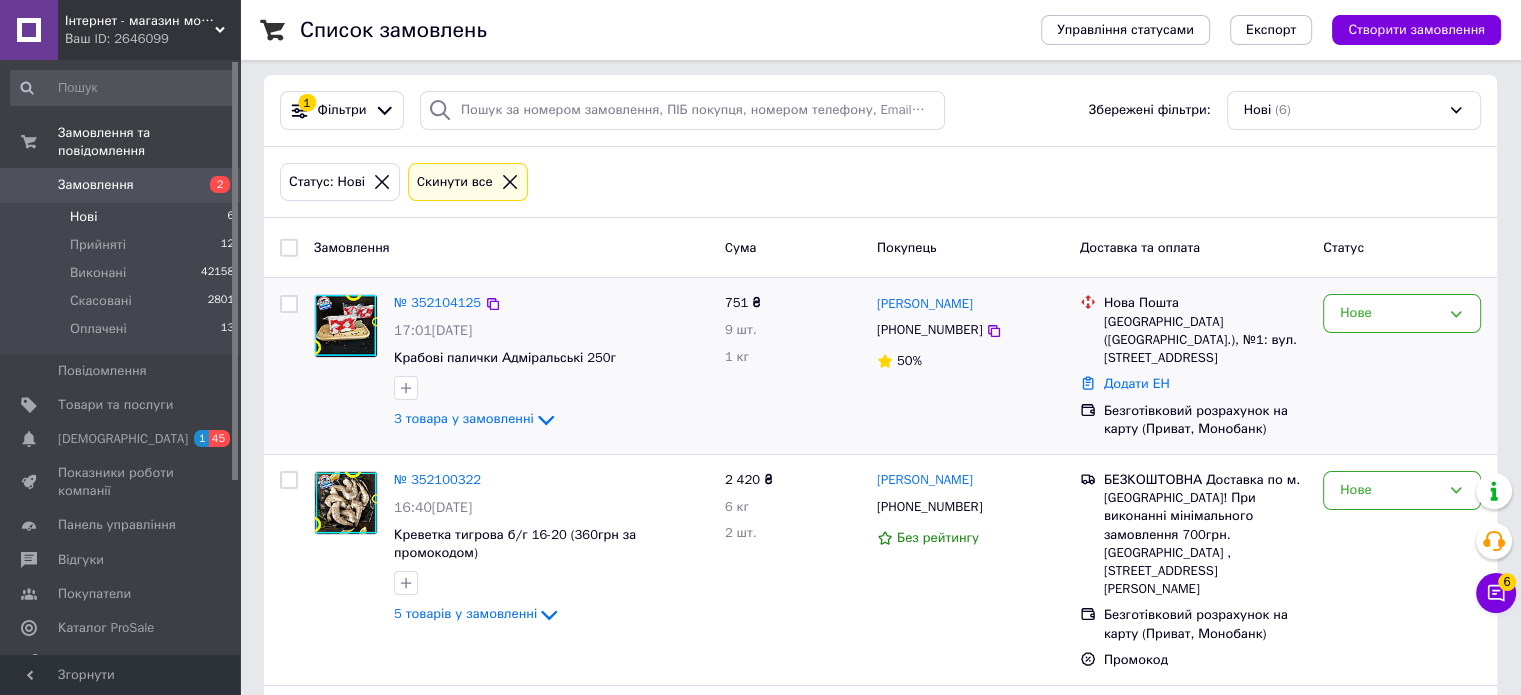 scroll, scrollTop: 300, scrollLeft: 0, axis: vertical 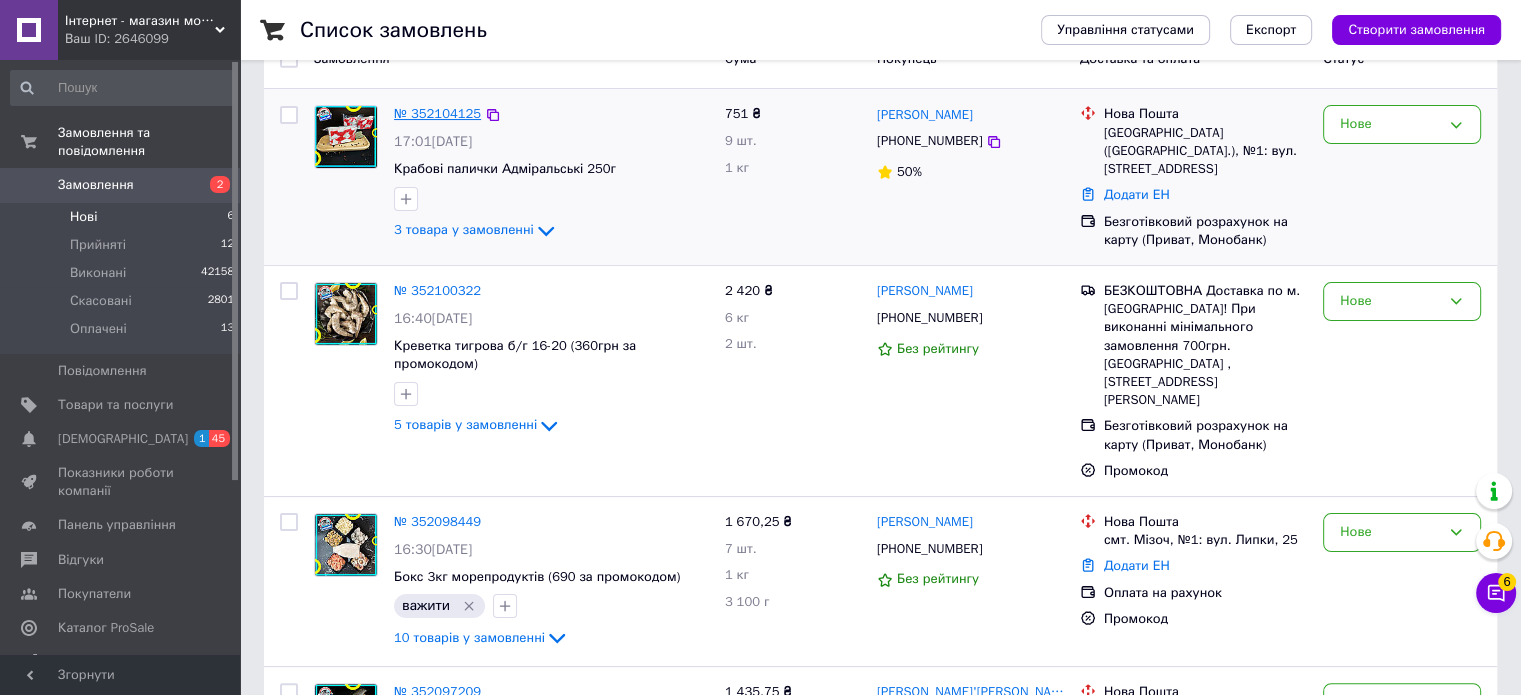 click on "№ 352104125" at bounding box center (437, 113) 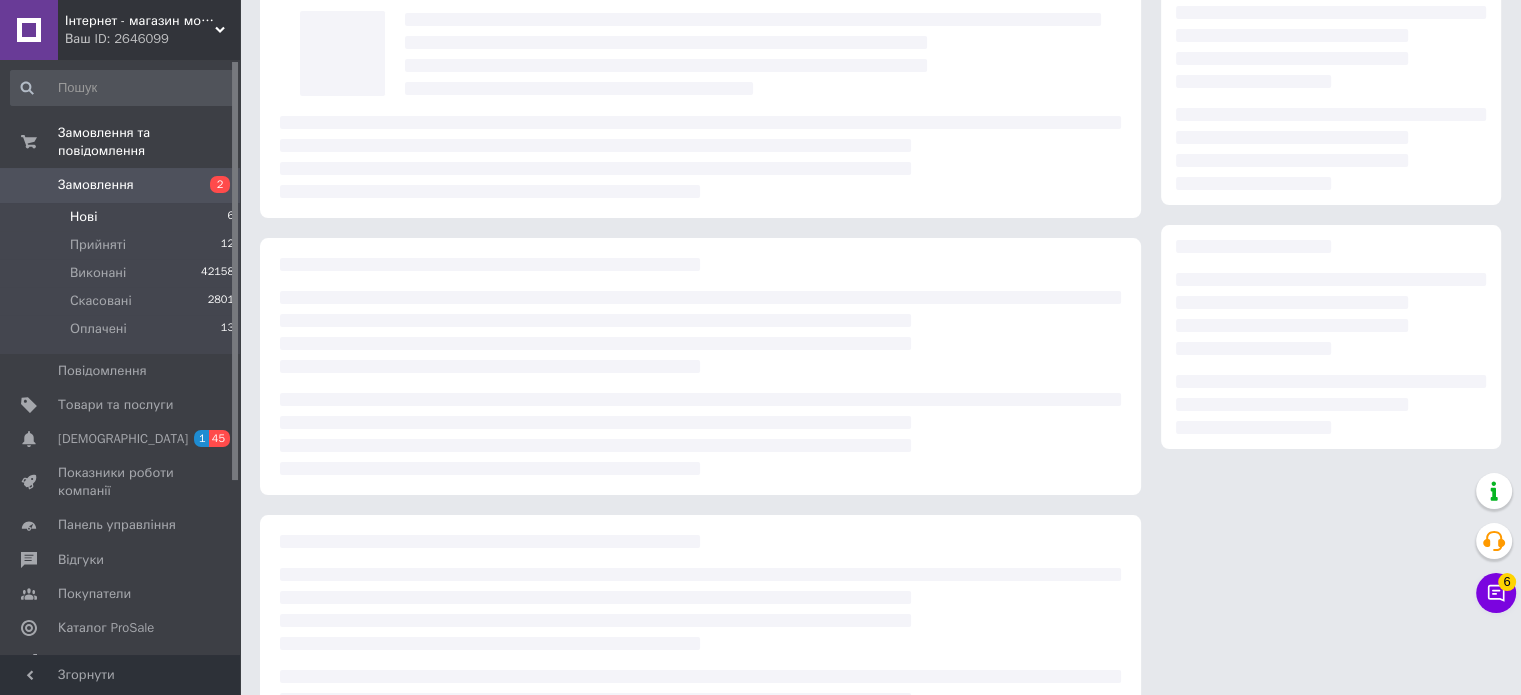 scroll, scrollTop: 0, scrollLeft: 0, axis: both 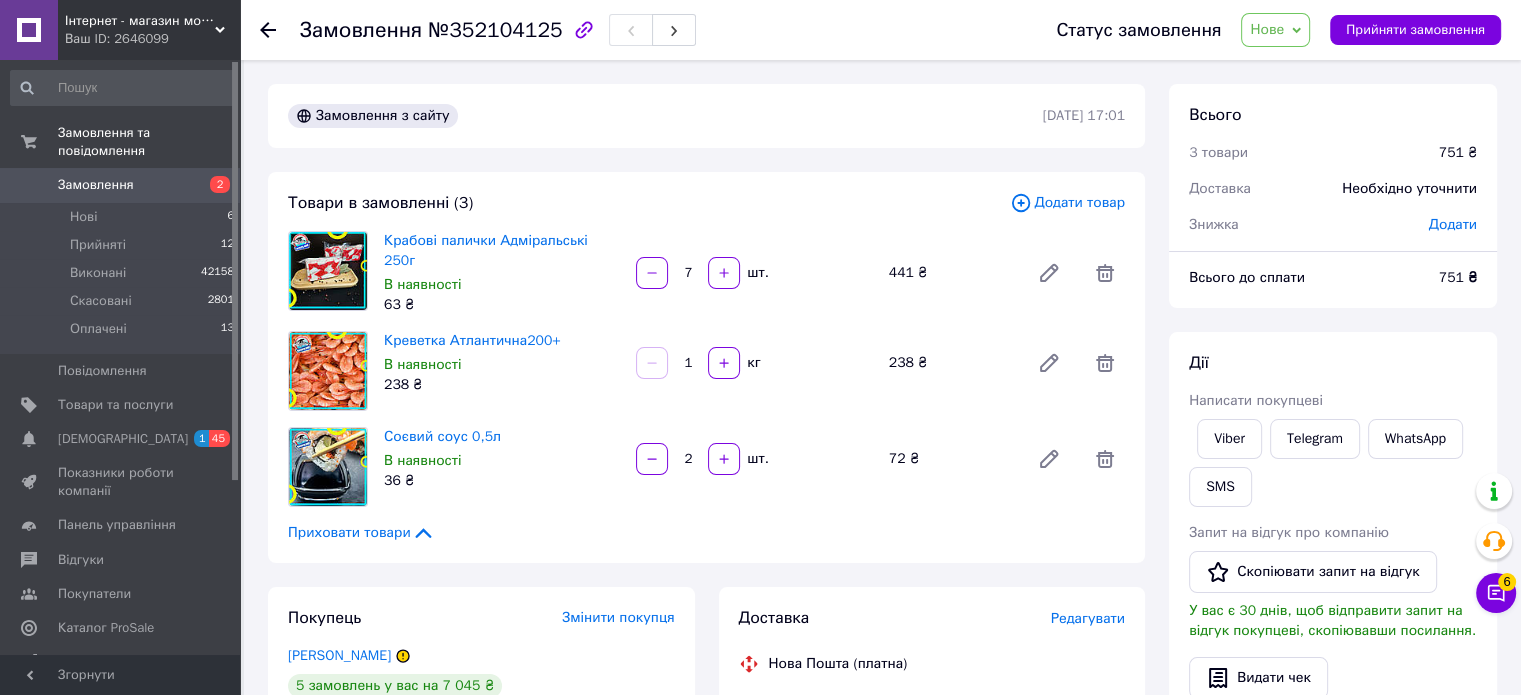 click on "Написати покупцеві" at bounding box center [1333, 401] 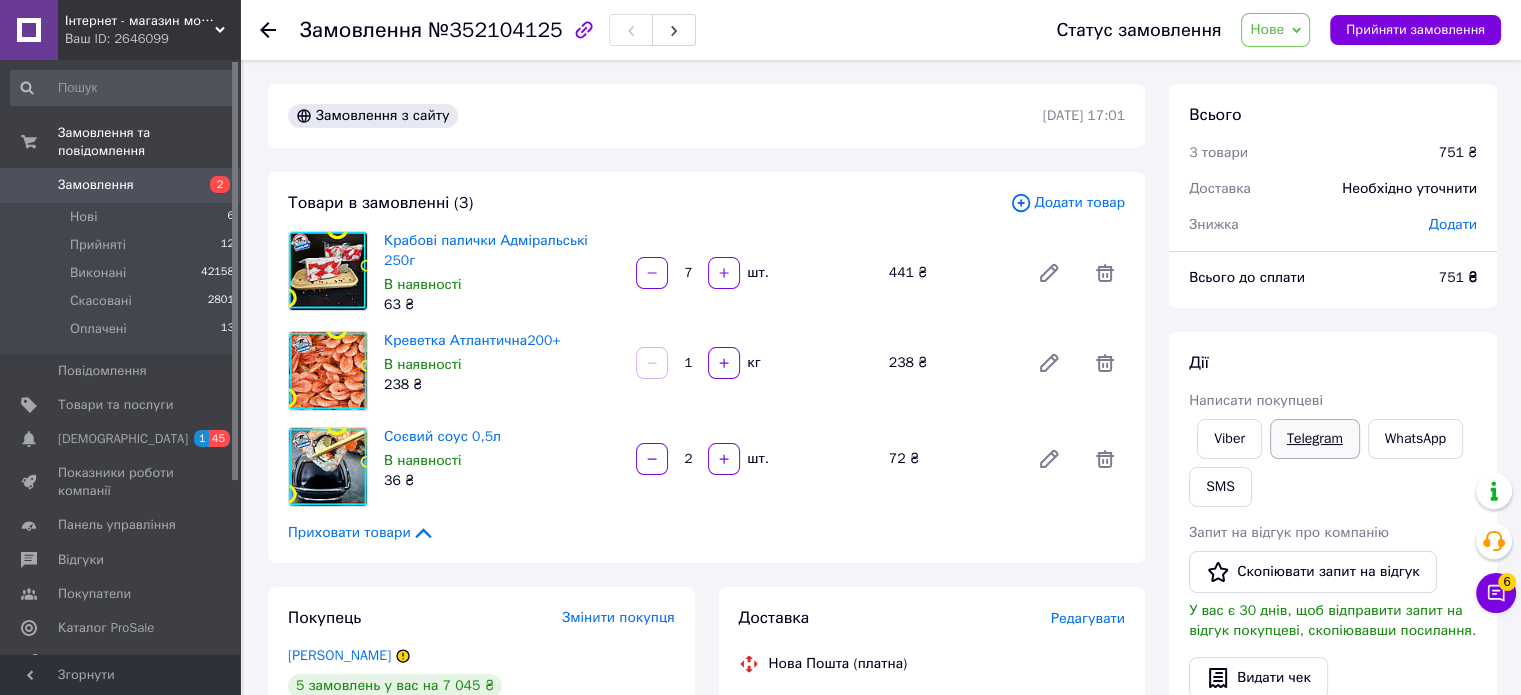 click on "Telegram" at bounding box center [1315, 439] 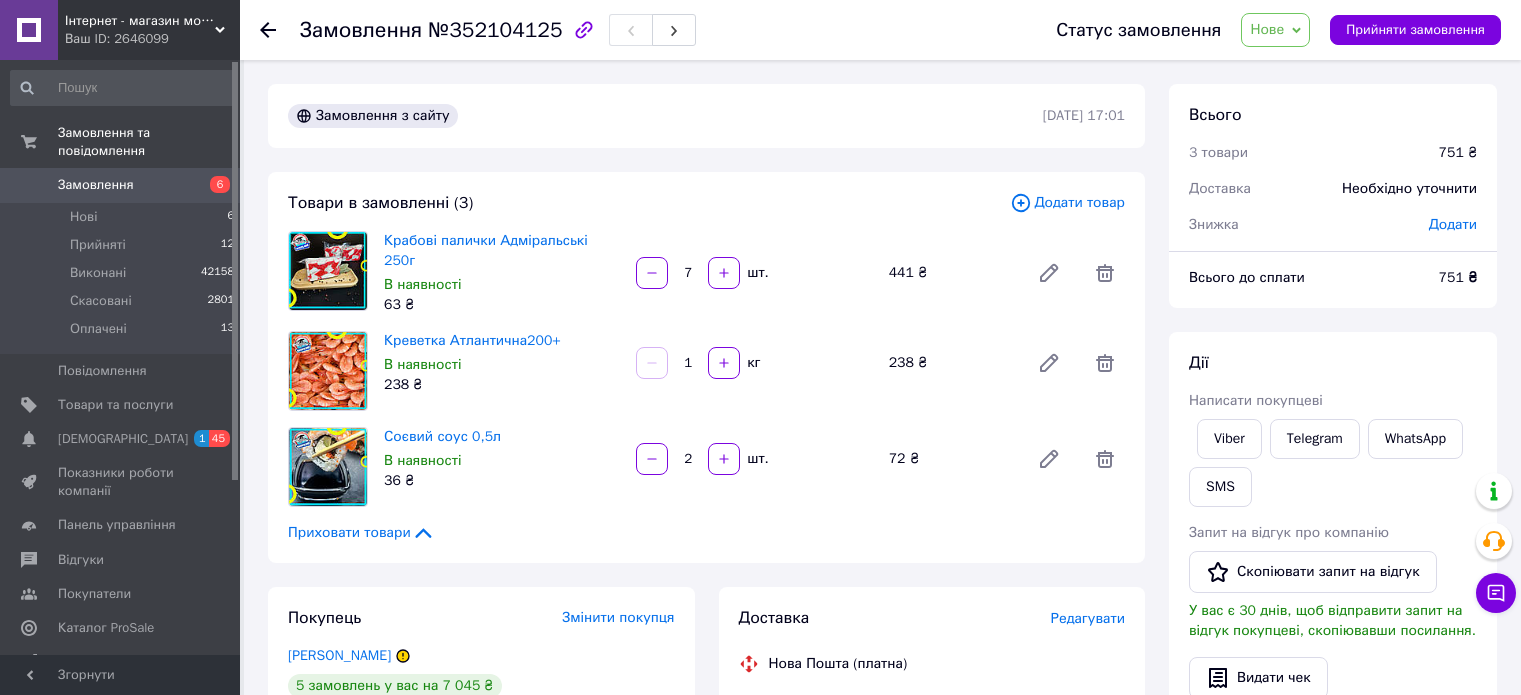 scroll, scrollTop: 0, scrollLeft: 0, axis: both 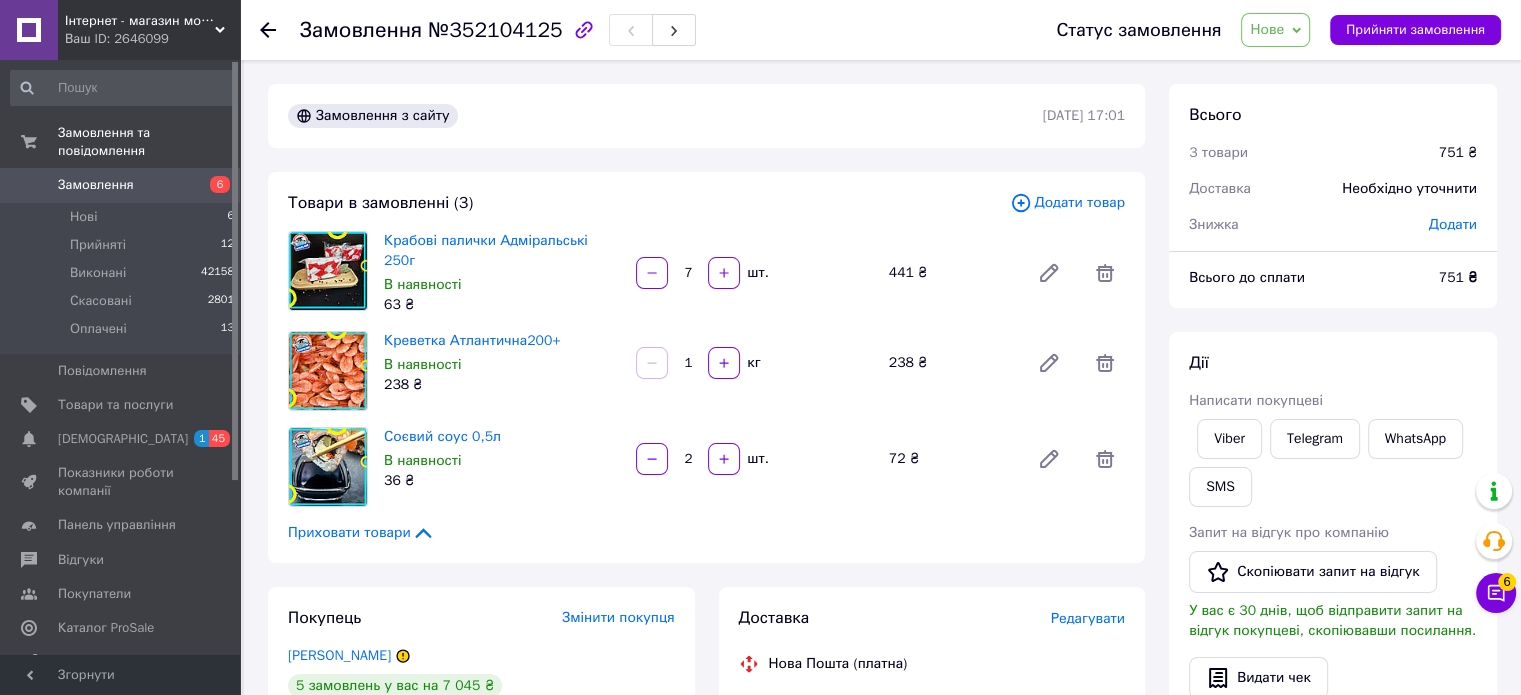 click 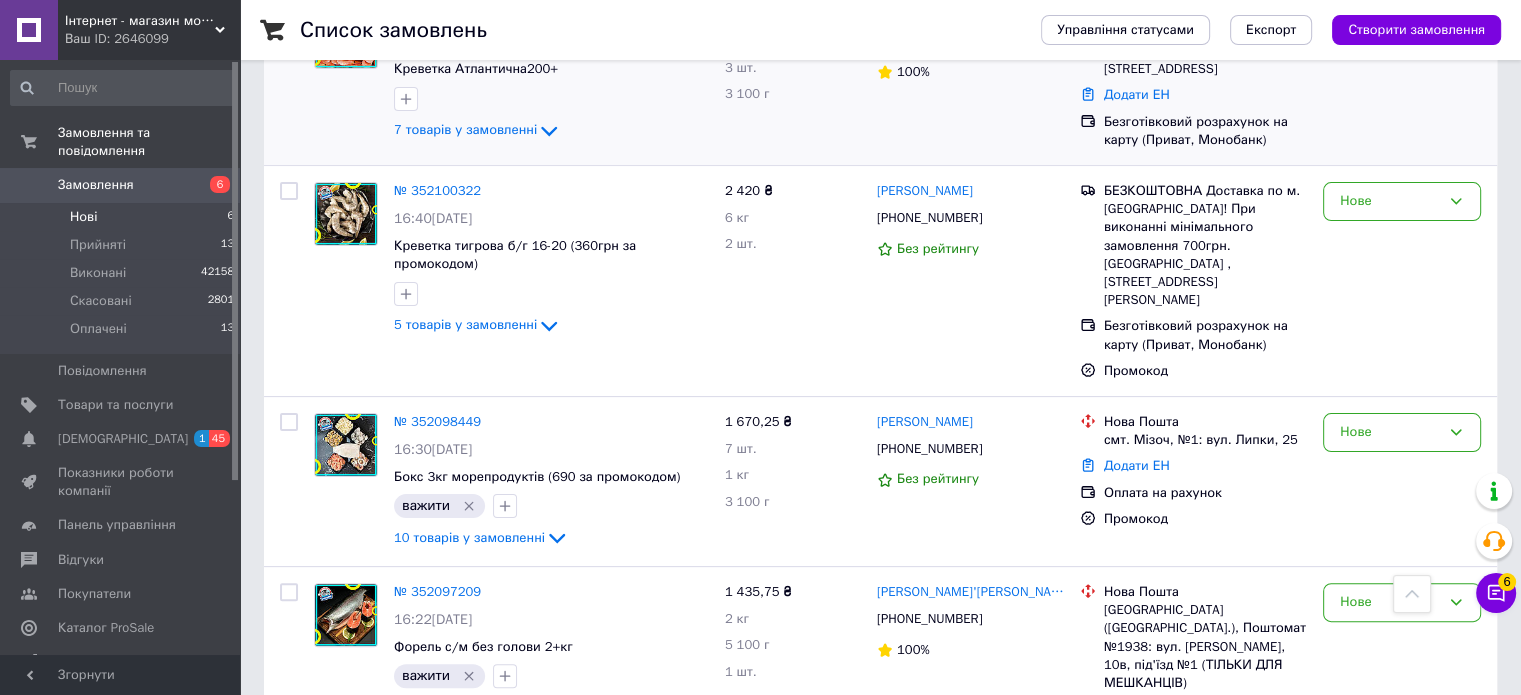 scroll, scrollTop: 100, scrollLeft: 0, axis: vertical 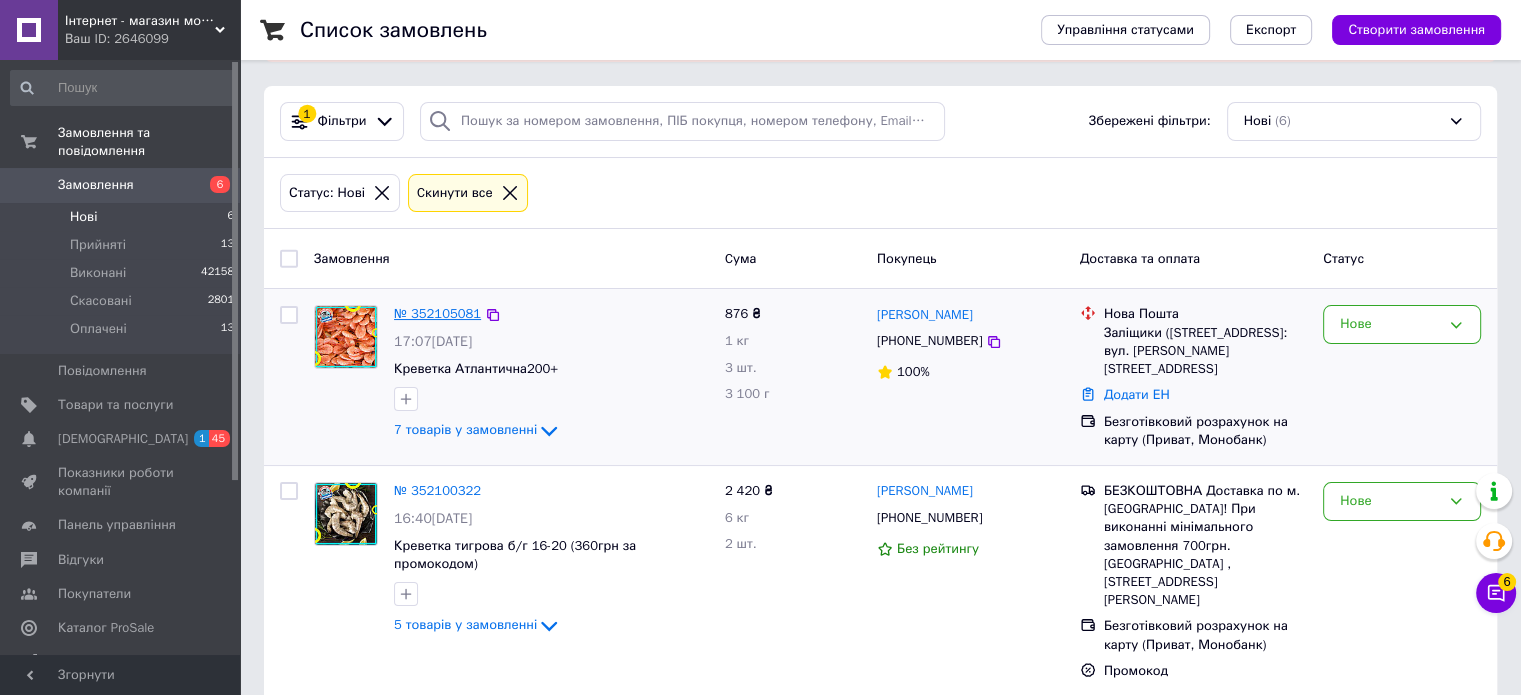 click on "№ 352105081" at bounding box center [437, 313] 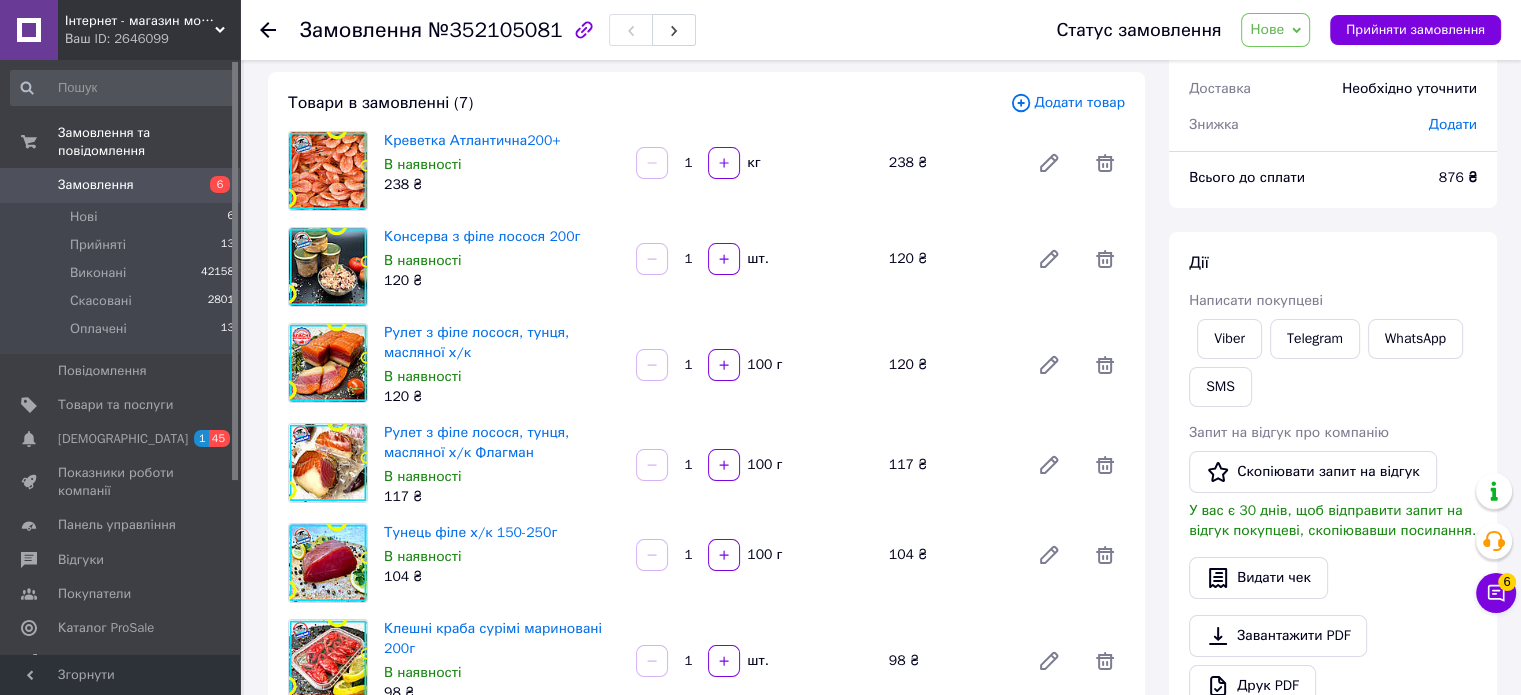 click 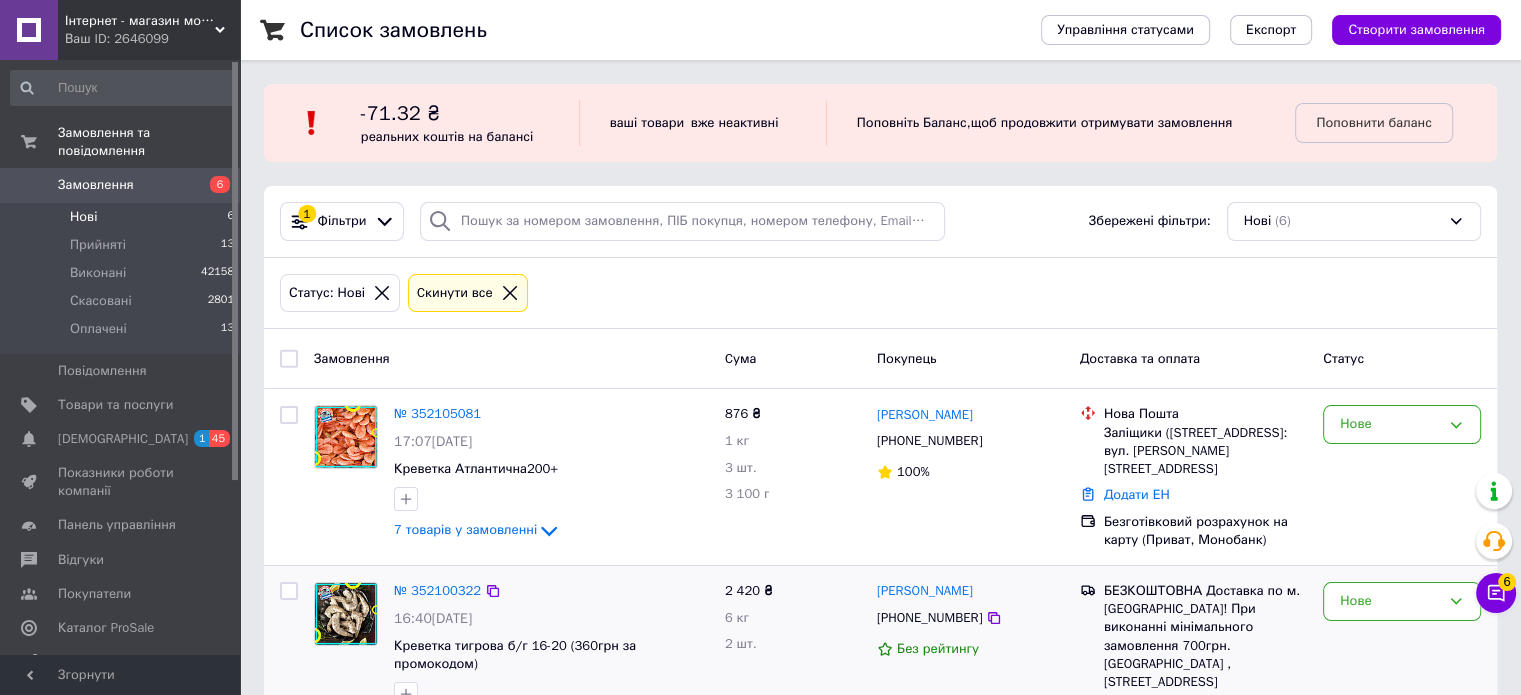 scroll, scrollTop: 300, scrollLeft: 0, axis: vertical 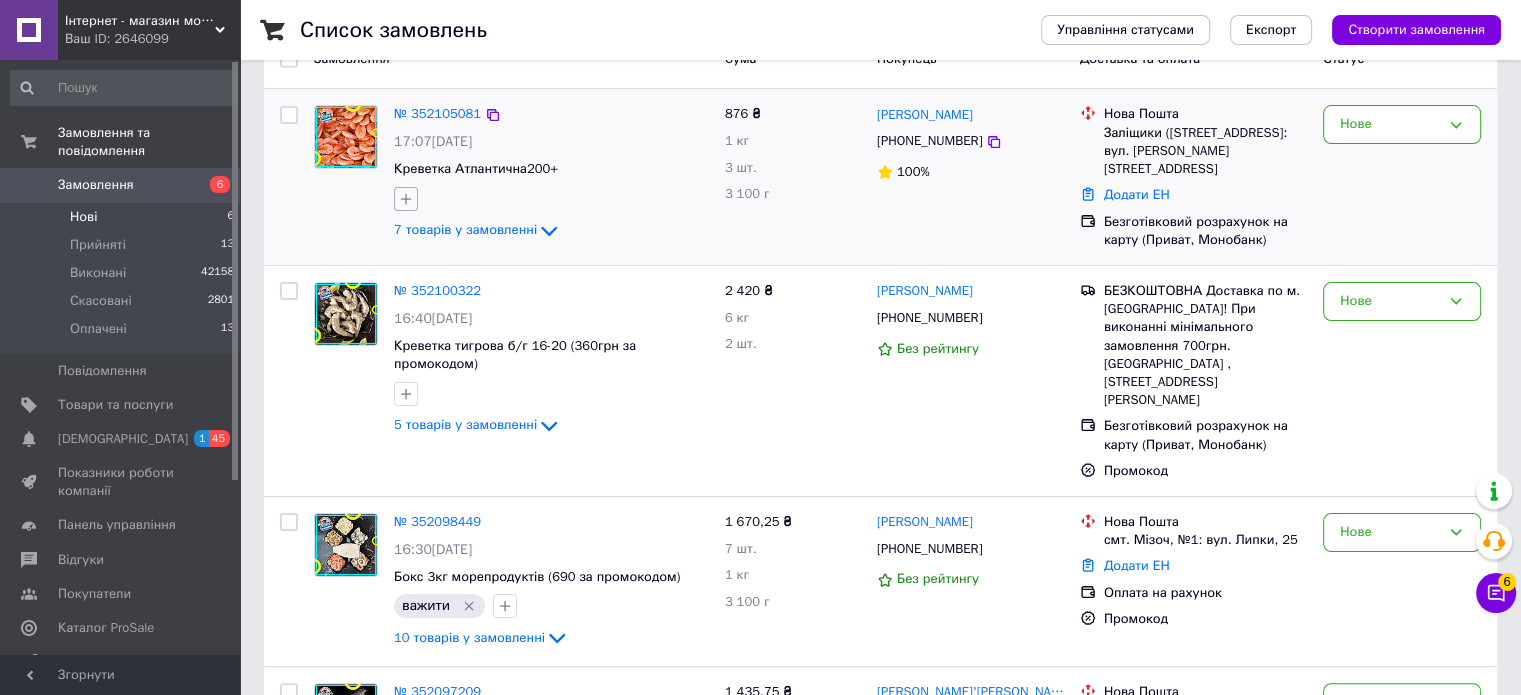 click at bounding box center (406, 199) 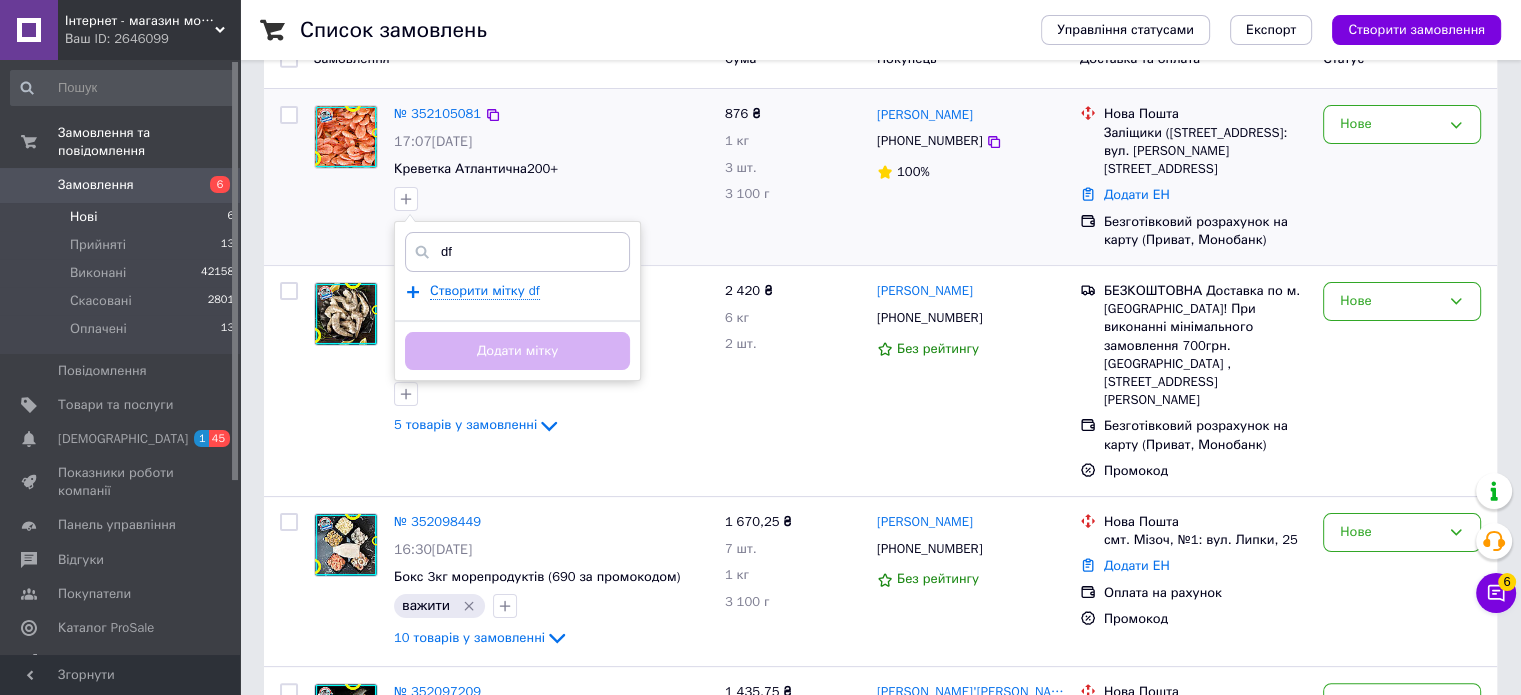 type on "d" 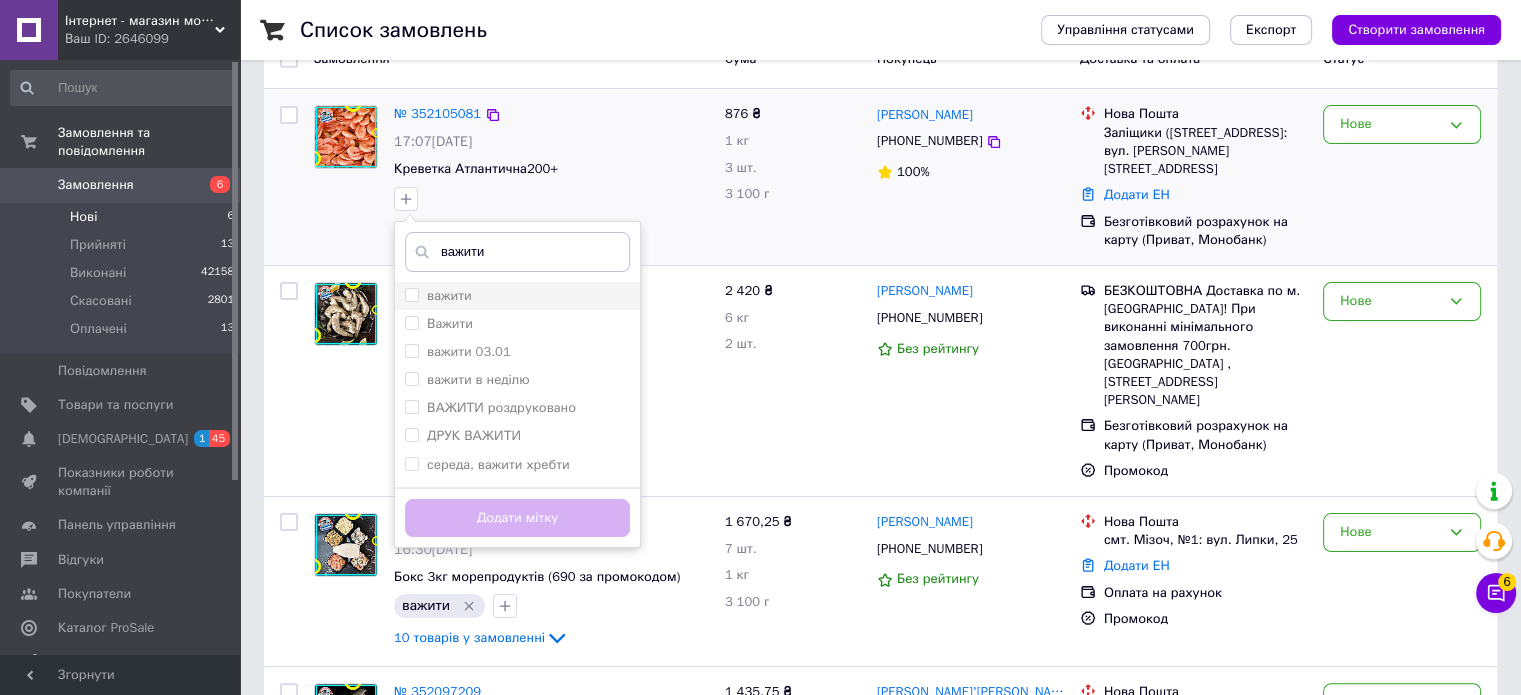 type on "важити" 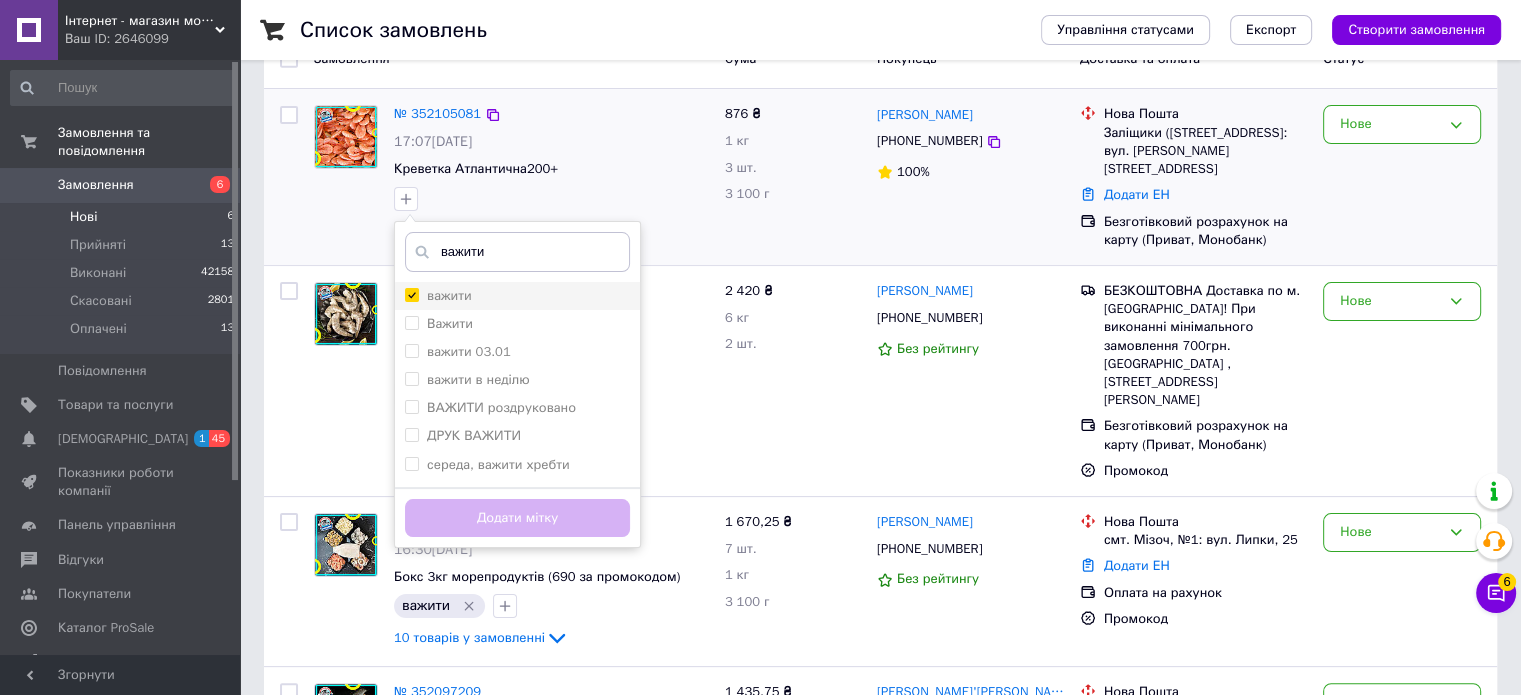 checkbox on "true" 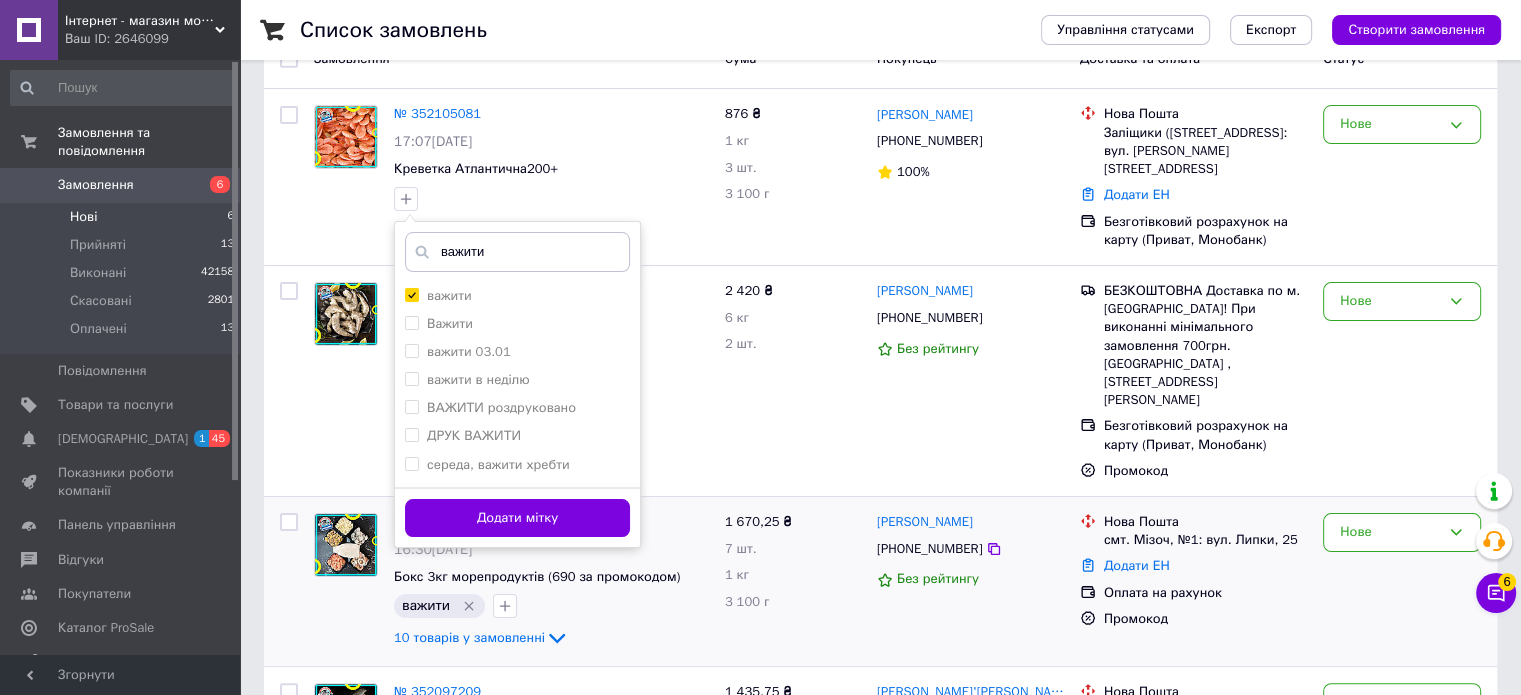 click on "Додати мітку" at bounding box center [517, 518] 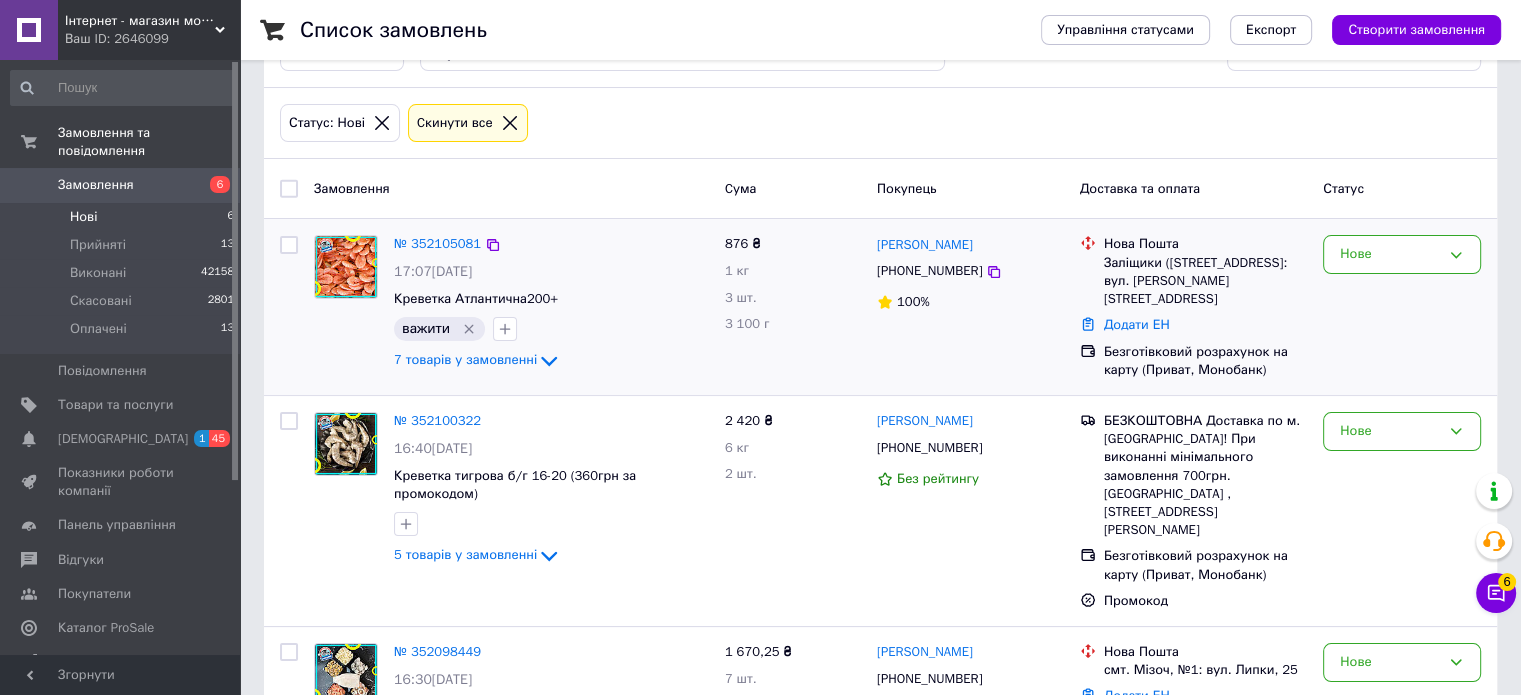 scroll, scrollTop: 0, scrollLeft: 0, axis: both 